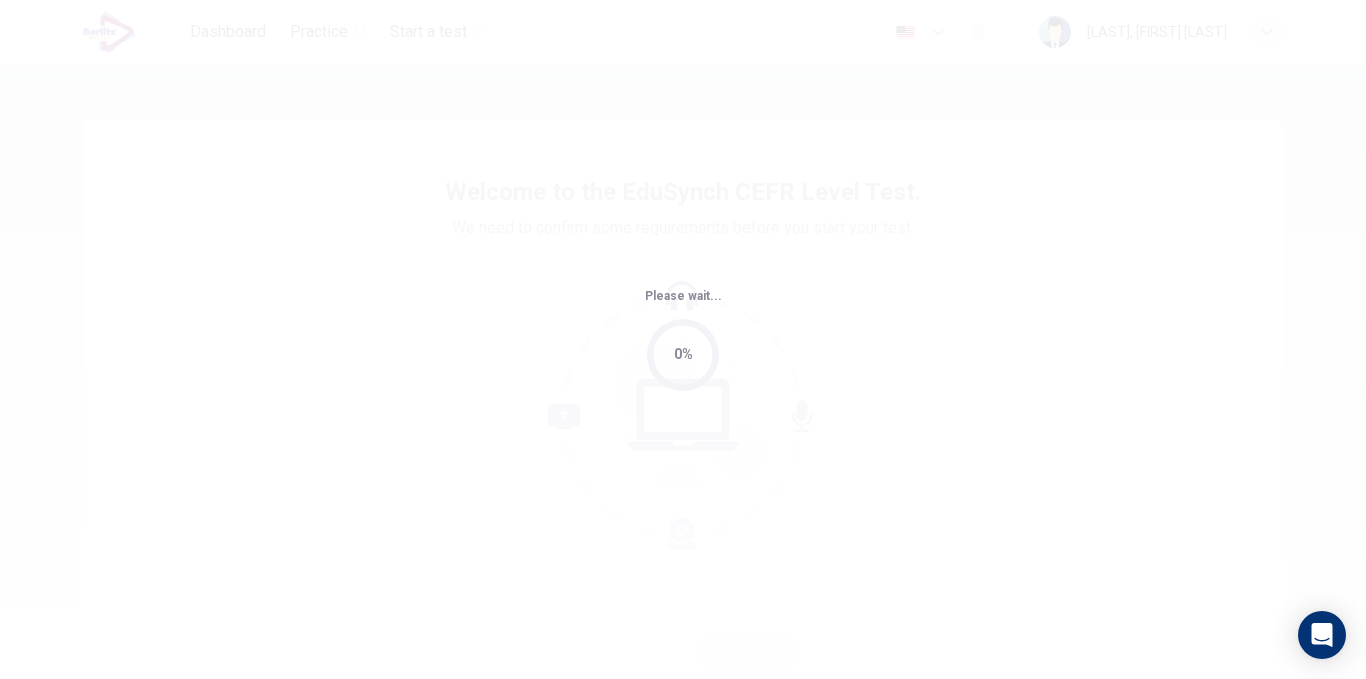 scroll, scrollTop: 0, scrollLeft: 0, axis: both 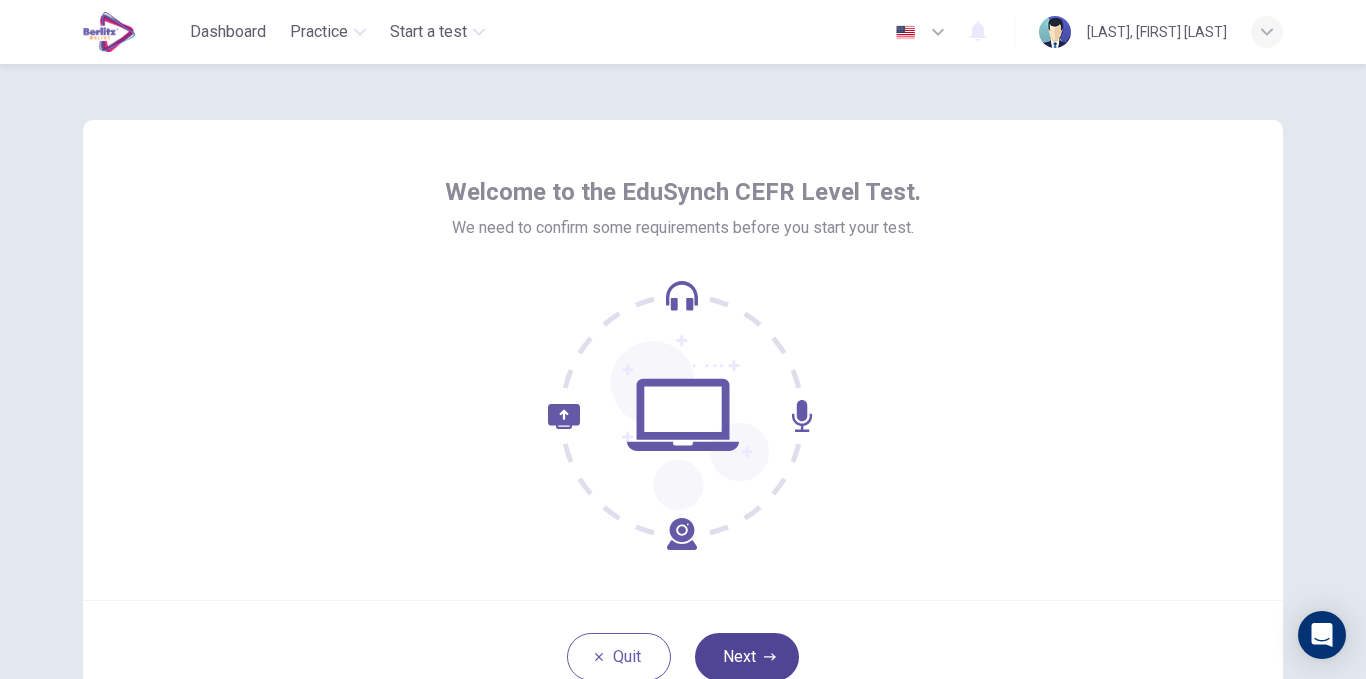 click on "Next" at bounding box center [747, 657] 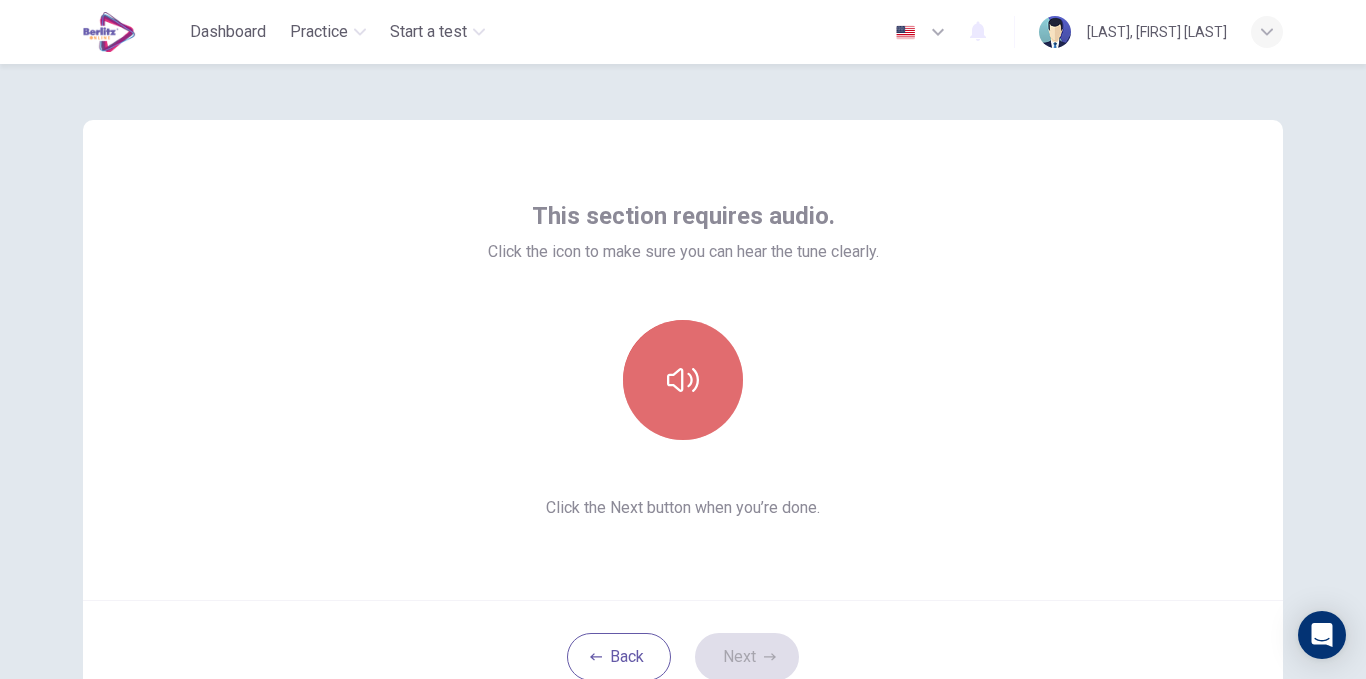 click at bounding box center (683, 380) 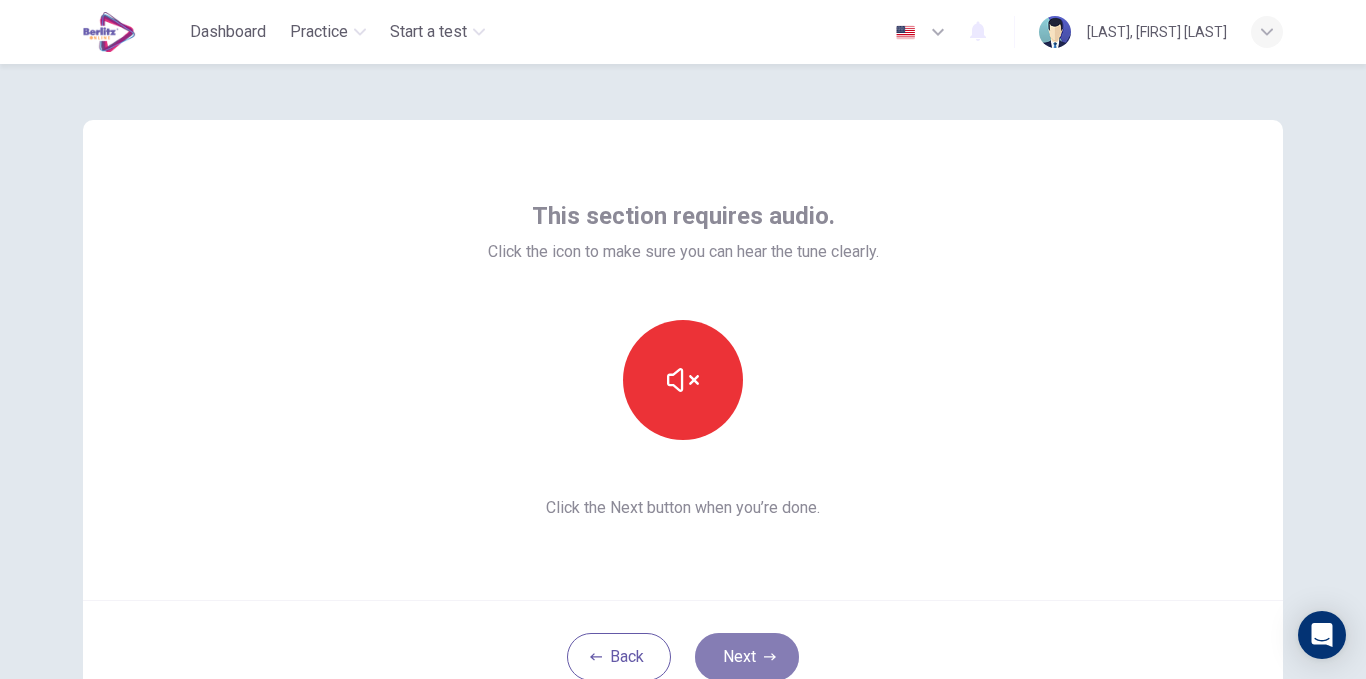 click on "Next" at bounding box center (747, 657) 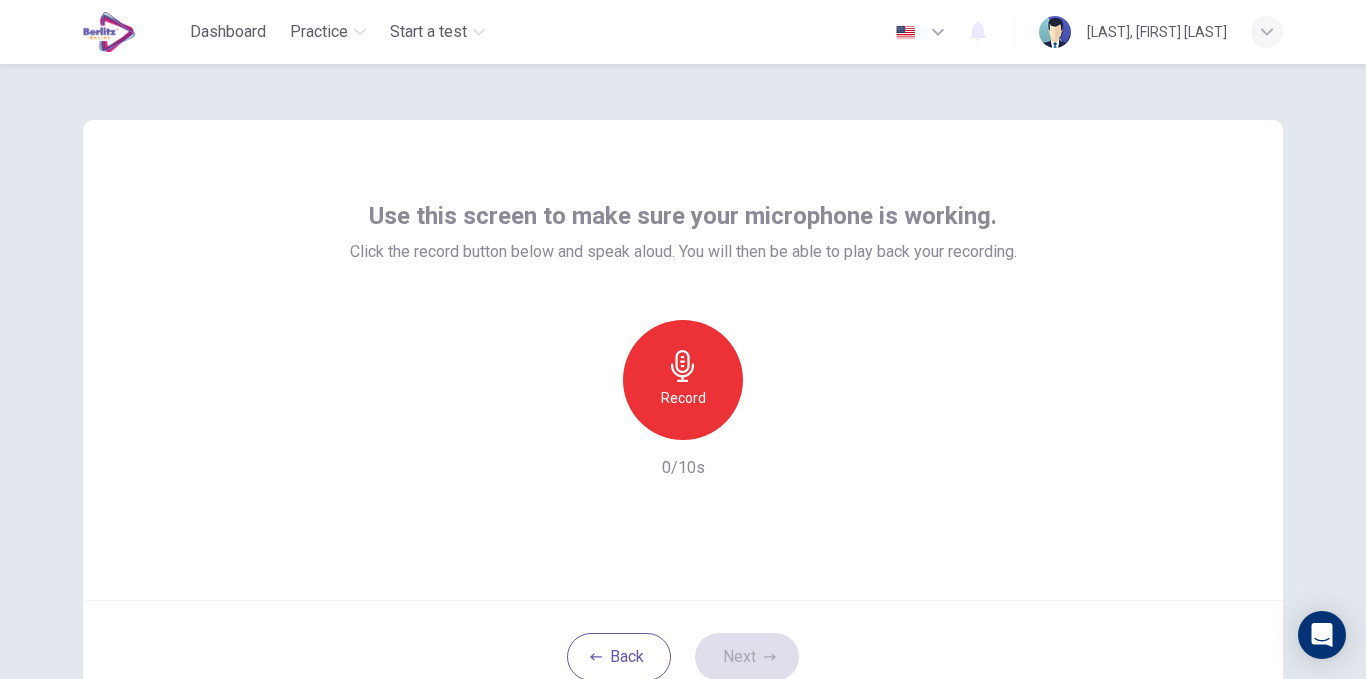 click on "Record" at bounding box center (683, 380) 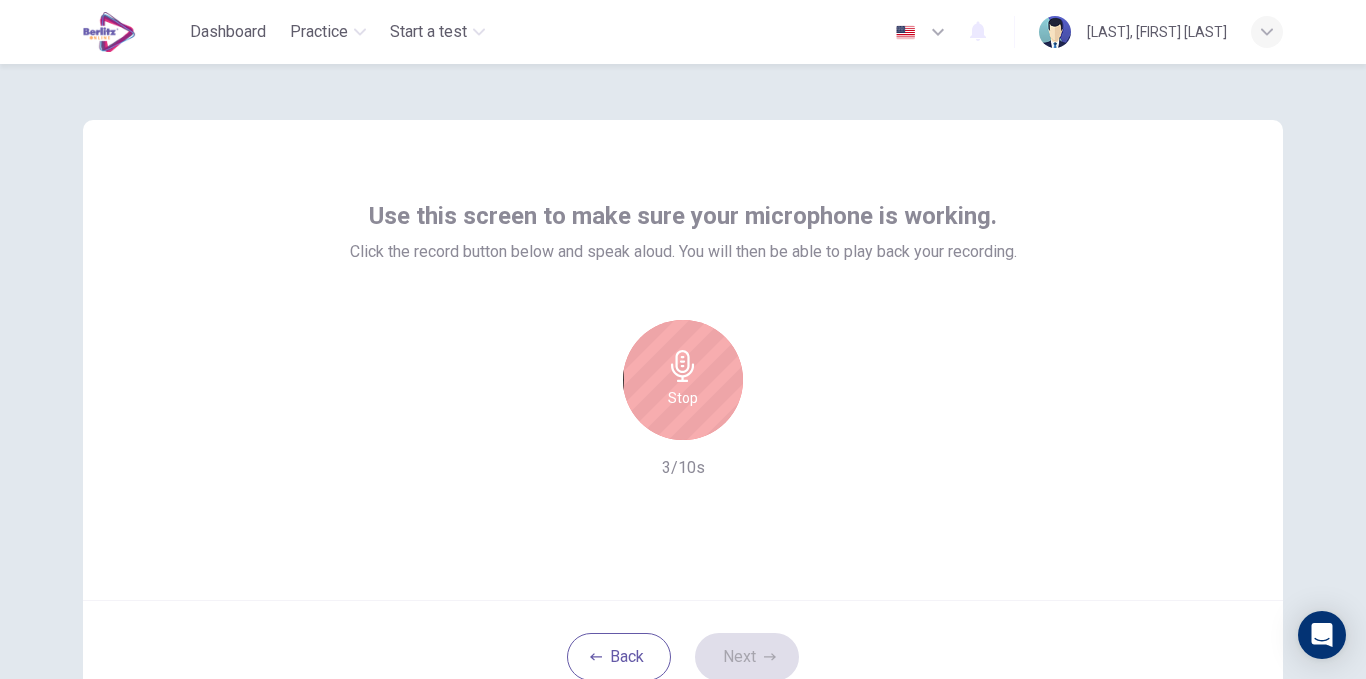 click on "Stop" at bounding box center (683, 380) 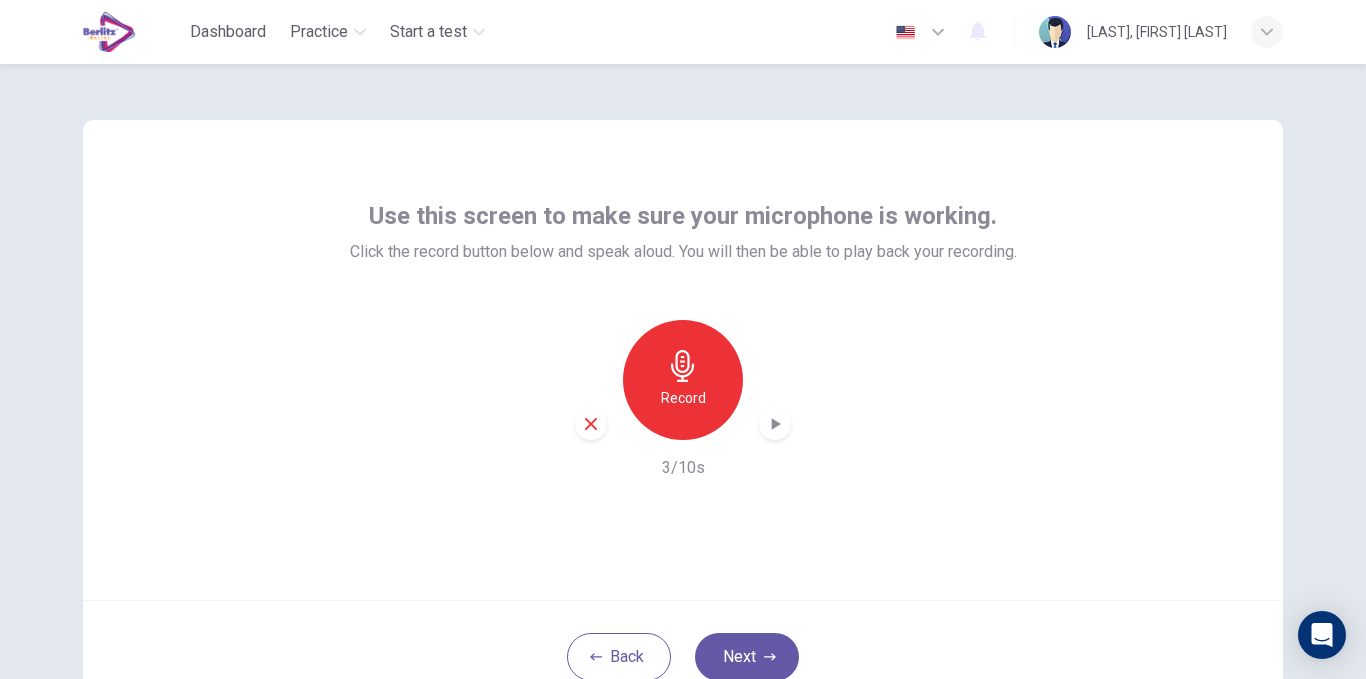 click 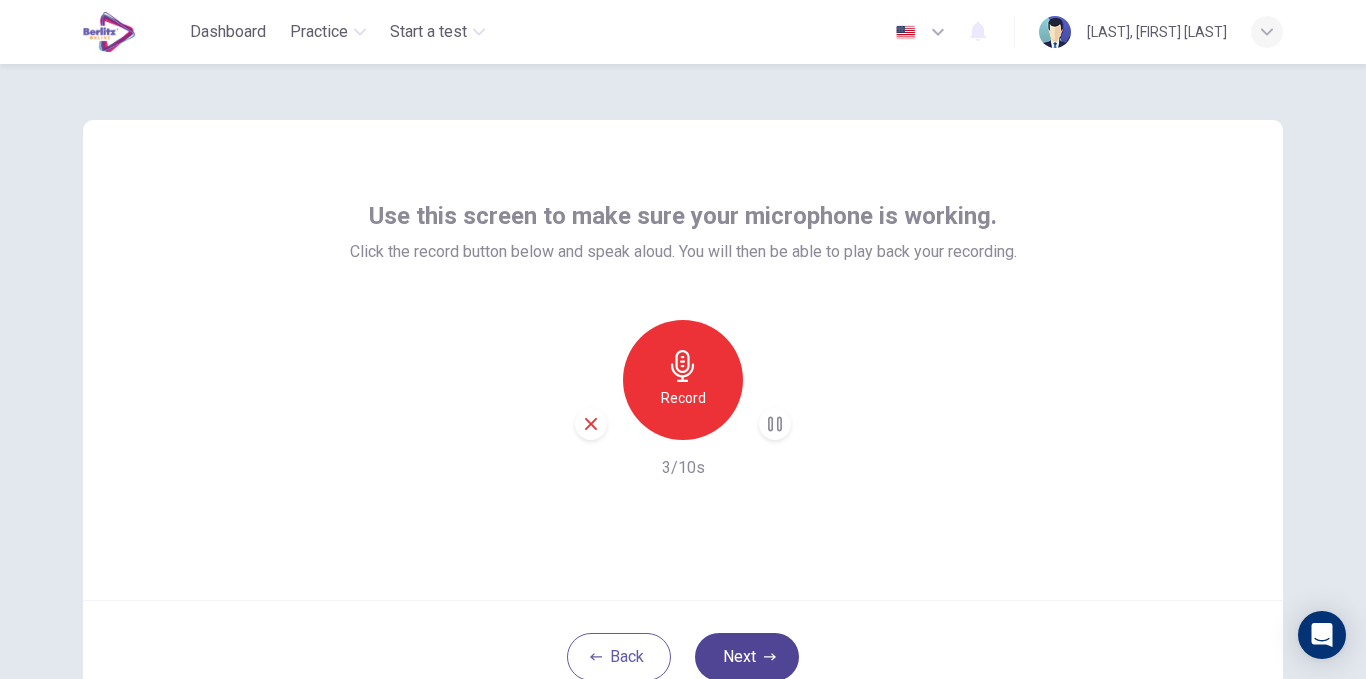 click on "Next" at bounding box center [747, 657] 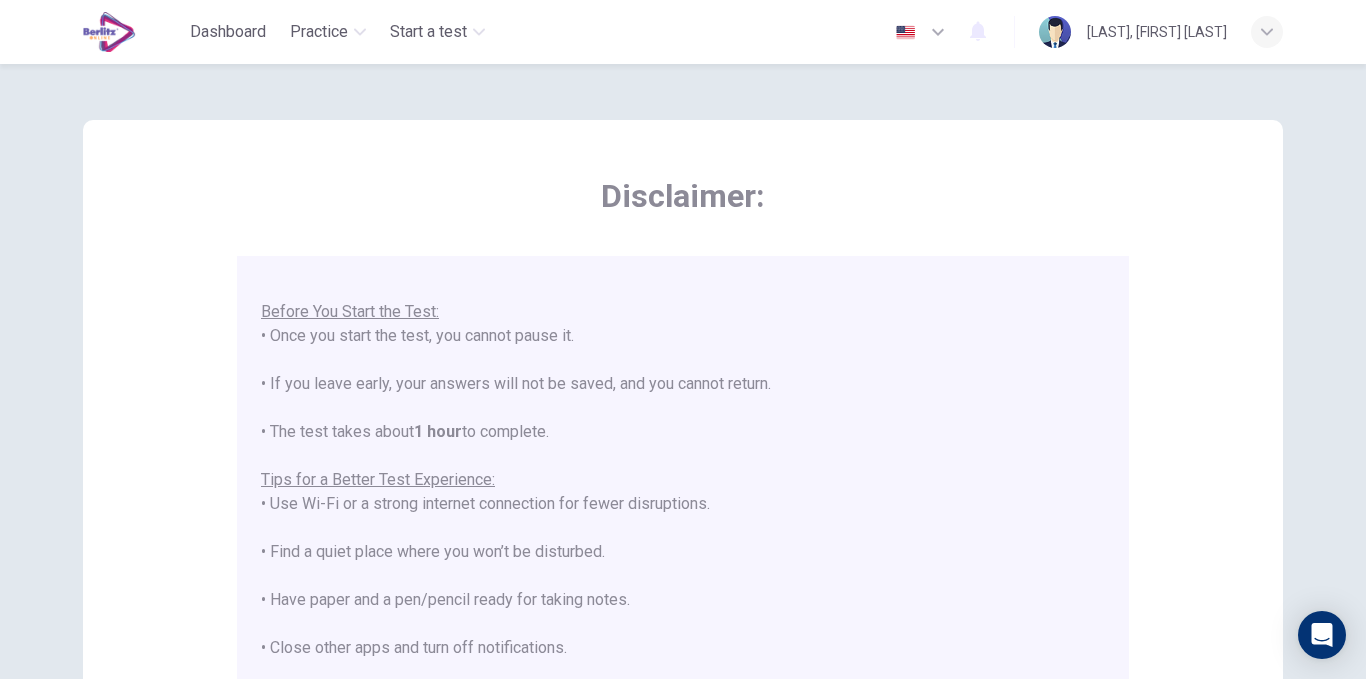 scroll, scrollTop: 191, scrollLeft: 0, axis: vertical 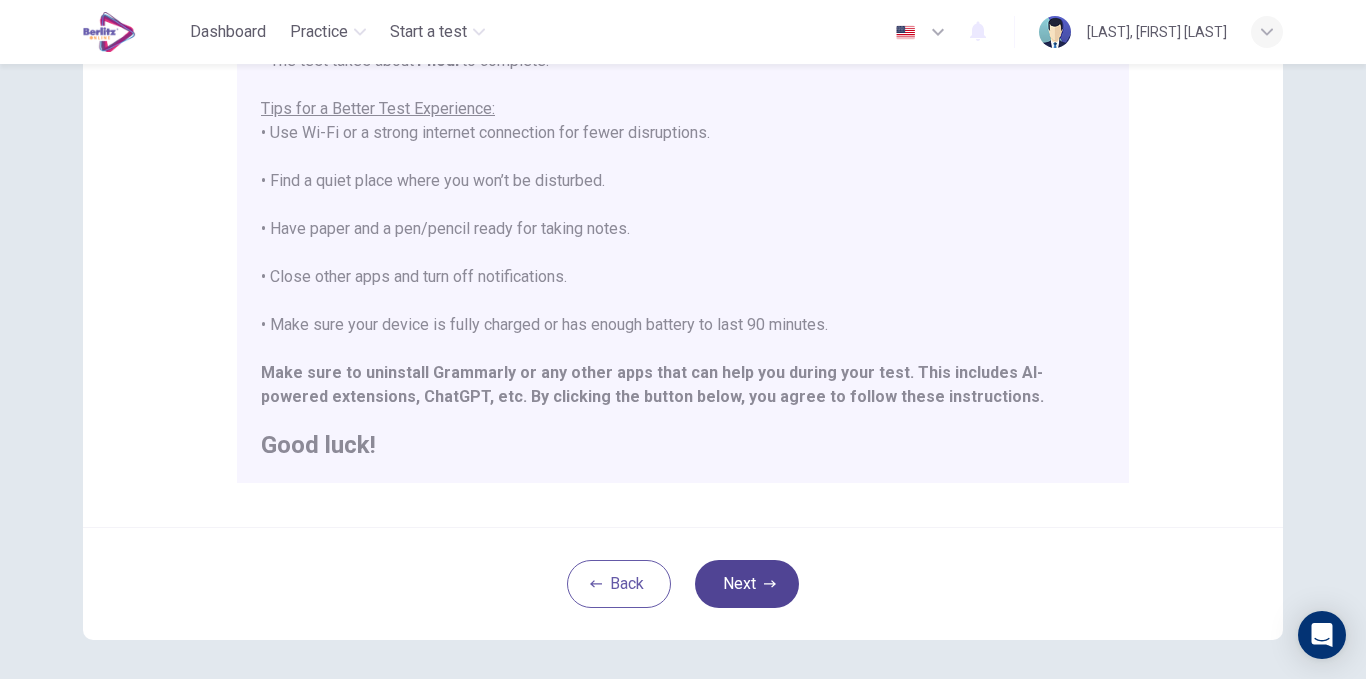 click on "Next" at bounding box center [747, 584] 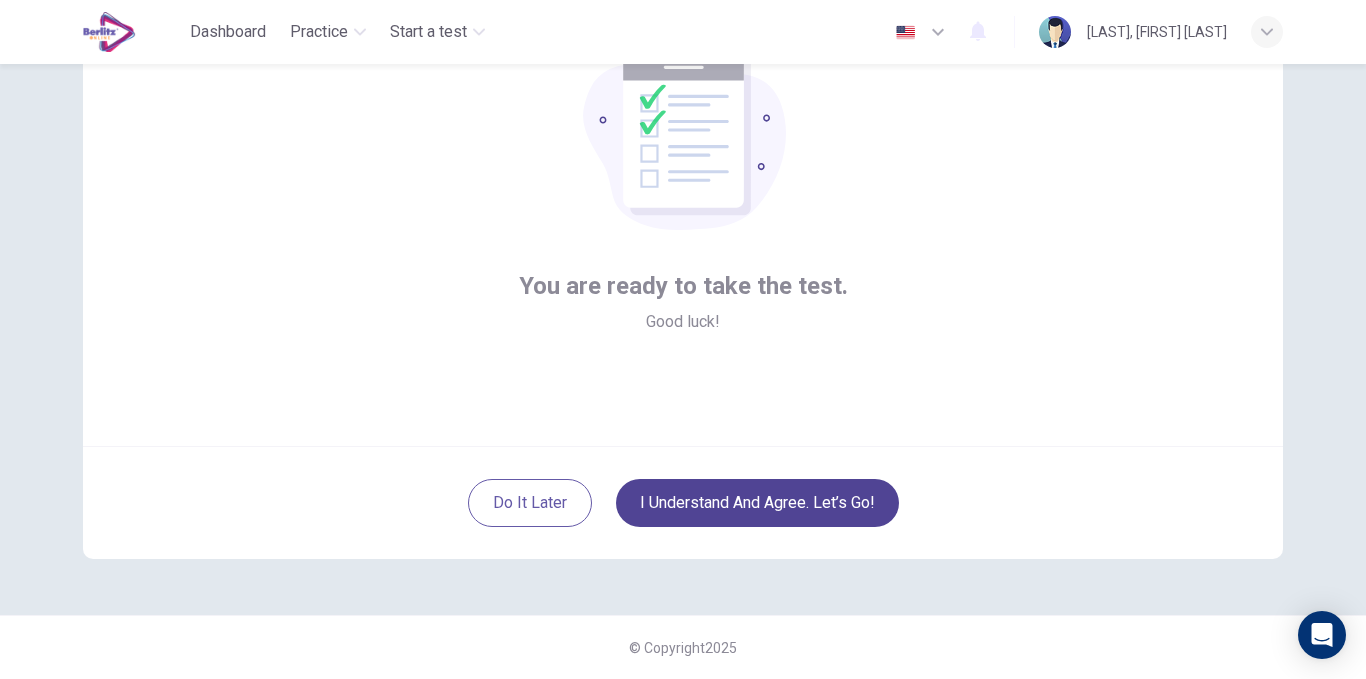 scroll, scrollTop: 154, scrollLeft: 0, axis: vertical 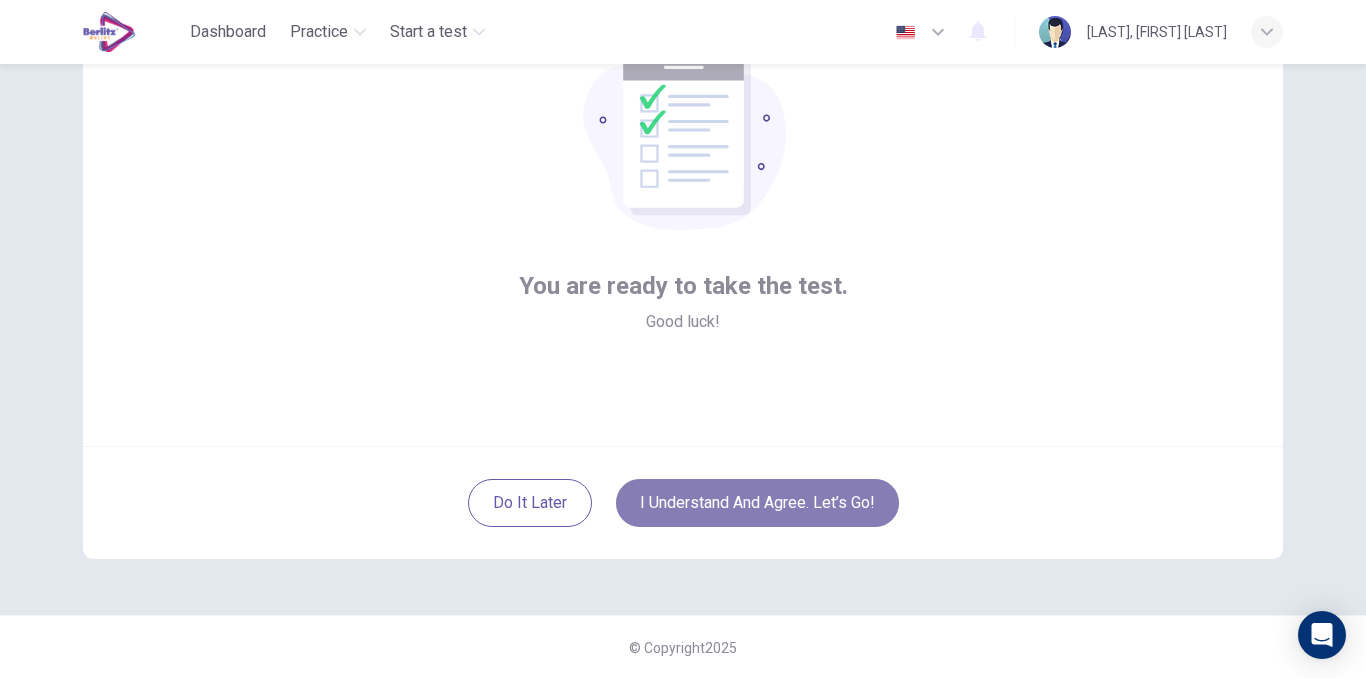 click on "I understand and agree. Let’s go!" at bounding box center [757, 503] 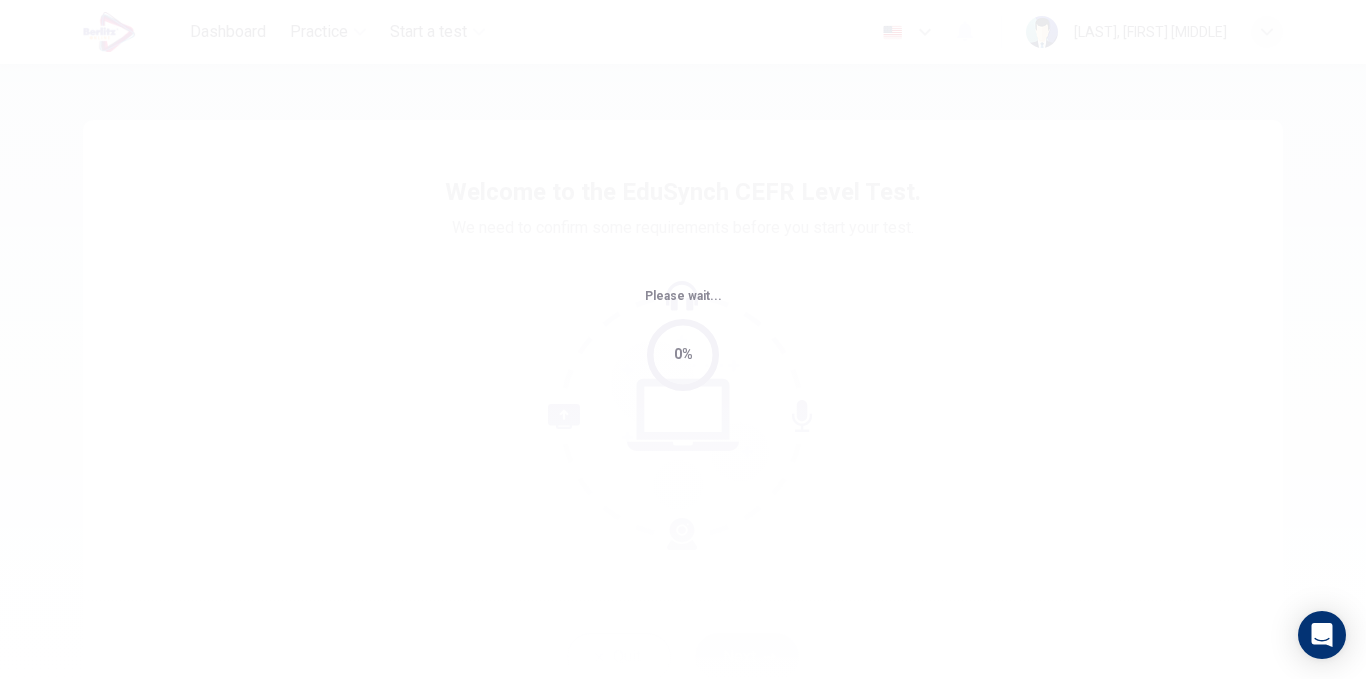 scroll, scrollTop: 0, scrollLeft: 0, axis: both 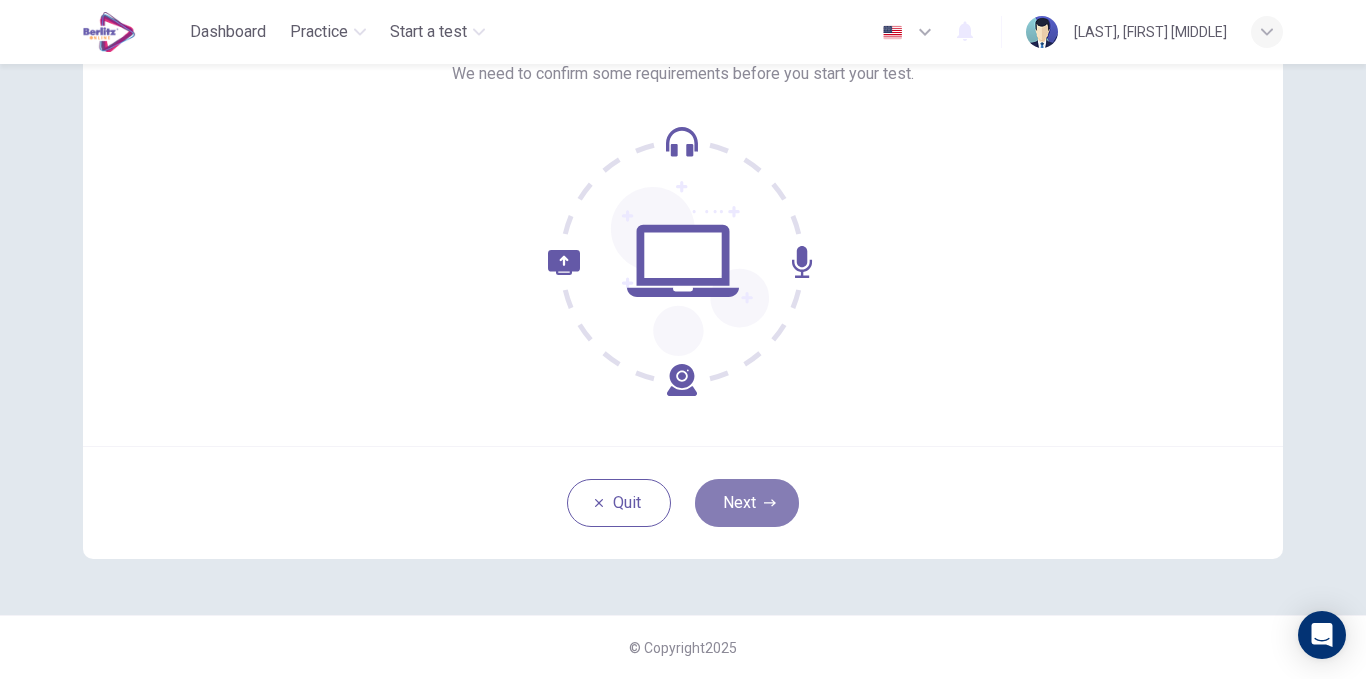 click on "Next" at bounding box center (747, 503) 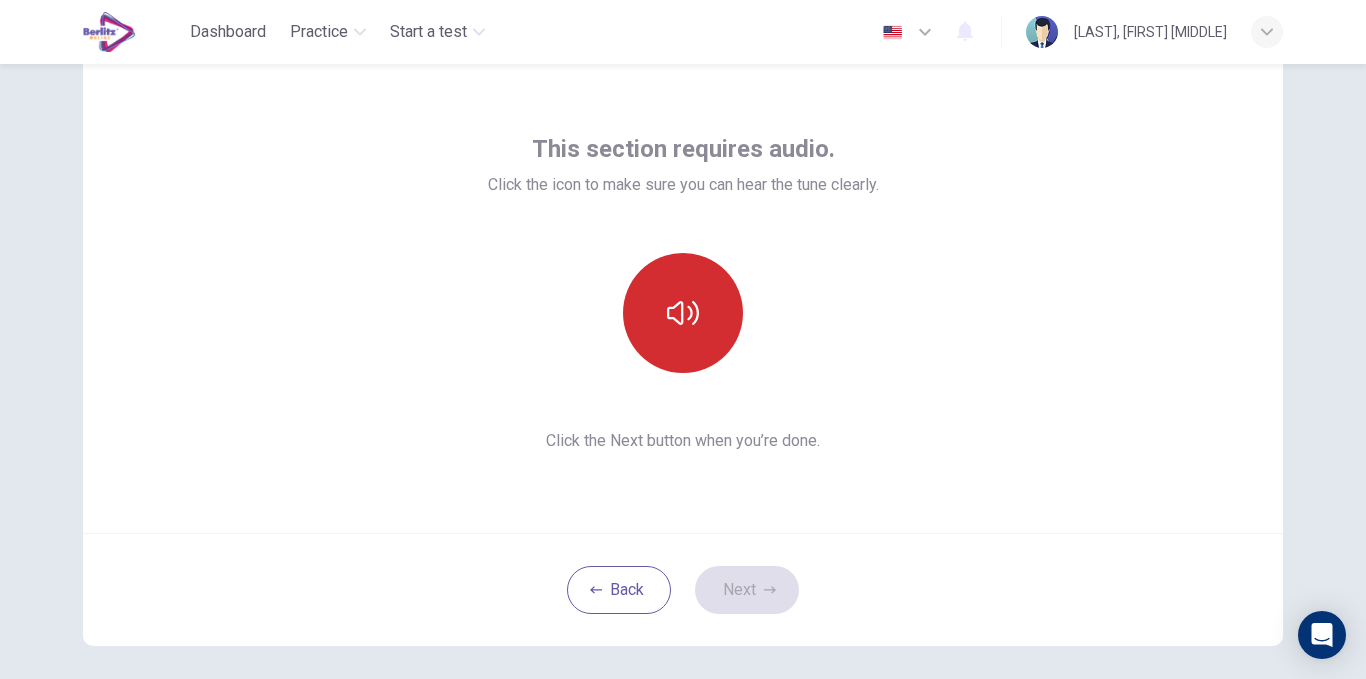 scroll, scrollTop: 92, scrollLeft: 0, axis: vertical 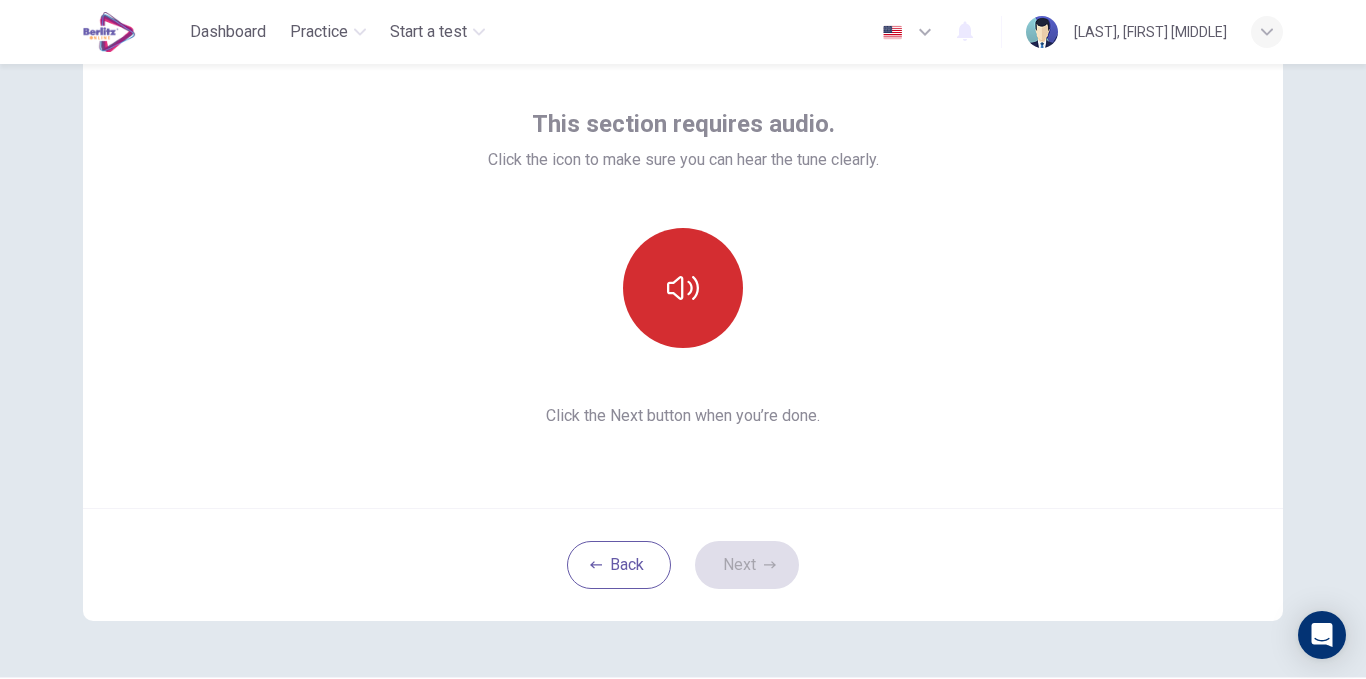 click at bounding box center [683, 288] 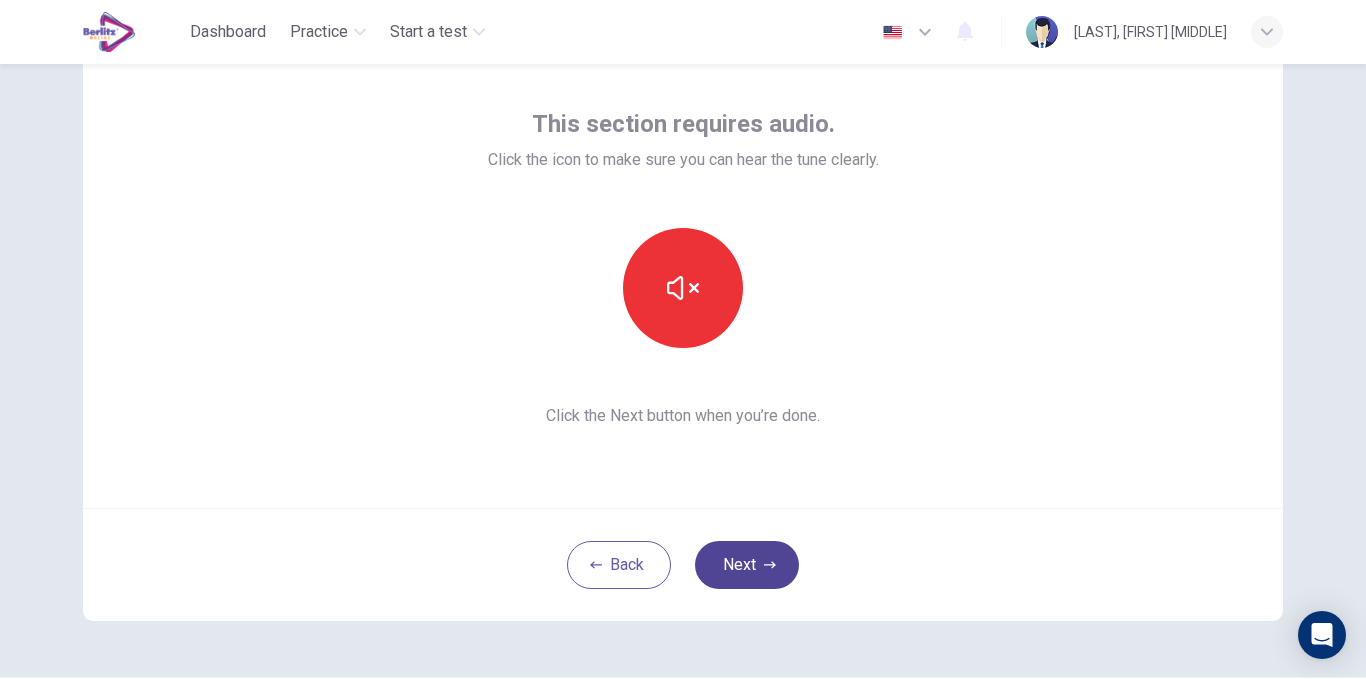 click on "Next" at bounding box center (747, 565) 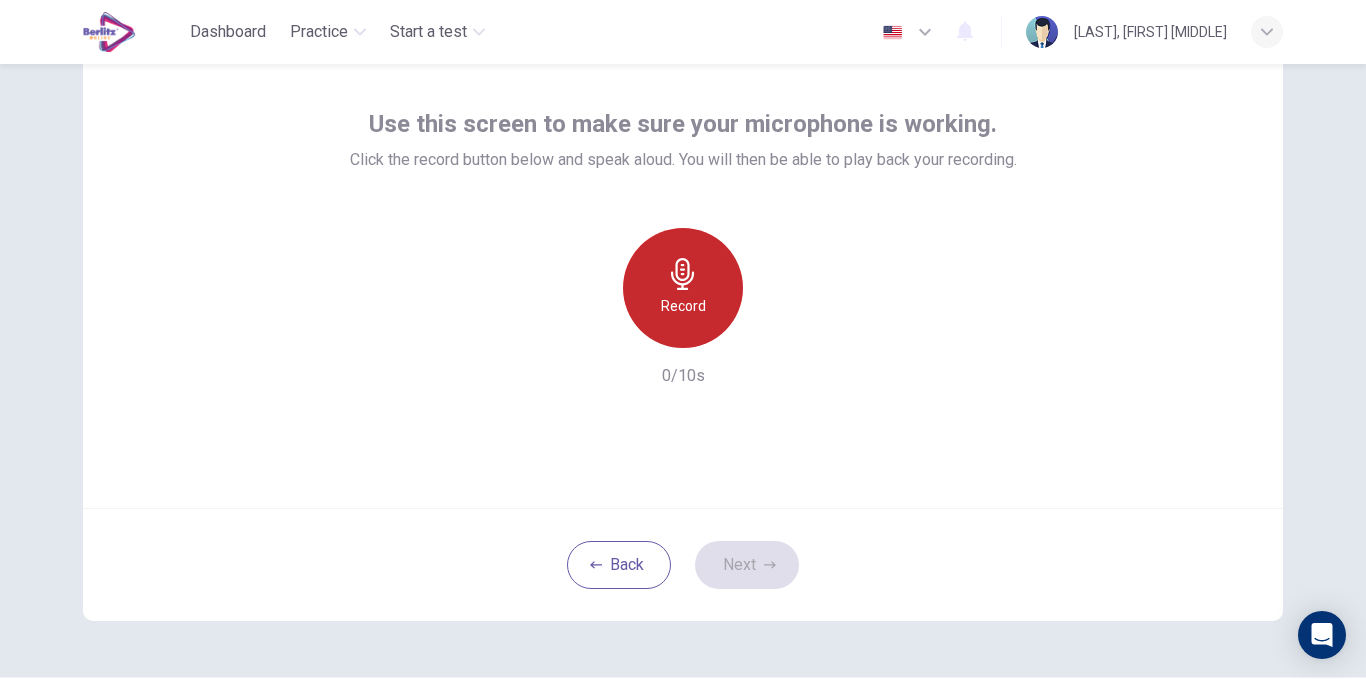 click on "Record" at bounding box center [683, 288] 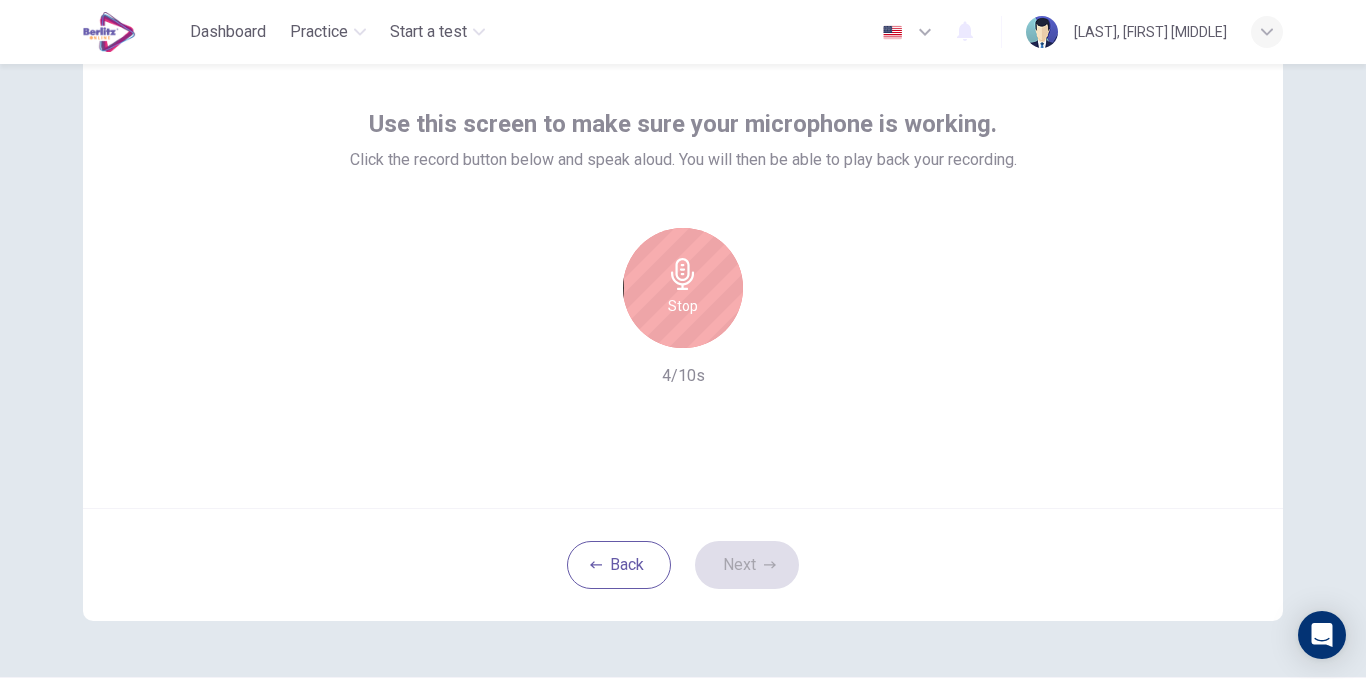 click on "Stop" at bounding box center (683, 288) 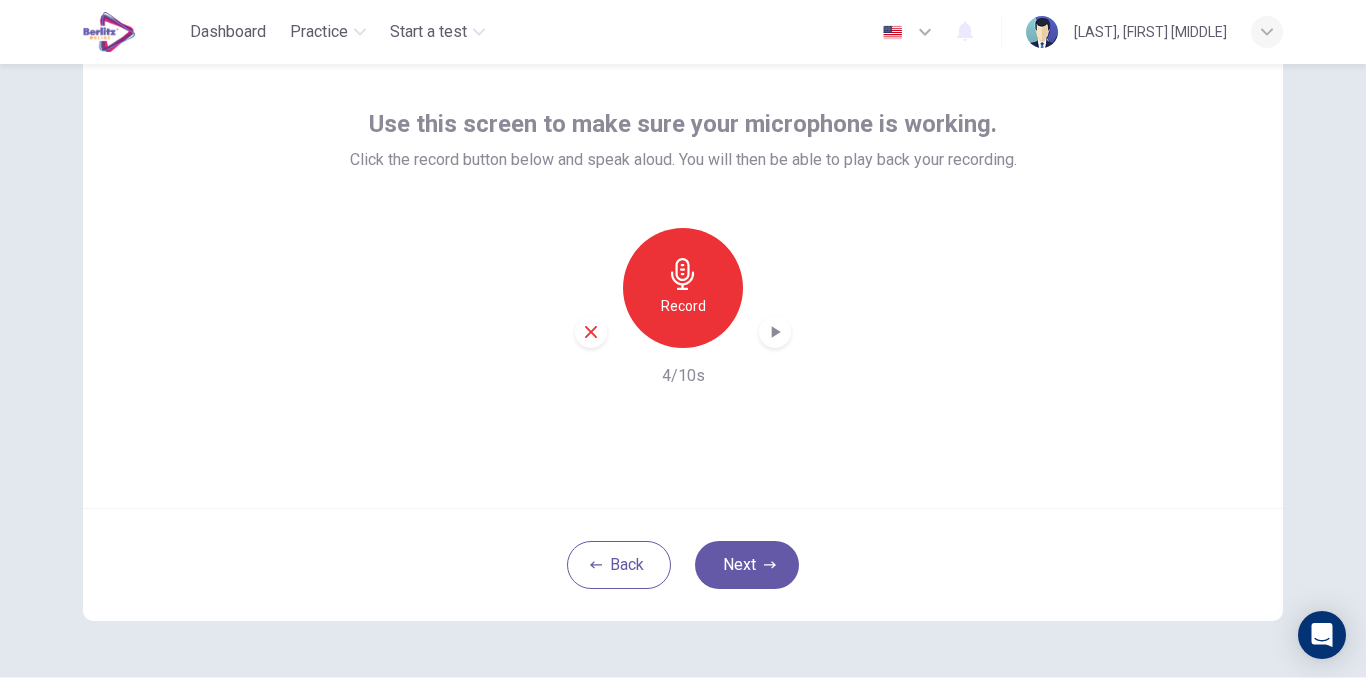click 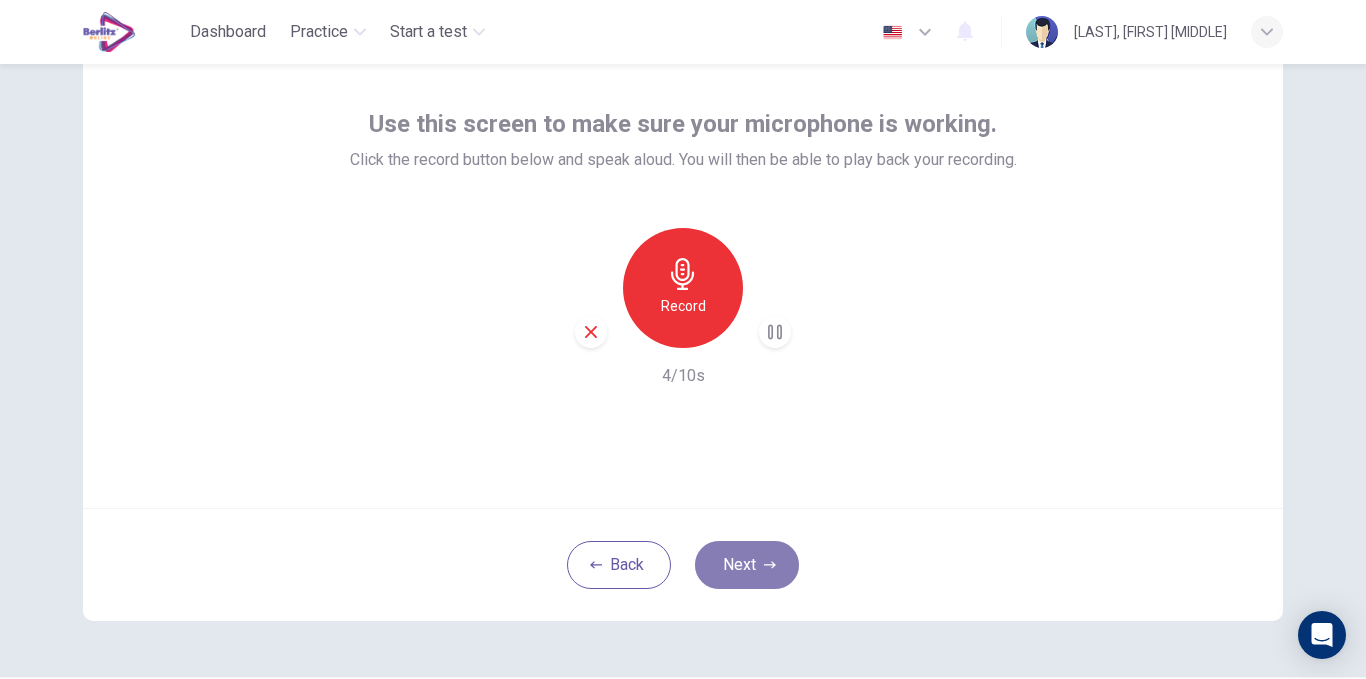 click on "Next" at bounding box center (747, 565) 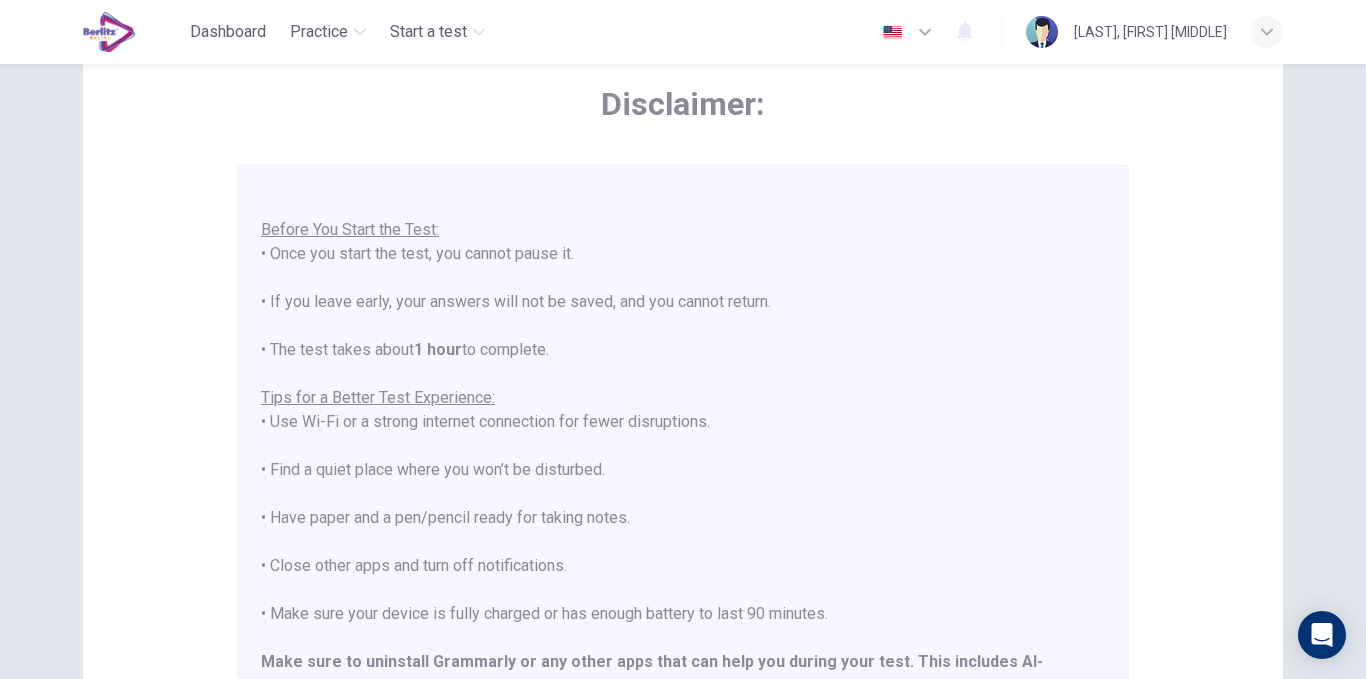 scroll, scrollTop: 191, scrollLeft: 0, axis: vertical 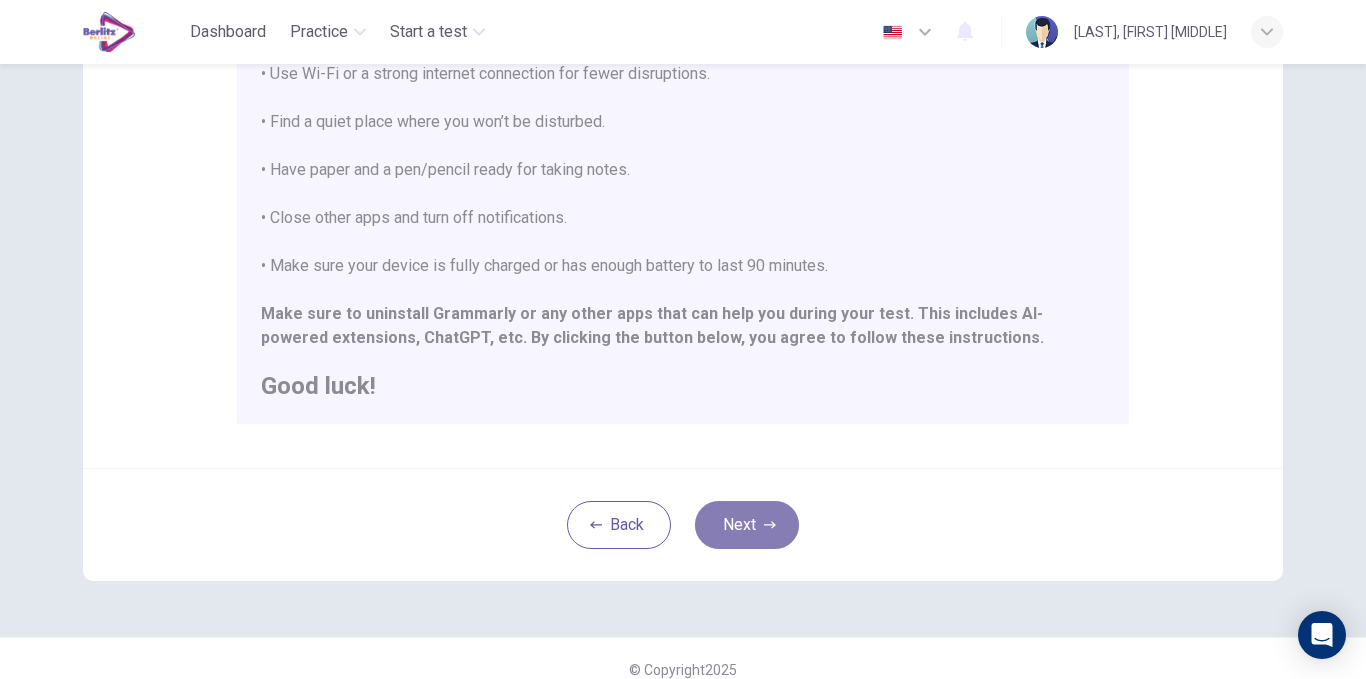 click on "Next" at bounding box center (747, 525) 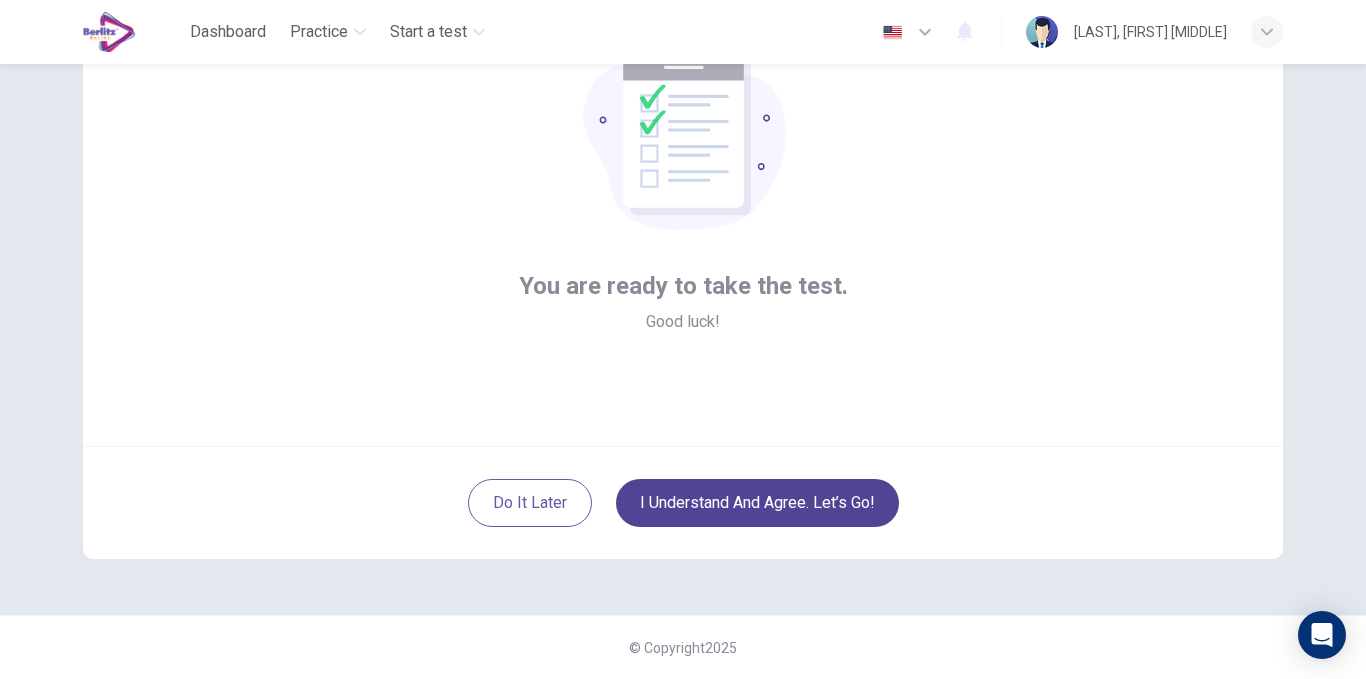 scroll, scrollTop: 154, scrollLeft: 0, axis: vertical 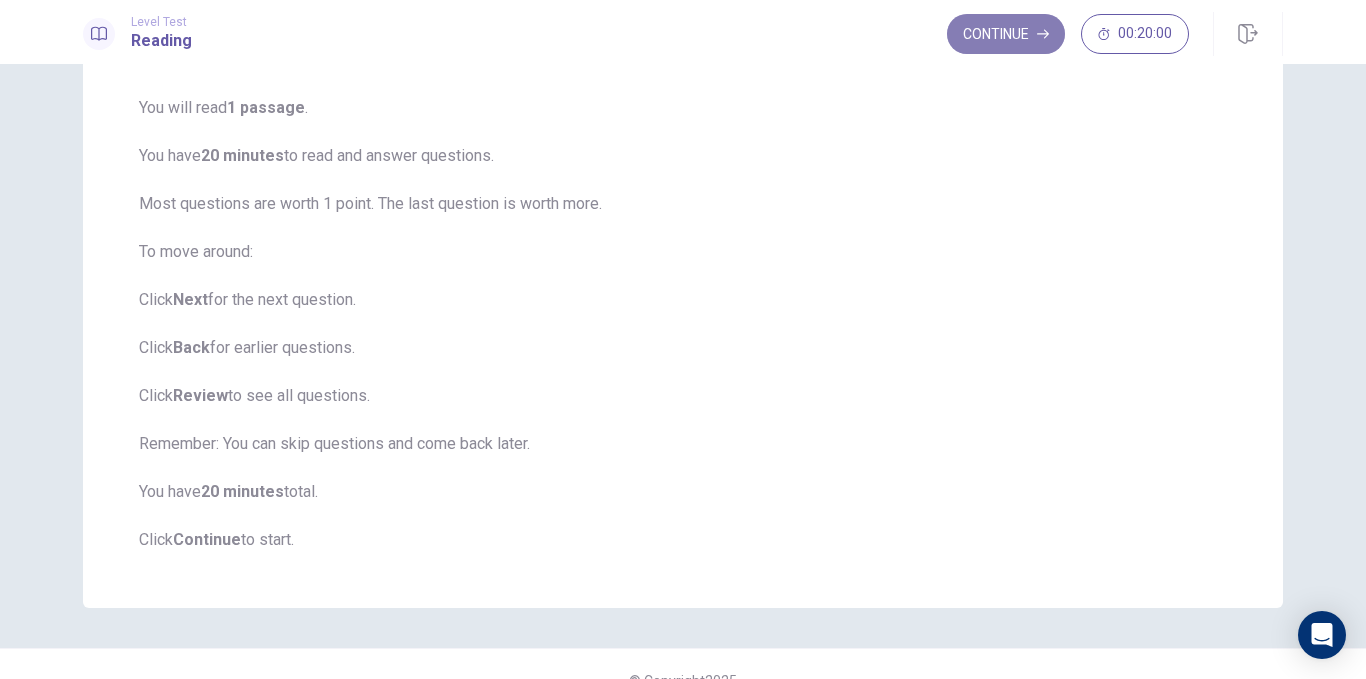 click on "Continue" at bounding box center (1006, 34) 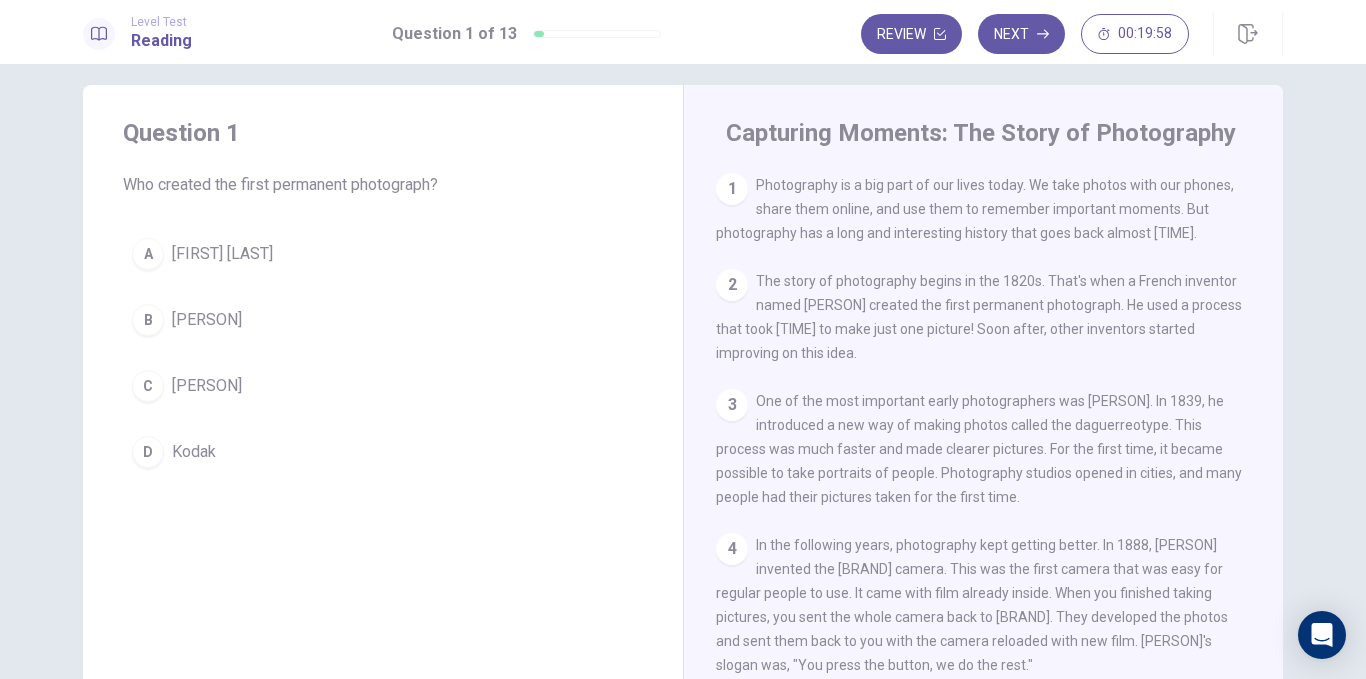 scroll, scrollTop: 18, scrollLeft: 0, axis: vertical 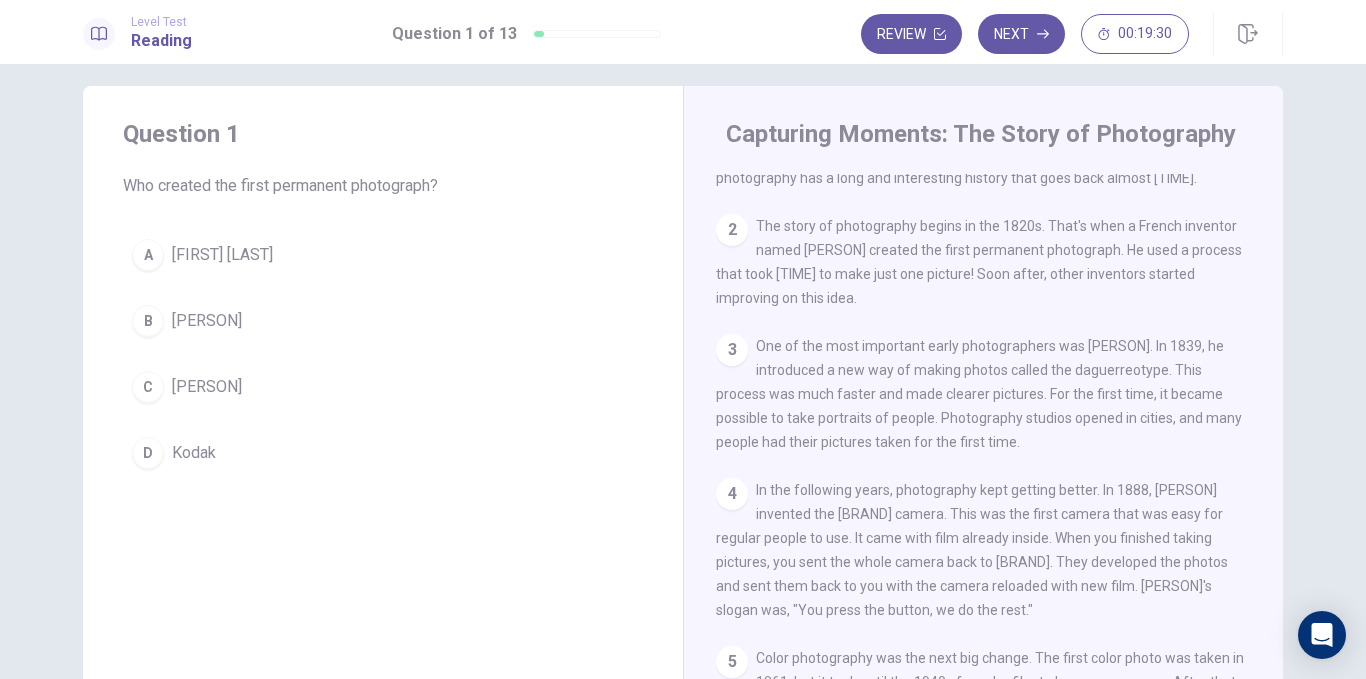 click on "[PERSON]" at bounding box center (207, 387) 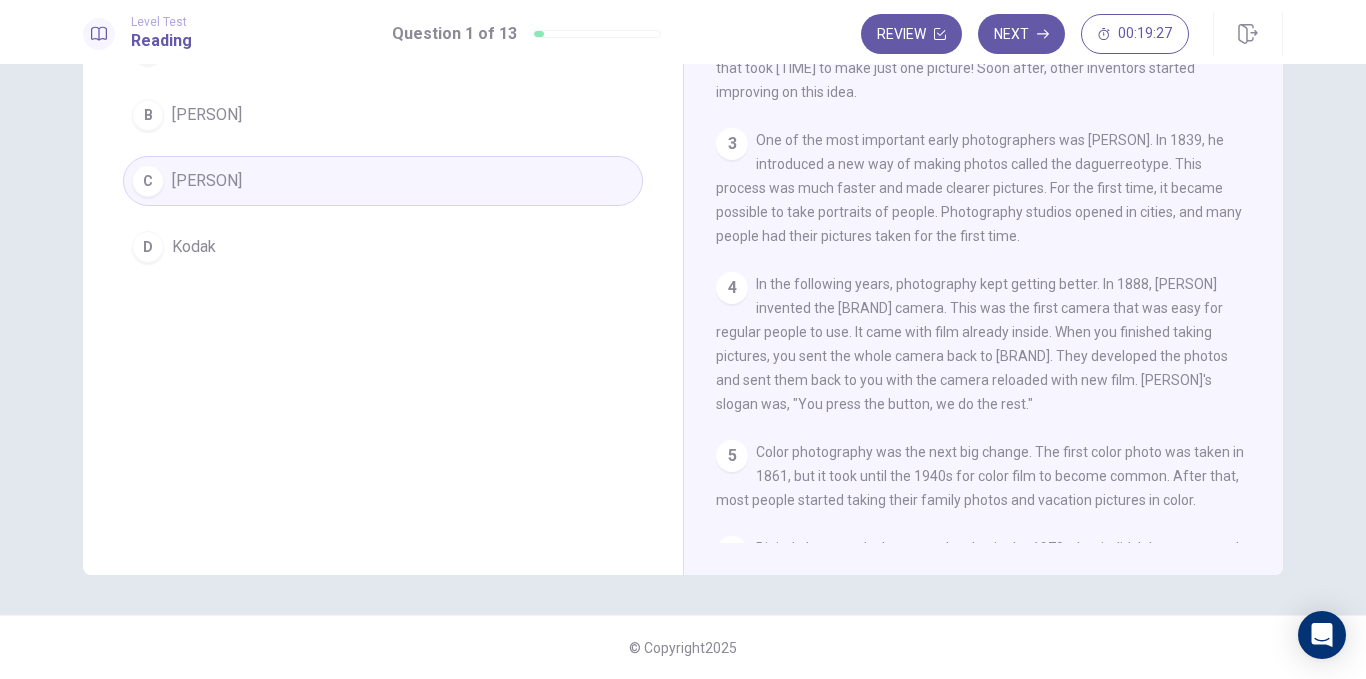 scroll, scrollTop: 0, scrollLeft: 0, axis: both 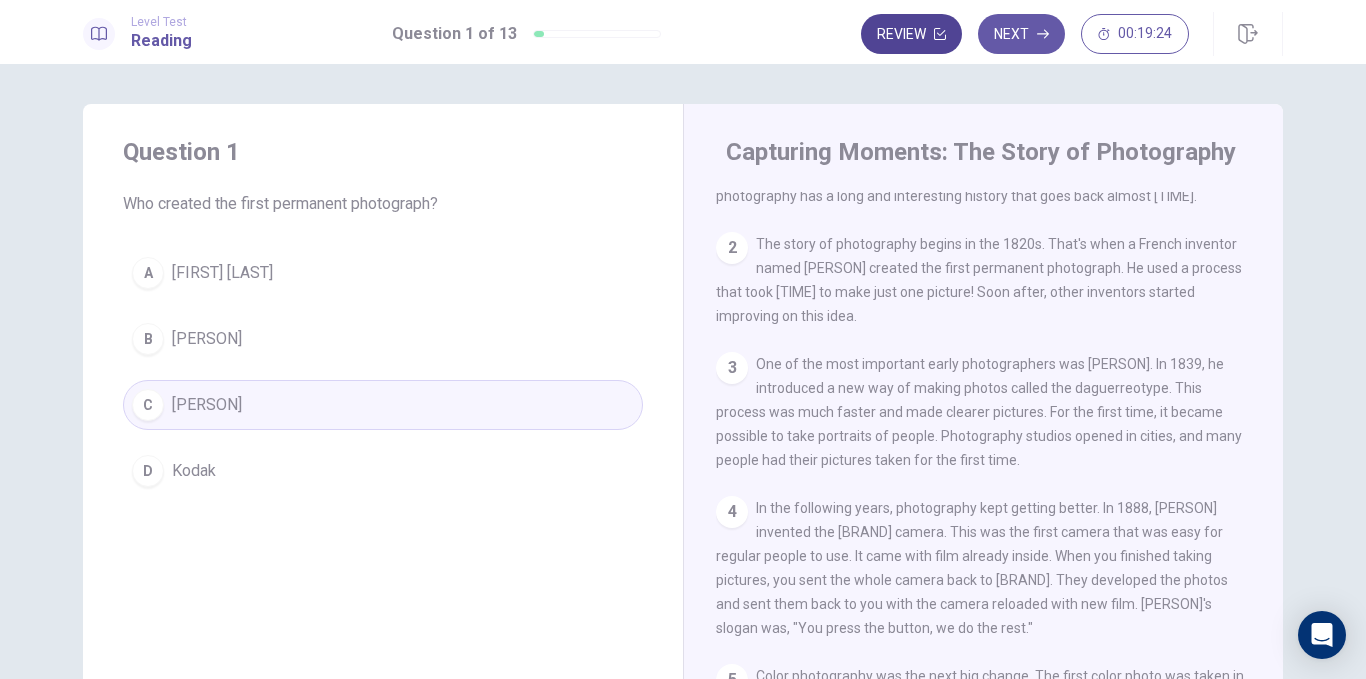 click on "Review" at bounding box center [911, 34] 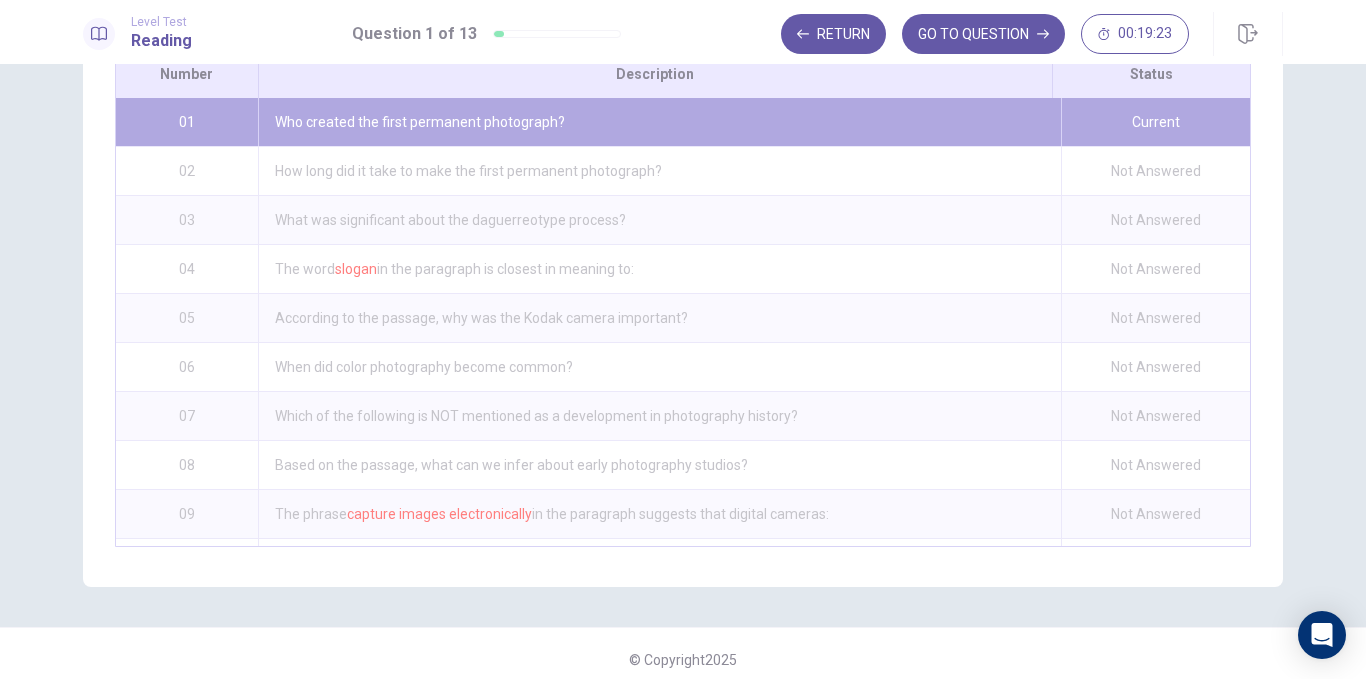 scroll, scrollTop: 331, scrollLeft: 0, axis: vertical 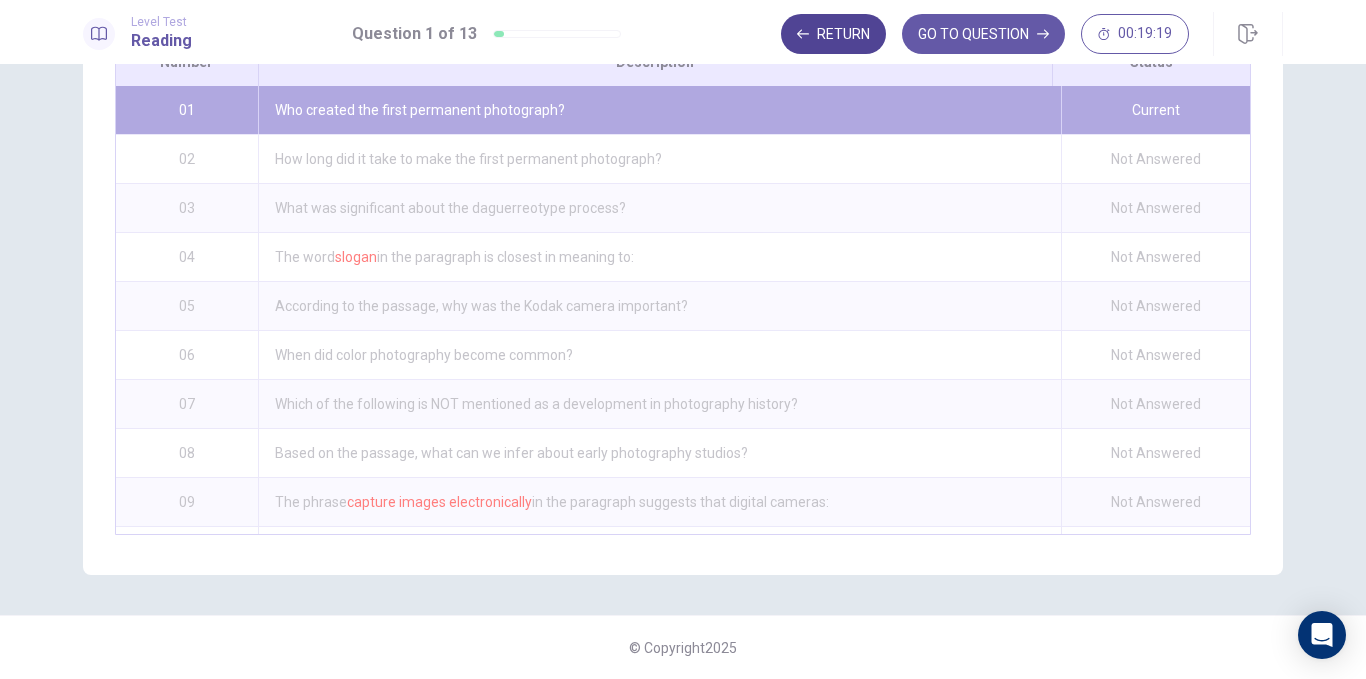 click on "Return" at bounding box center (833, 34) 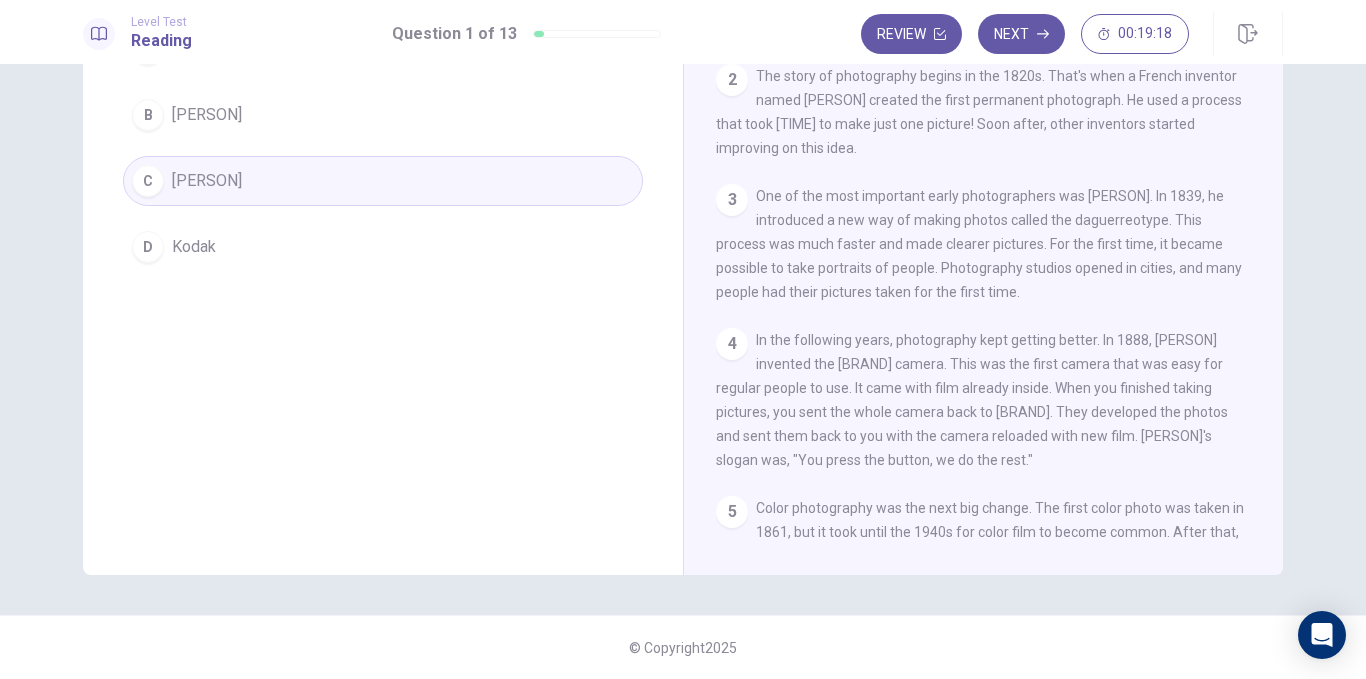 scroll, scrollTop: 224, scrollLeft: 0, axis: vertical 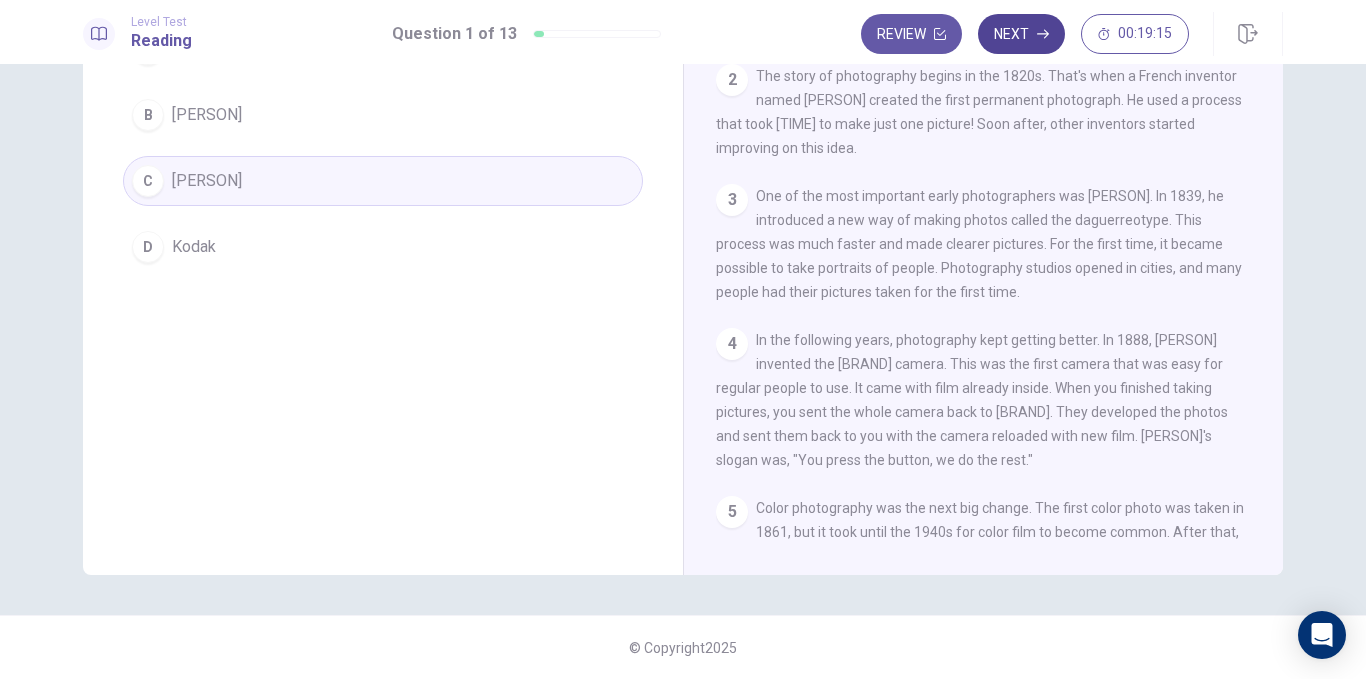 click on "Next" at bounding box center (1021, 34) 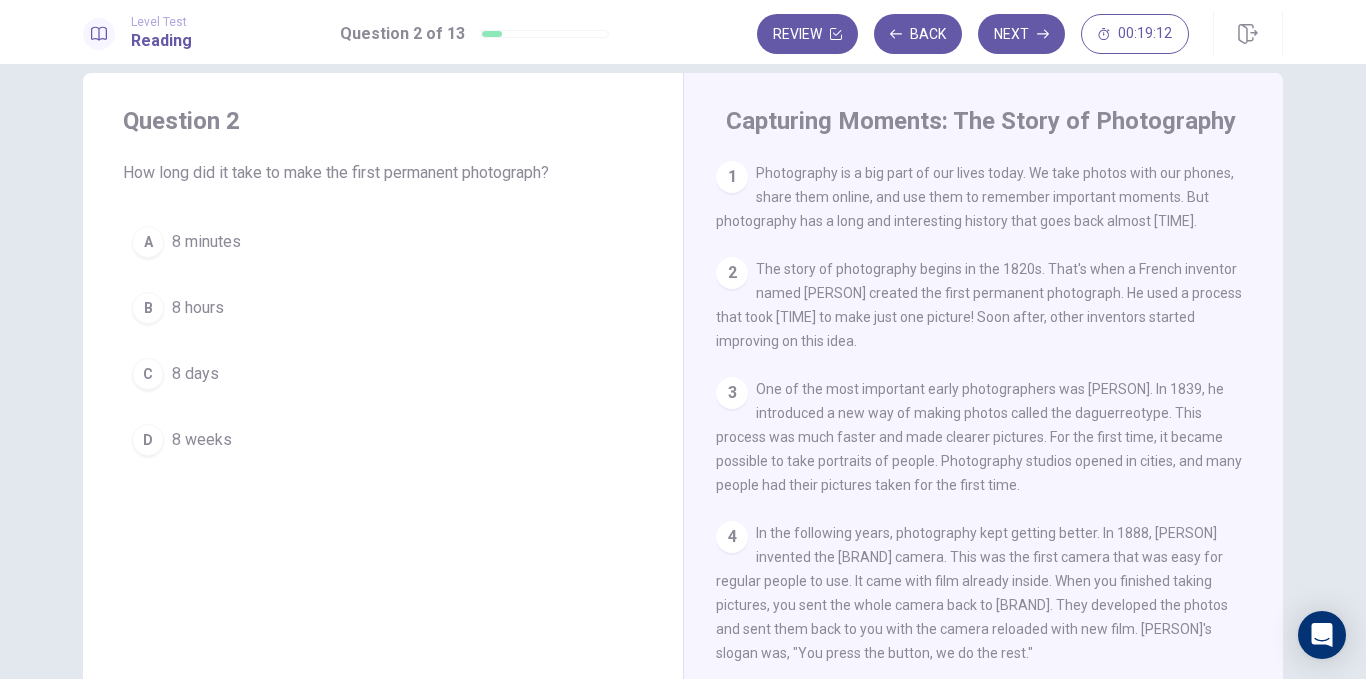scroll, scrollTop: 27, scrollLeft: 0, axis: vertical 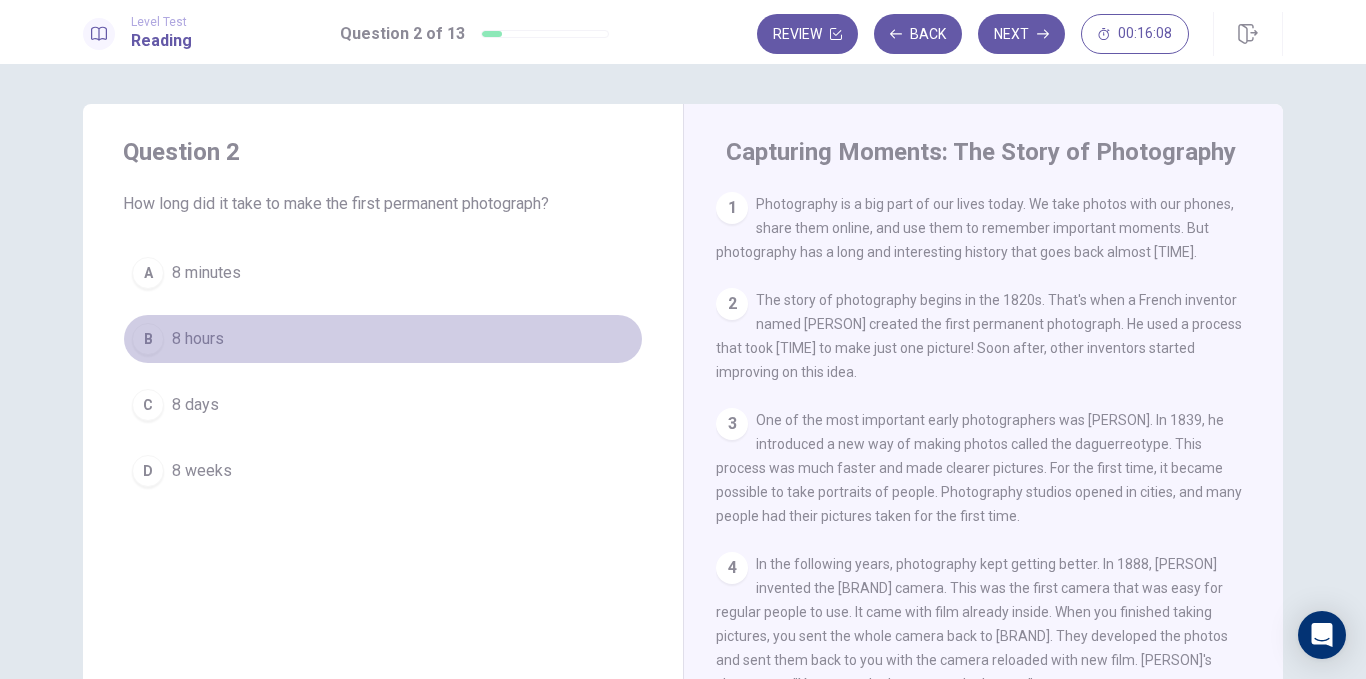 click on "B" at bounding box center (148, 339) 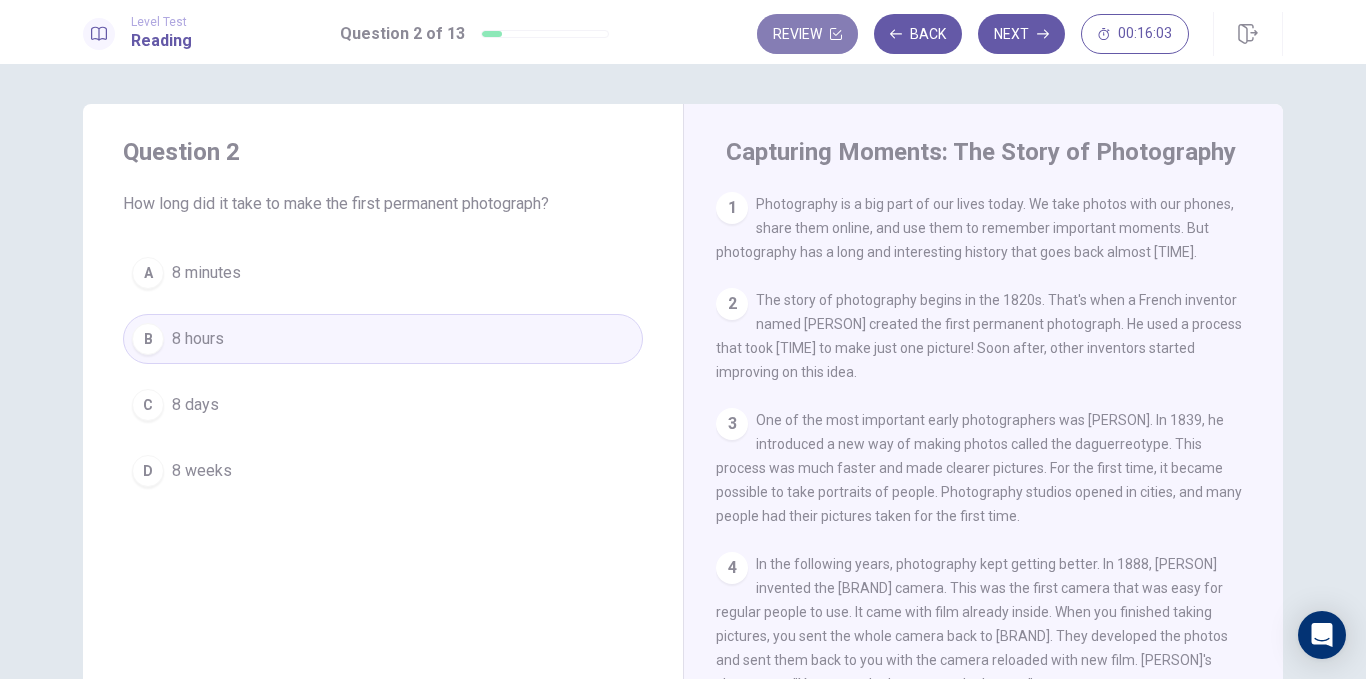 click on "Review" at bounding box center (807, 34) 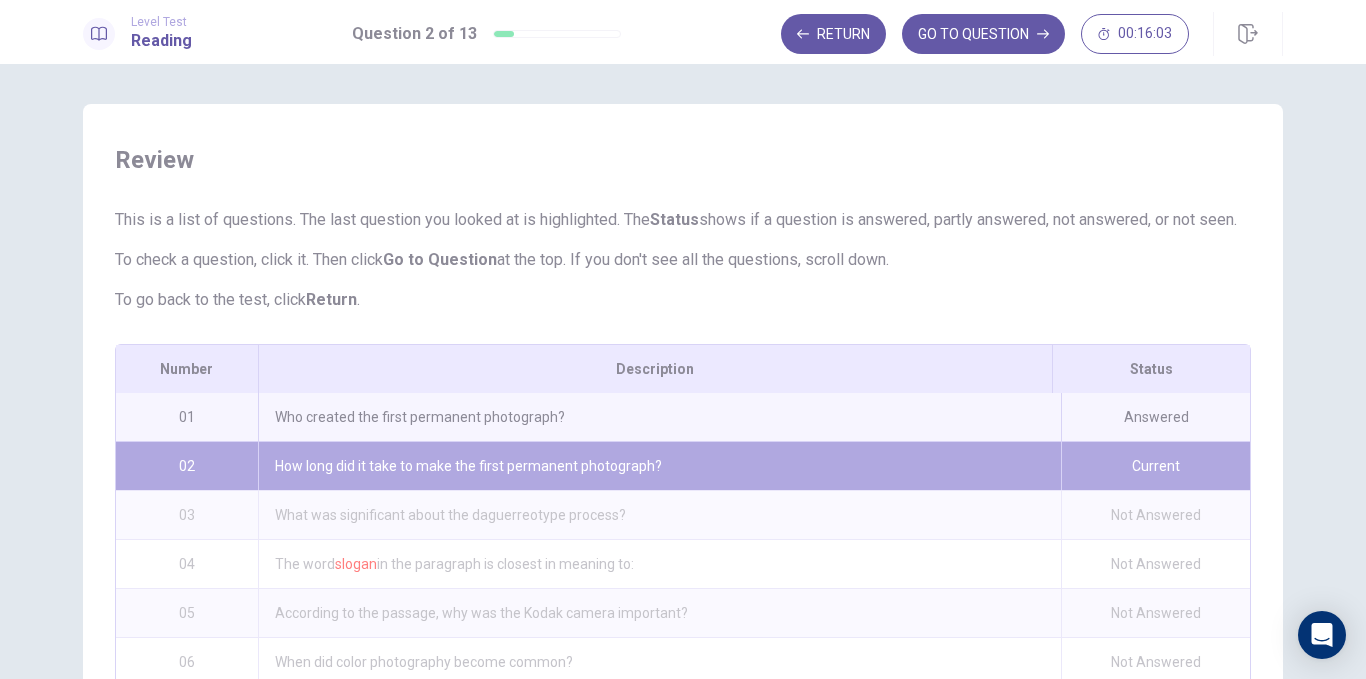 scroll, scrollTop: 331, scrollLeft: 0, axis: vertical 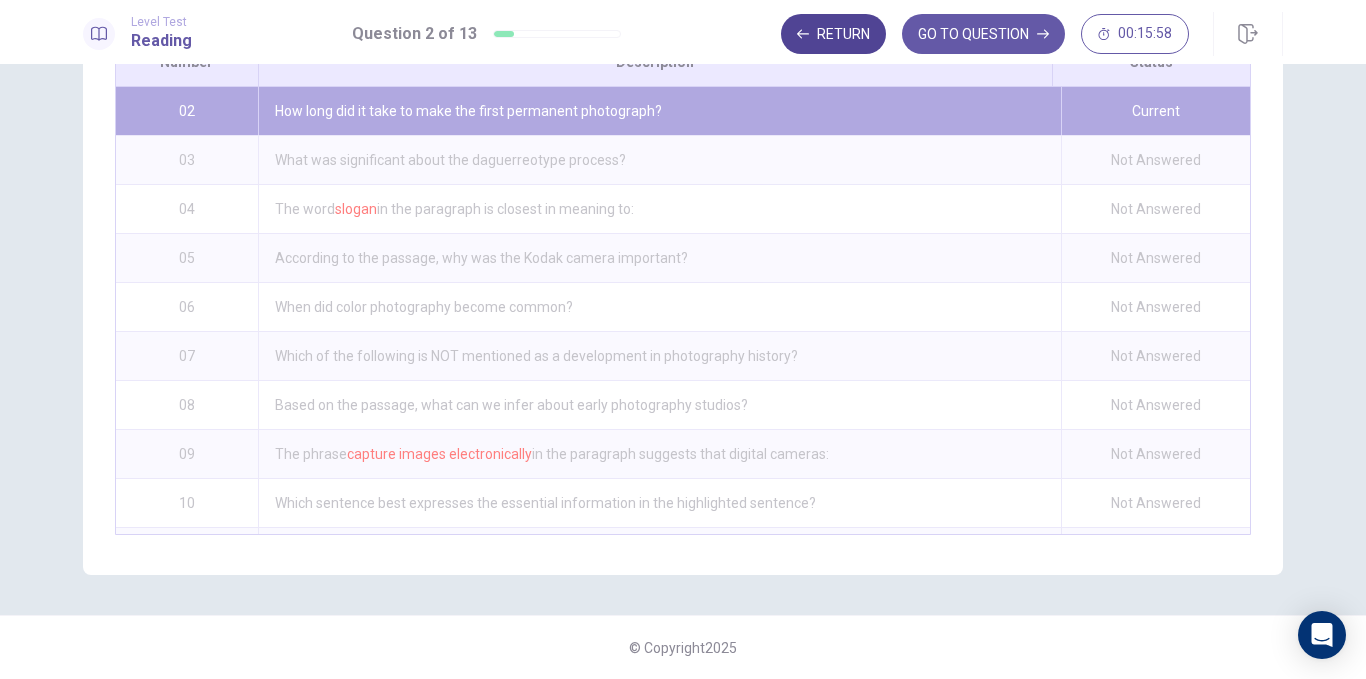 click on "Return" at bounding box center (833, 34) 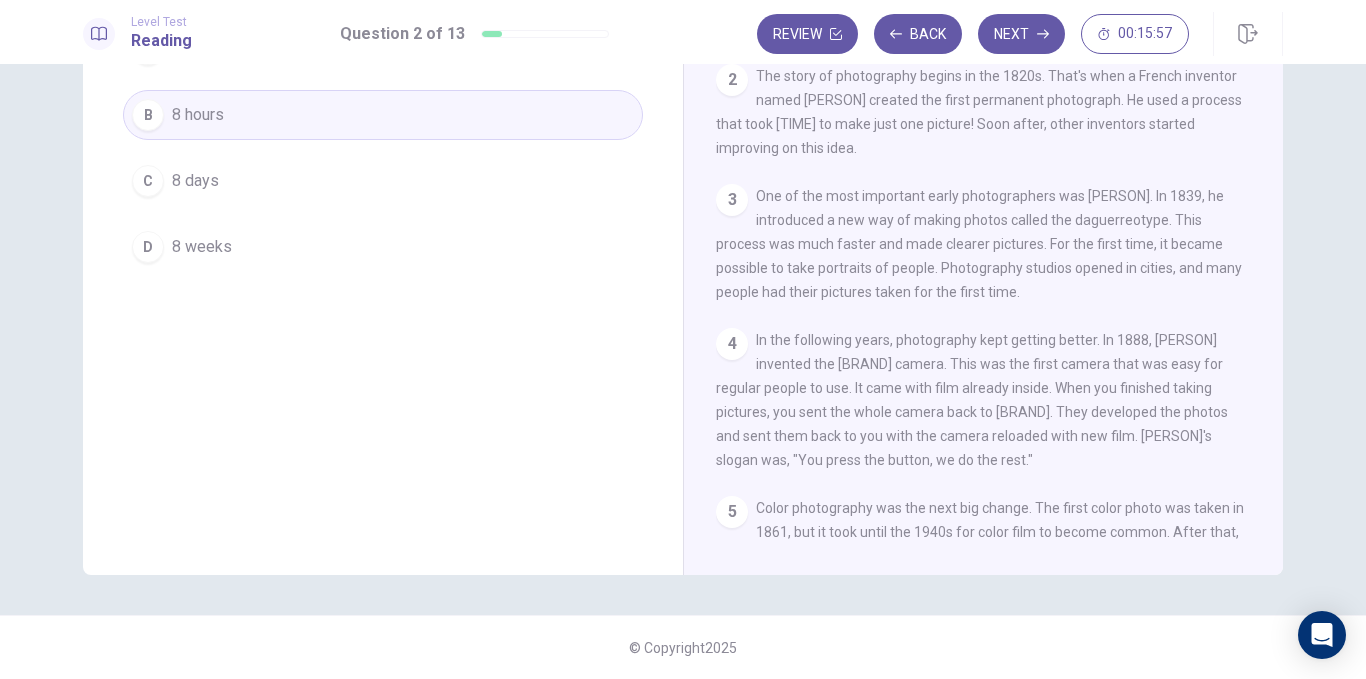 scroll, scrollTop: 224, scrollLeft: 0, axis: vertical 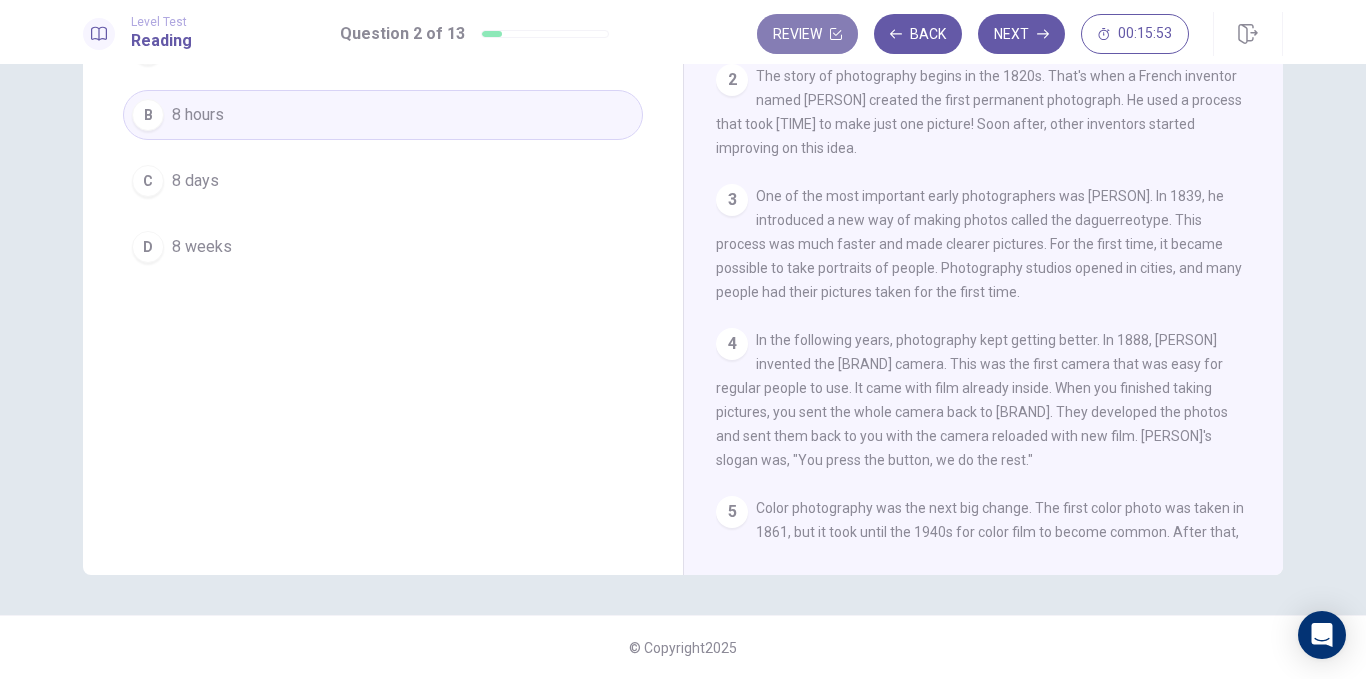 click on "Review" at bounding box center (807, 34) 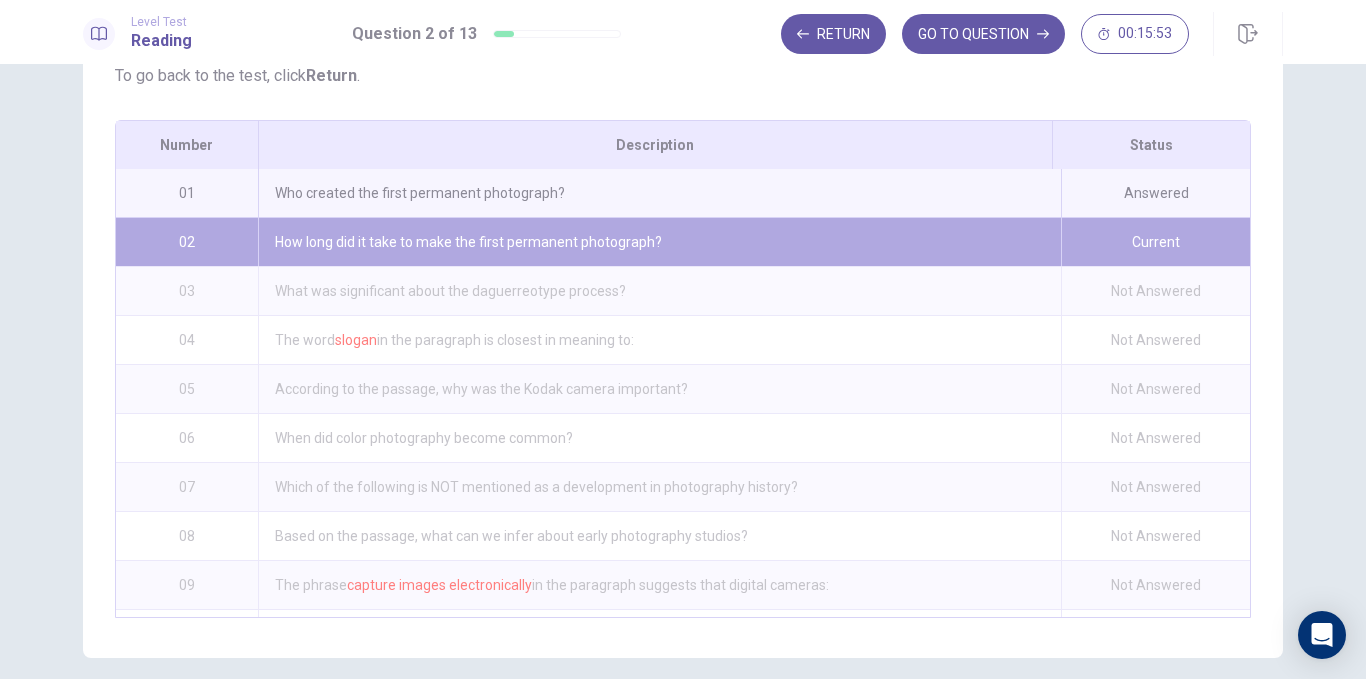 scroll, scrollTop: 331, scrollLeft: 0, axis: vertical 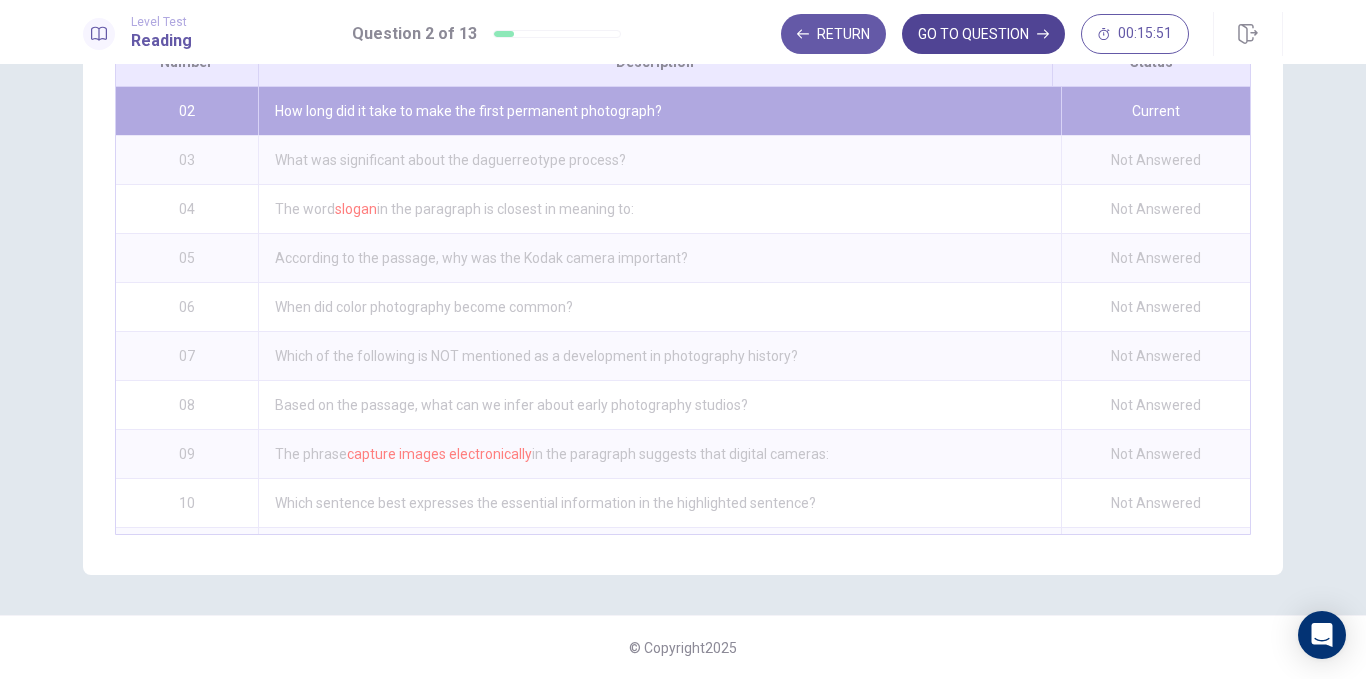 click on "GO TO QUESTION" at bounding box center [983, 34] 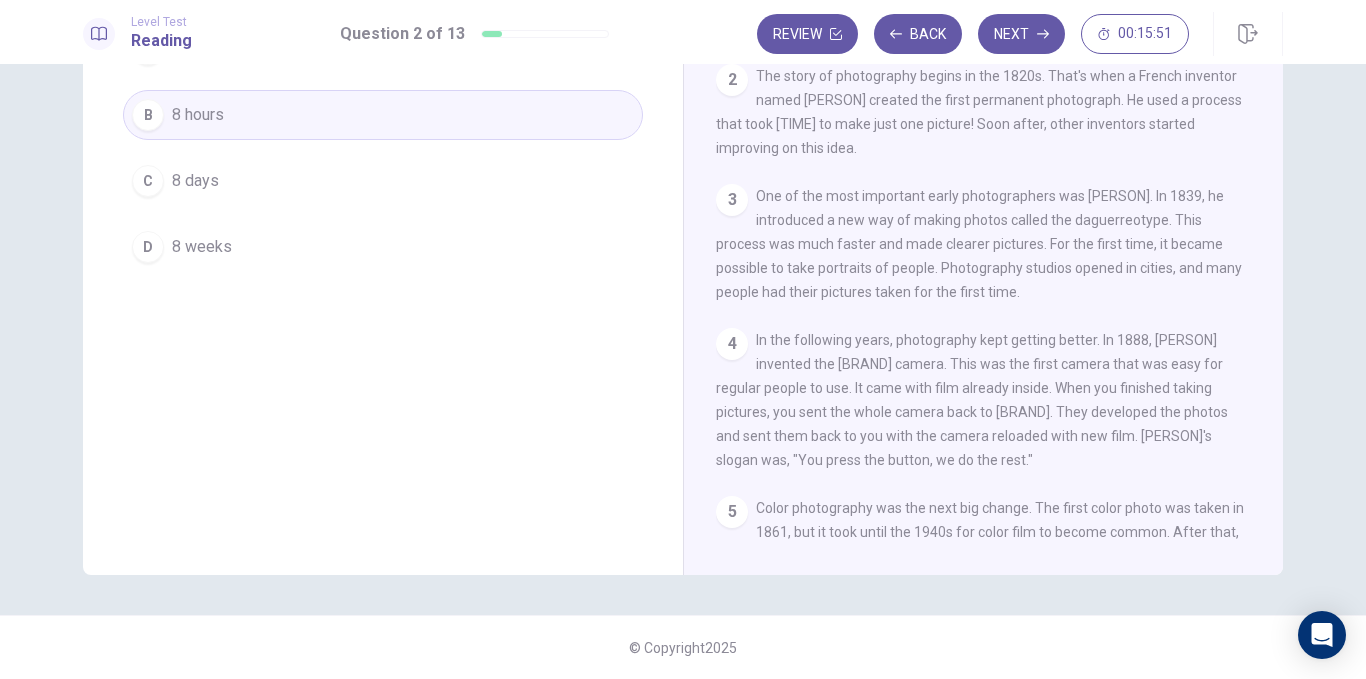 scroll, scrollTop: 224, scrollLeft: 0, axis: vertical 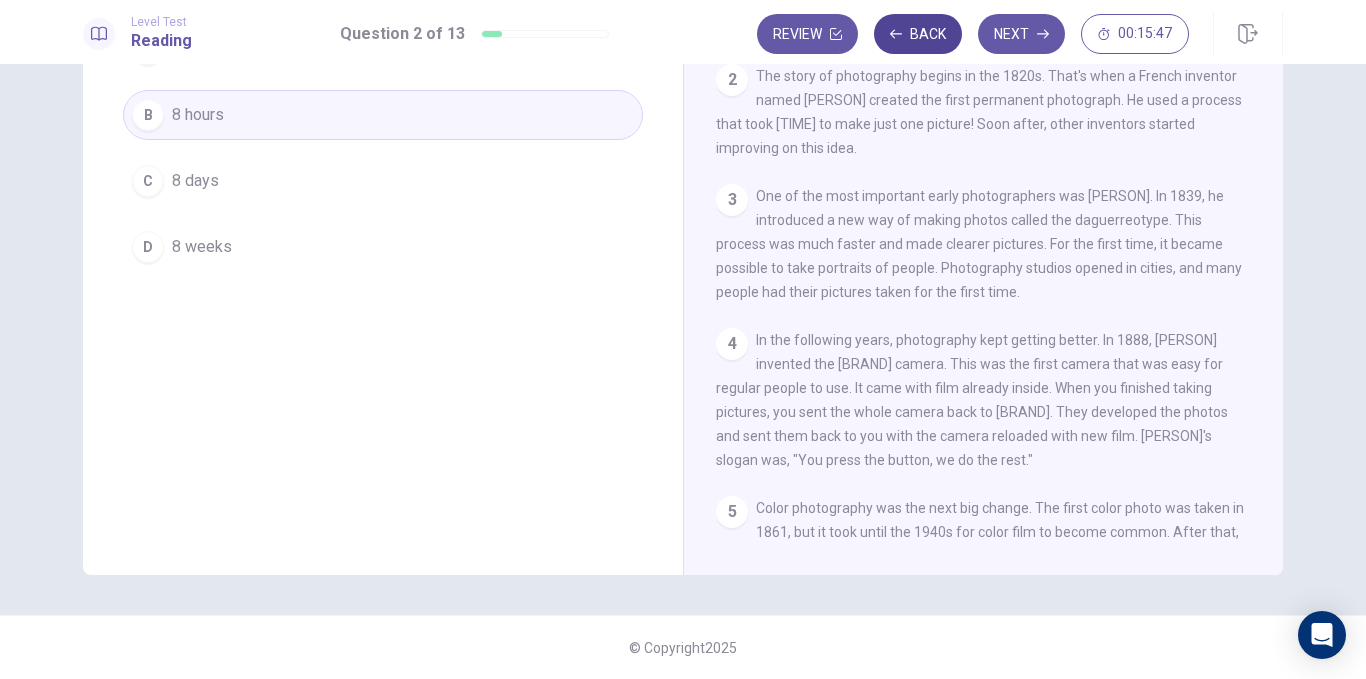 click on "Back" at bounding box center (918, 34) 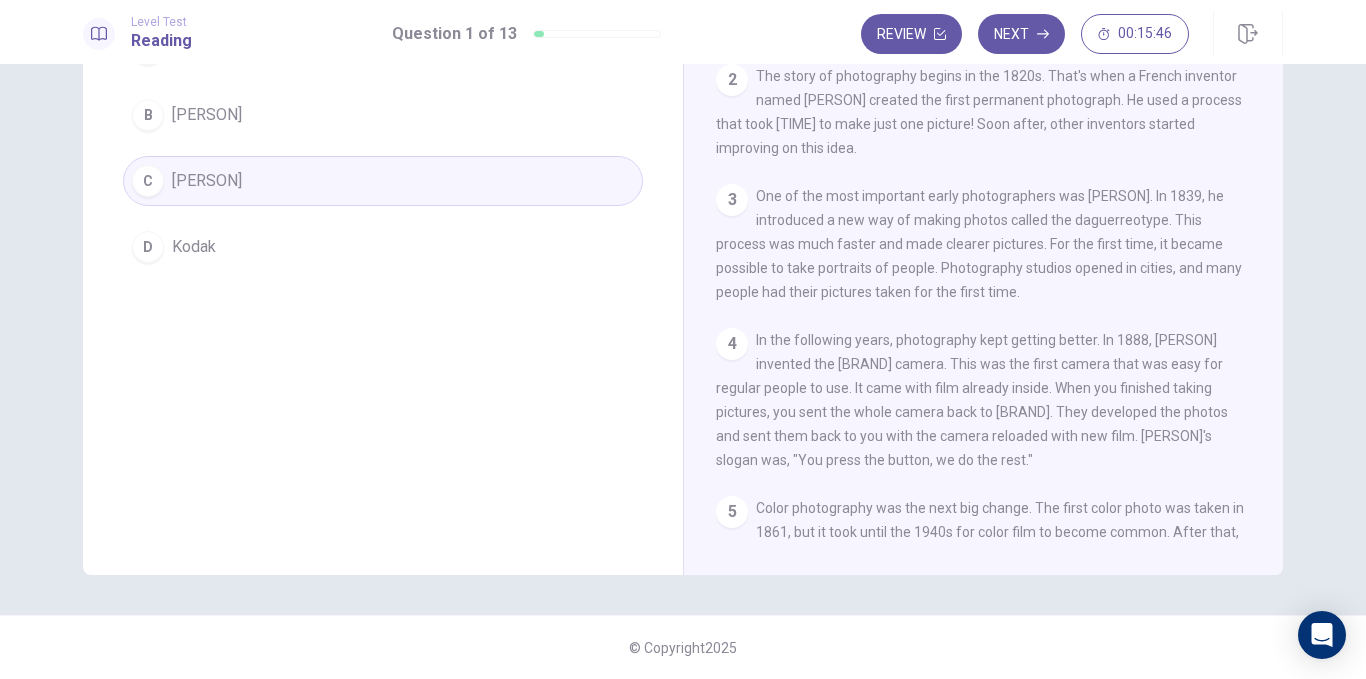 click 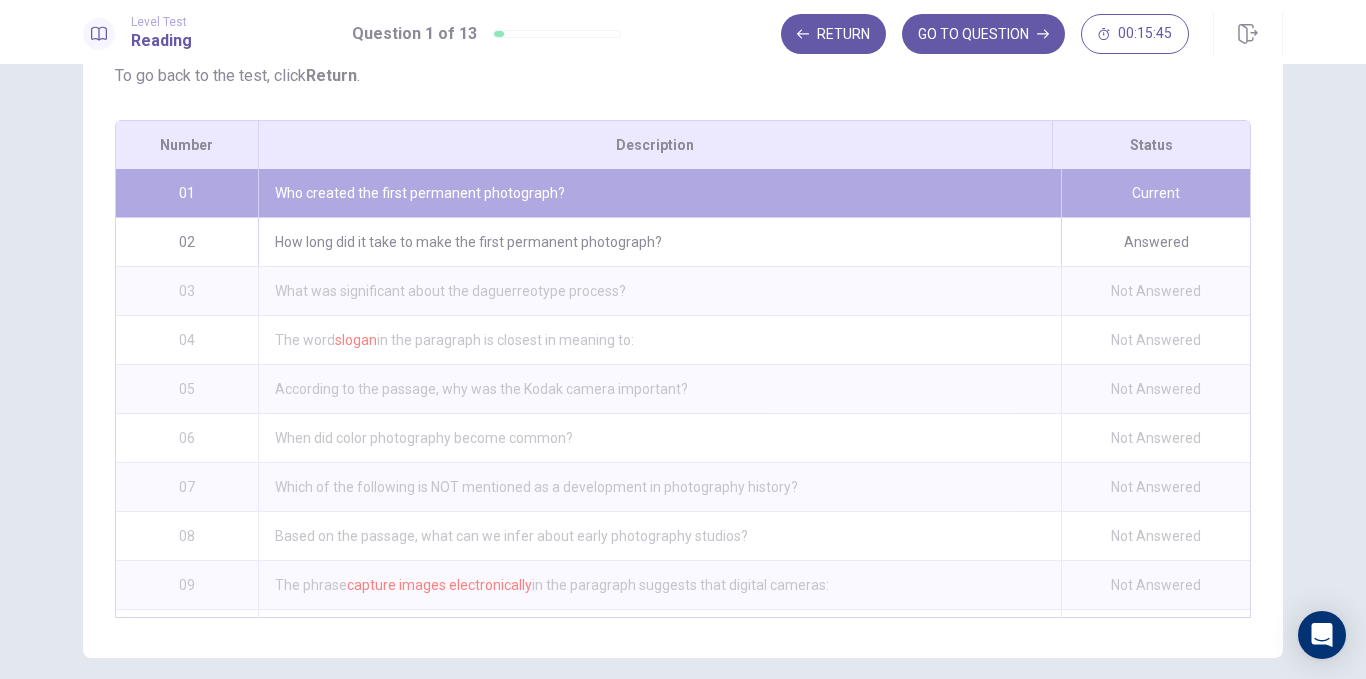 scroll, scrollTop: 331, scrollLeft: 0, axis: vertical 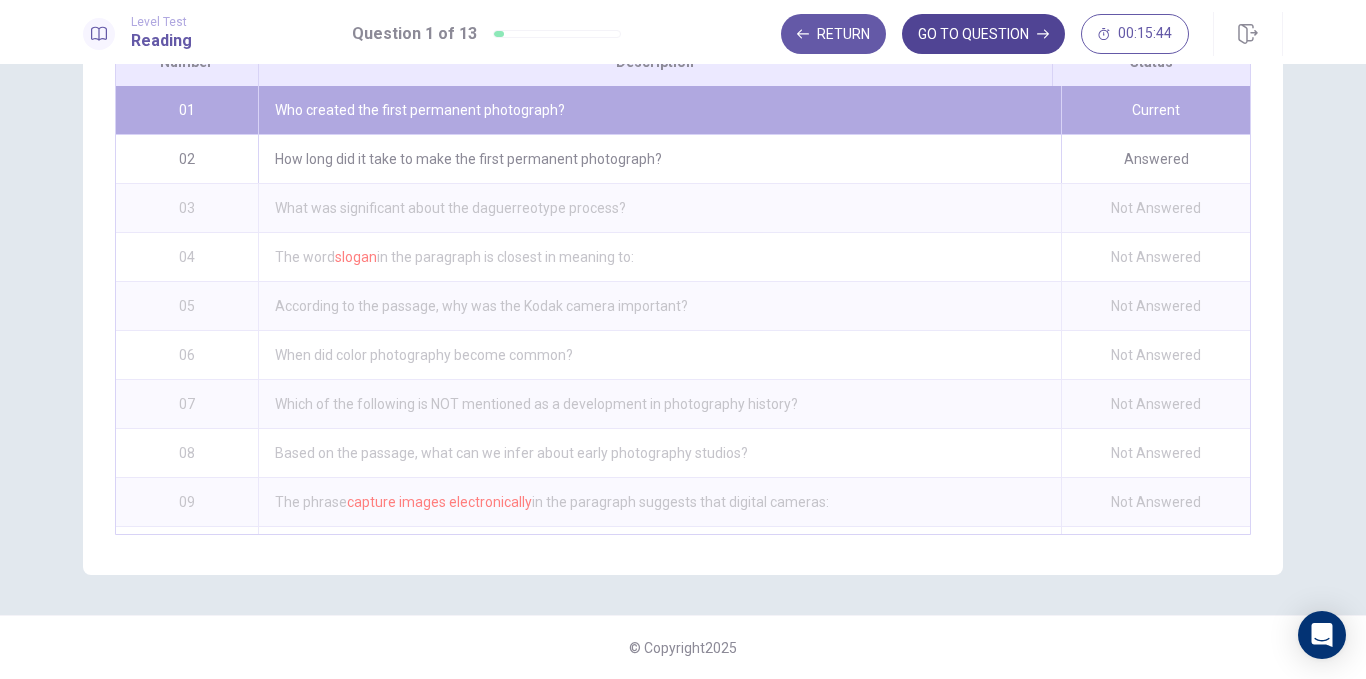 click on "GO TO QUESTION" at bounding box center (983, 34) 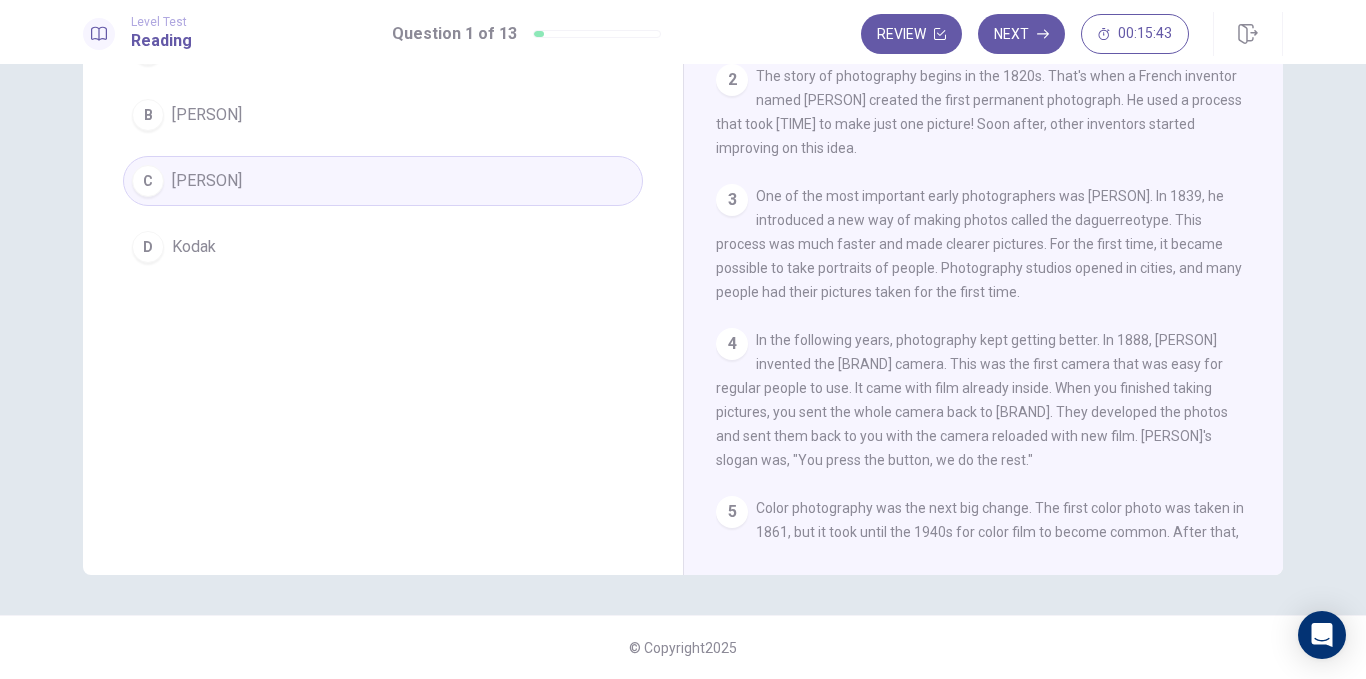 scroll, scrollTop: 224, scrollLeft: 0, axis: vertical 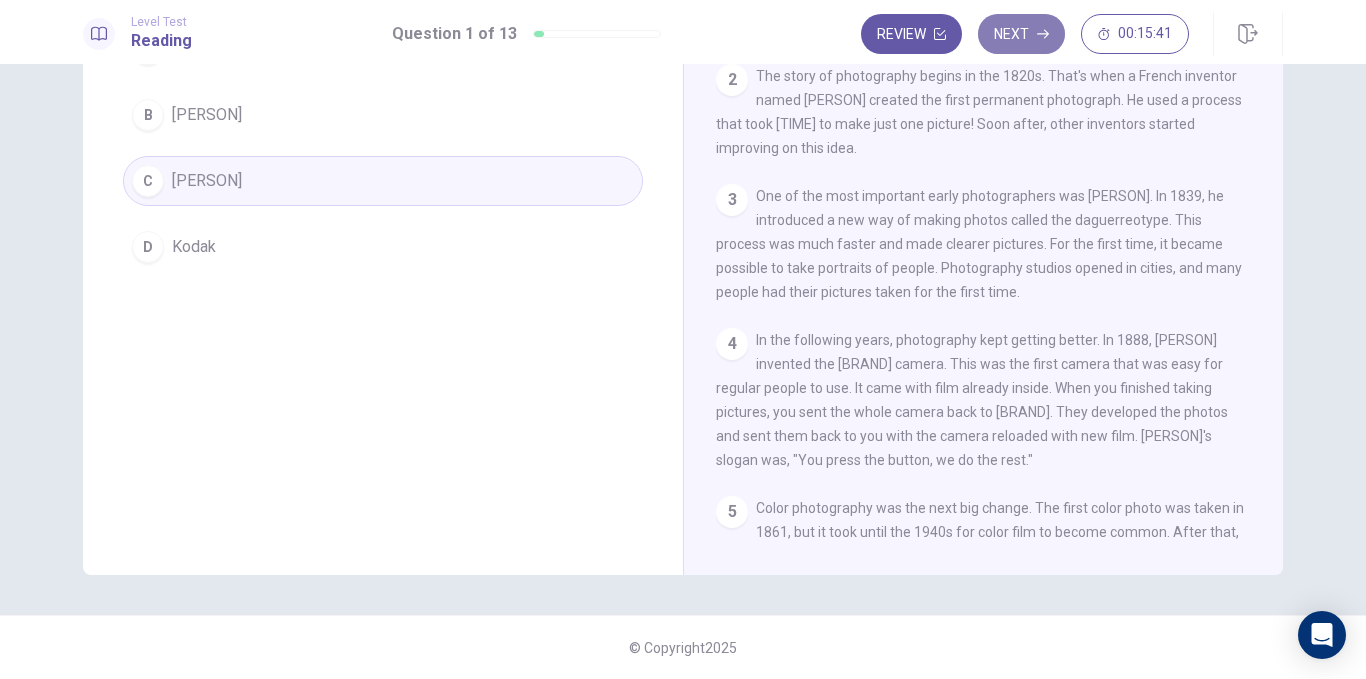 click on "Next" at bounding box center [1021, 34] 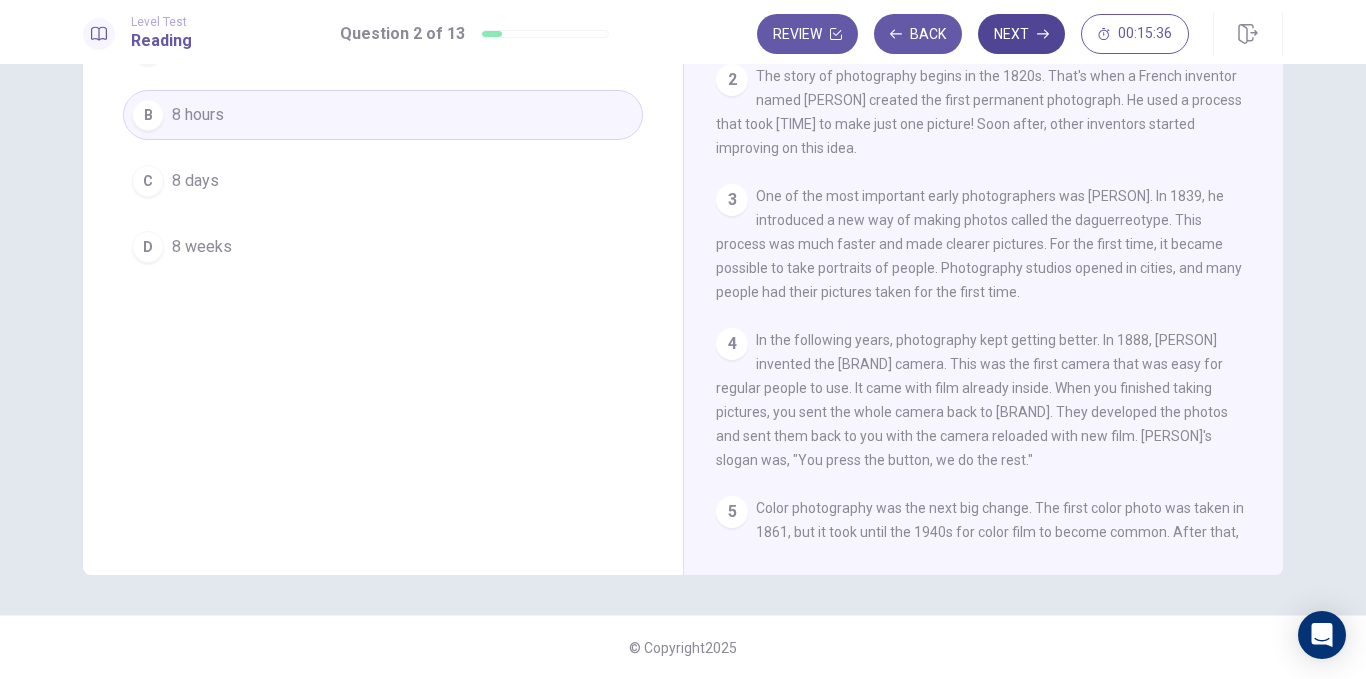 click on "Next" at bounding box center [1021, 34] 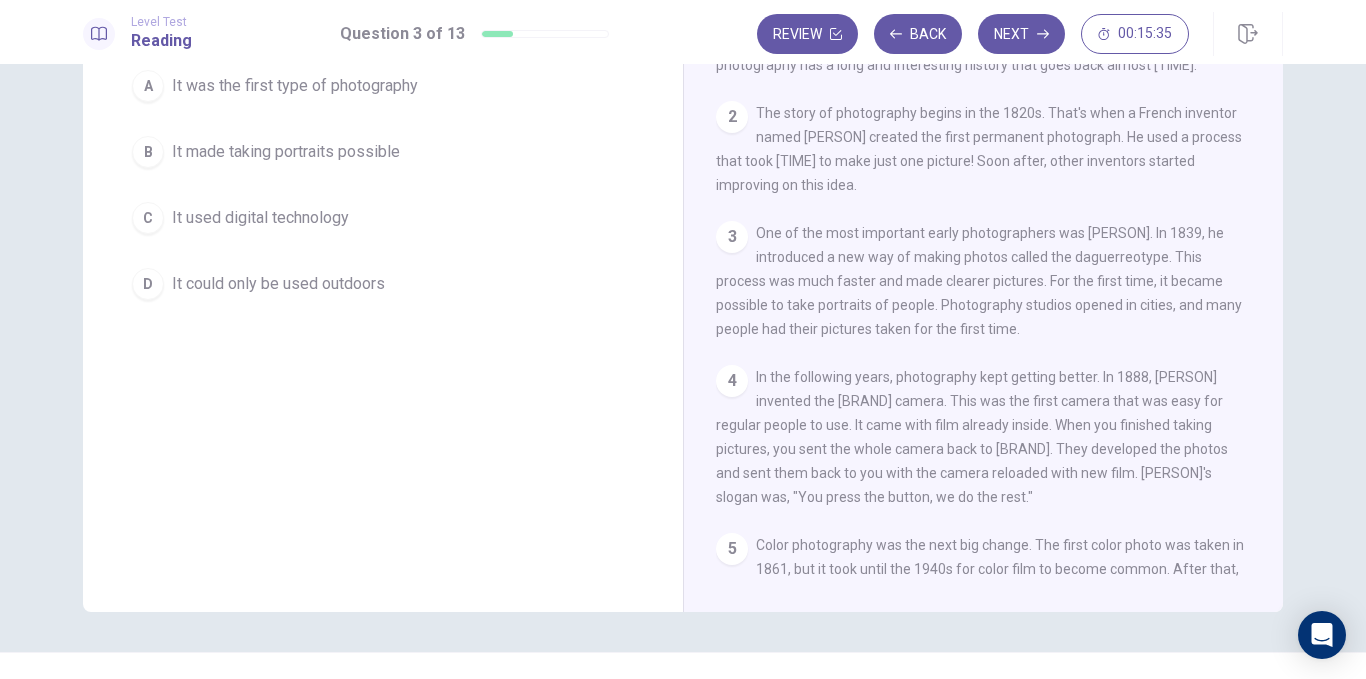 scroll, scrollTop: 0, scrollLeft: 0, axis: both 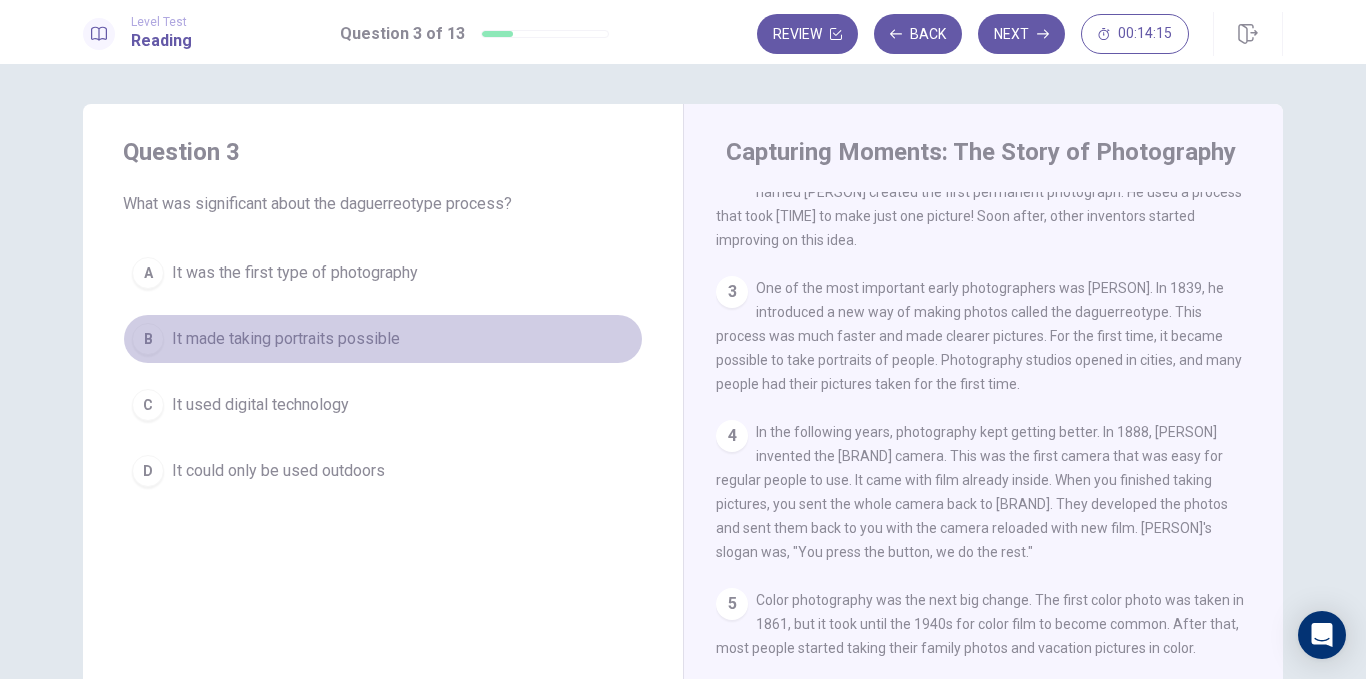 click on "It made taking portraits possible" at bounding box center (286, 339) 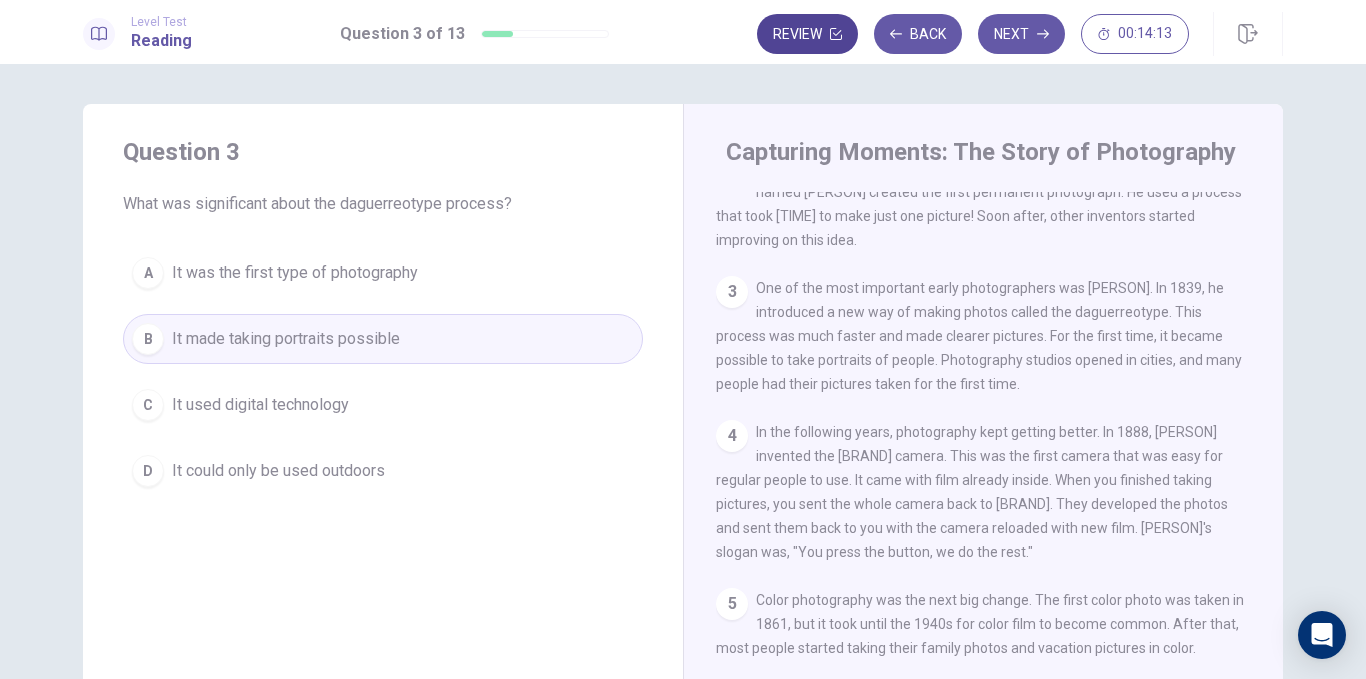 click on "Review" at bounding box center [807, 34] 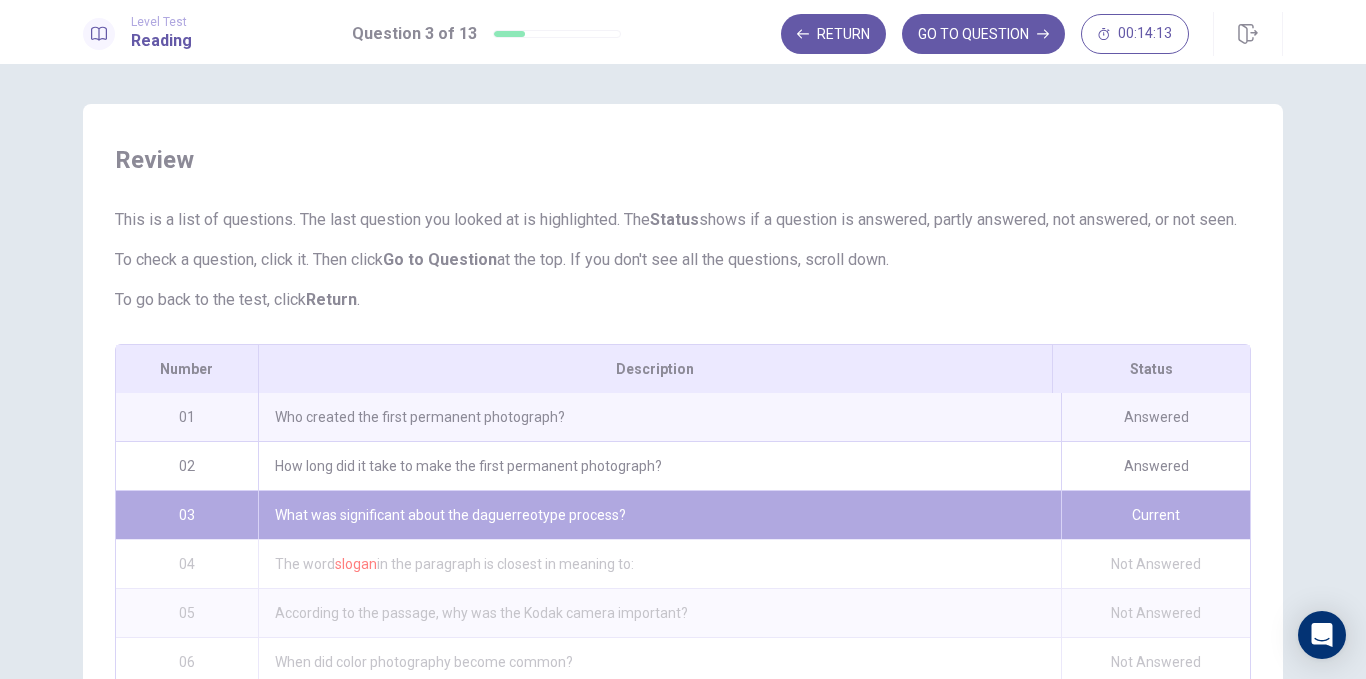 scroll, scrollTop: 331, scrollLeft: 0, axis: vertical 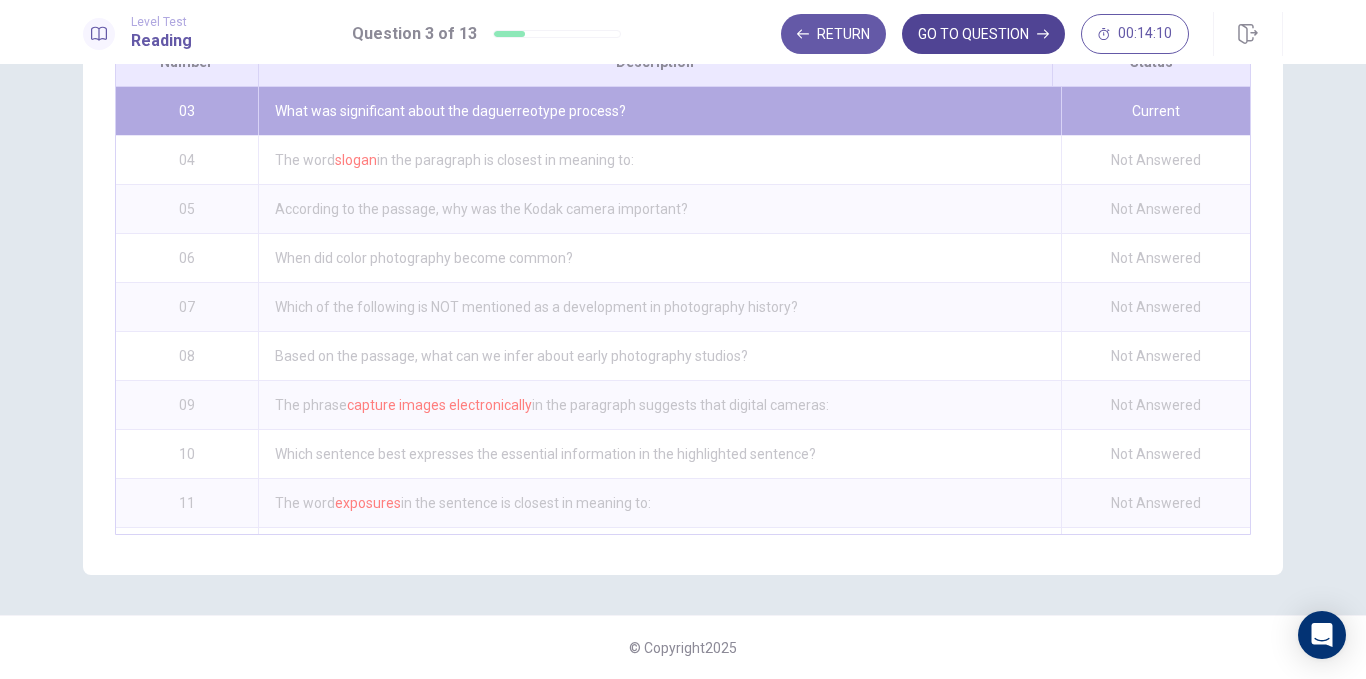 click on "GO TO QUESTION" at bounding box center [983, 34] 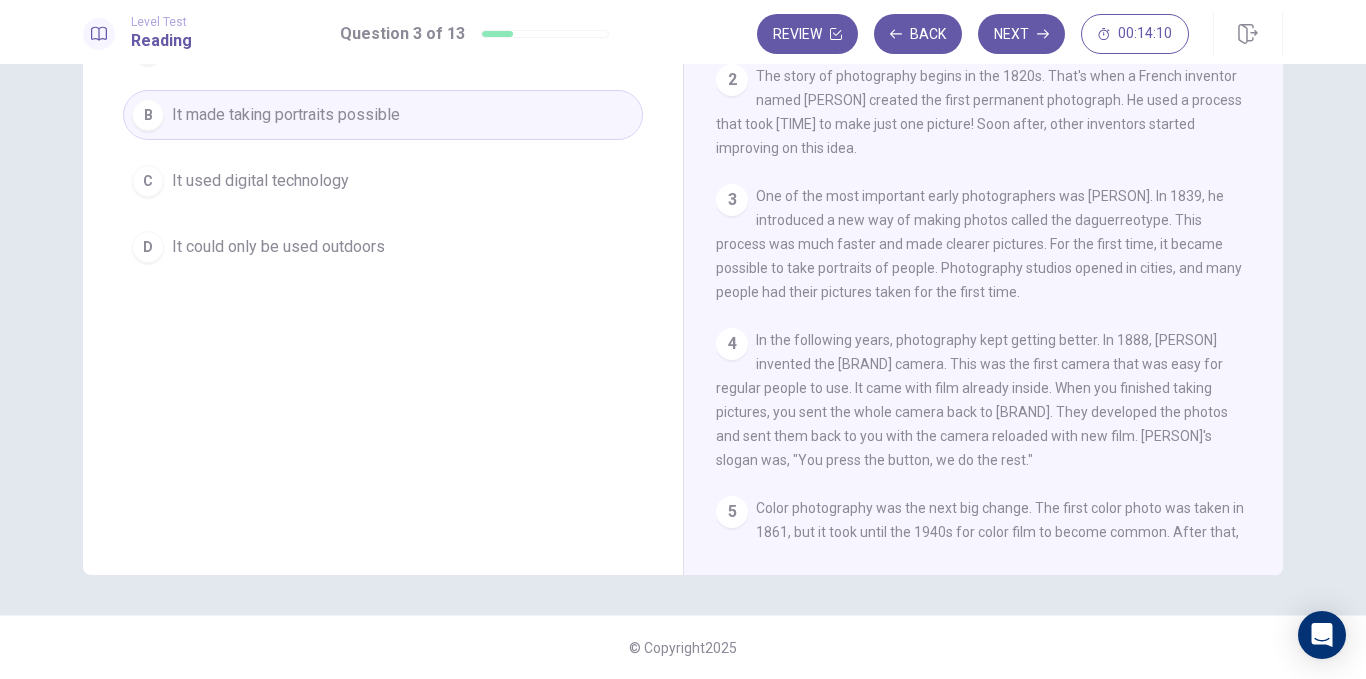 scroll, scrollTop: 224, scrollLeft: 0, axis: vertical 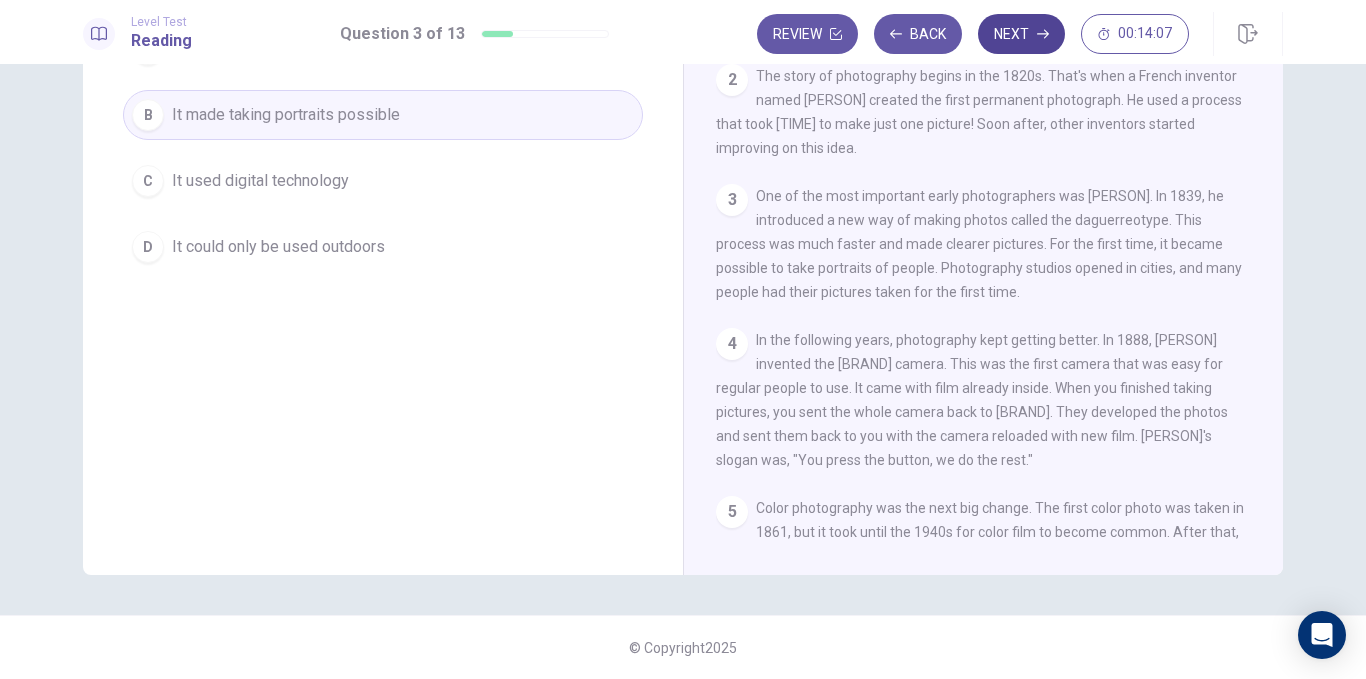 click on "Next" at bounding box center [1021, 34] 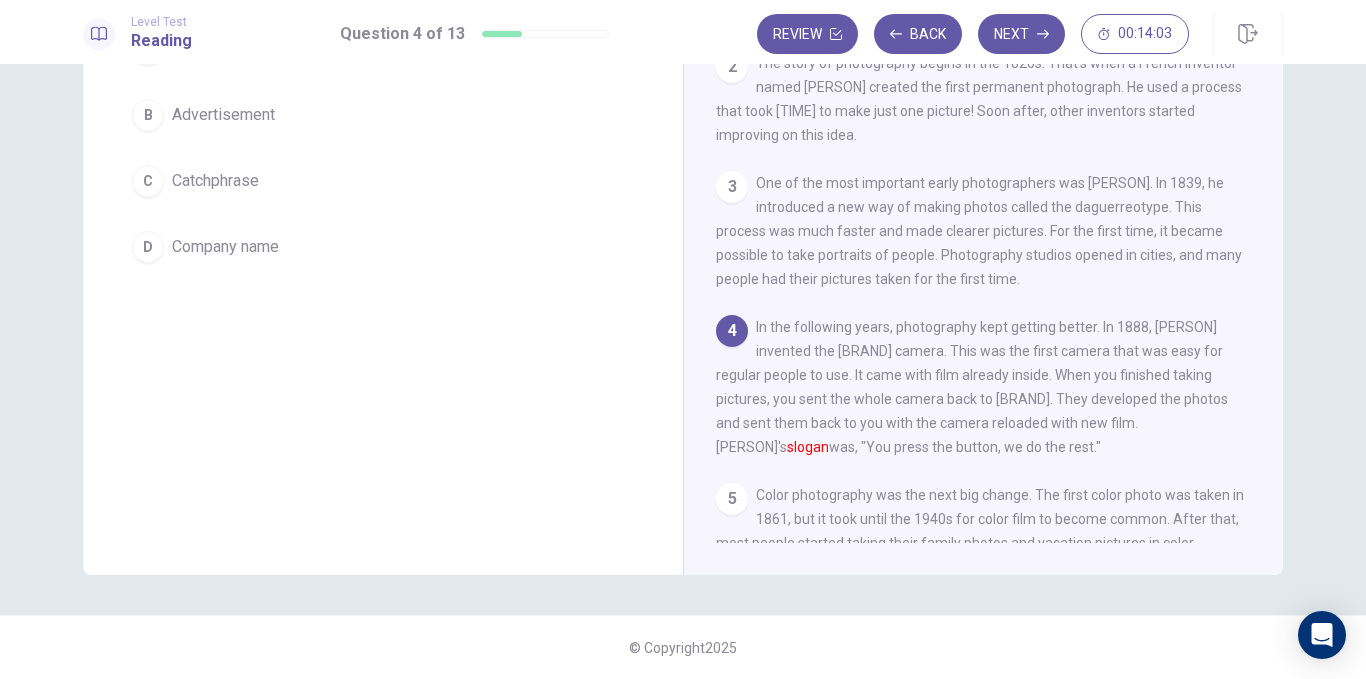 scroll, scrollTop: 14, scrollLeft: 0, axis: vertical 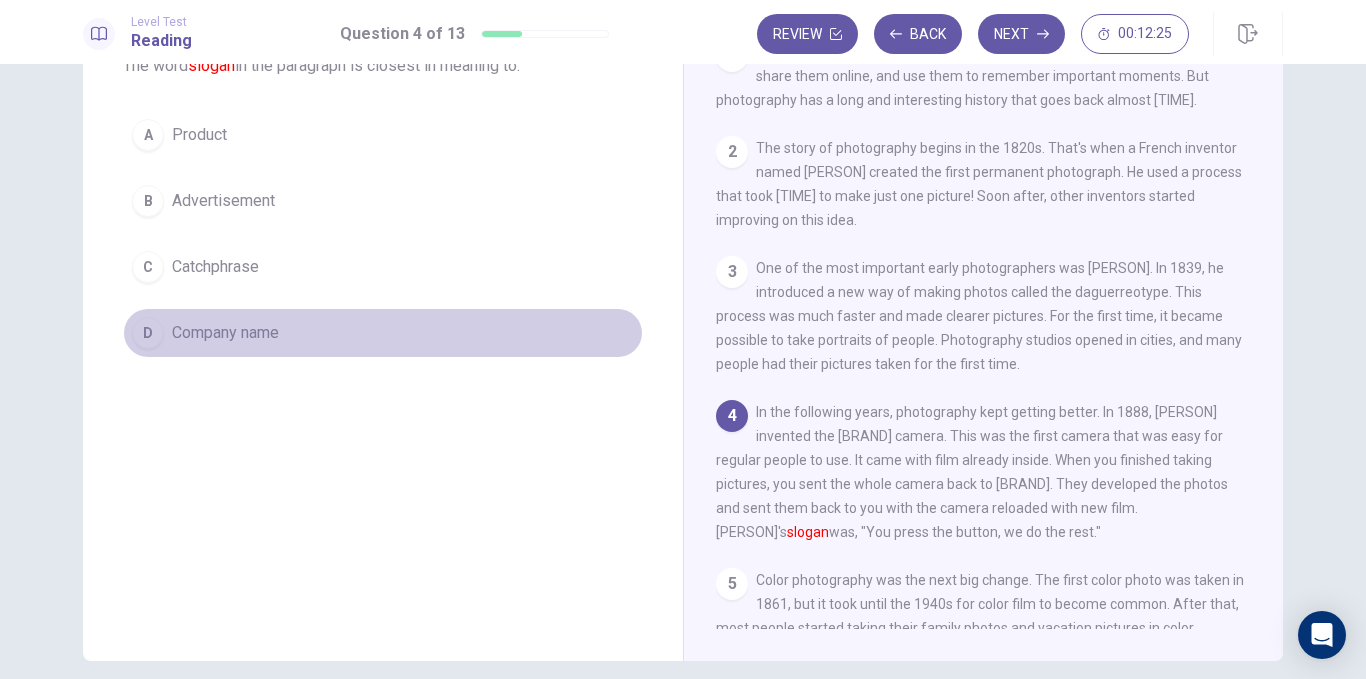 click on "Company name" at bounding box center (225, 333) 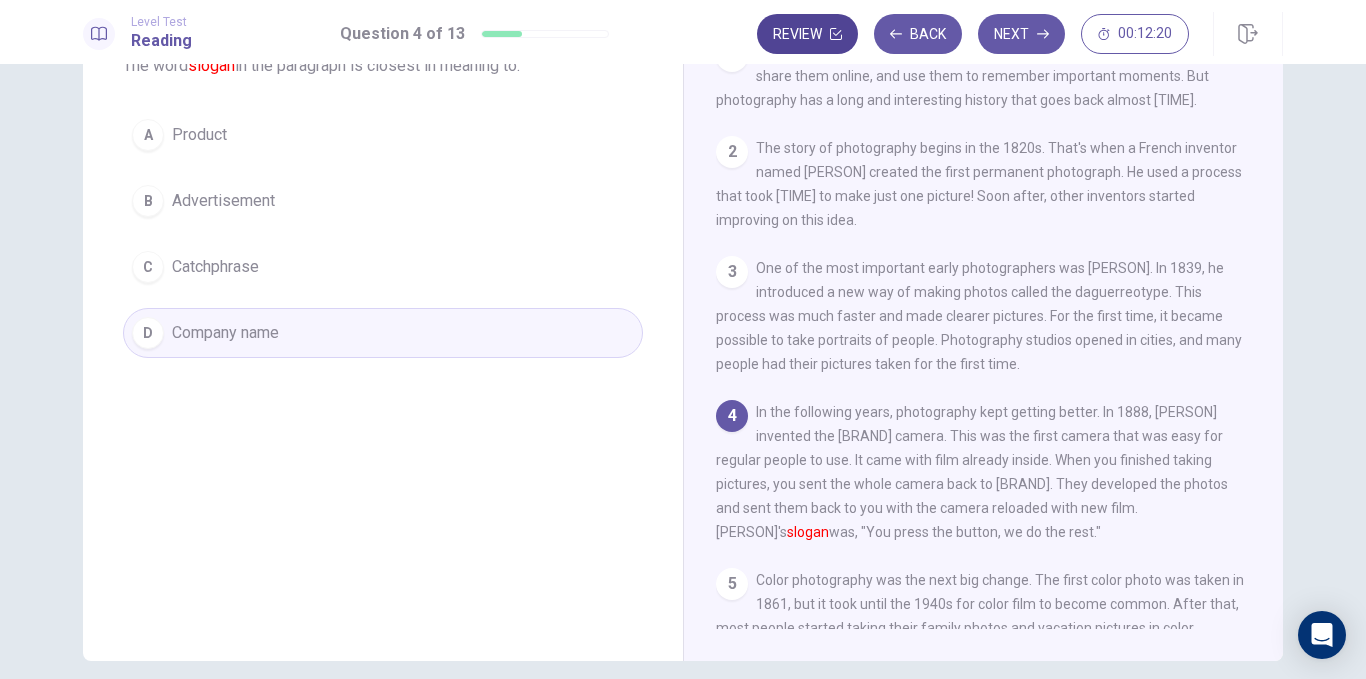 click on "Review" at bounding box center (807, 34) 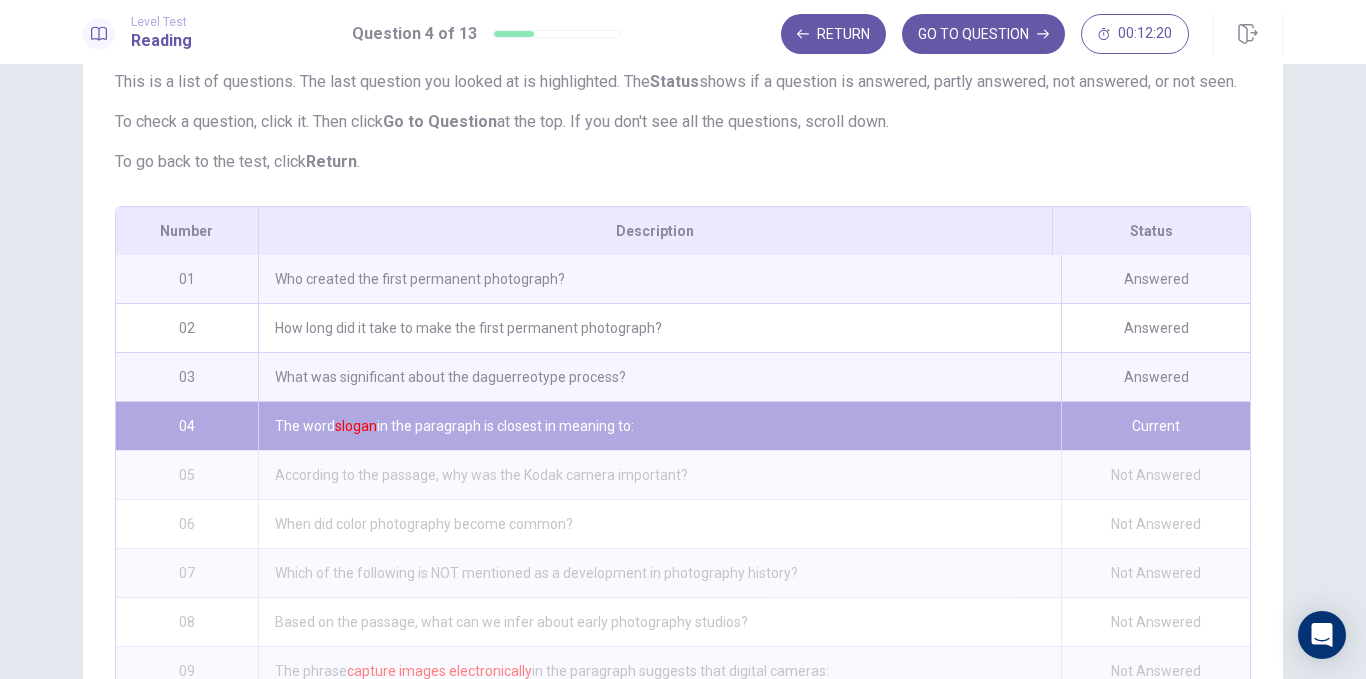 scroll, scrollTop: 331, scrollLeft: 0, axis: vertical 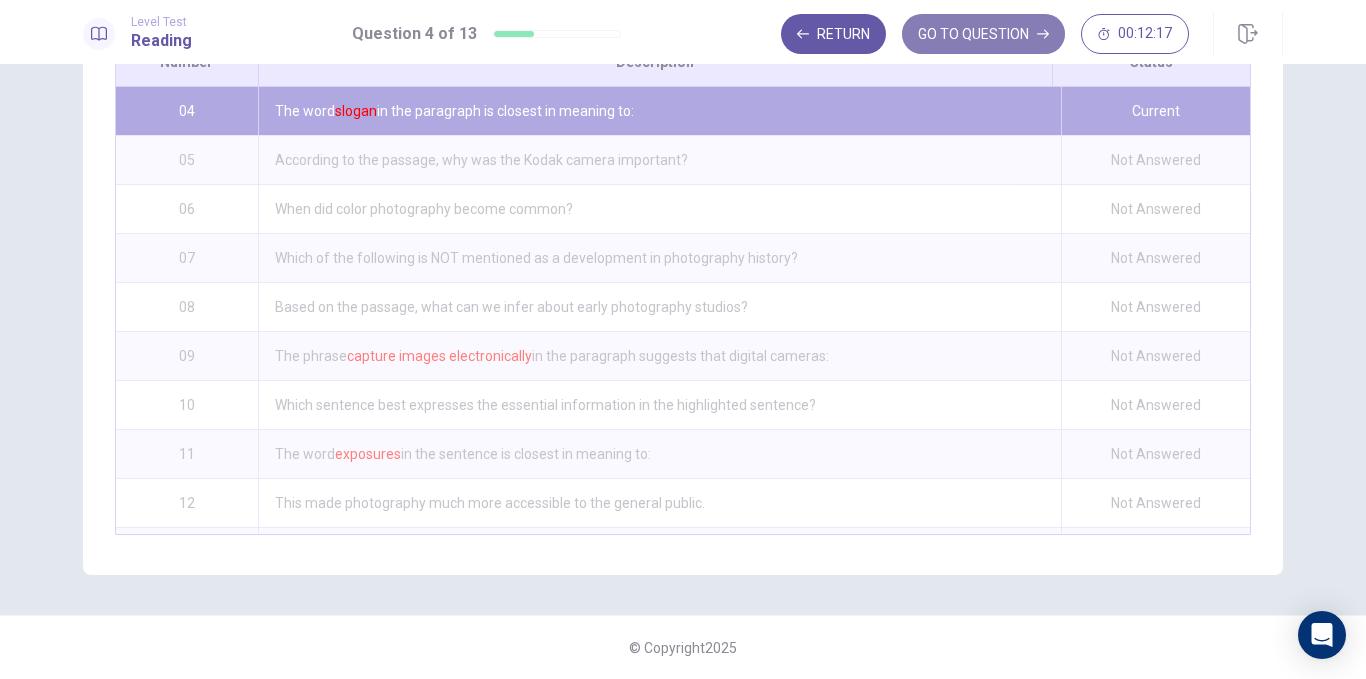 click on "GO TO QUESTION" at bounding box center (983, 34) 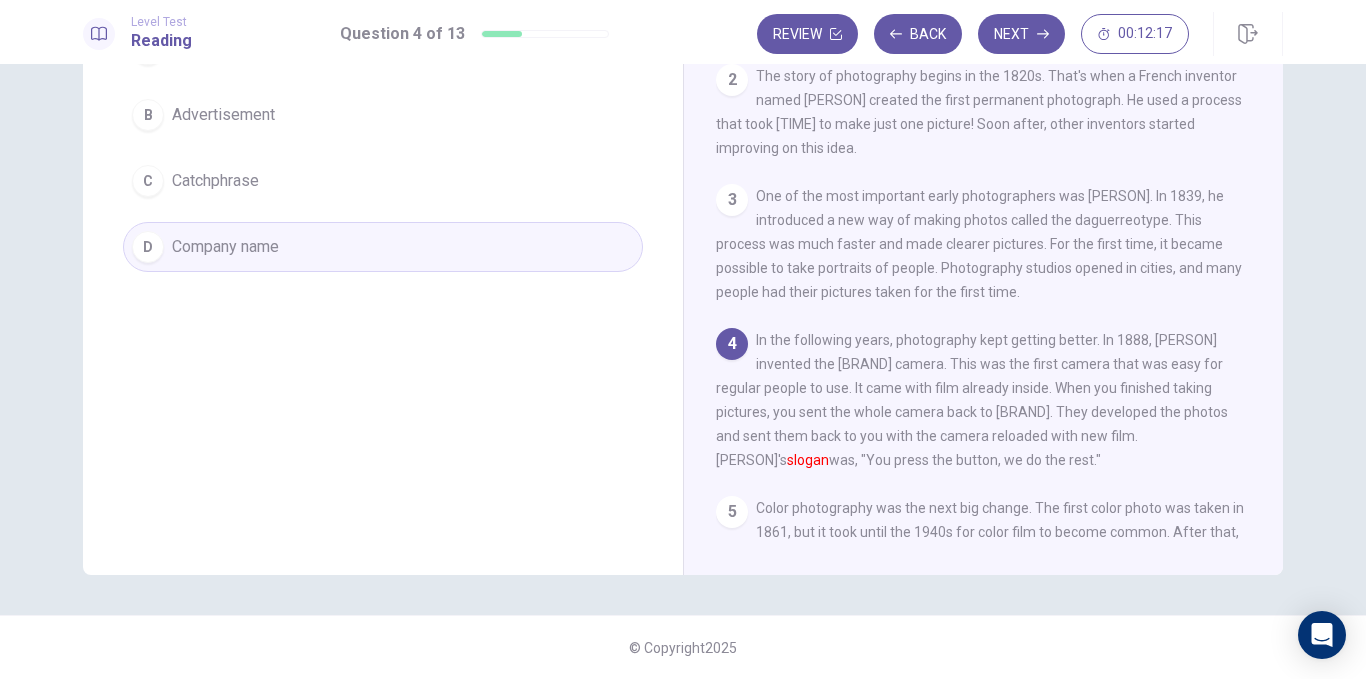 scroll, scrollTop: 224, scrollLeft: 0, axis: vertical 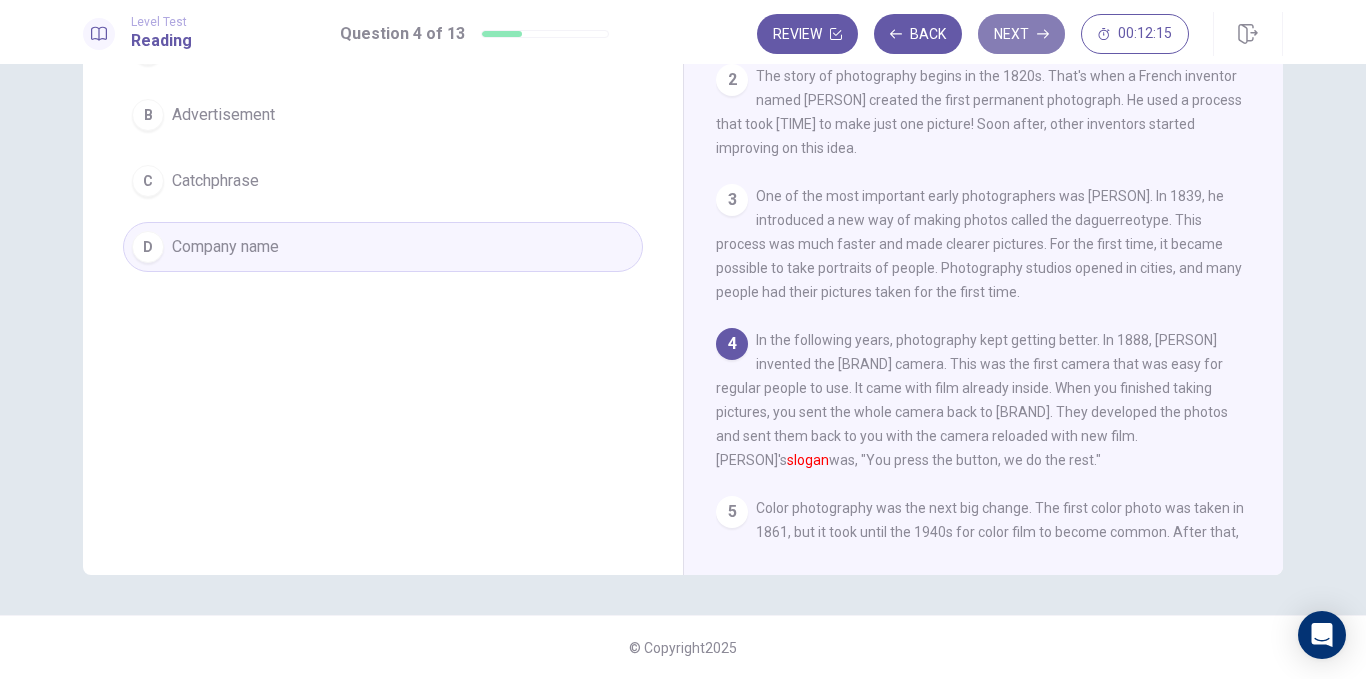 click on "Next" at bounding box center (1021, 34) 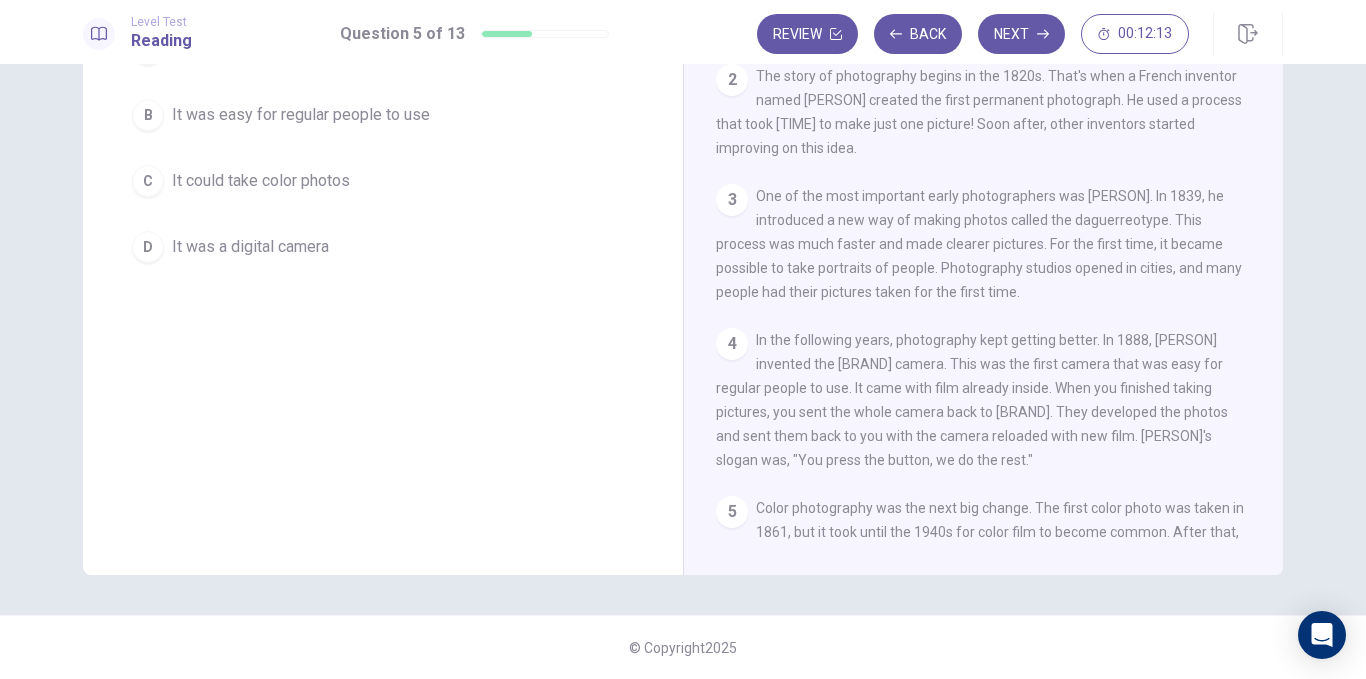 scroll, scrollTop: 0, scrollLeft: 0, axis: both 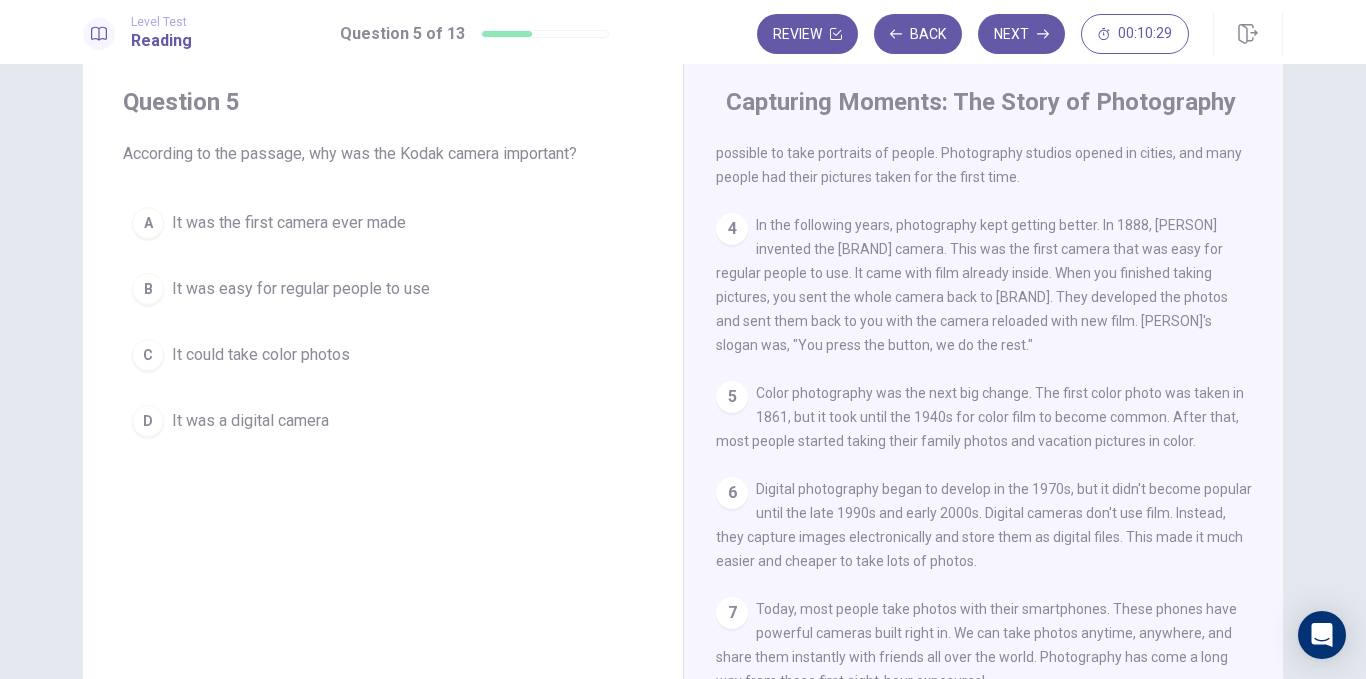 click on "It was easy for regular people to use" at bounding box center (301, 289) 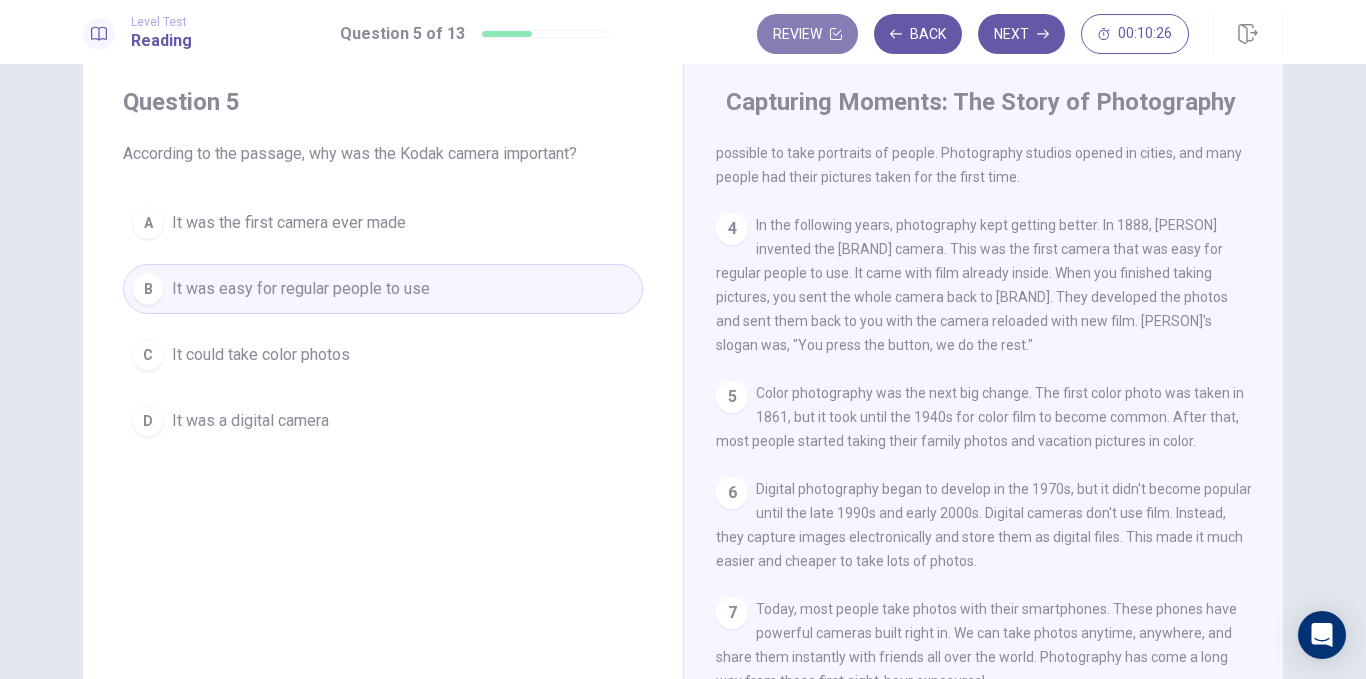 click on "Review" at bounding box center (807, 34) 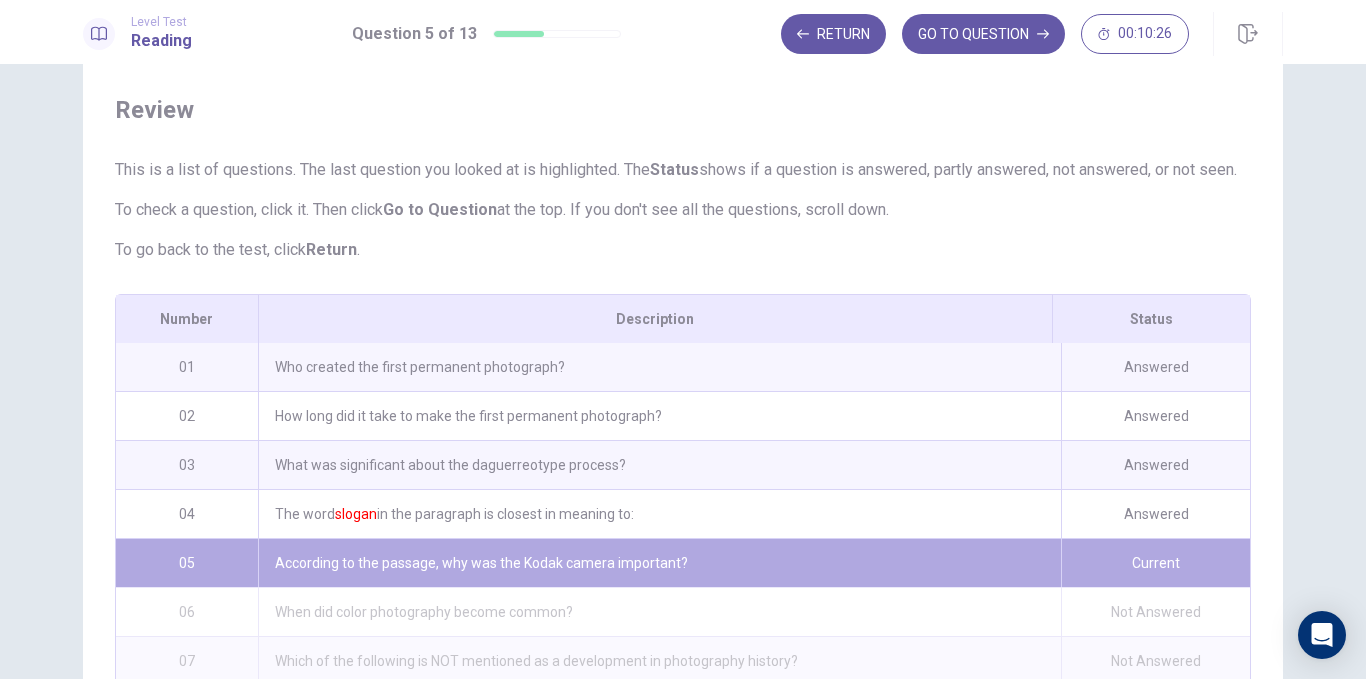 scroll, scrollTop: 284, scrollLeft: 0, axis: vertical 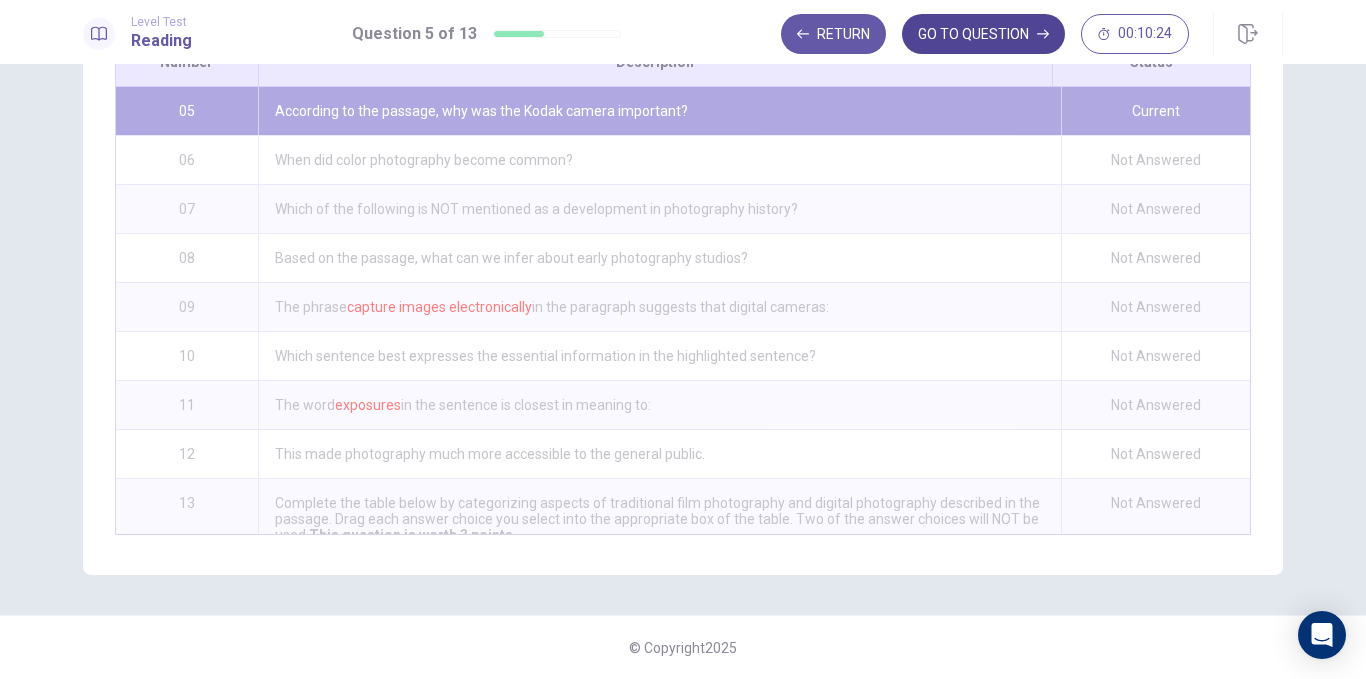 click on "GO TO QUESTION" at bounding box center [983, 34] 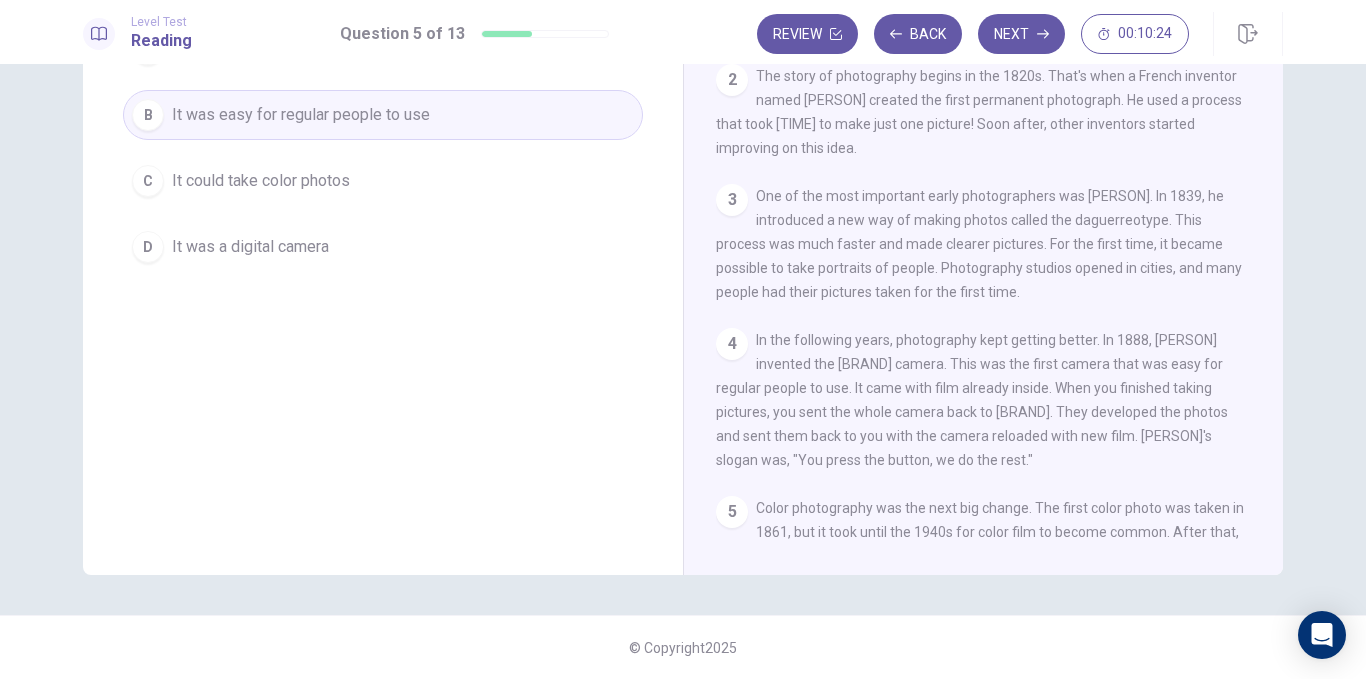 scroll, scrollTop: 224, scrollLeft: 0, axis: vertical 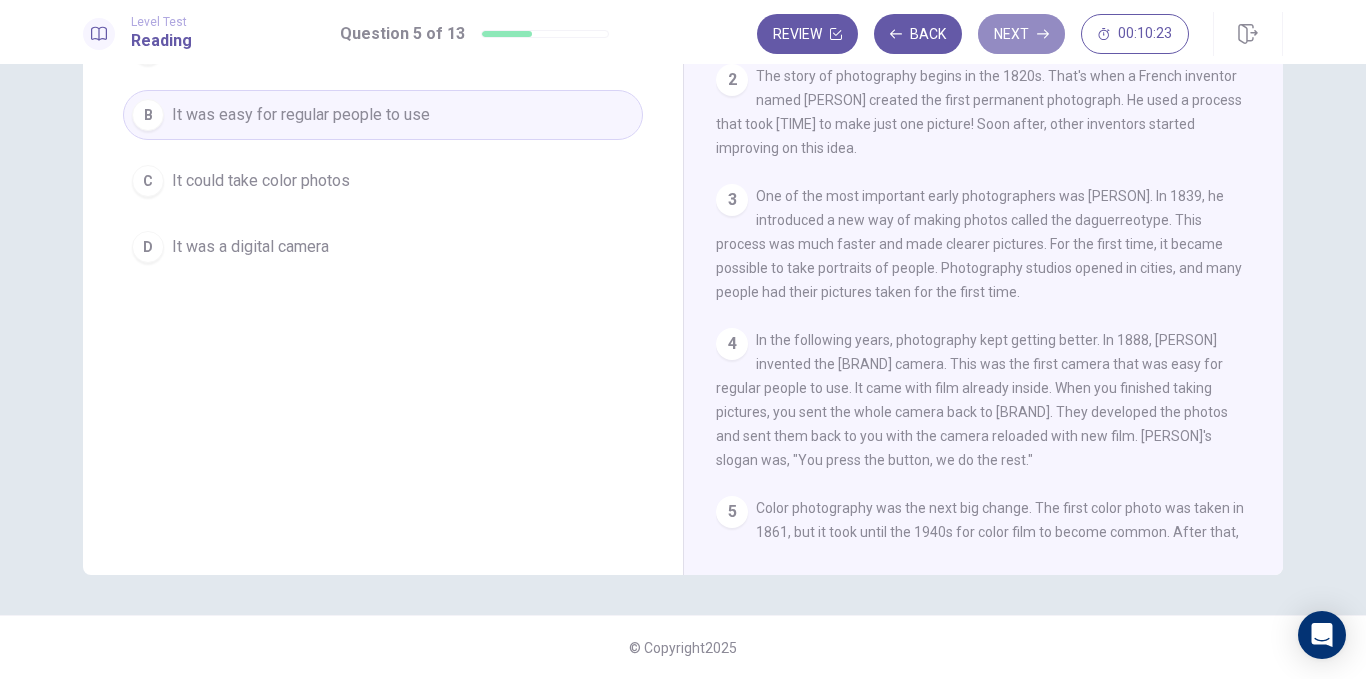 click on "Next" at bounding box center [1021, 34] 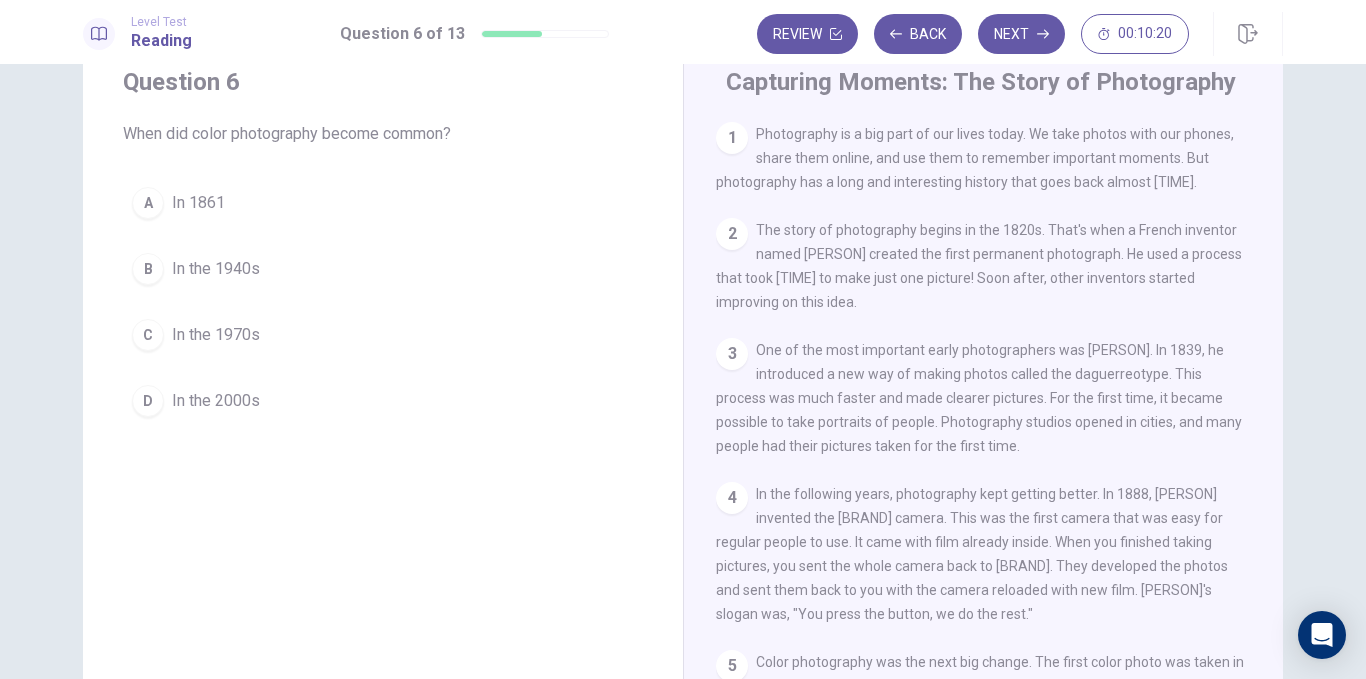 scroll, scrollTop: 73, scrollLeft: 0, axis: vertical 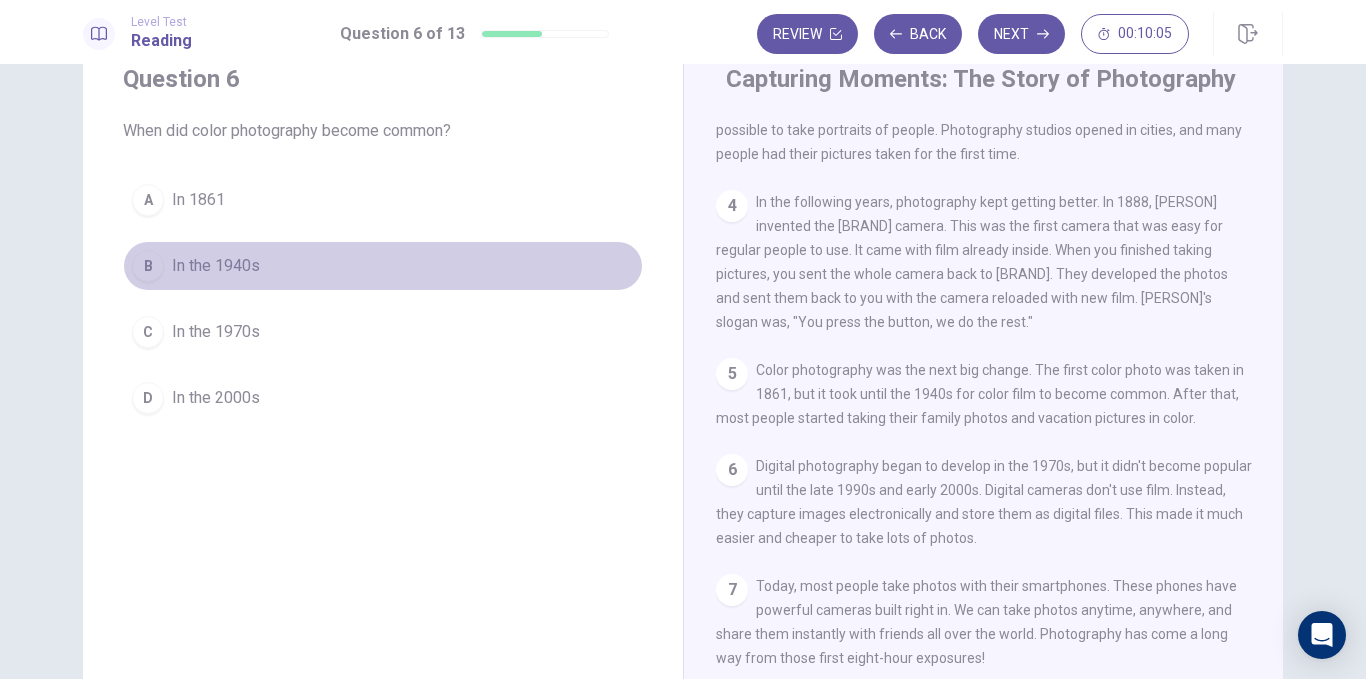 click on "In the 1940s" at bounding box center (216, 266) 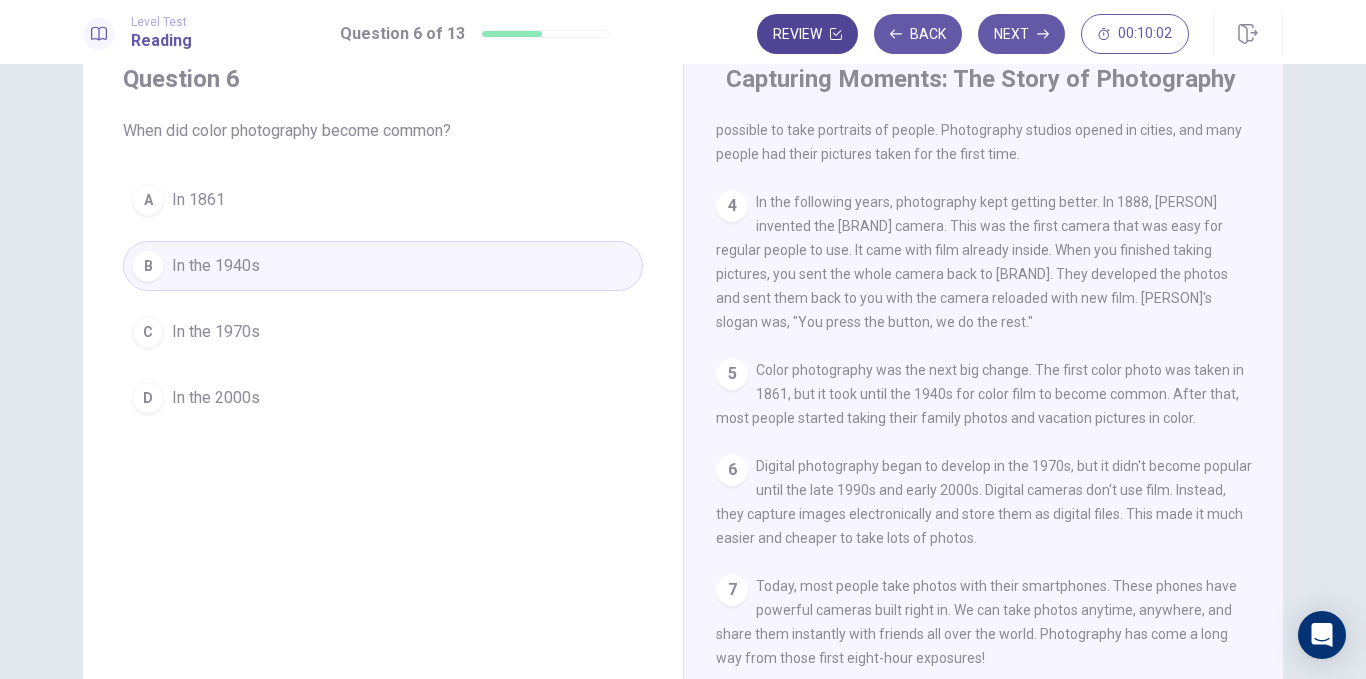click on "Review" at bounding box center (807, 34) 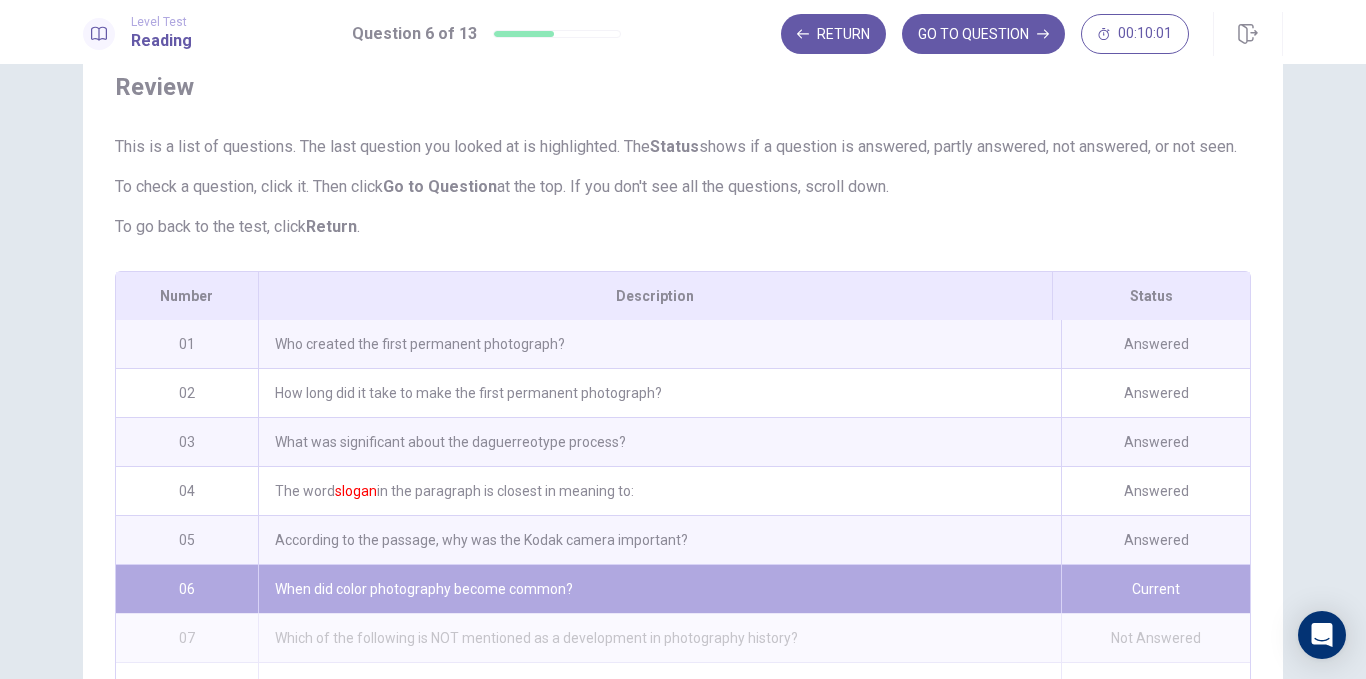 scroll, scrollTop: 331, scrollLeft: 0, axis: vertical 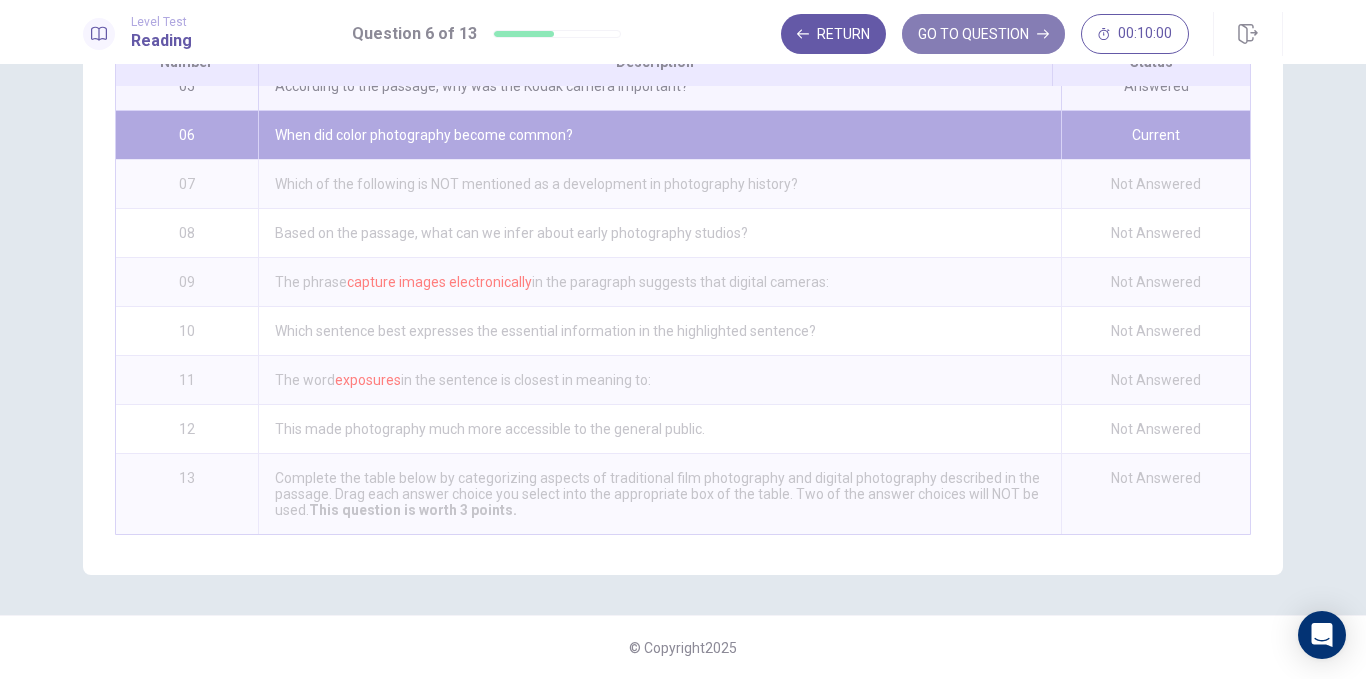 click on "GO TO QUESTION" at bounding box center [983, 34] 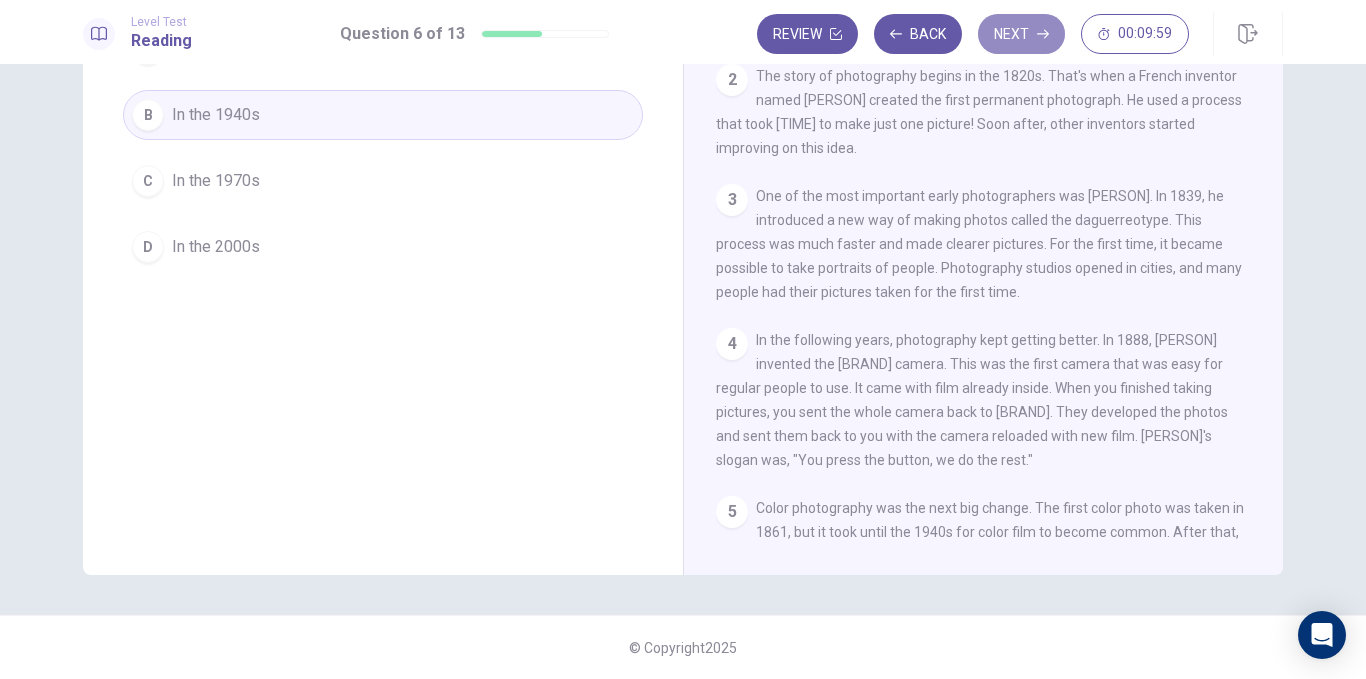 click on "Next" at bounding box center [1021, 34] 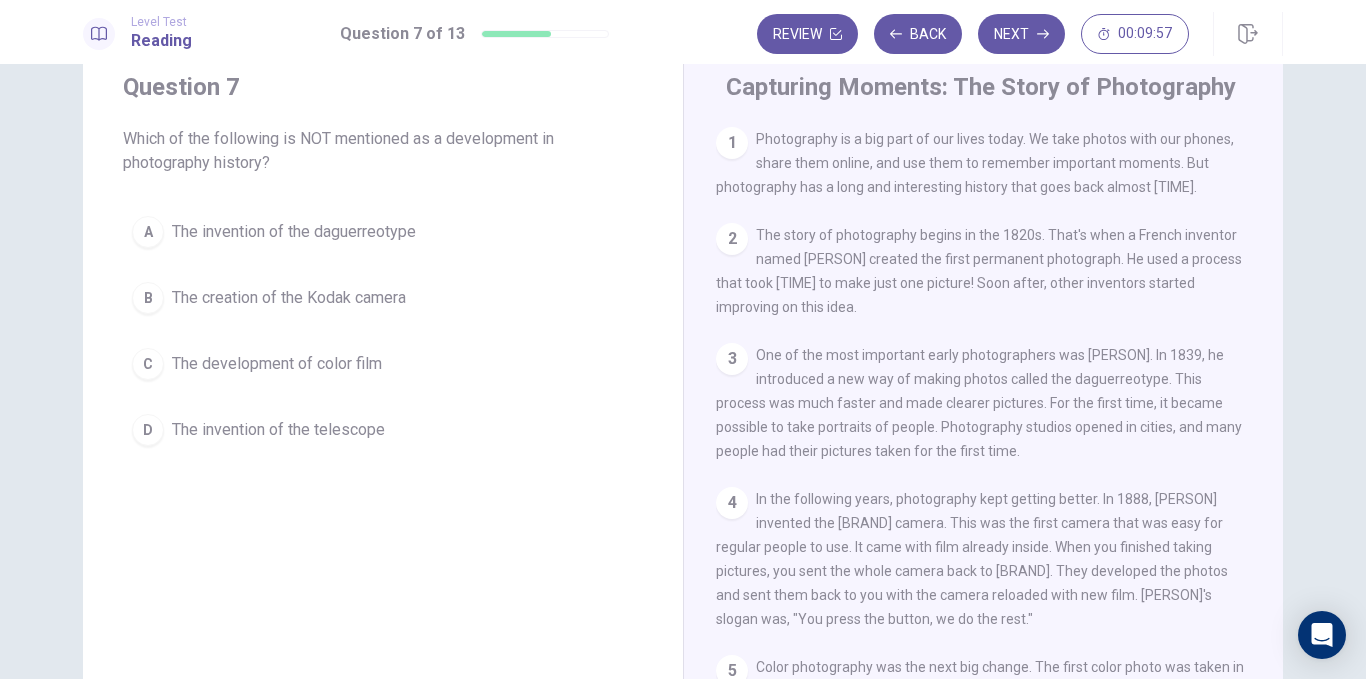 scroll, scrollTop: 60, scrollLeft: 0, axis: vertical 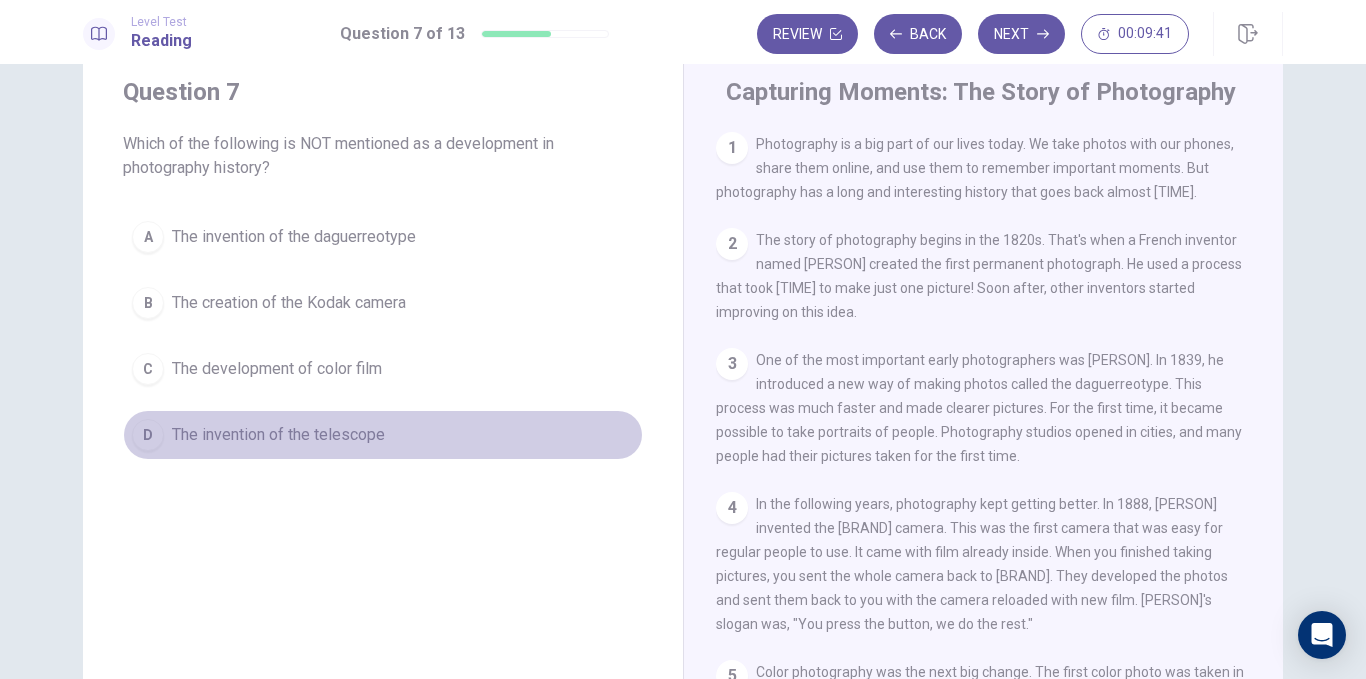 click on "The invention of the telescope" at bounding box center (278, 435) 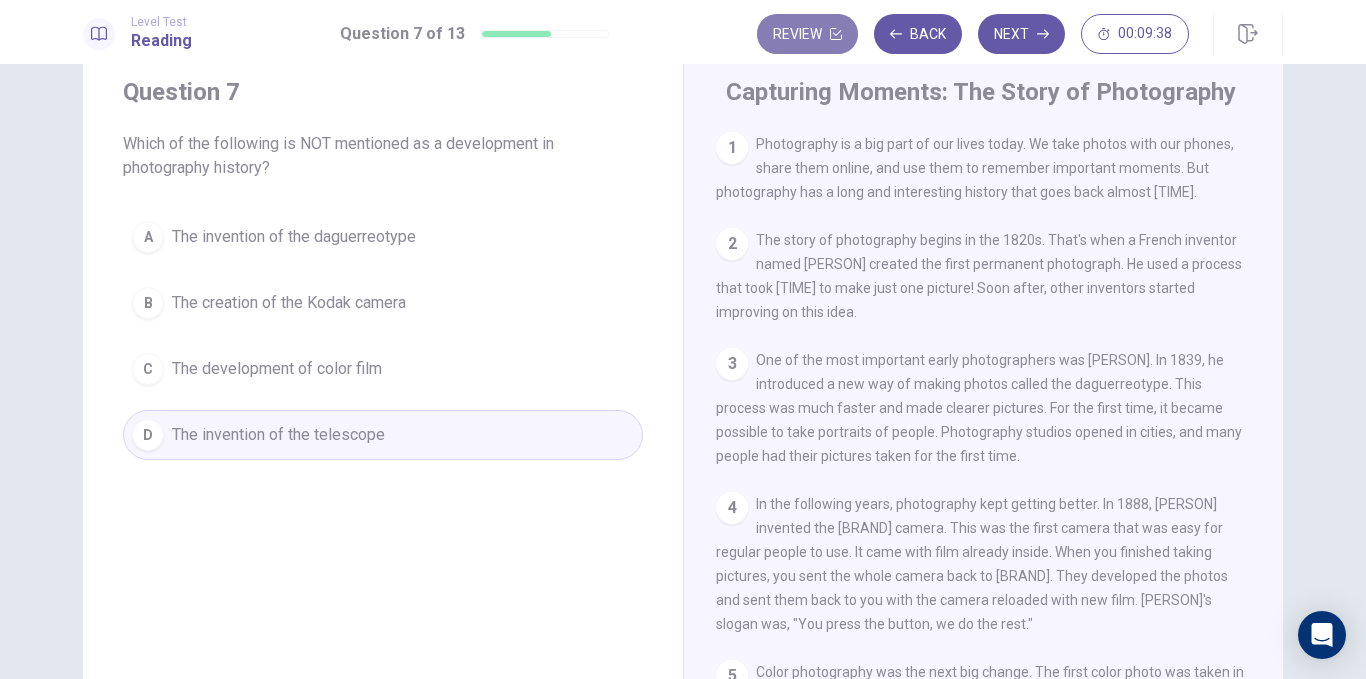 click on "Review" at bounding box center (807, 34) 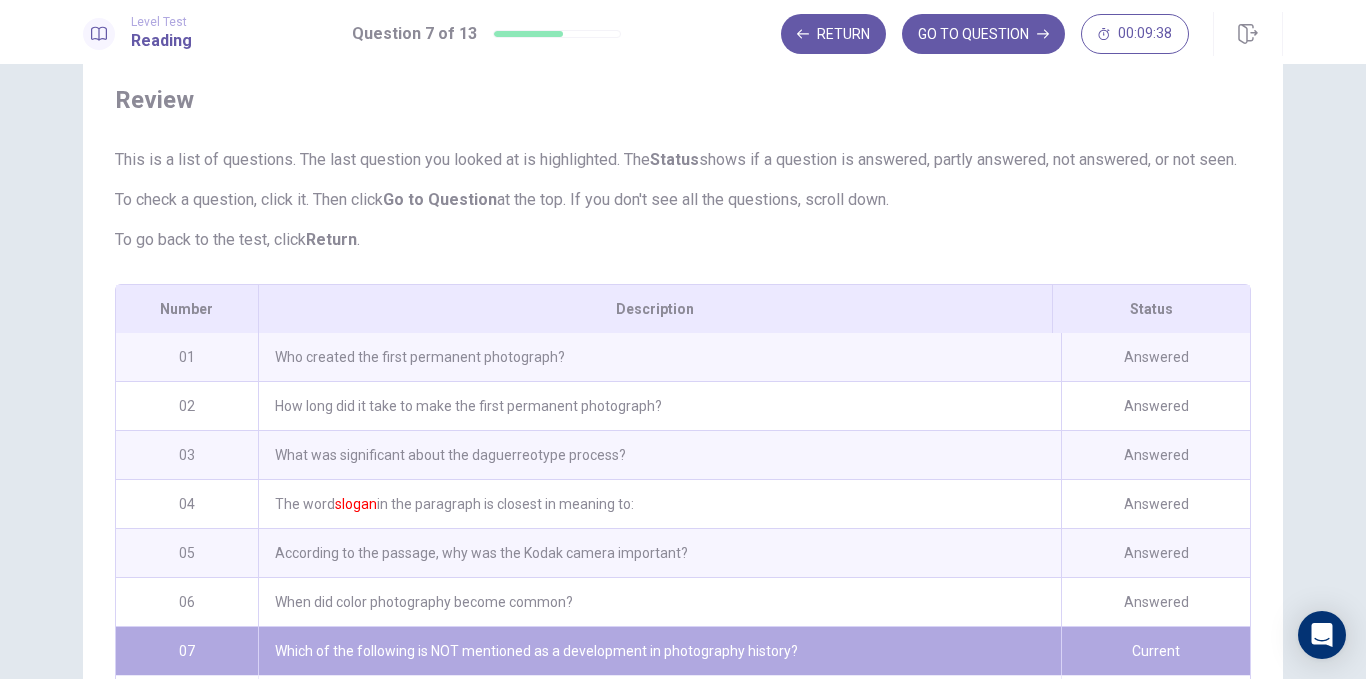scroll, scrollTop: 331, scrollLeft: 0, axis: vertical 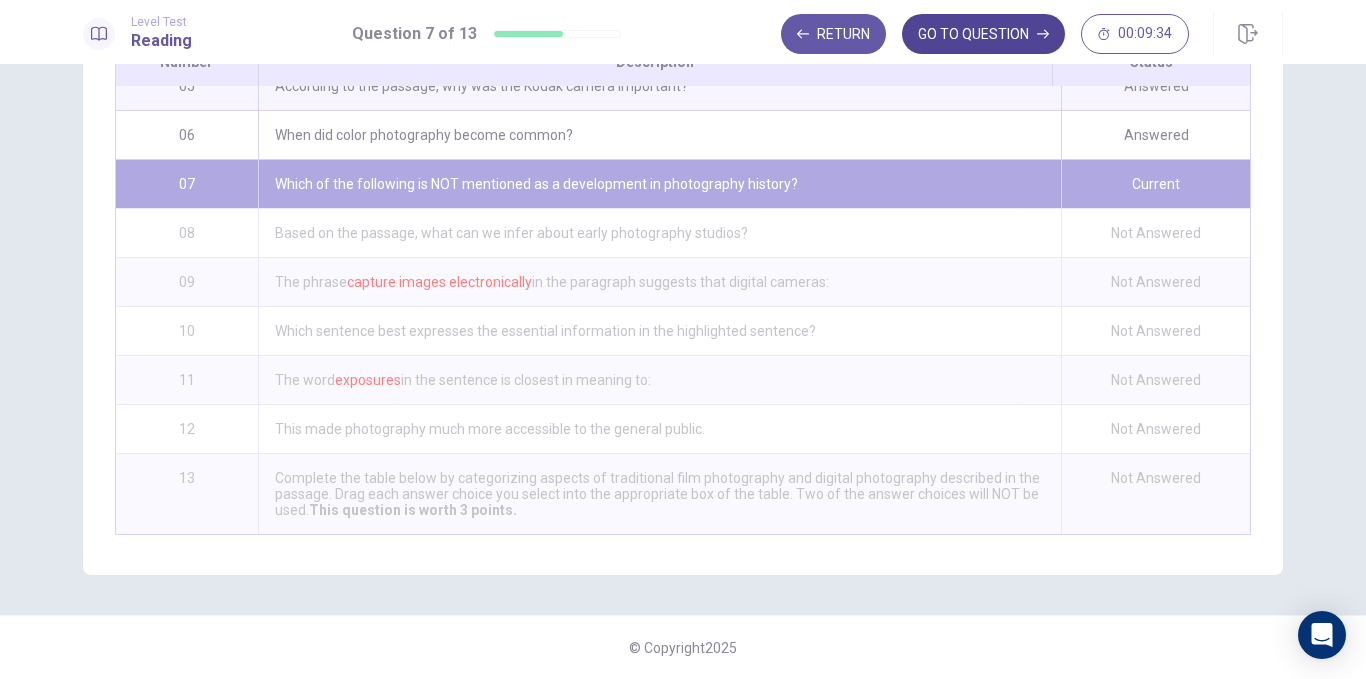 click on "GO TO QUESTION" at bounding box center [983, 34] 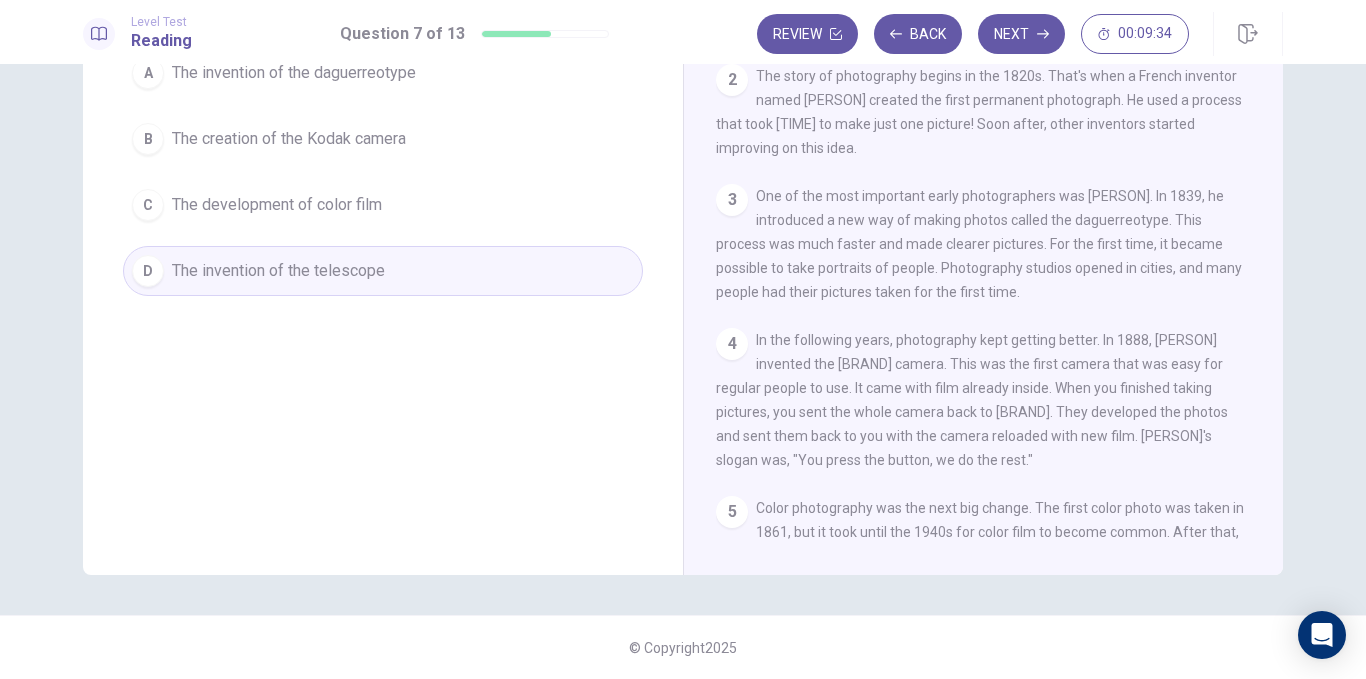 scroll, scrollTop: 224, scrollLeft: 0, axis: vertical 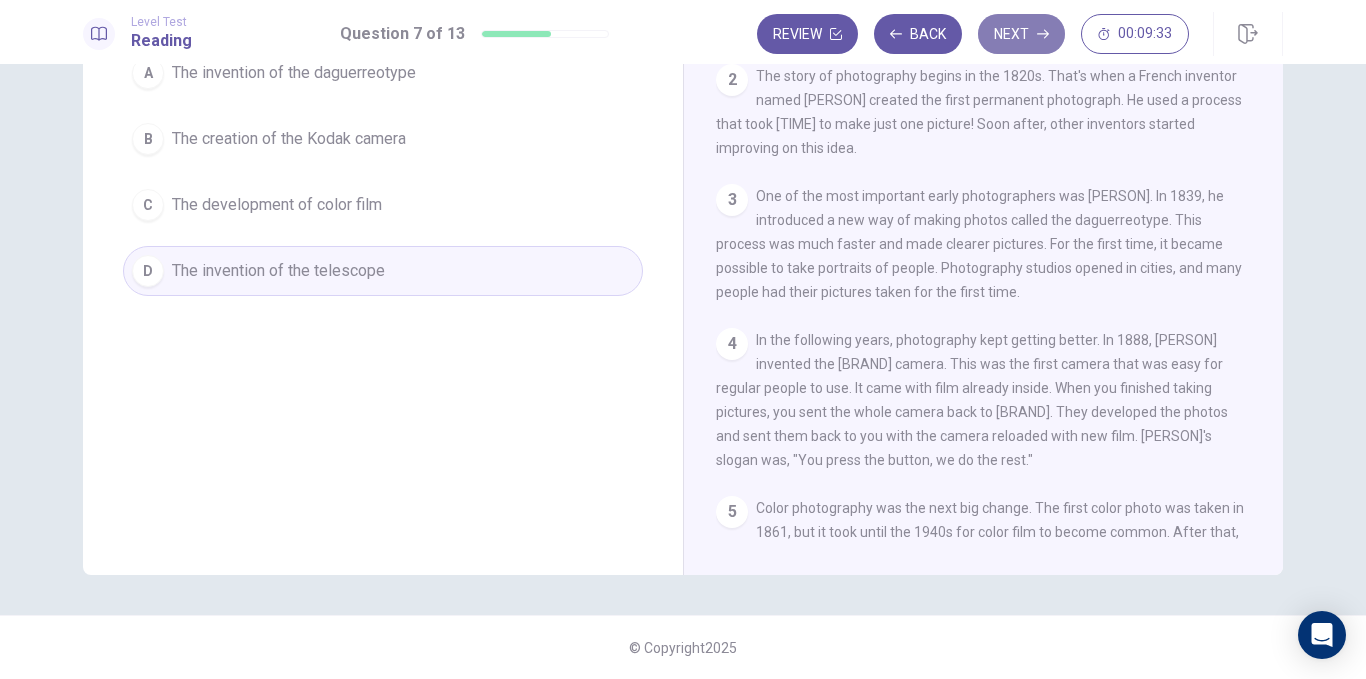 click on "Next" at bounding box center [1021, 34] 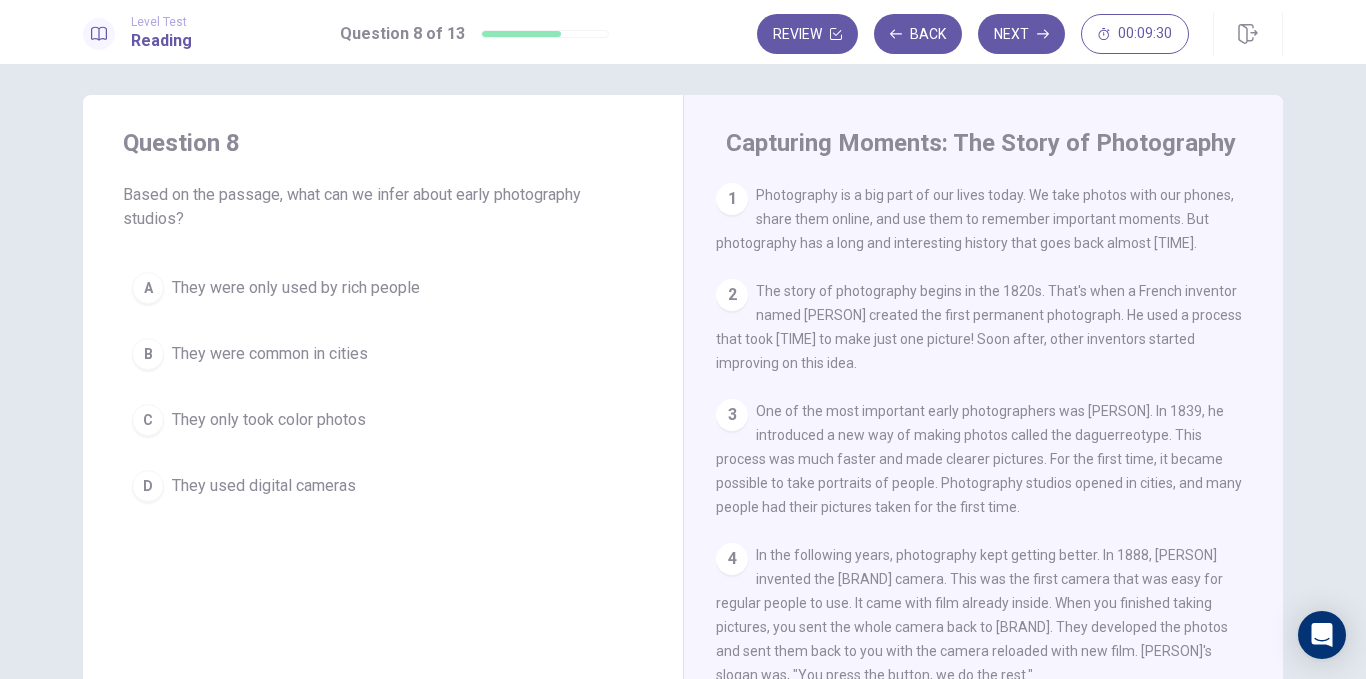 scroll, scrollTop: 10, scrollLeft: 0, axis: vertical 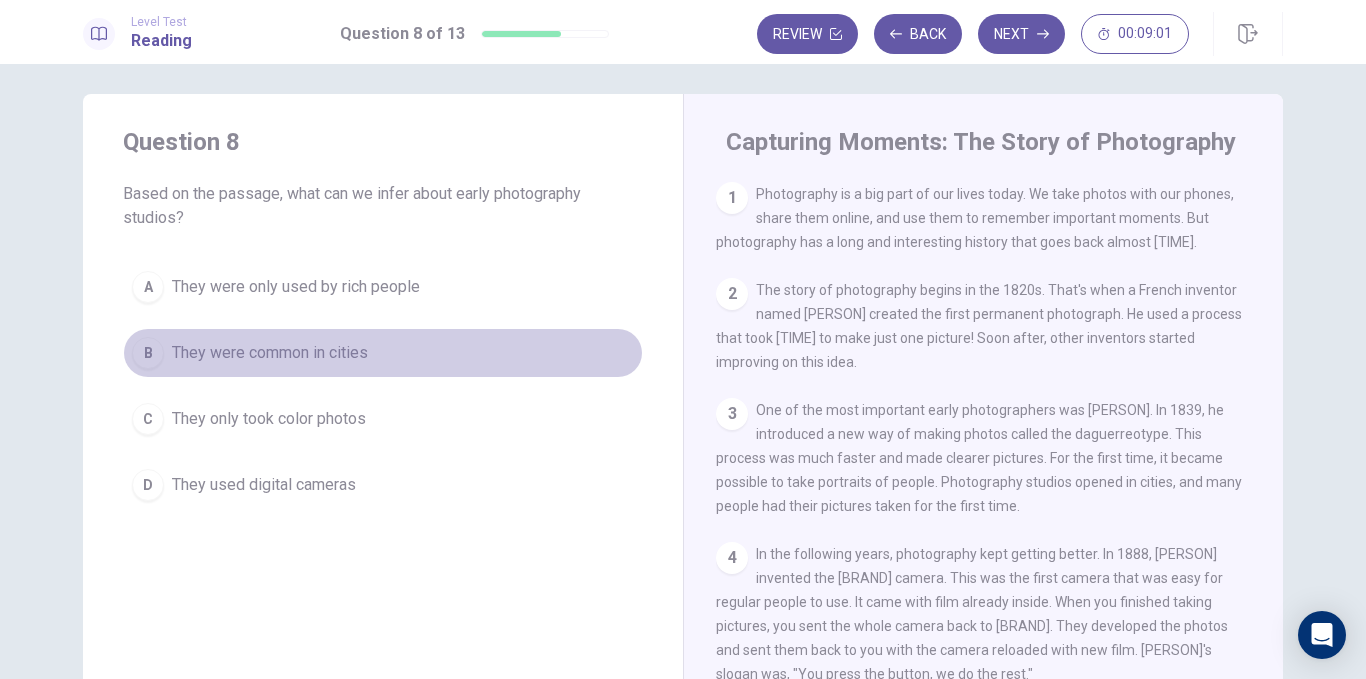 click on "They were common in cities" at bounding box center (270, 353) 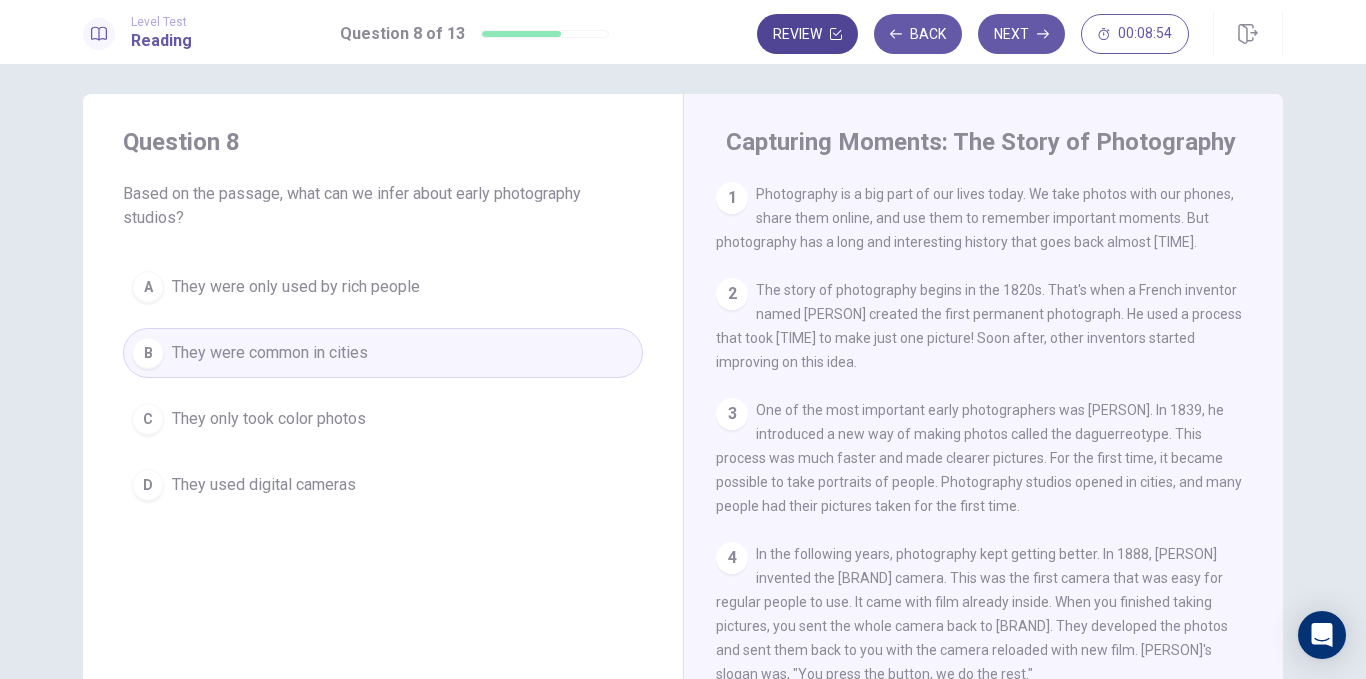 click on "Review" at bounding box center [807, 34] 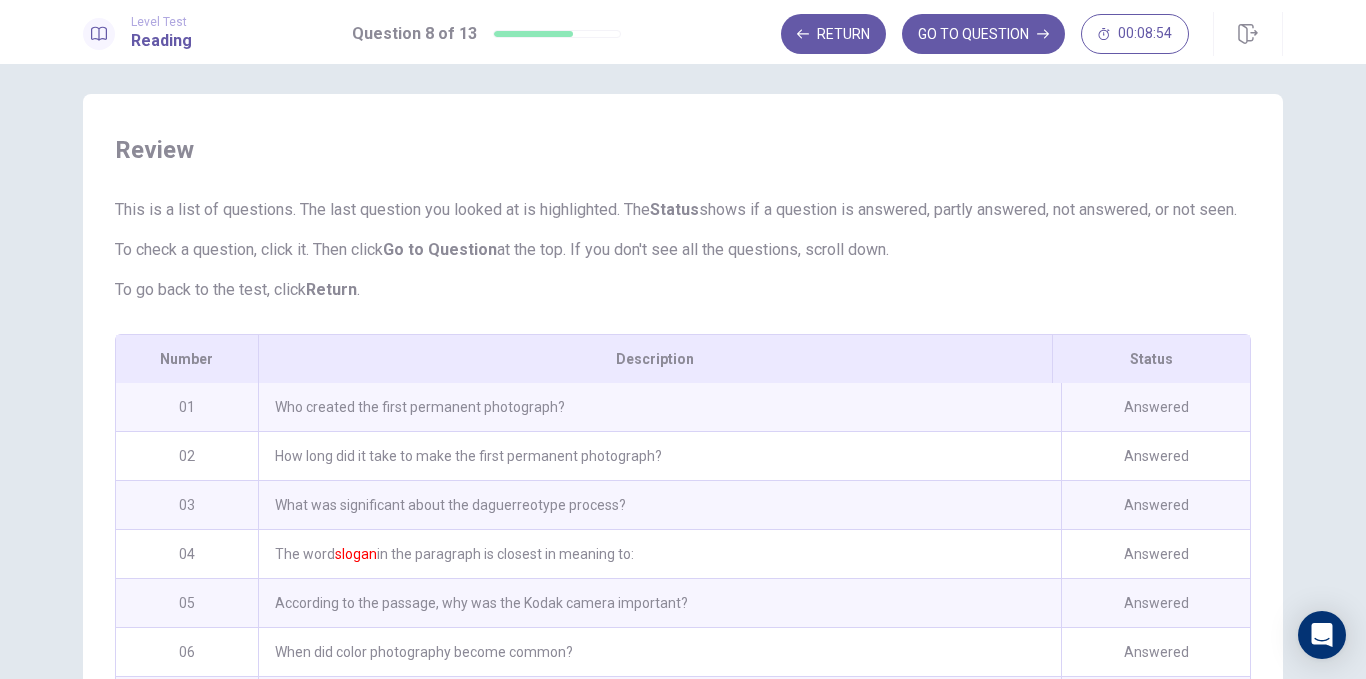 scroll, scrollTop: 331, scrollLeft: 0, axis: vertical 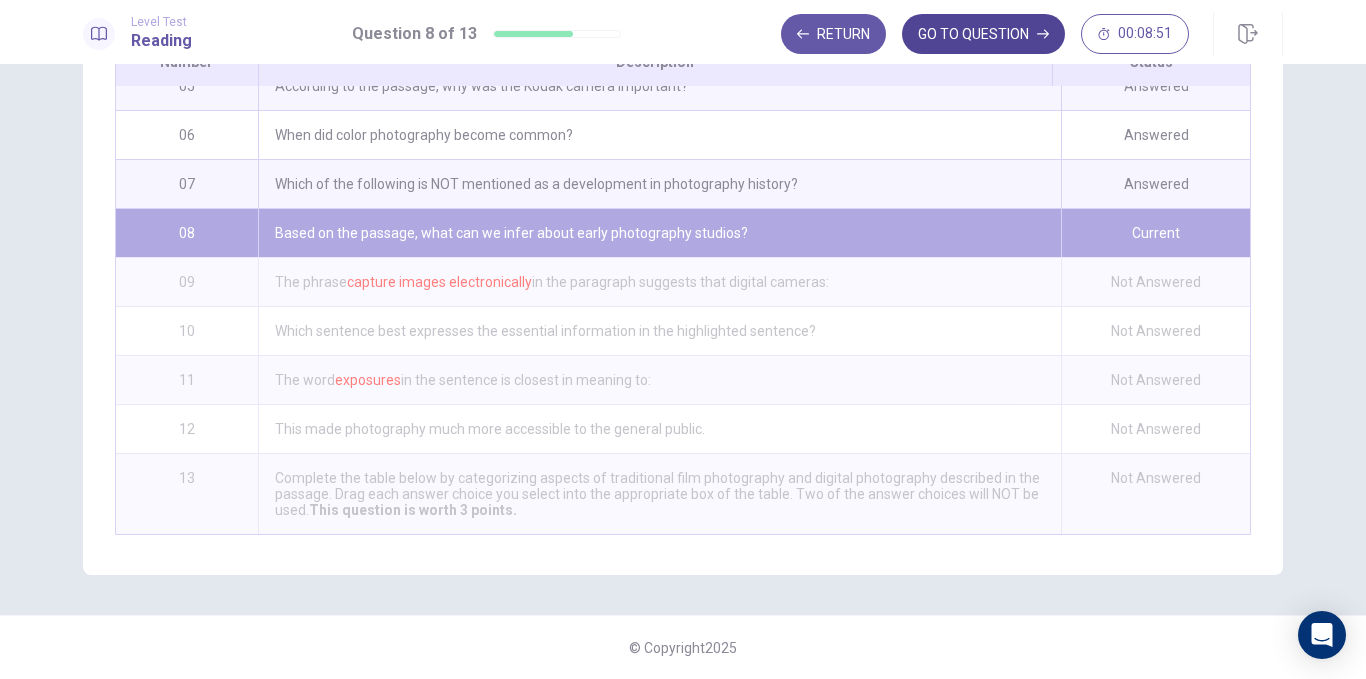 click on "GO TO QUESTION" at bounding box center (983, 34) 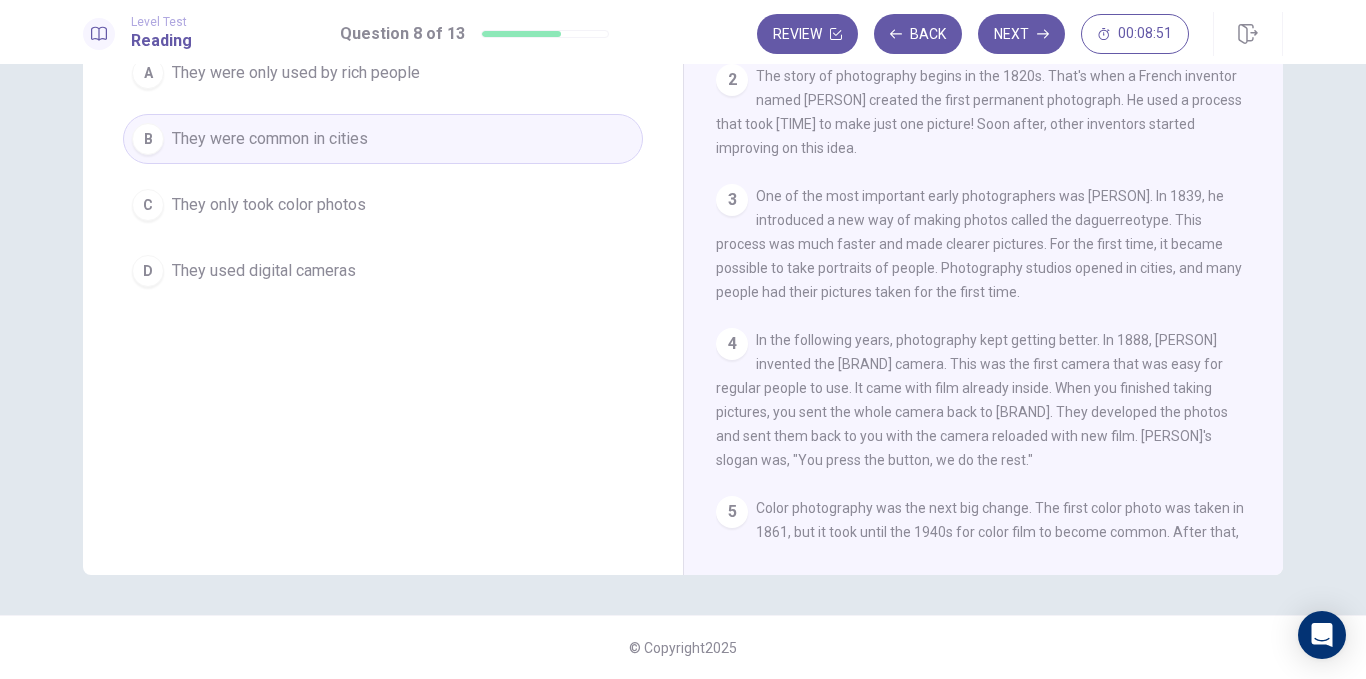 scroll, scrollTop: 224, scrollLeft: 0, axis: vertical 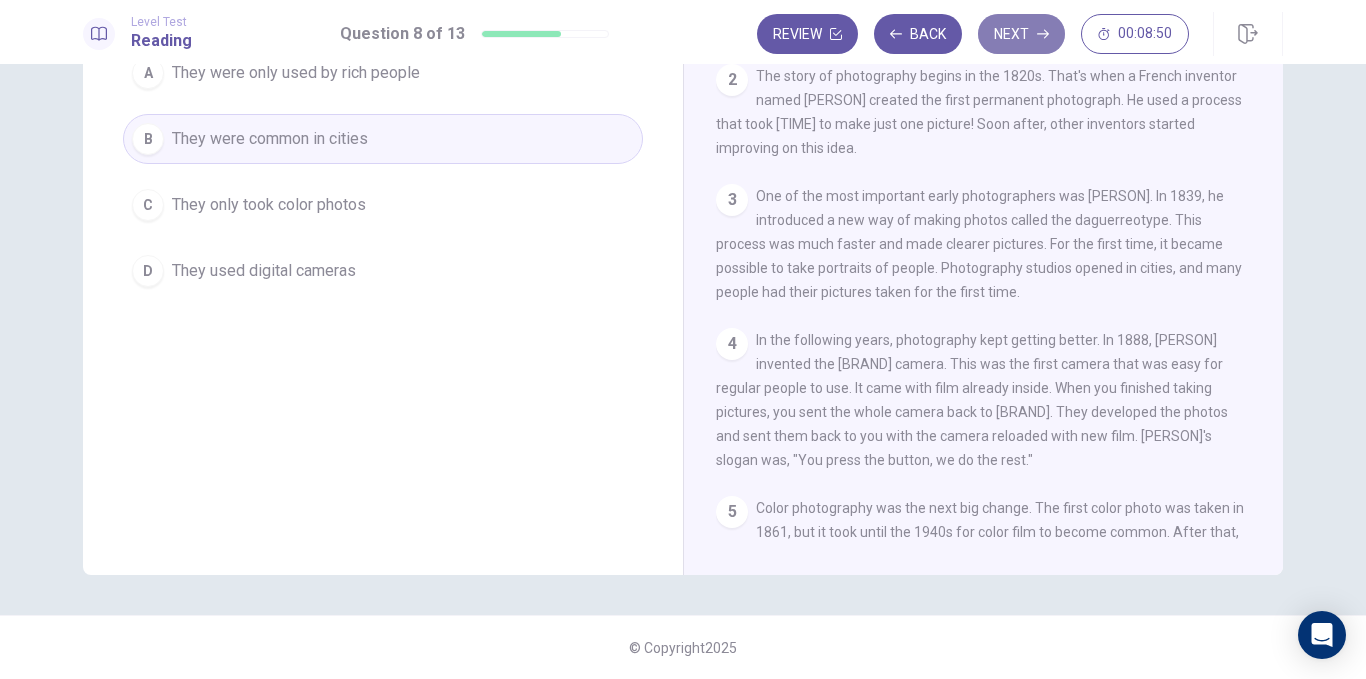 click on "Next" at bounding box center (1021, 34) 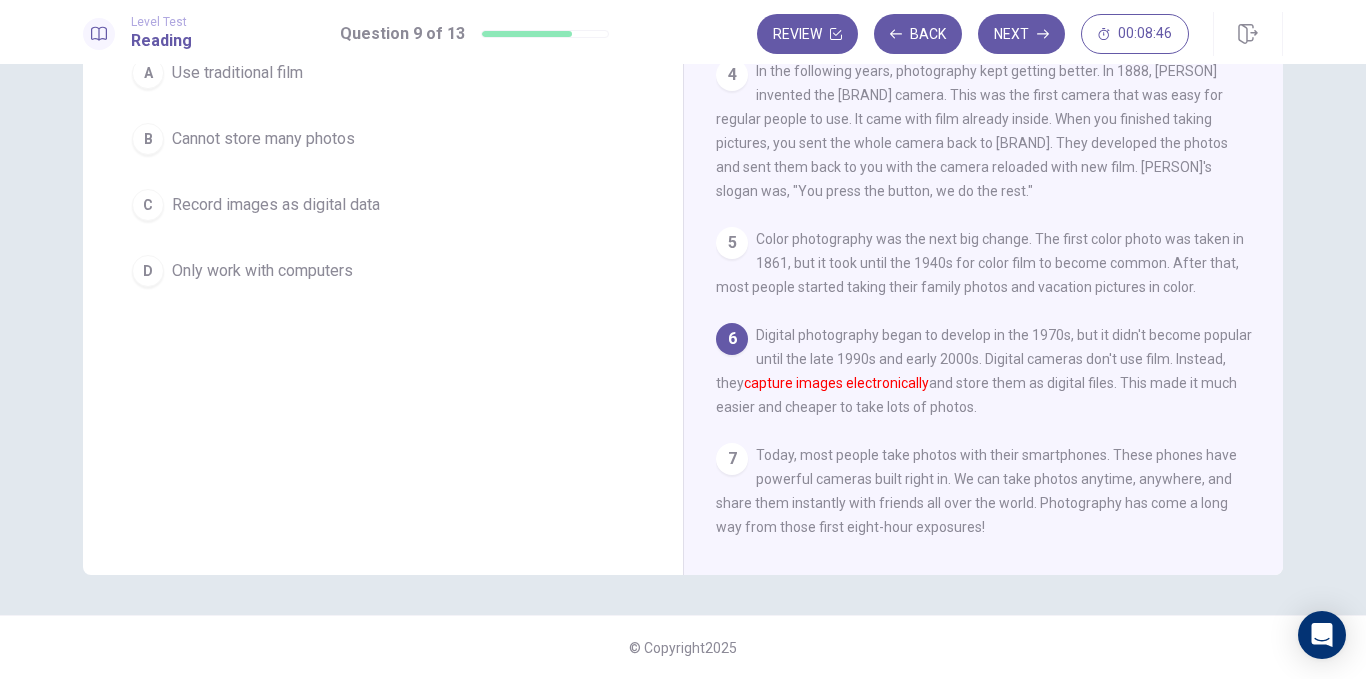 scroll, scrollTop: 278, scrollLeft: 0, axis: vertical 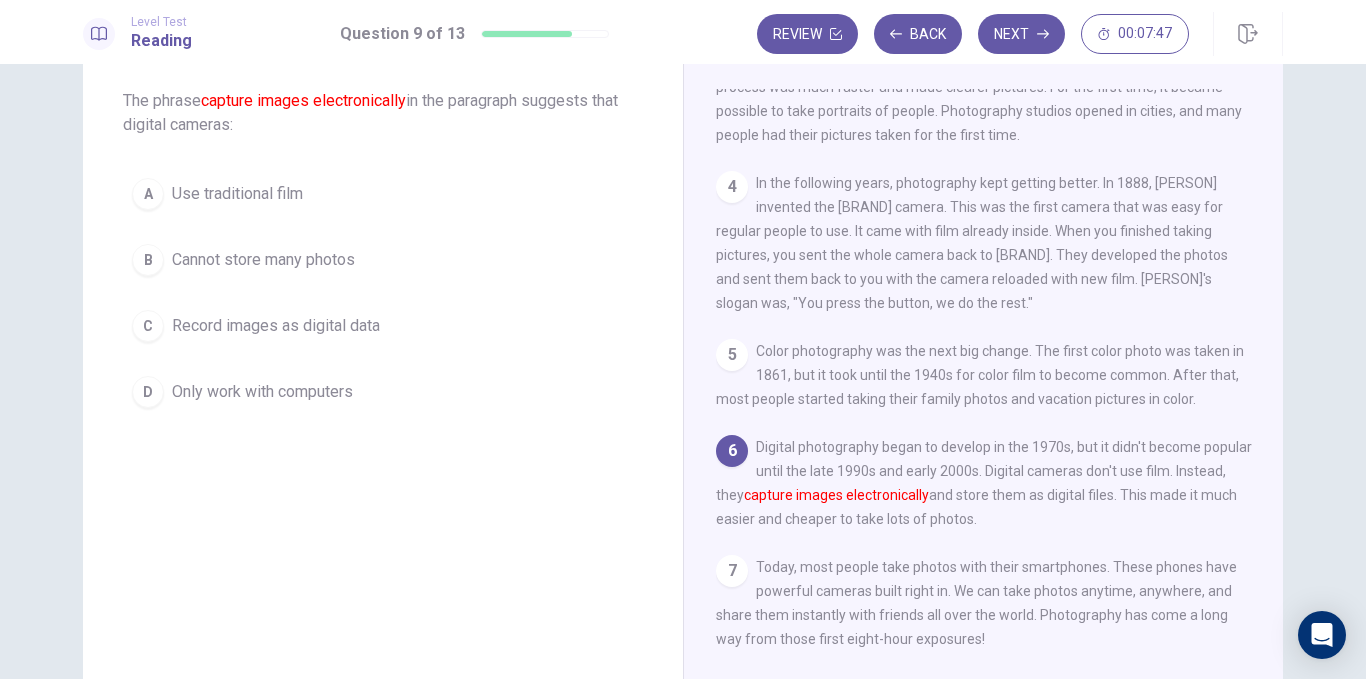click on "Record images as digital data" at bounding box center (276, 326) 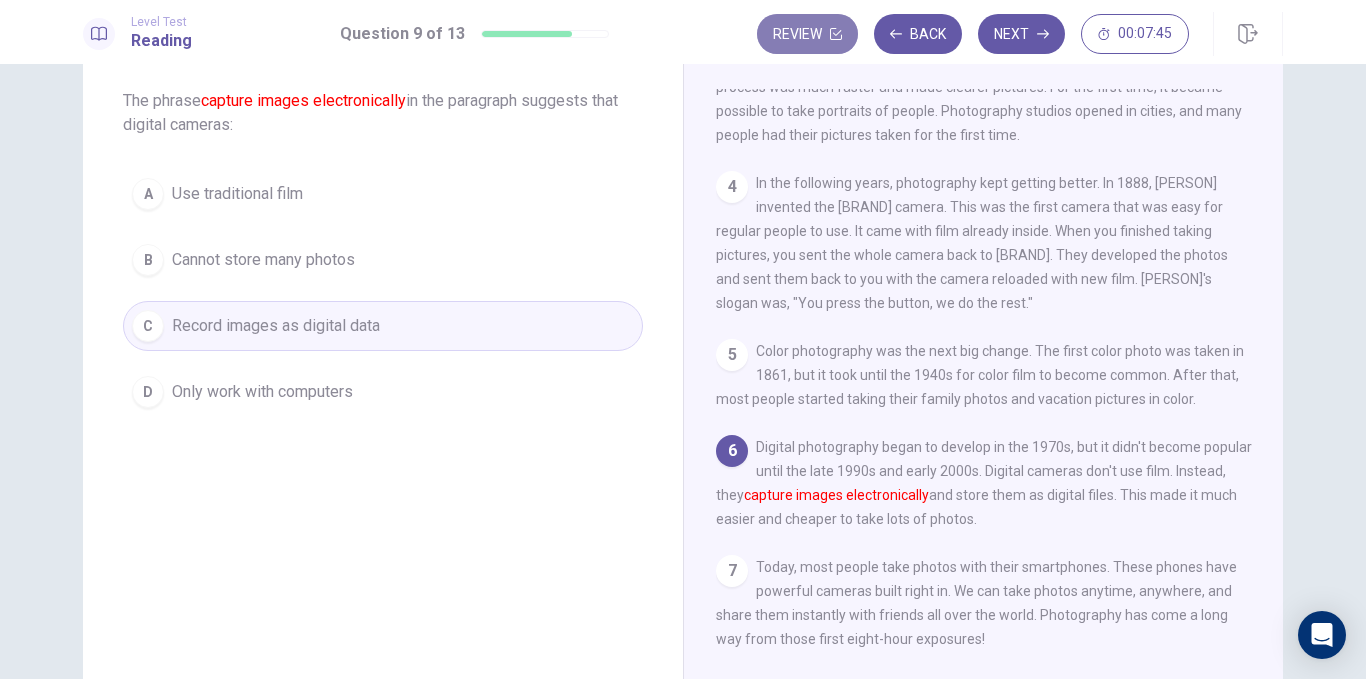 click 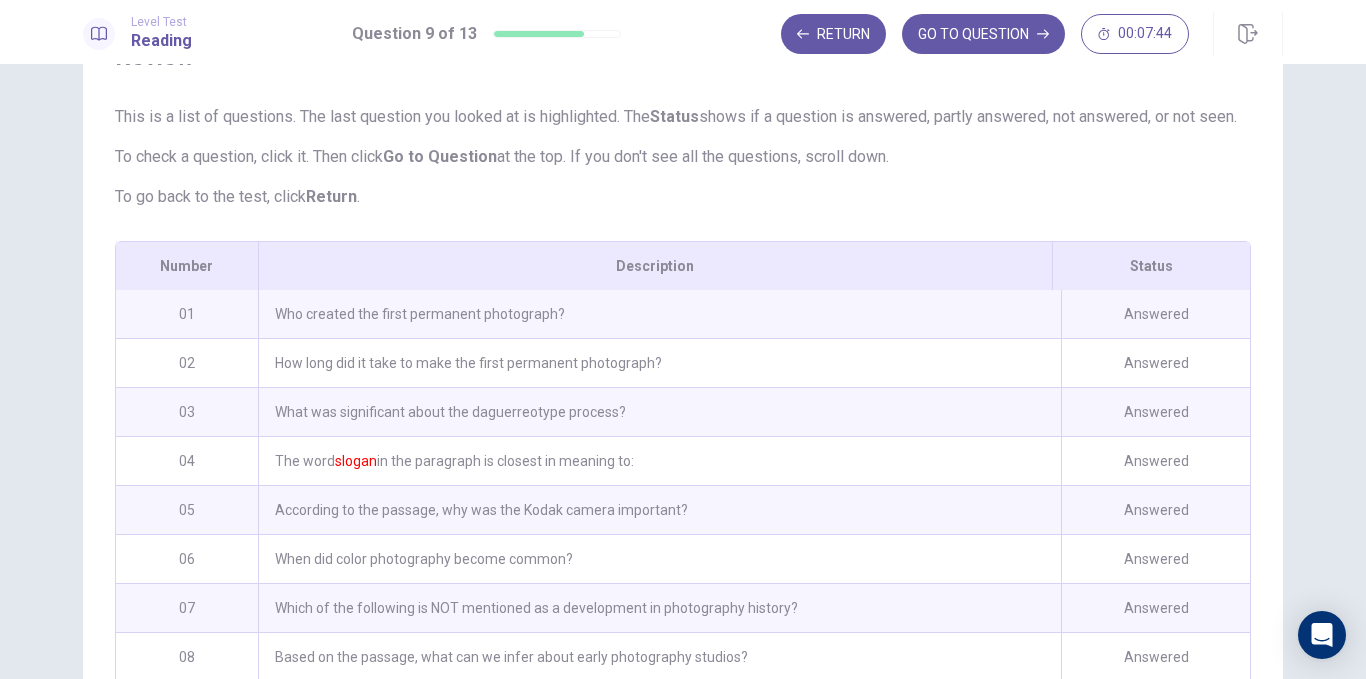 scroll, scrollTop: 331, scrollLeft: 0, axis: vertical 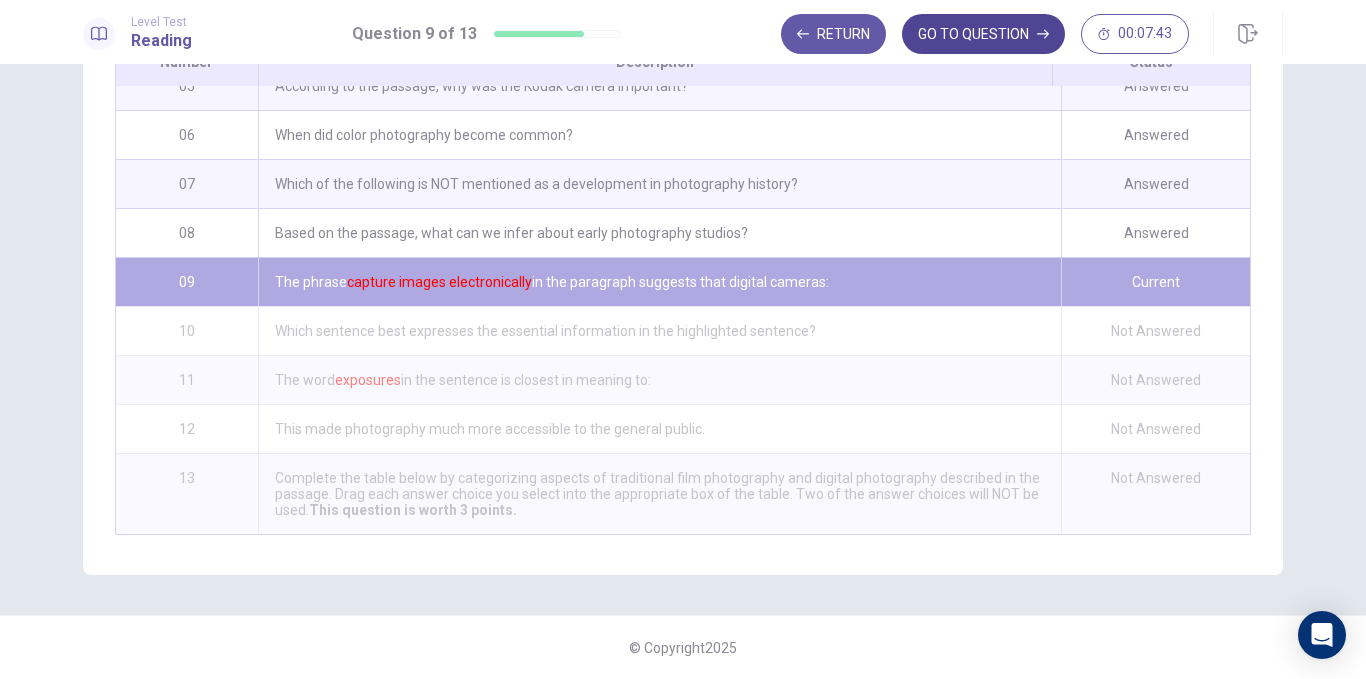 click on "GO TO QUESTION" at bounding box center (983, 34) 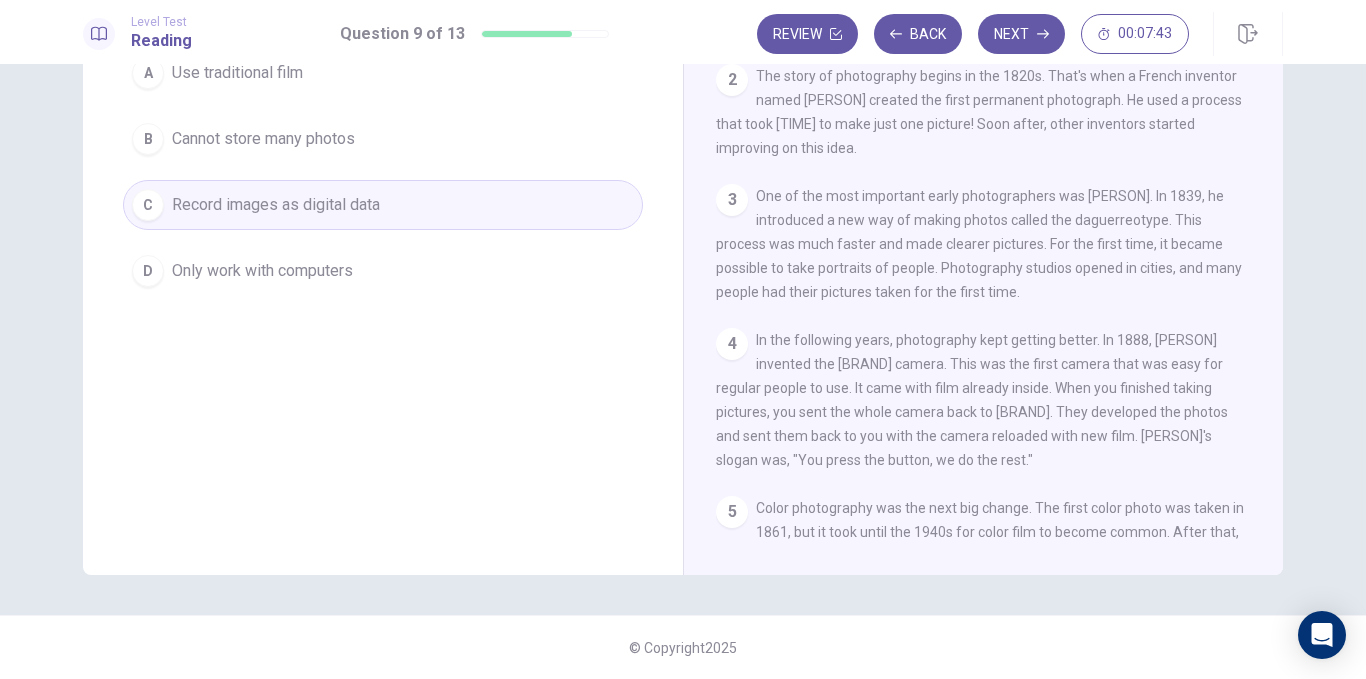 scroll, scrollTop: 224, scrollLeft: 0, axis: vertical 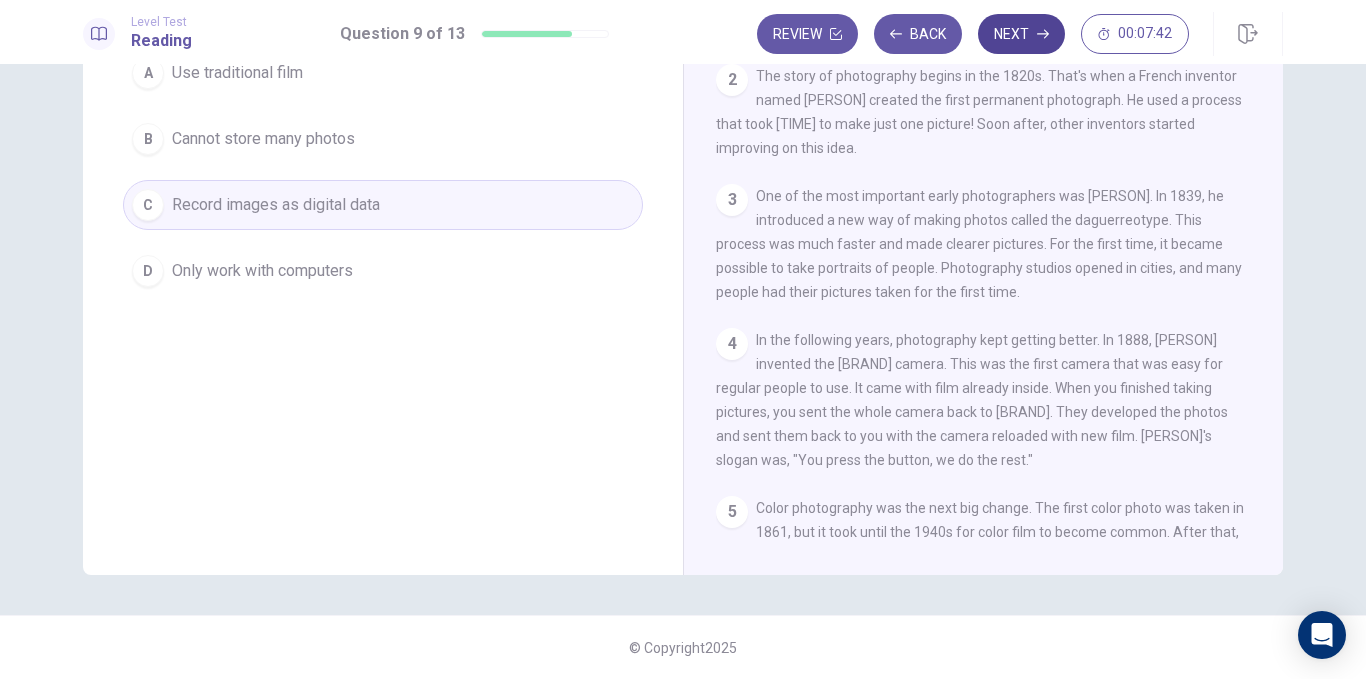 click on "Next" at bounding box center [1021, 34] 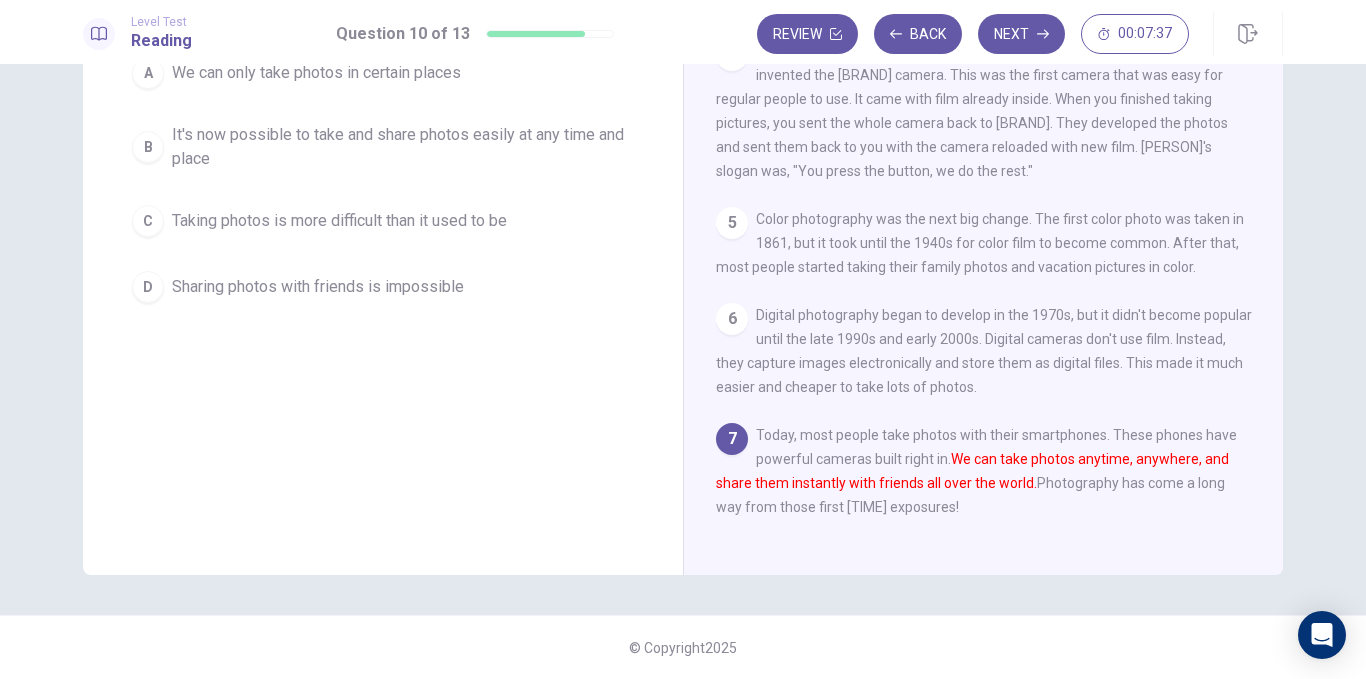 scroll, scrollTop: 318, scrollLeft: 0, axis: vertical 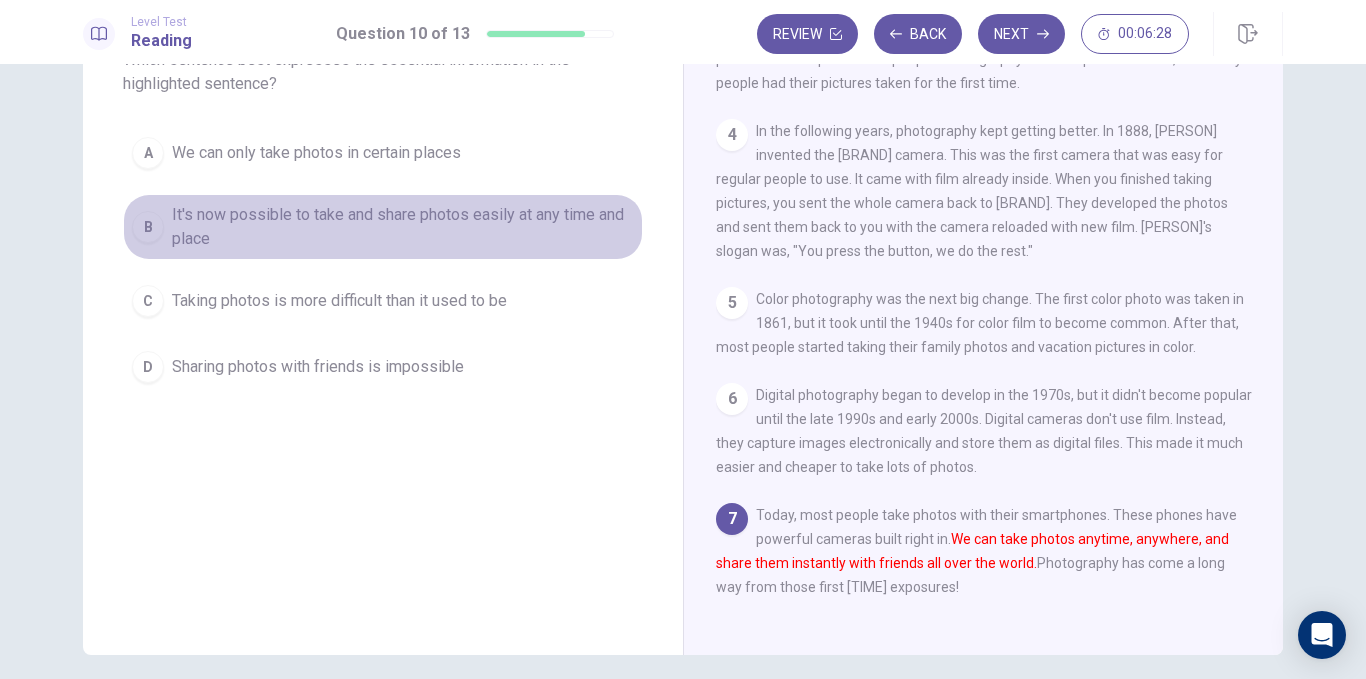 click on "It's now possible to take and share photos easily at any time and place" at bounding box center [403, 227] 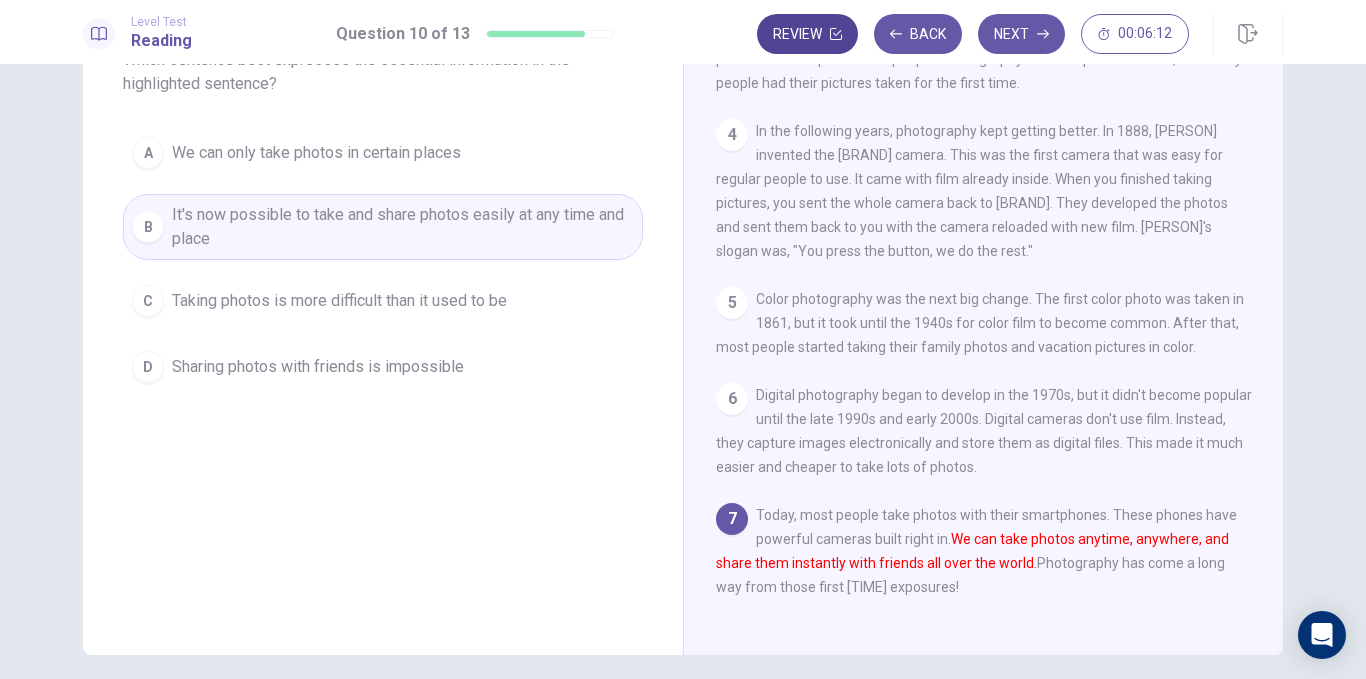 click on "Review" at bounding box center [807, 34] 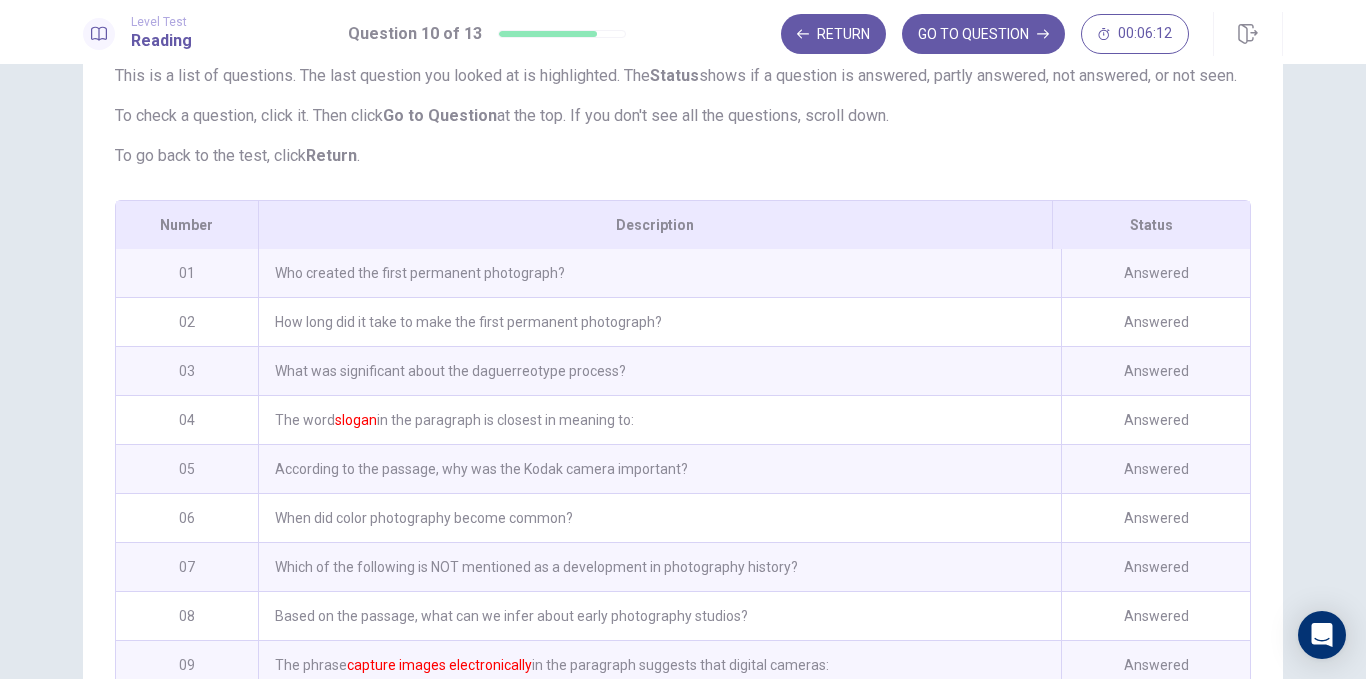 scroll, scrollTop: 325, scrollLeft: 0, axis: vertical 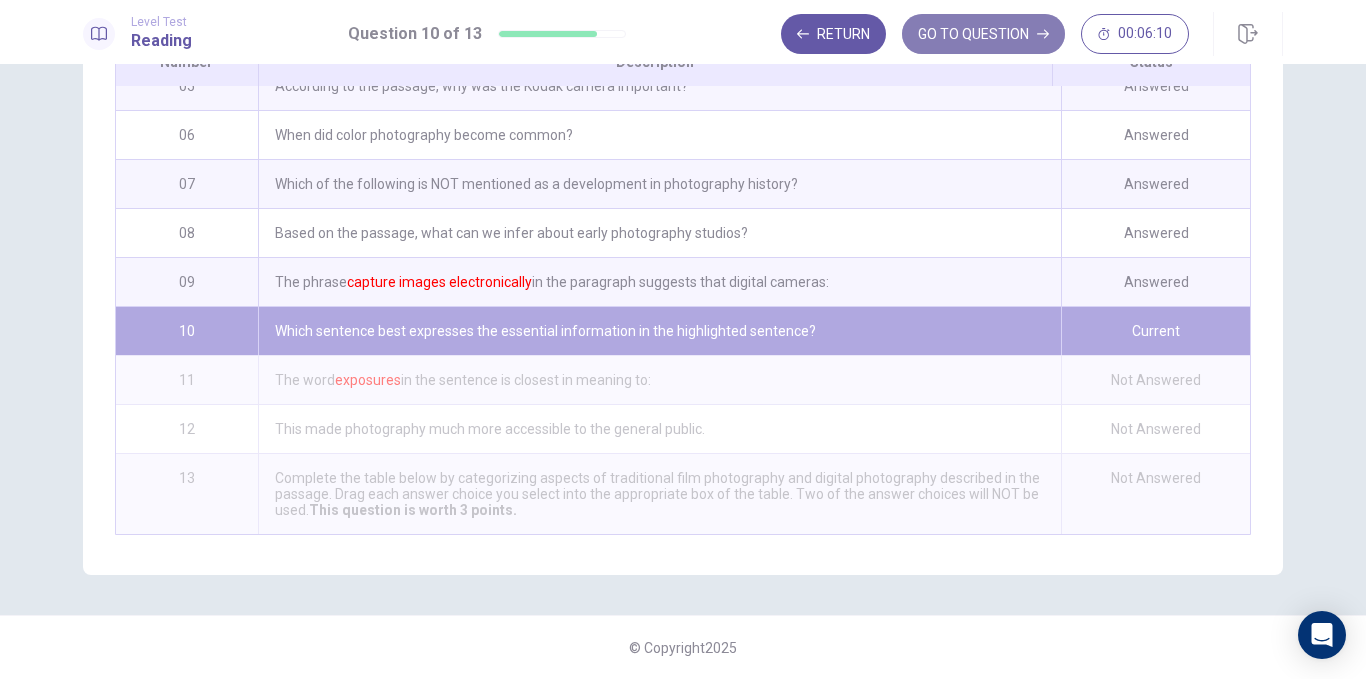 click on "GO TO QUESTION" at bounding box center (983, 34) 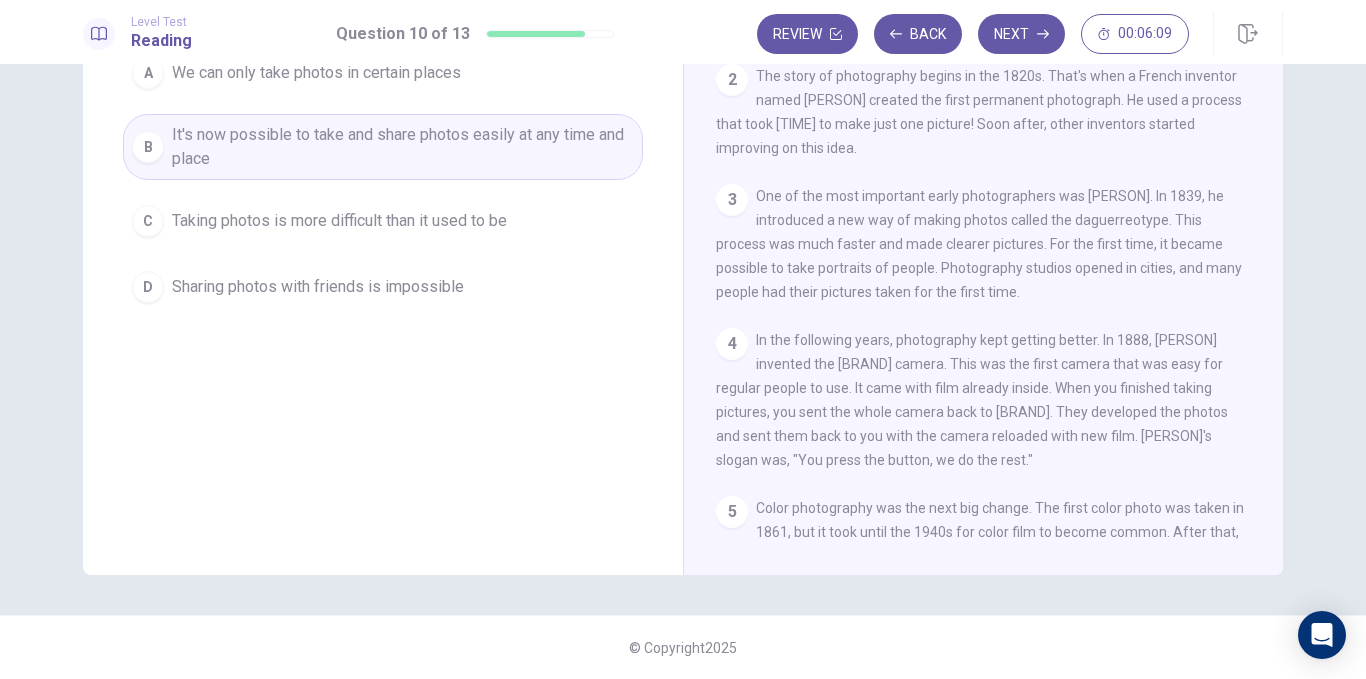click on "Next" at bounding box center (1021, 34) 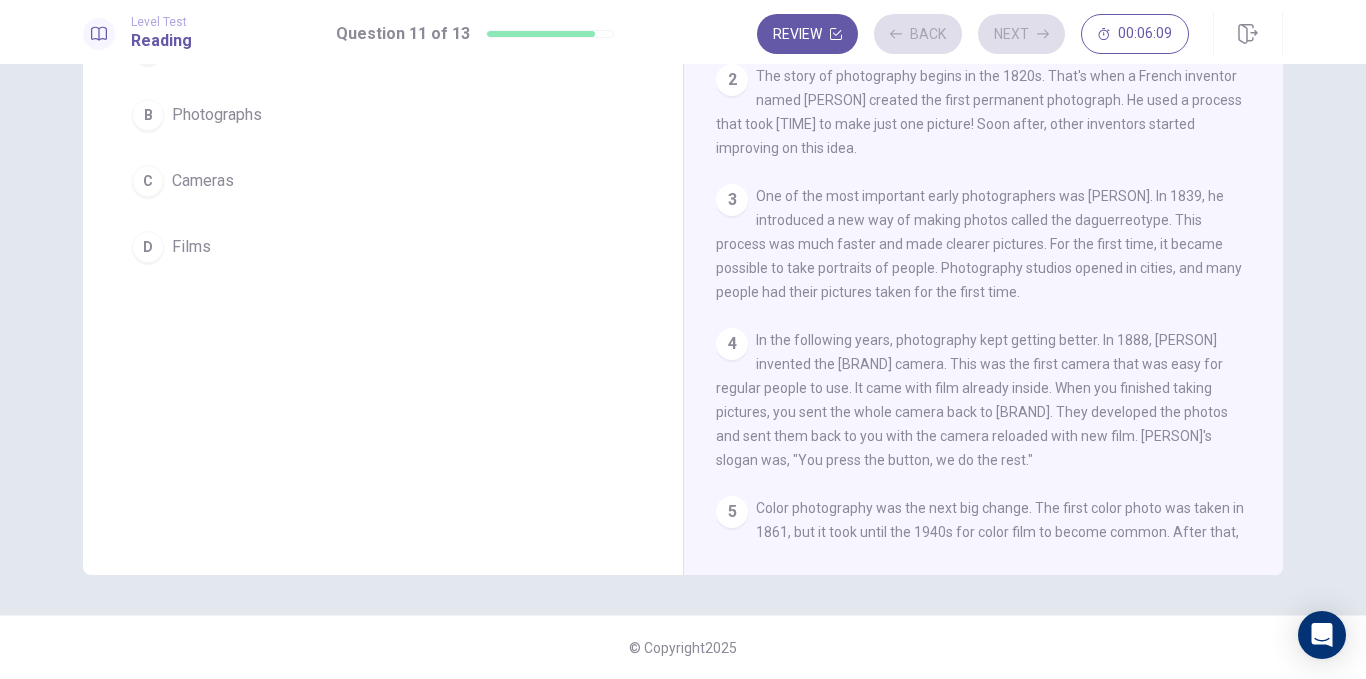 scroll, scrollTop: 318, scrollLeft: 0, axis: vertical 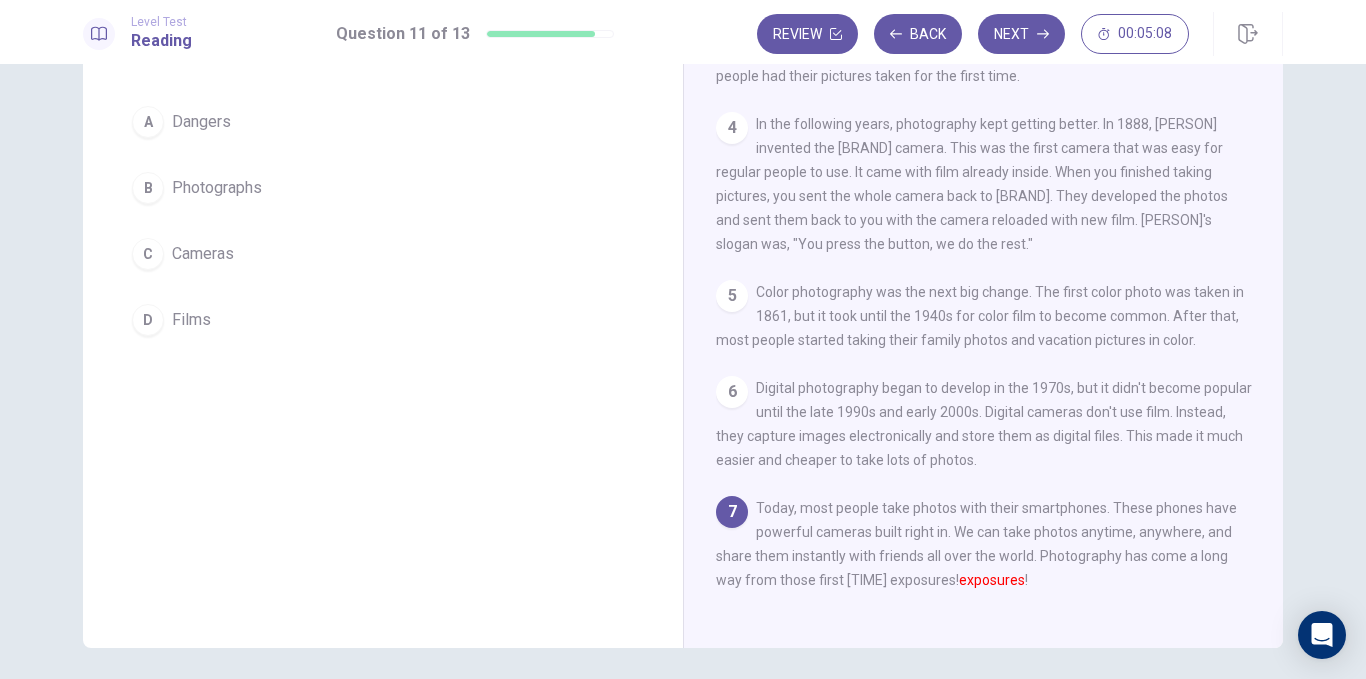click on "Films" at bounding box center [191, 320] 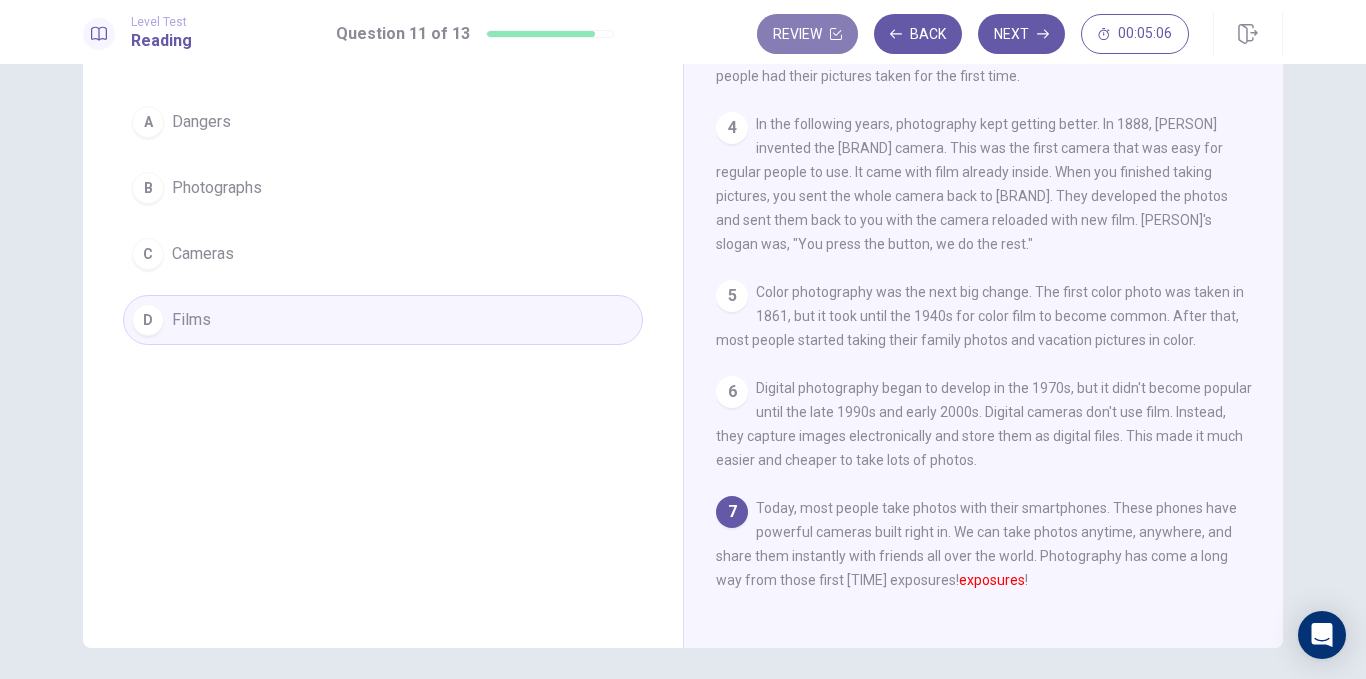 click on "Review" at bounding box center [807, 34] 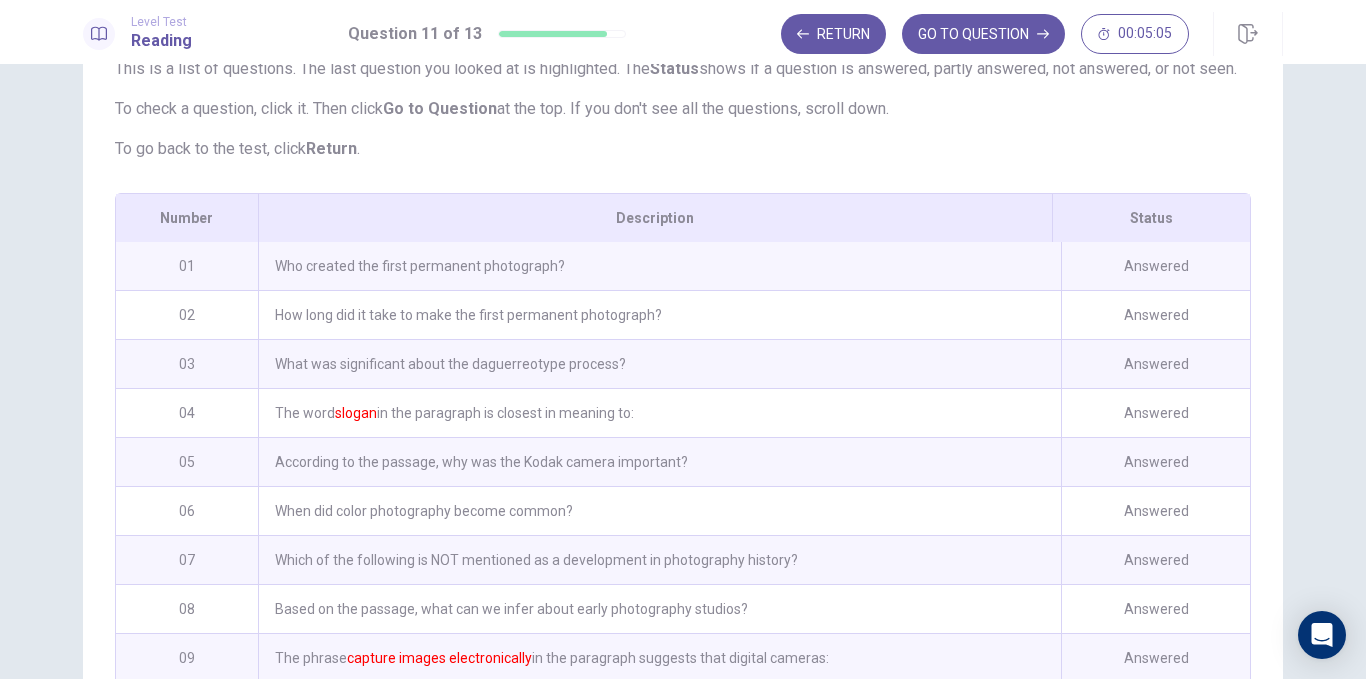 scroll, scrollTop: 331, scrollLeft: 0, axis: vertical 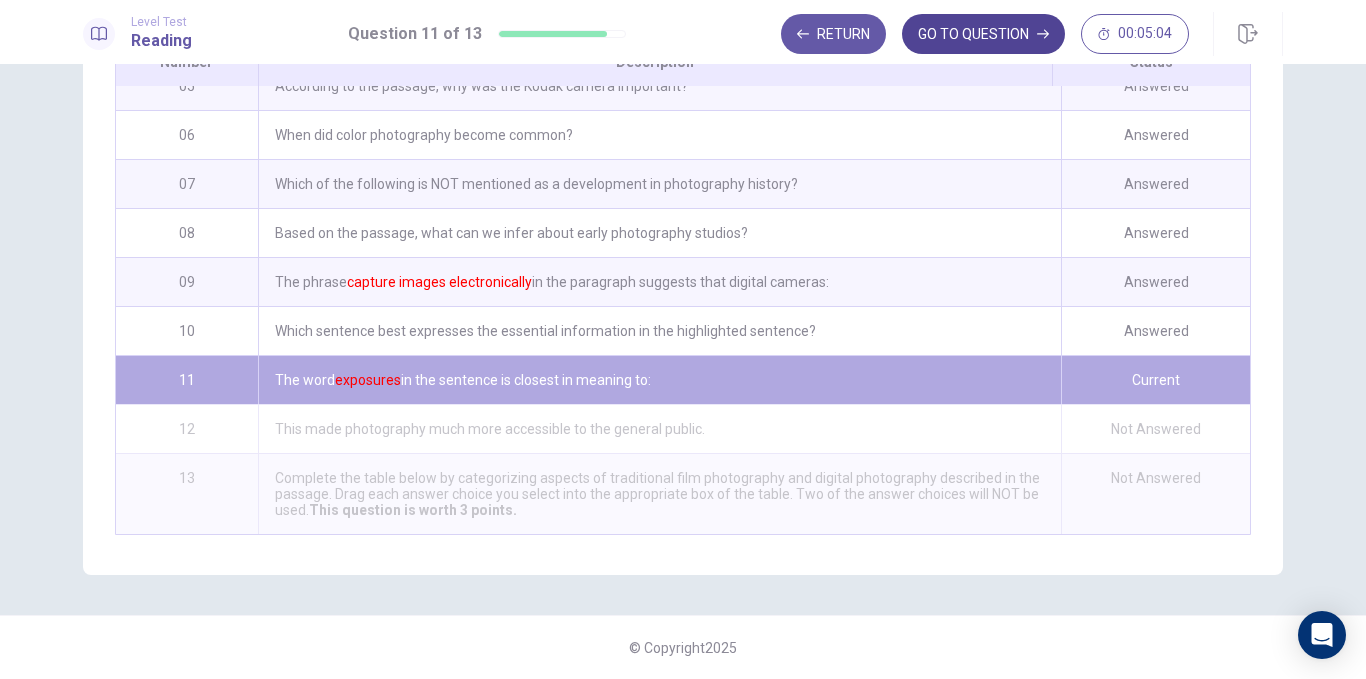 click on "GO TO QUESTION" at bounding box center (983, 34) 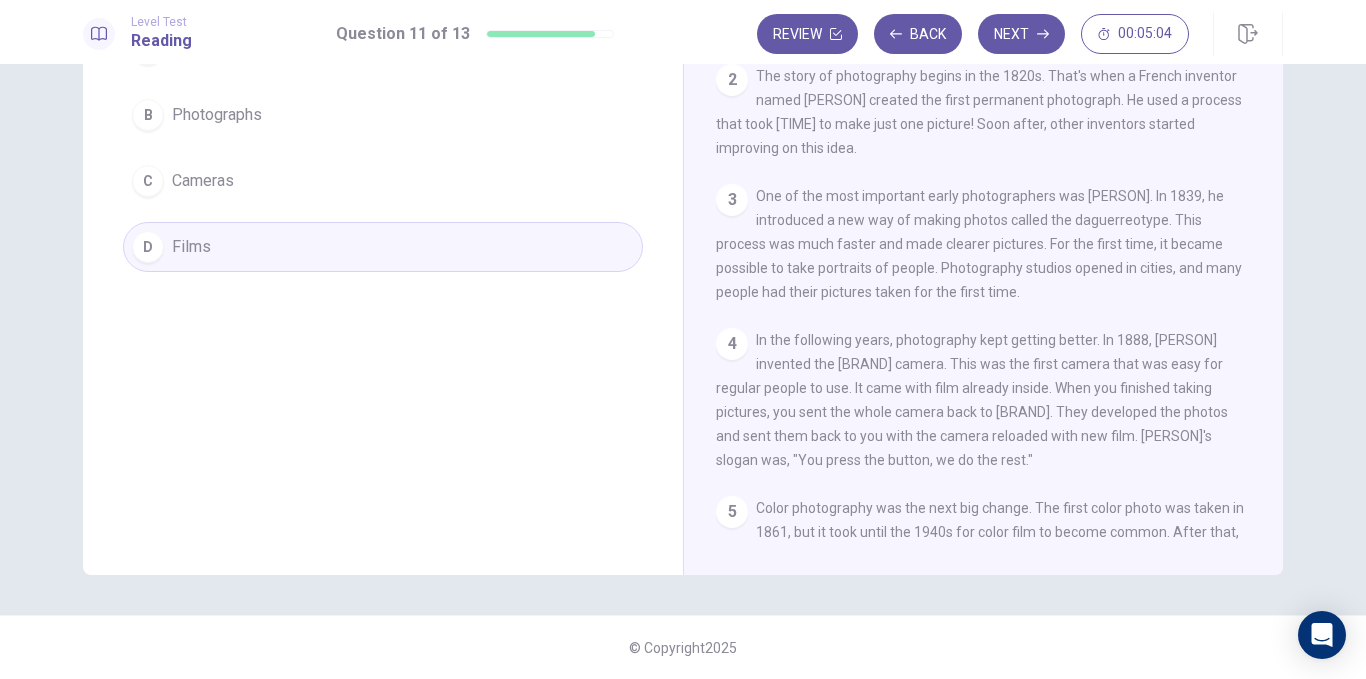 scroll, scrollTop: 224, scrollLeft: 0, axis: vertical 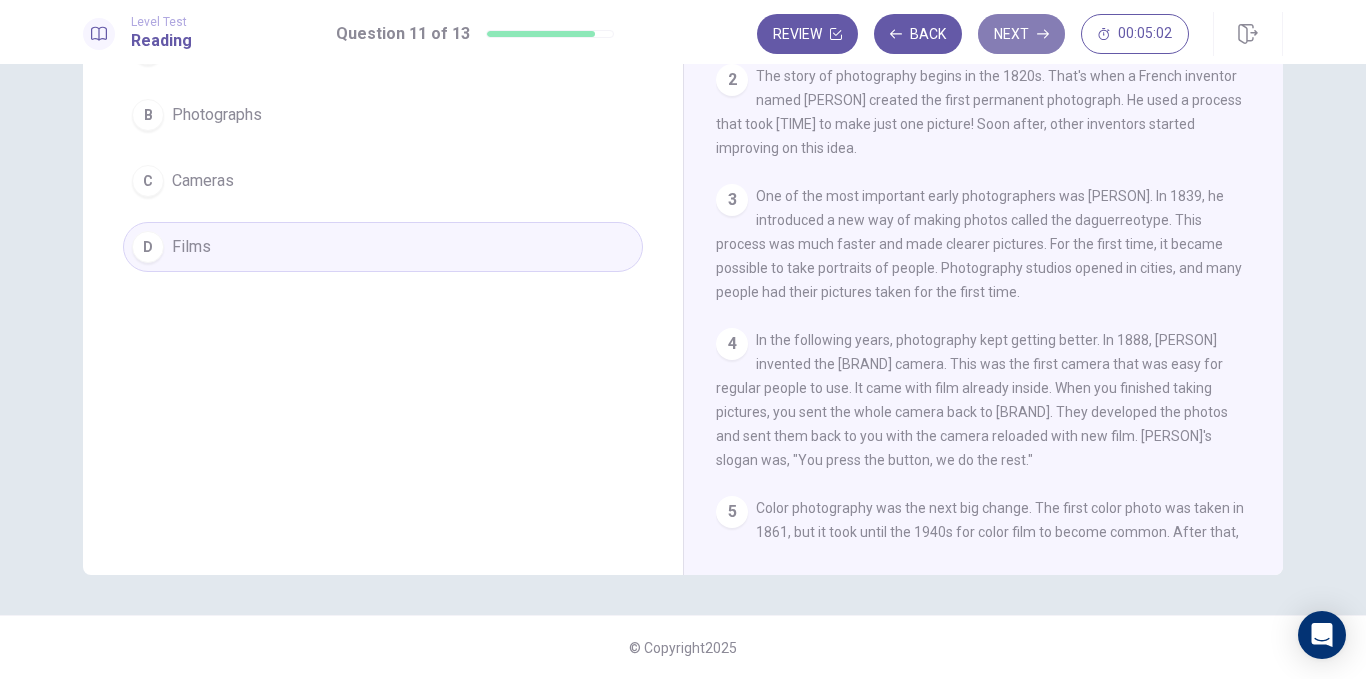 click on "Next" at bounding box center (1021, 34) 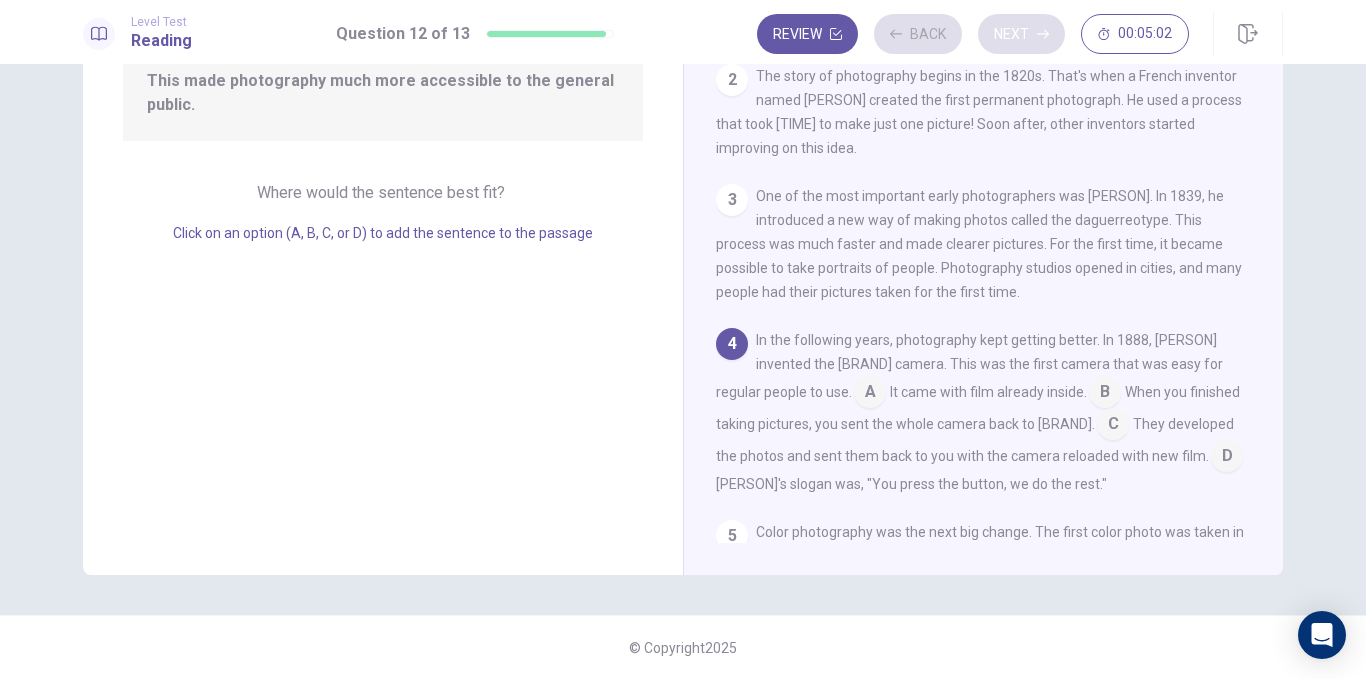 scroll, scrollTop: 165, scrollLeft: 0, axis: vertical 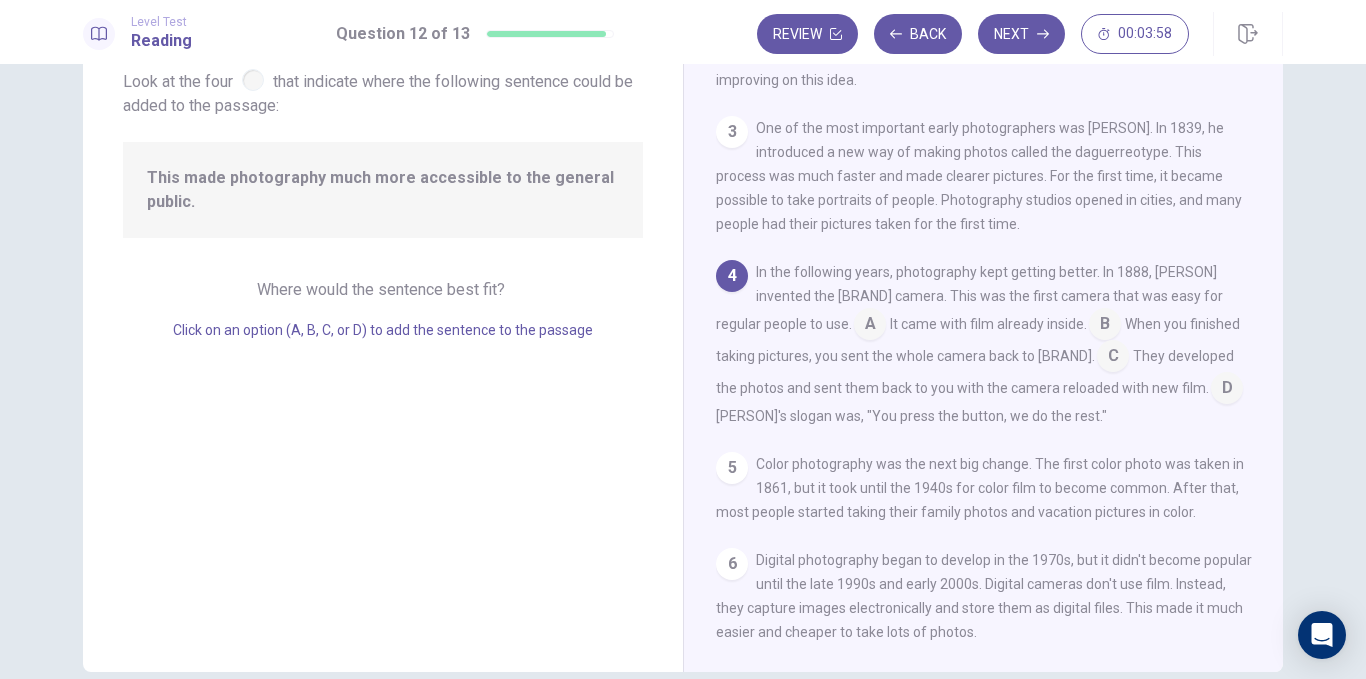 click at bounding box center [870, 326] 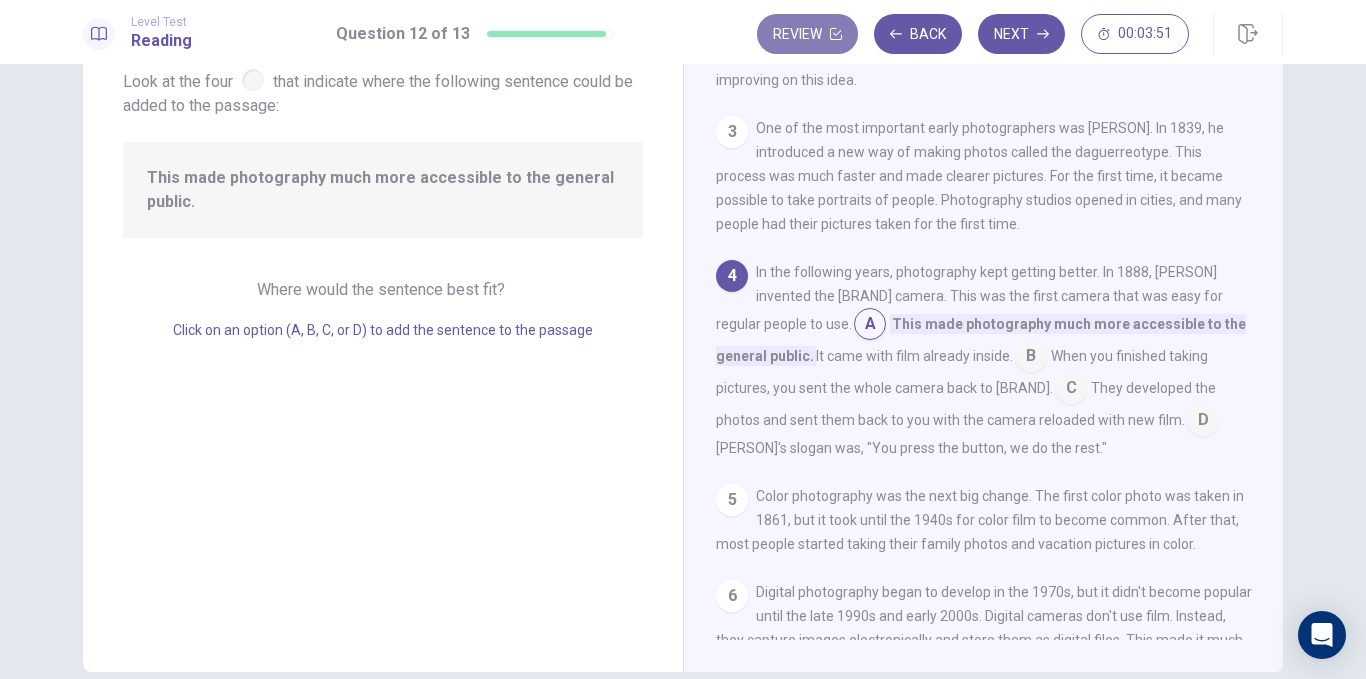click on "Review" at bounding box center [807, 34] 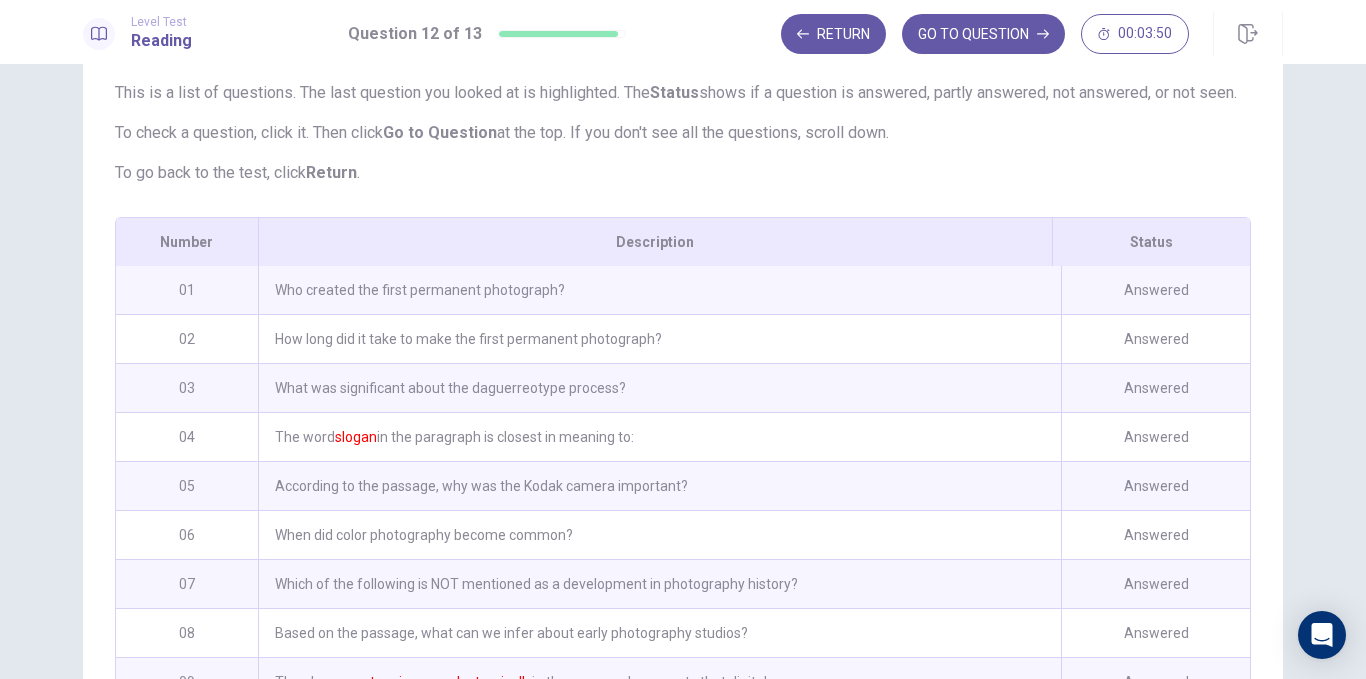 scroll, scrollTop: 230, scrollLeft: 0, axis: vertical 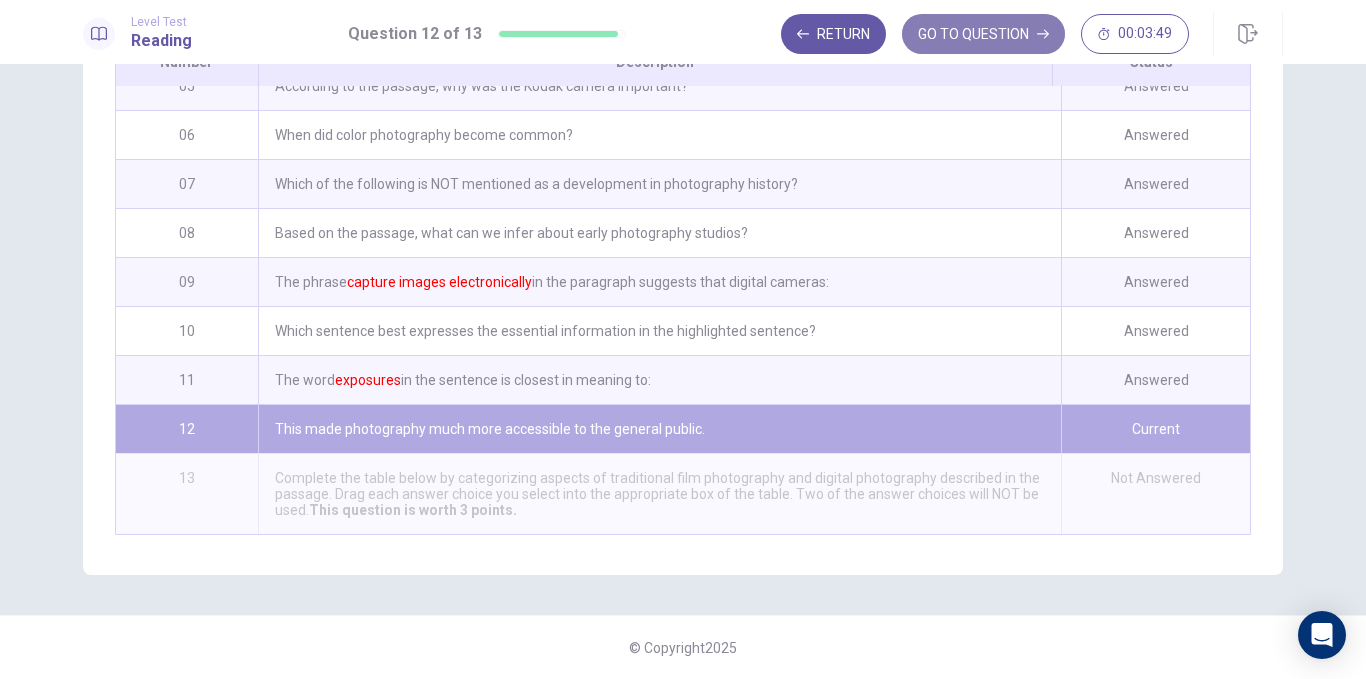 click on "GO TO QUESTION" at bounding box center (983, 34) 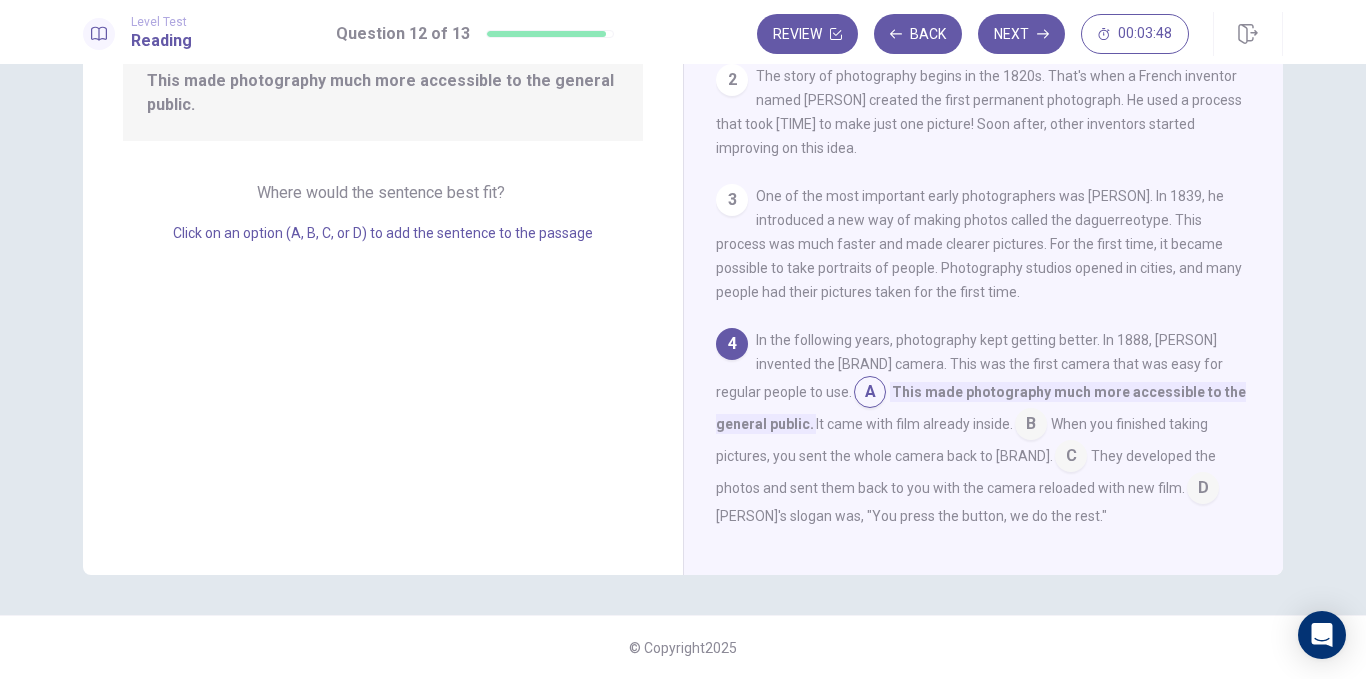 scroll, scrollTop: 224, scrollLeft: 0, axis: vertical 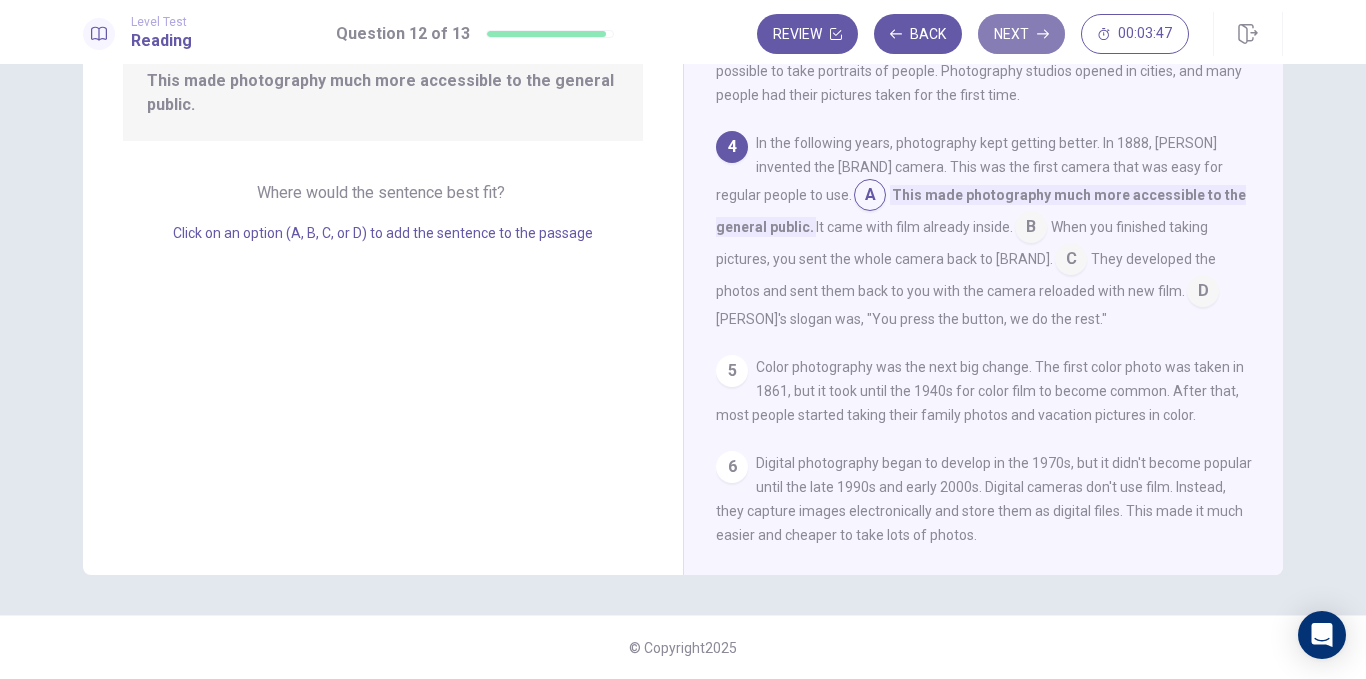 click on "Next" at bounding box center (1021, 34) 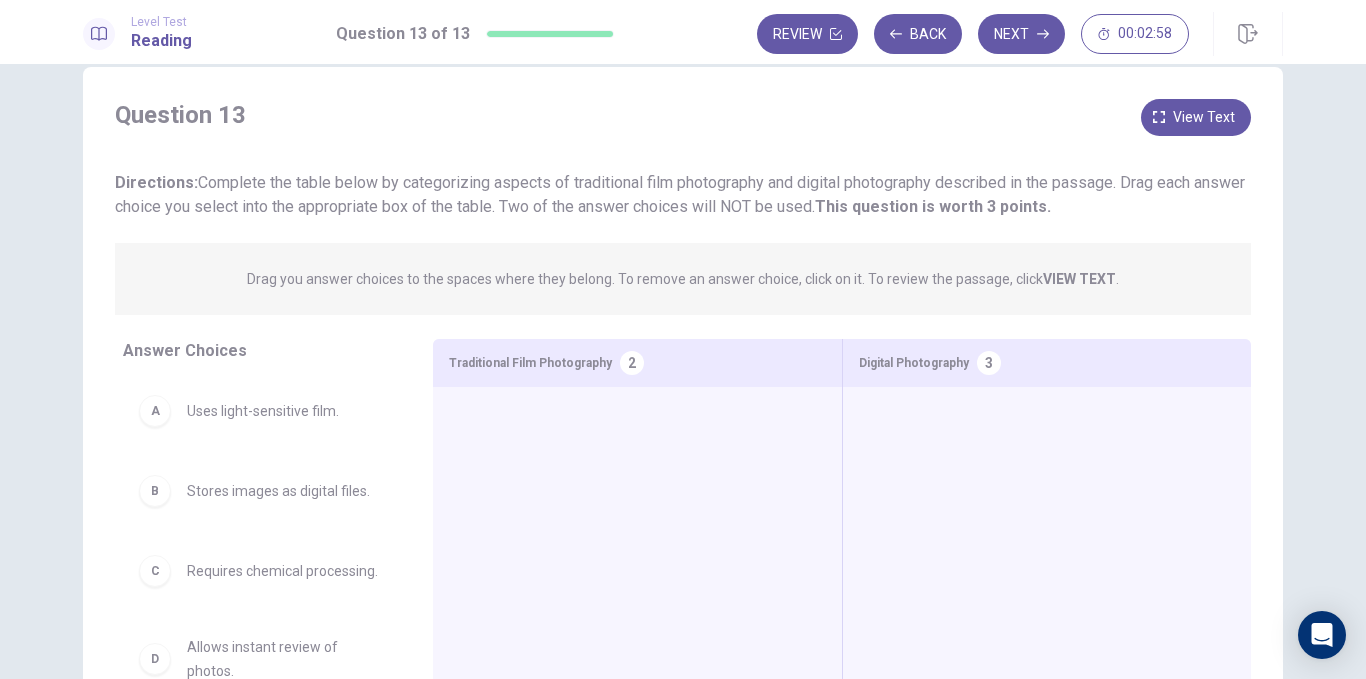 scroll, scrollTop: 0, scrollLeft: 0, axis: both 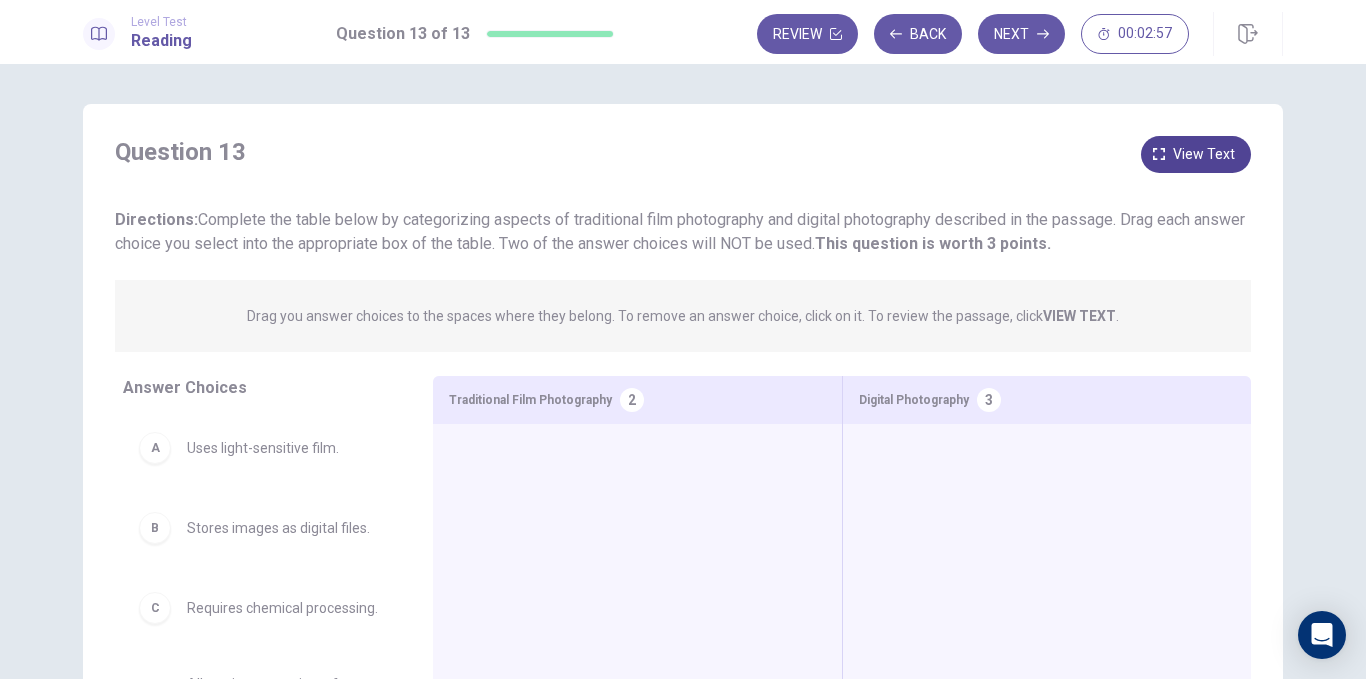 click on "View text" at bounding box center (1204, 154) 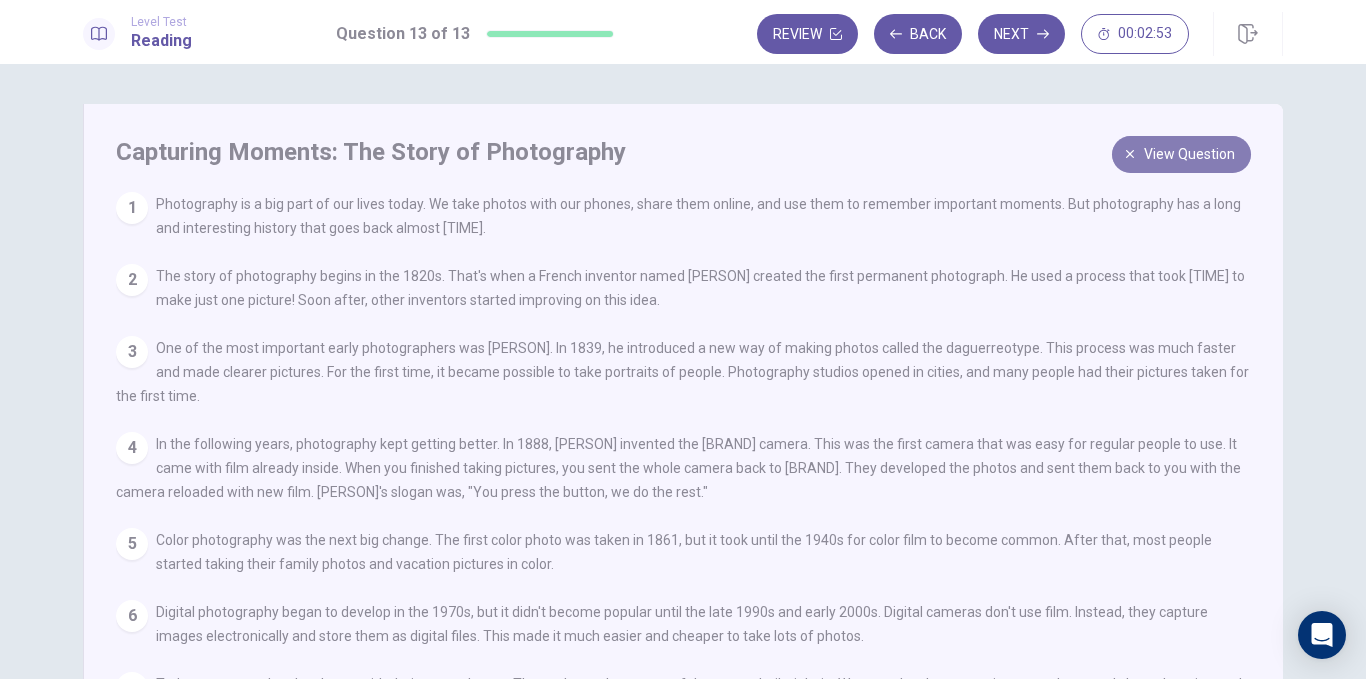 click on "View question" at bounding box center (1189, 154) 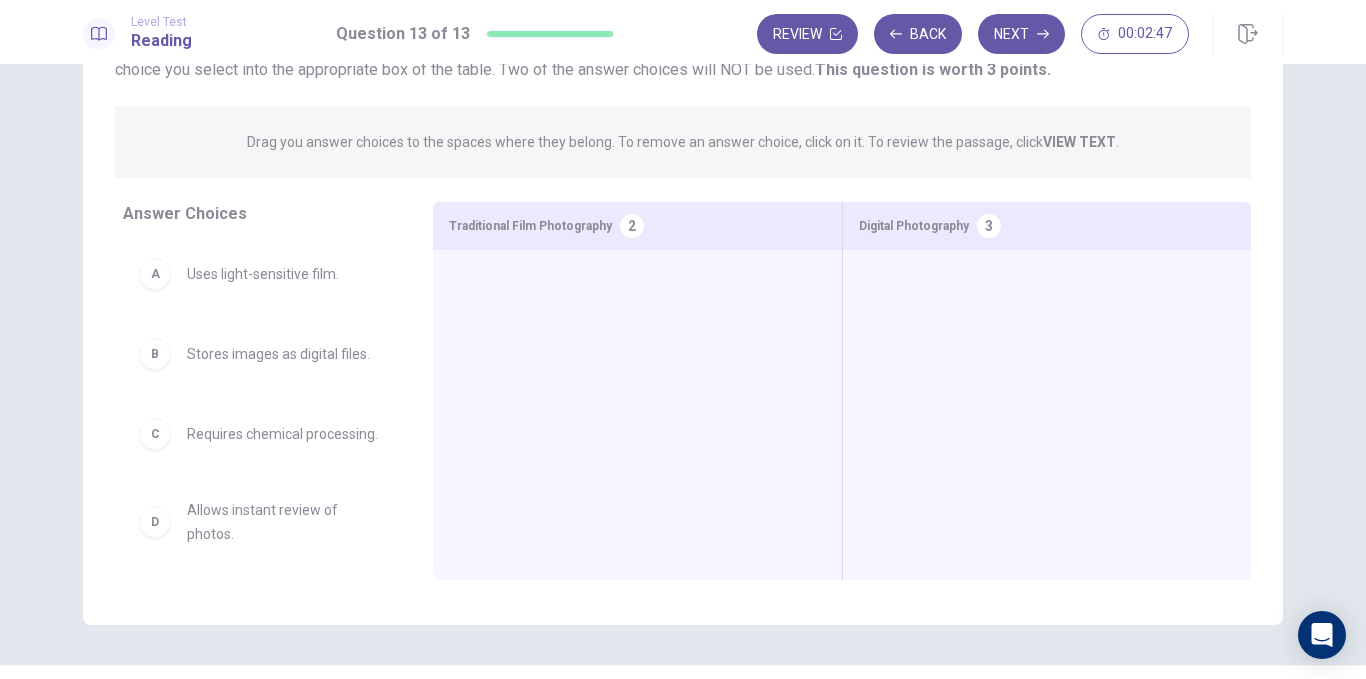 scroll, scrollTop: 176, scrollLeft: 0, axis: vertical 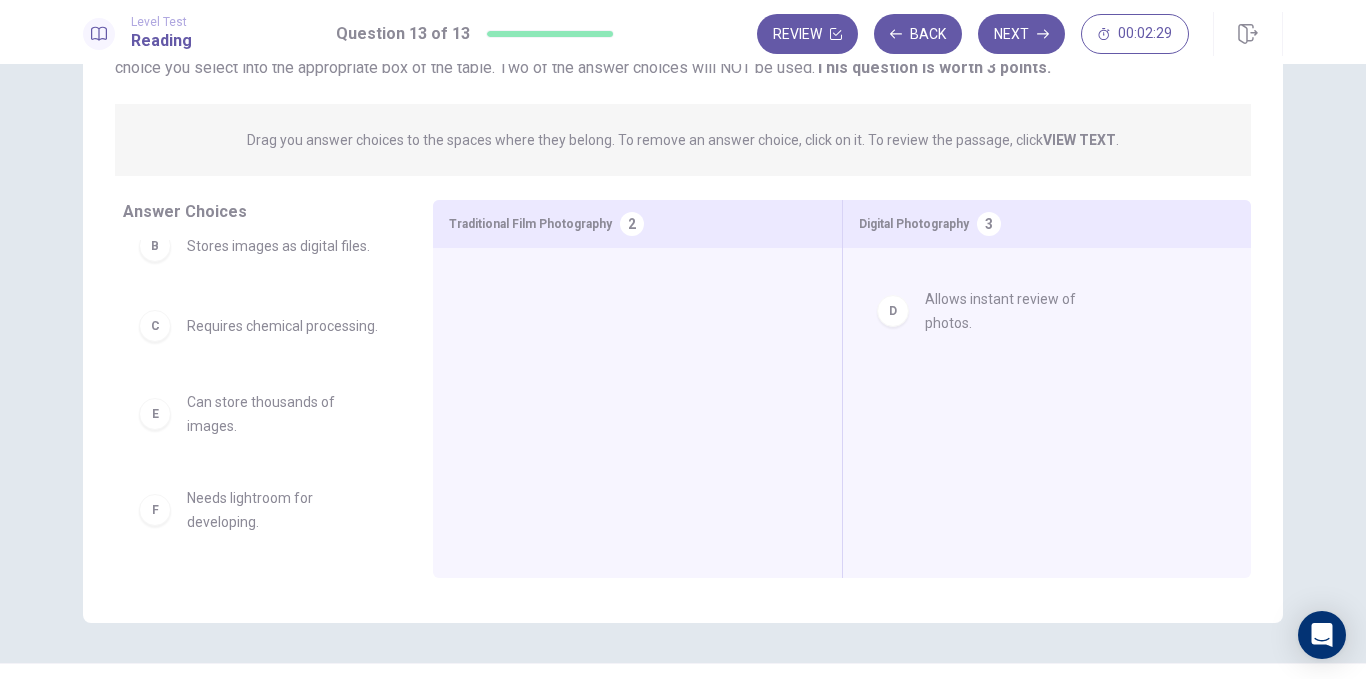 drag, startPoint x: 160, startPoint y: 435, endPoint x: 922, endPoint y: 314, distance: 771.5471 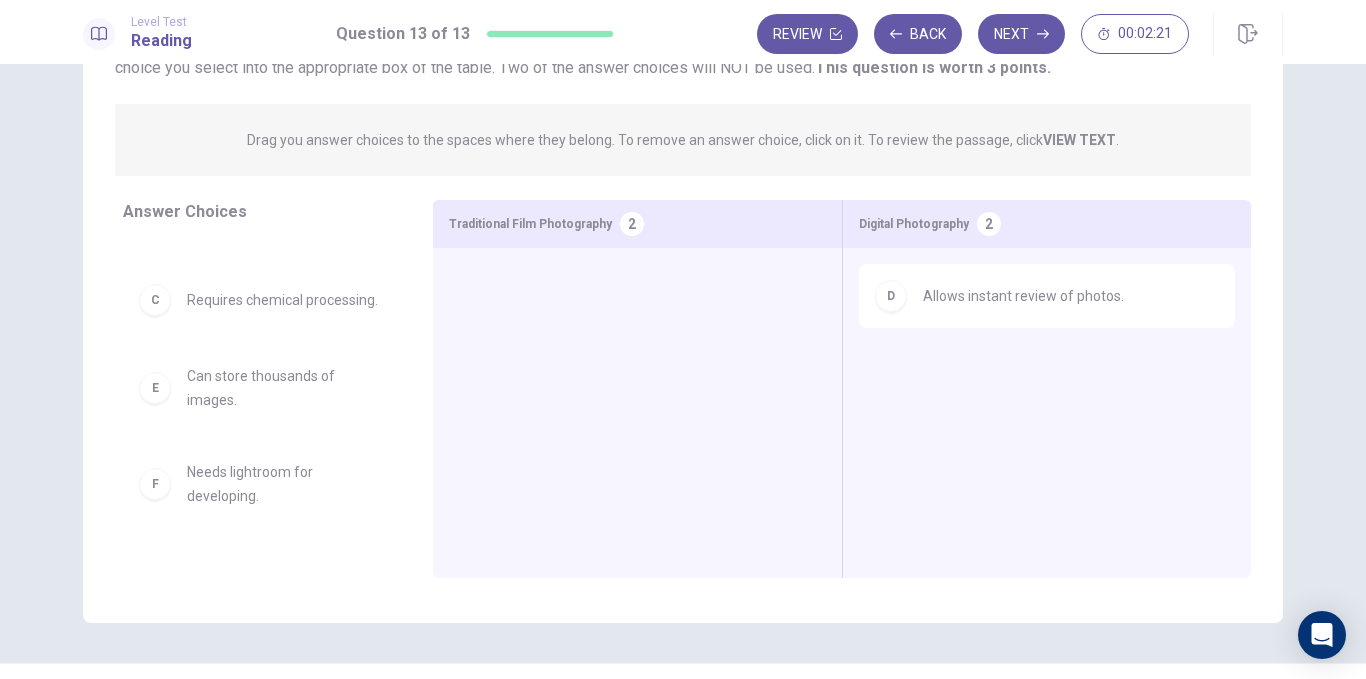scroll, scrollTop: 204, scrollLeft: 0, axis: vertical 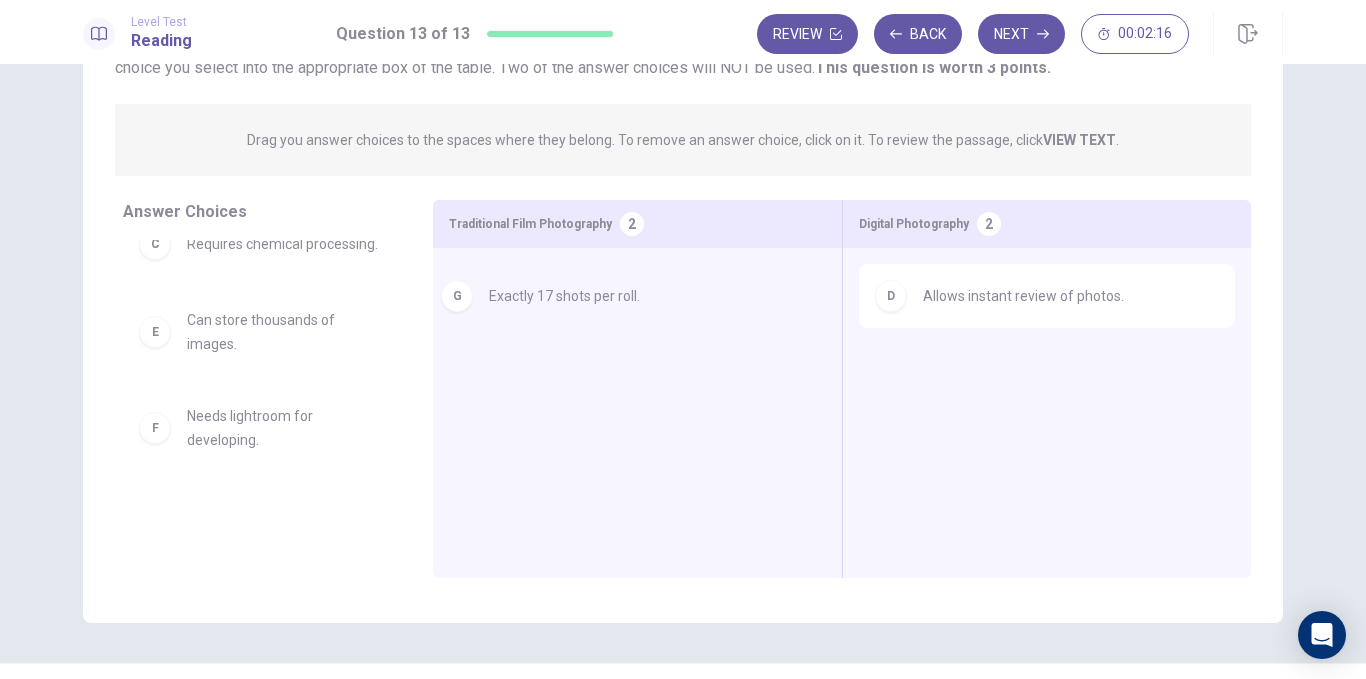 drag, startPoint x: 208, startPoint y: 524, endPoint x: 523, endPoint y: 303, distance: 384.79346 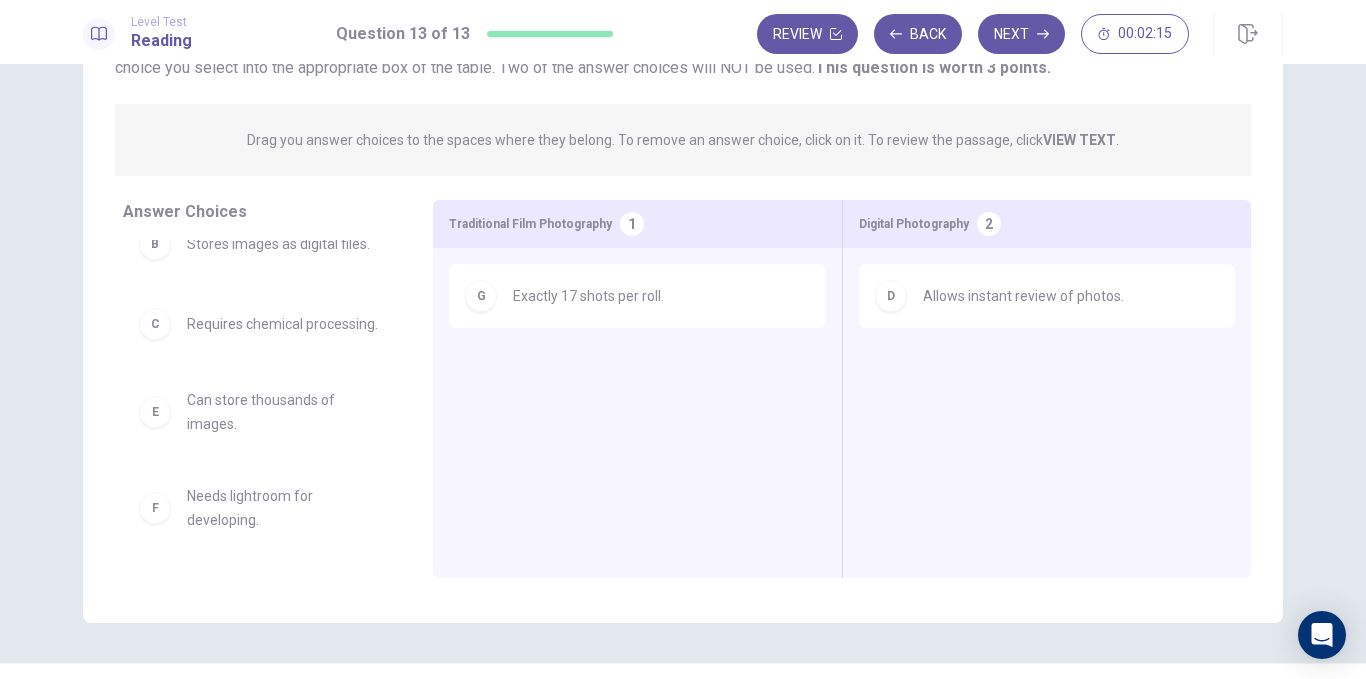 scroll, scrollTop: 124, scrollLeft: 0, axis: vertical 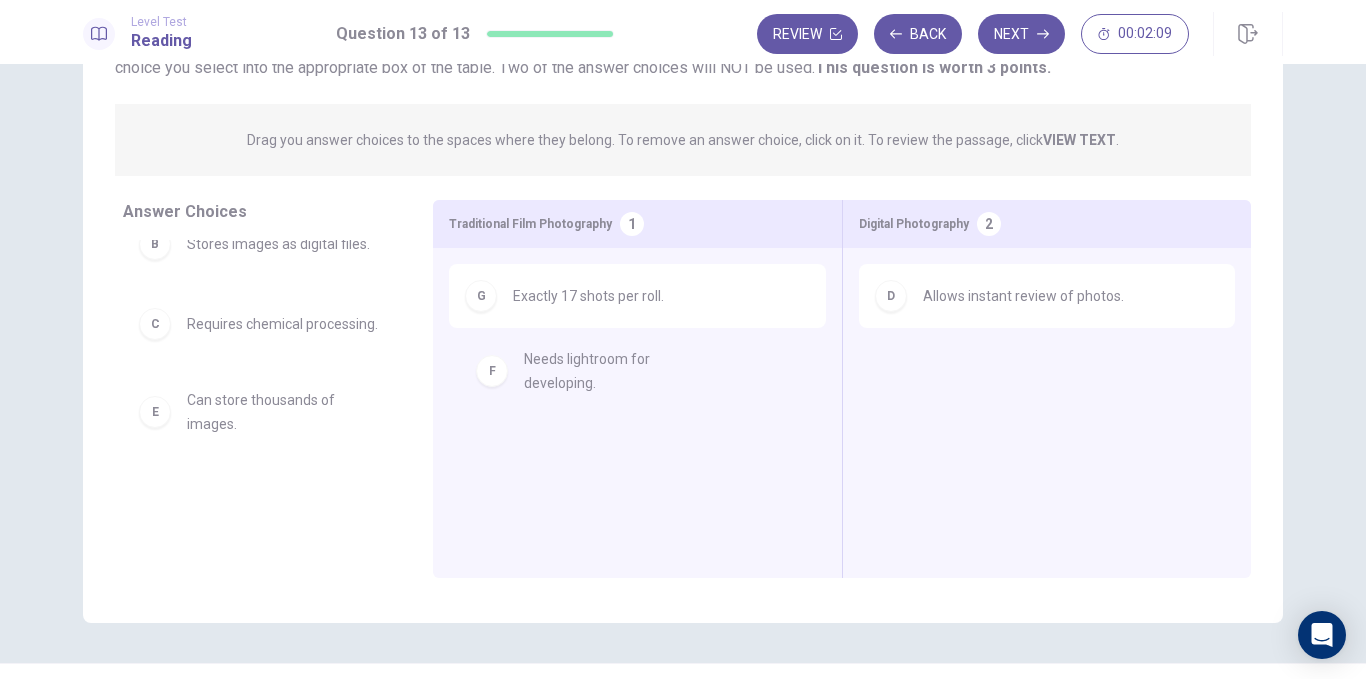 drag, startPoint x: 279, startPoint y: 515, endPoint x: 630, endPoint y: 378, distance: 376.78906 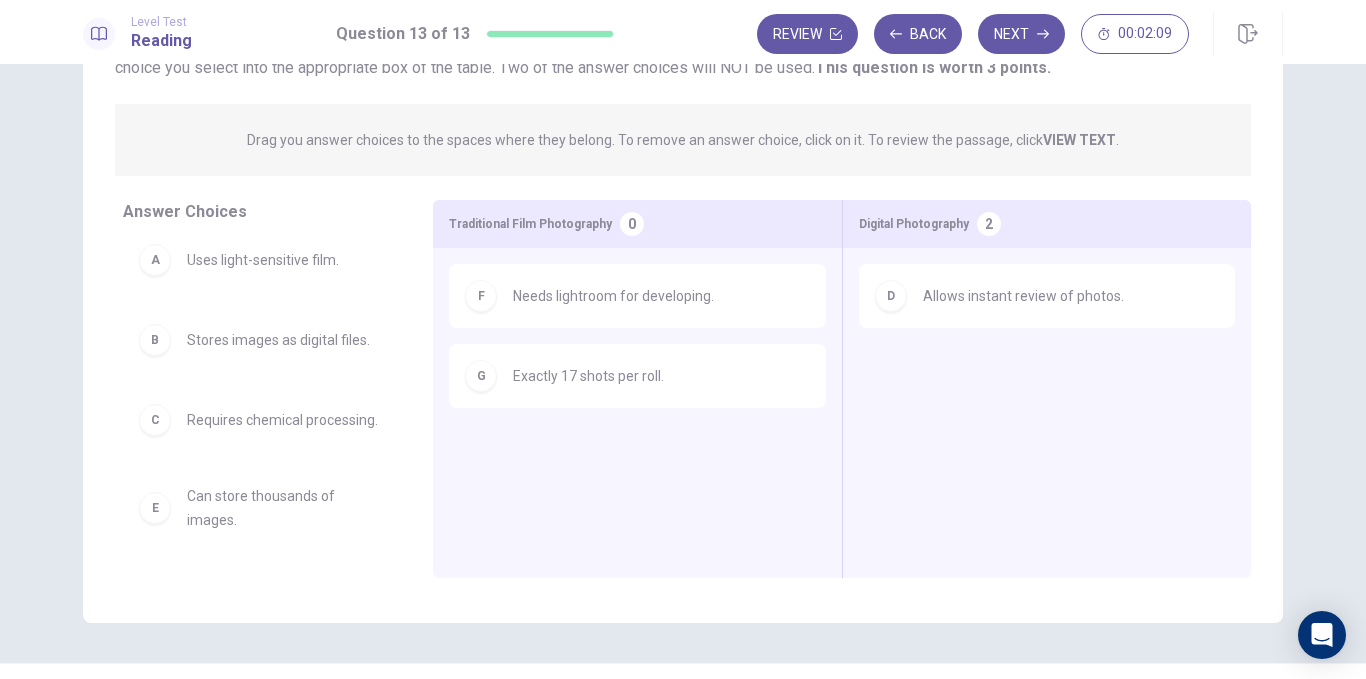 scroll, scrollTop: 28, scrollLeft: 0, axis: vertical 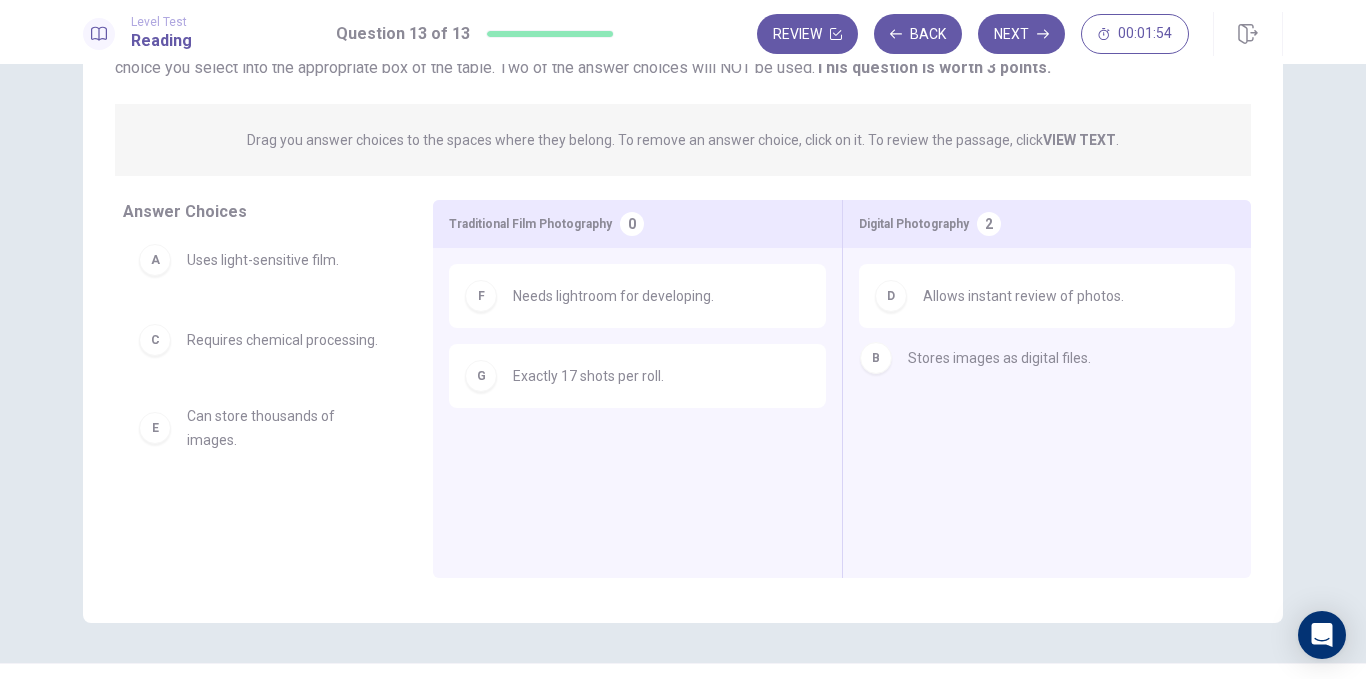 drag, startPoint x: 291, startPoint y: 340, endPoint x: 1031, endPoint y: 371, distance: 740.64905 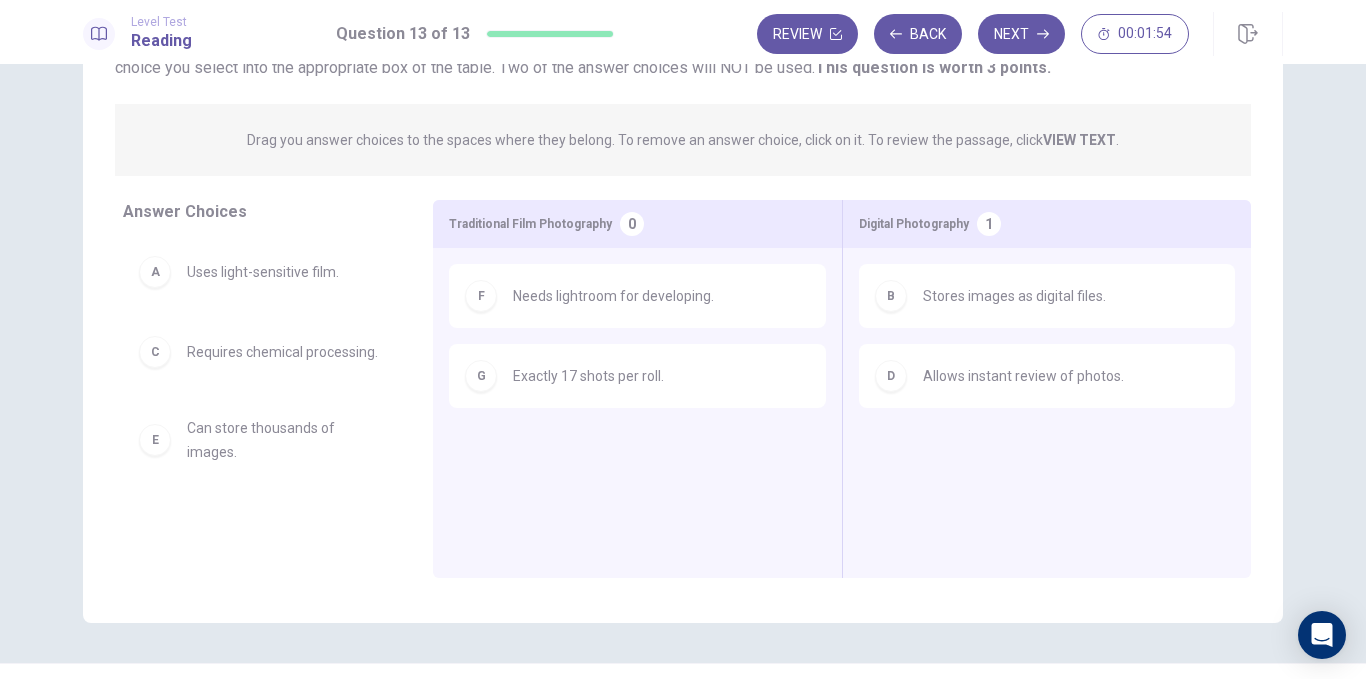 scroll, scrollTop: 0, scrollLeft: 0, axis: both 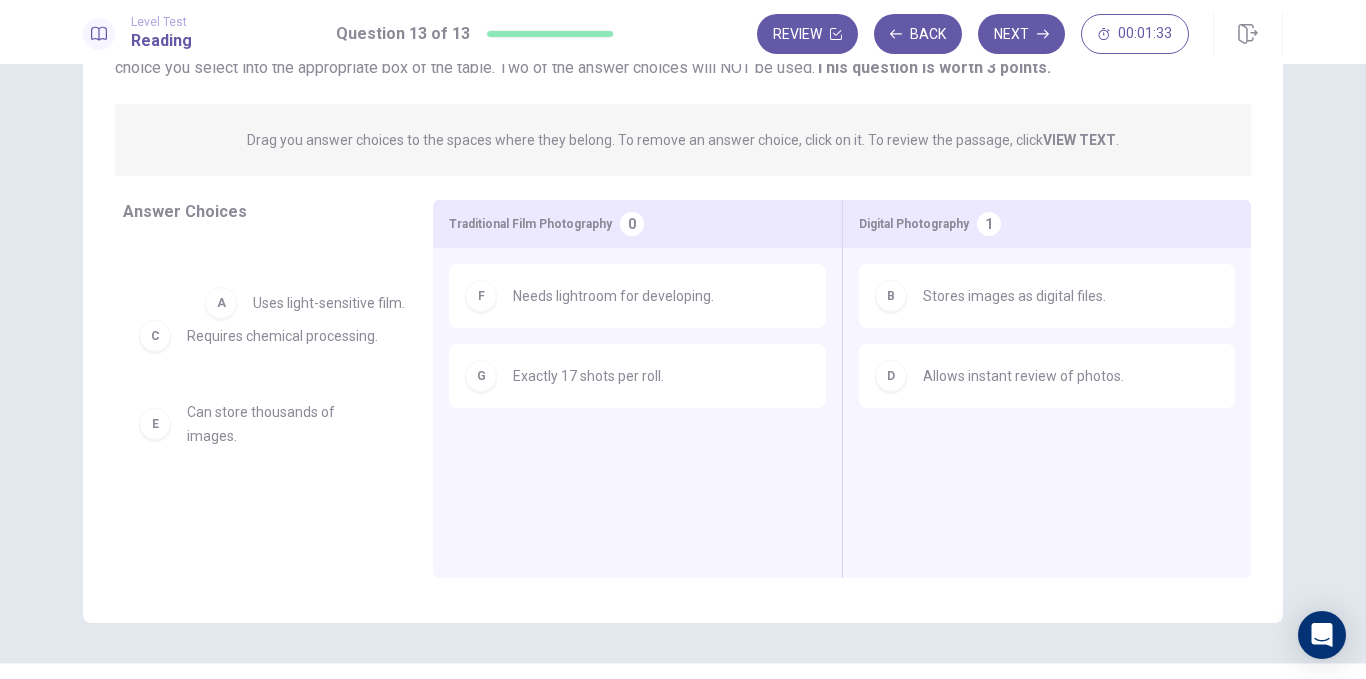 drag, startPoint x: 301, startPoint y: 292, endPoint x: 360, endPoint y: 322, distance: 66.189125 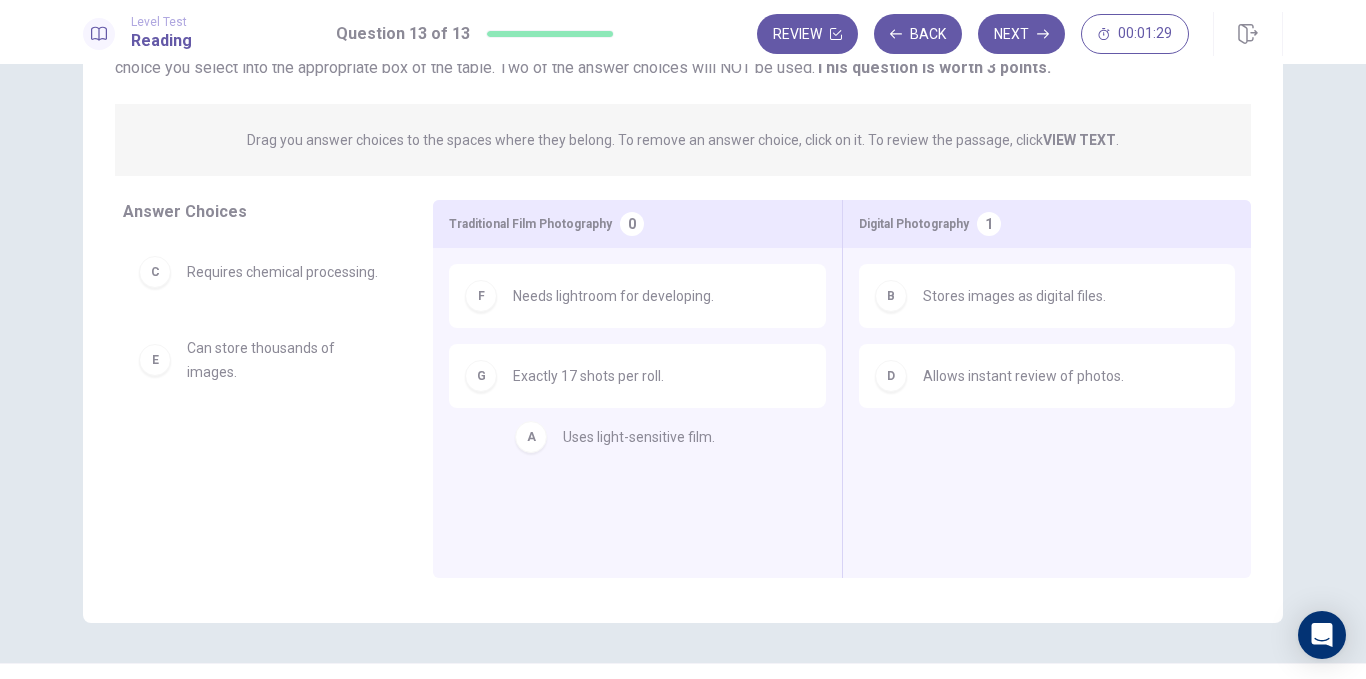 drag, startPoint x: 301, startPoint y: 266, endPoint x: 690, endPoint y: 436, distance: 424.52444 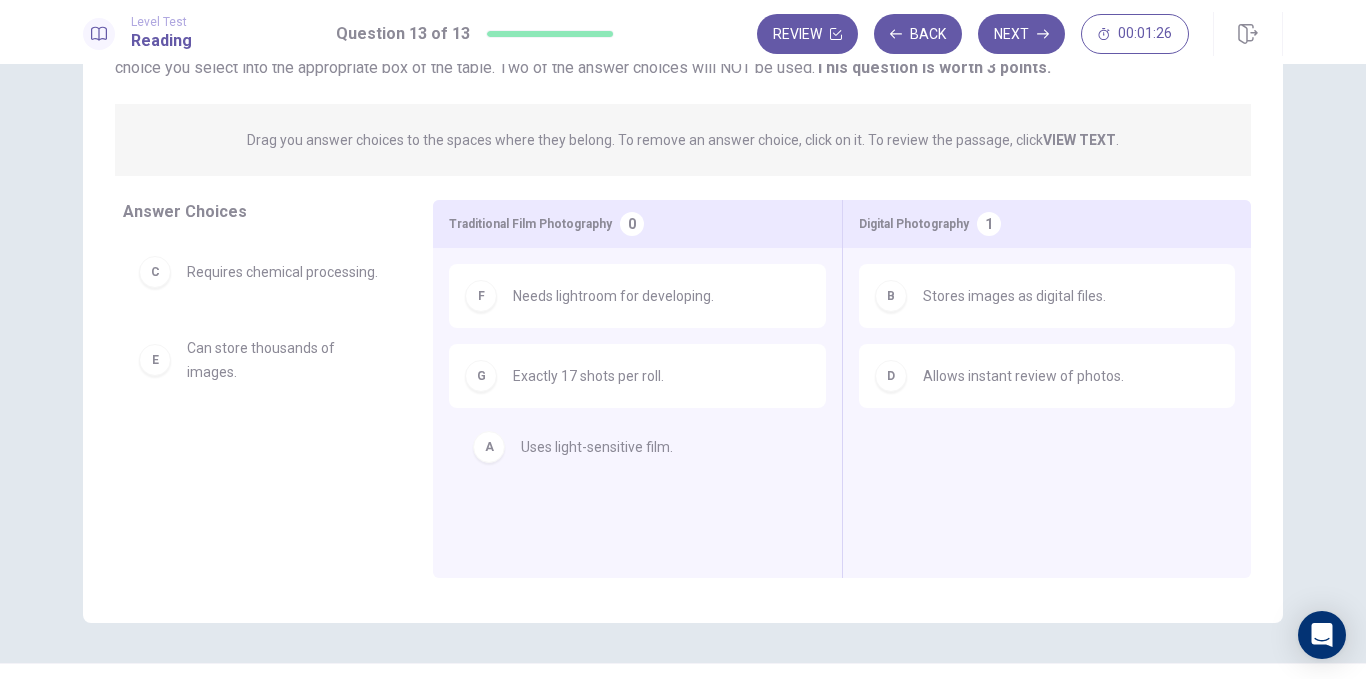 drag, startPoint x: 242, startPoint y: 280, endPoint x: 586, endPoint y: 462, distance: 389.17862 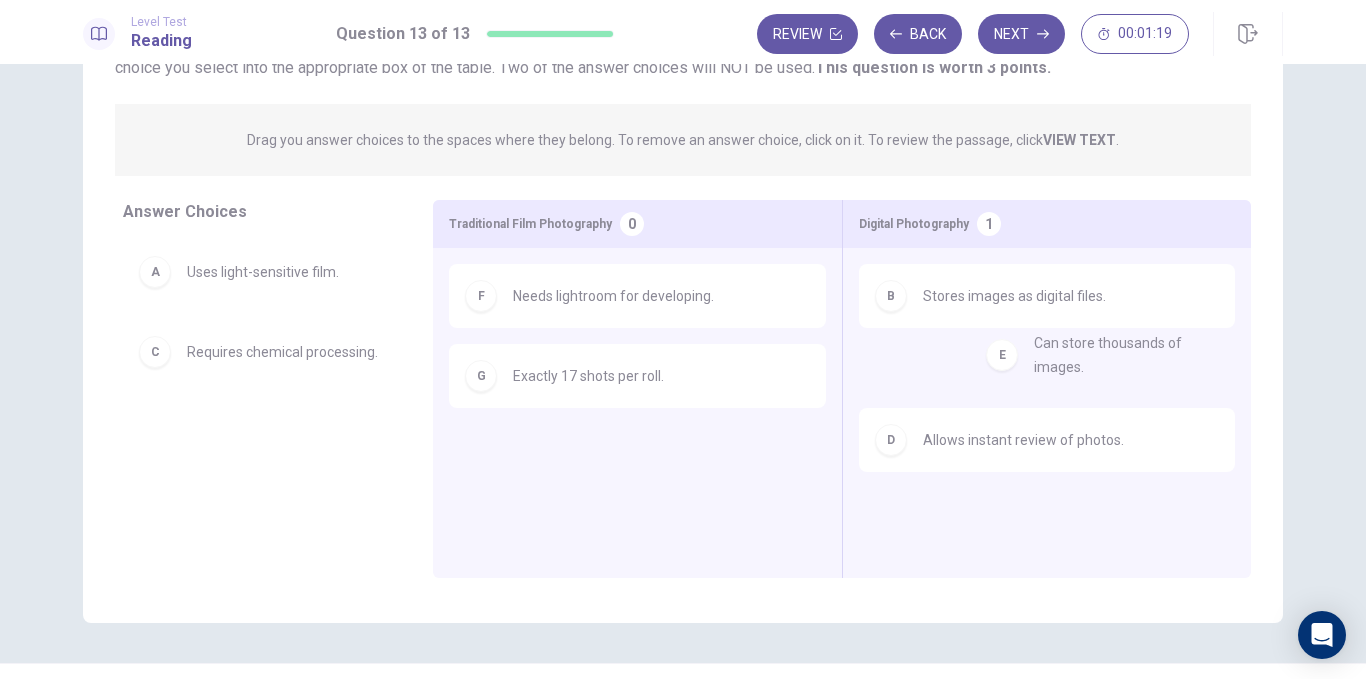 drag, startPoint x: 249, startPoint y: 451, endPoint x: 1043, endPoint y: 466, distance: 794.14166 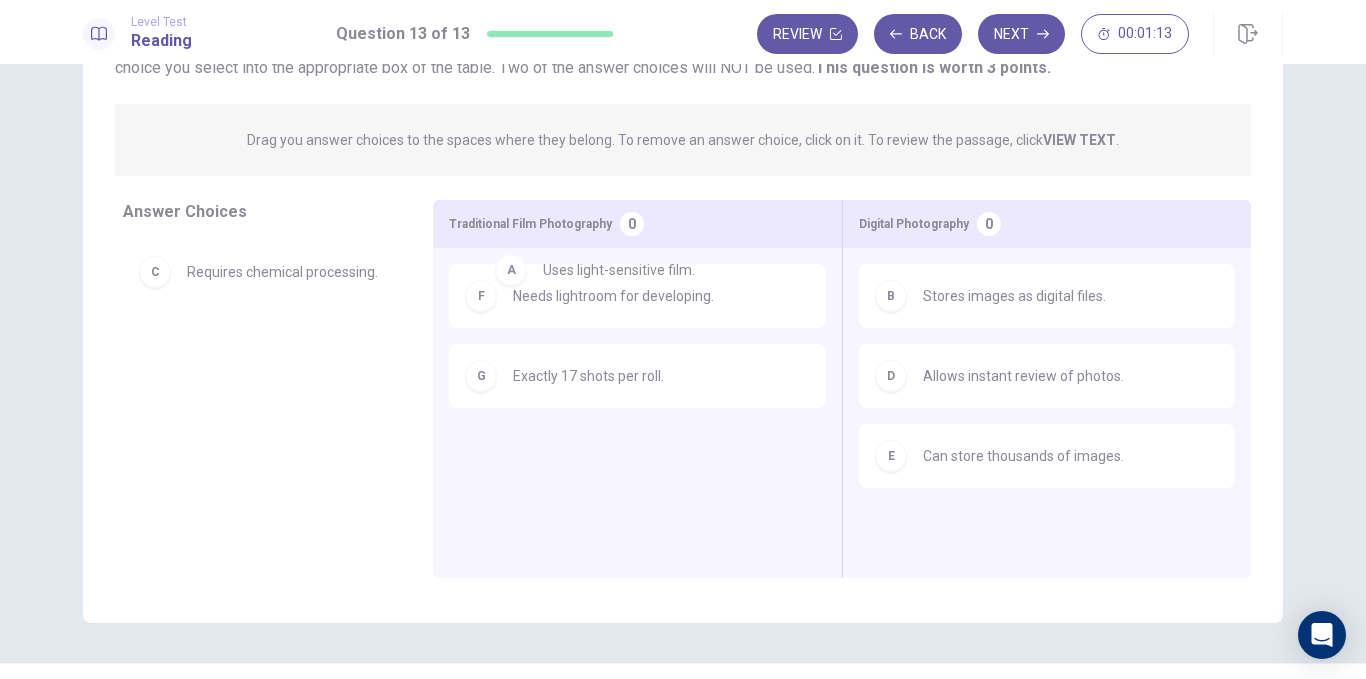 drag, startPoint x: 247, startPoint y: 285, endPoint x: 614, endPoint y: 284, distance: 367.00137 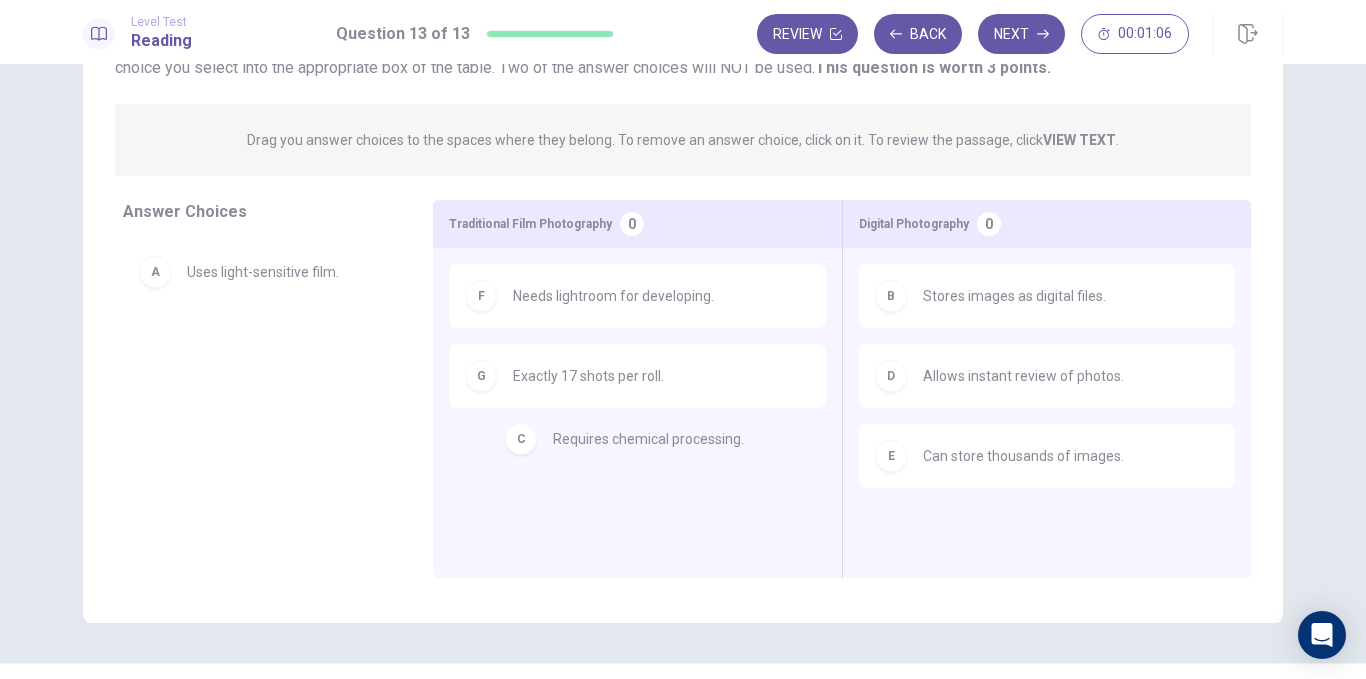 drag, startPoint x: 236, startPoint y: 368, endPoint x: 585, endPoint y: 456, distance: 359.9236 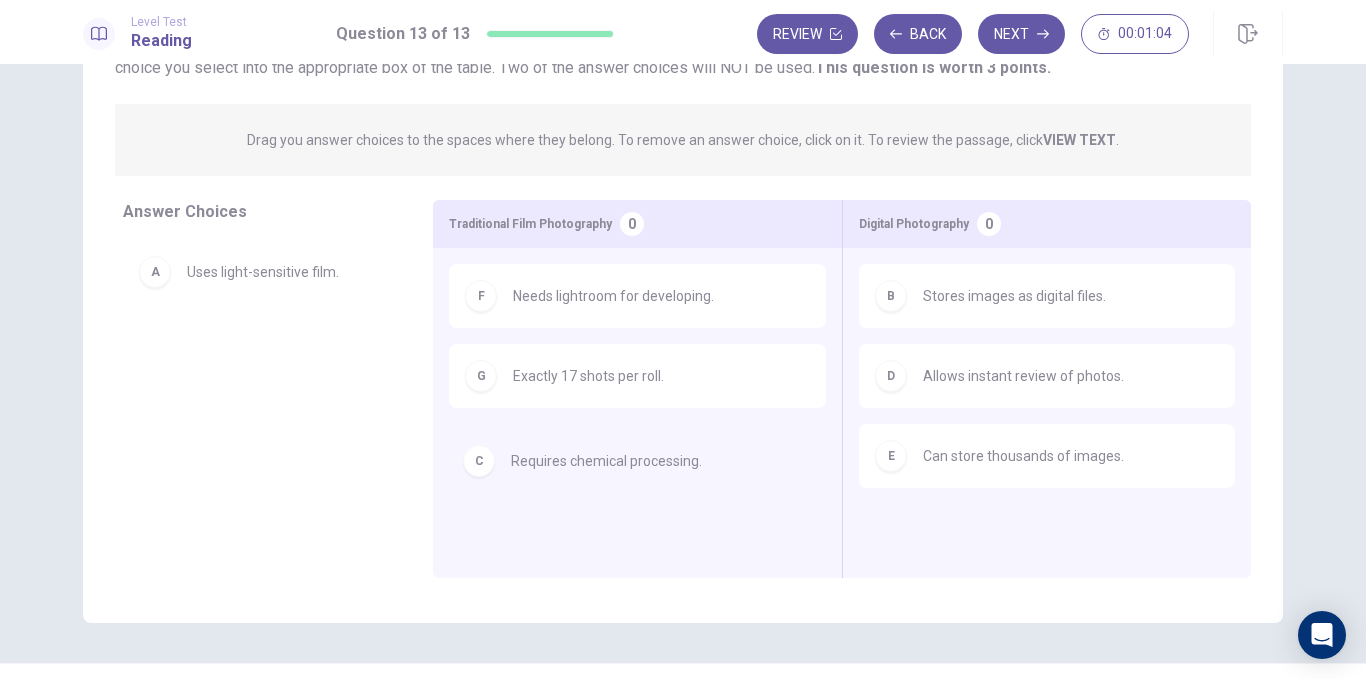 drag, startPoint x: 254, startPoint y: 350, endPoint x: 589, endPoint y: 461, distance: 352.91077 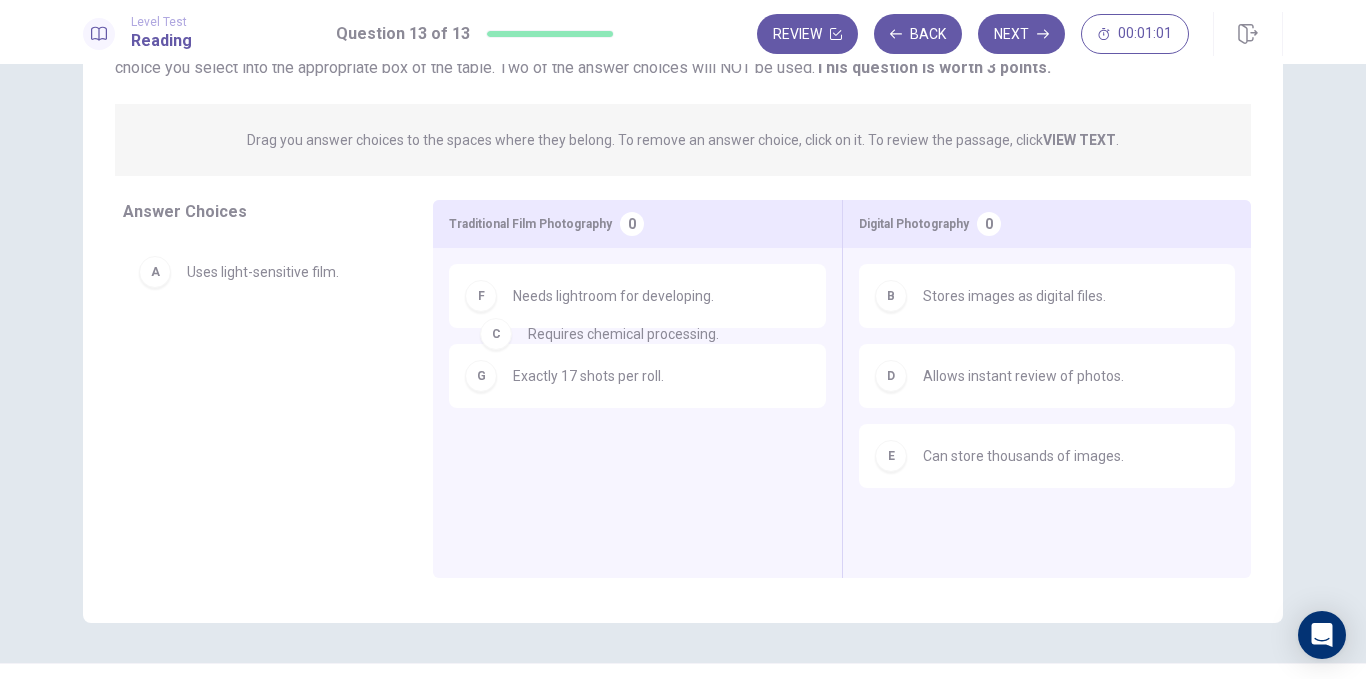 drag, startPoint x: 194, startPoint y: 359, endPoint x: 551, endPoint y: 341, distance: 357.4535 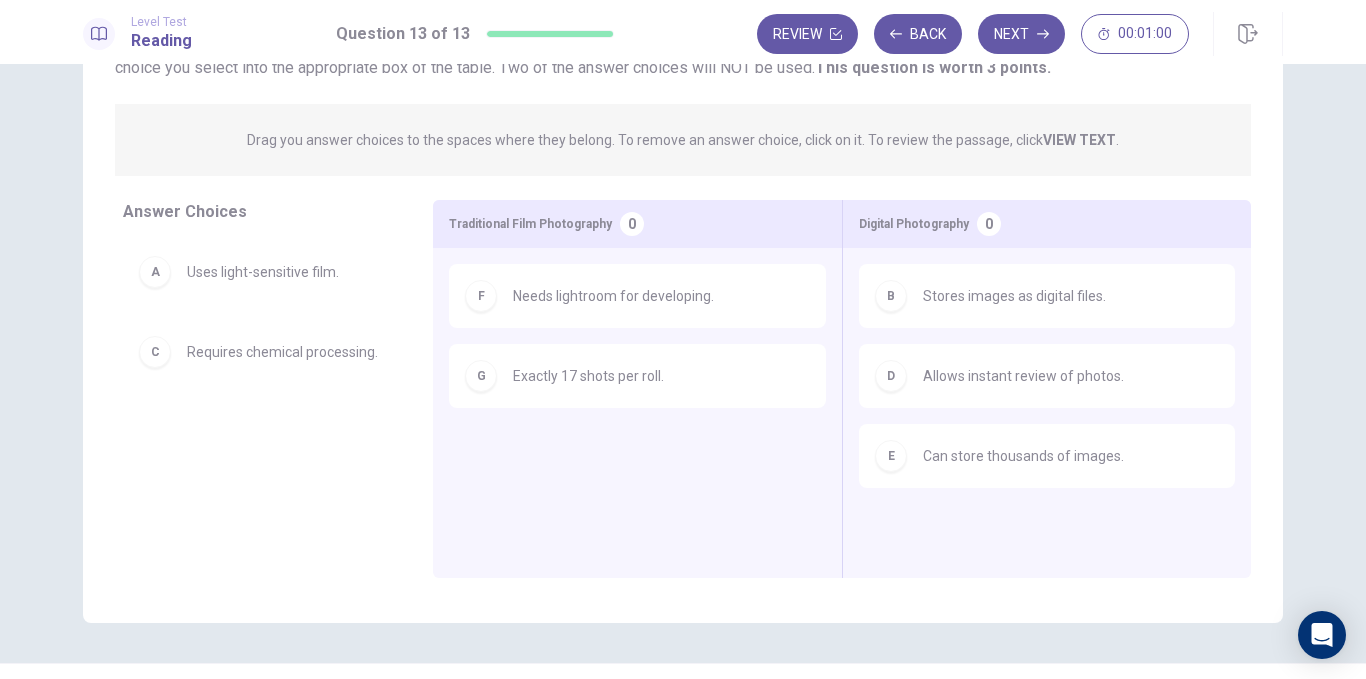 click on "Needs lightroom for developing." at bounding box center (613, 296) 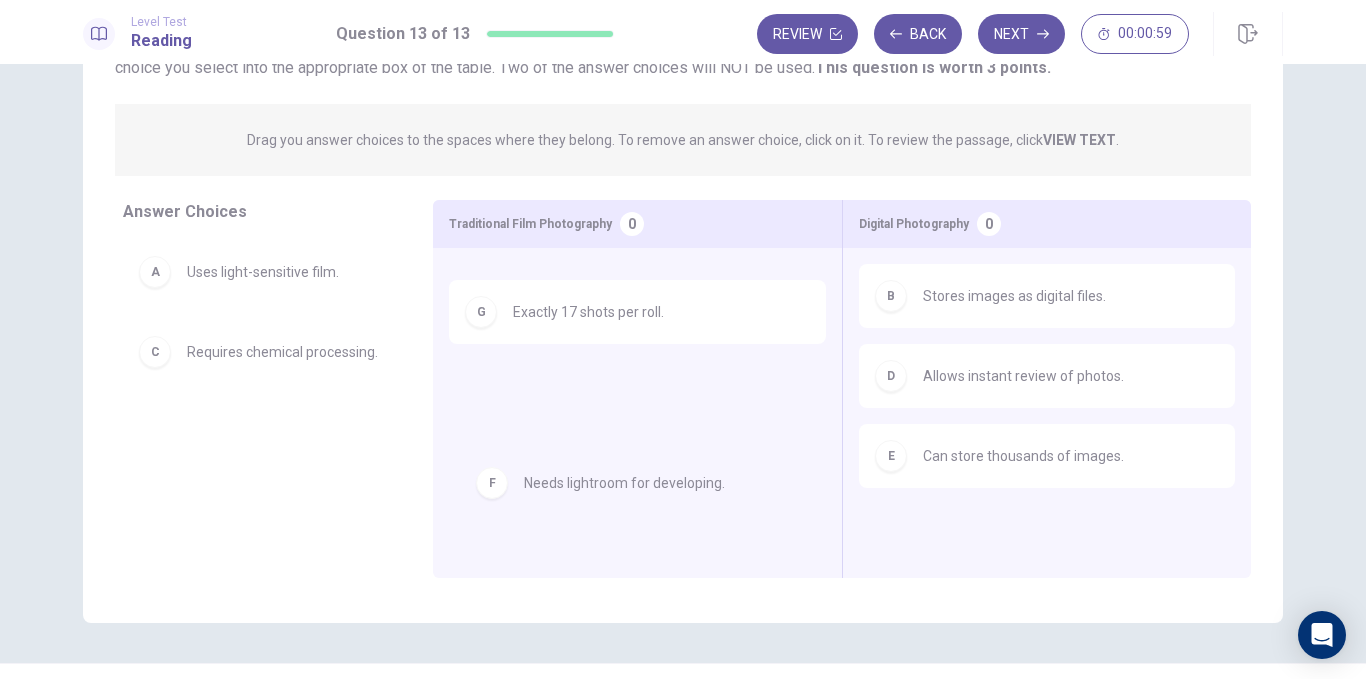 drag, startPoint x: 558, startPoint y: 299, endPoint x: 577, endPoint y: 517, distance: 218.82642 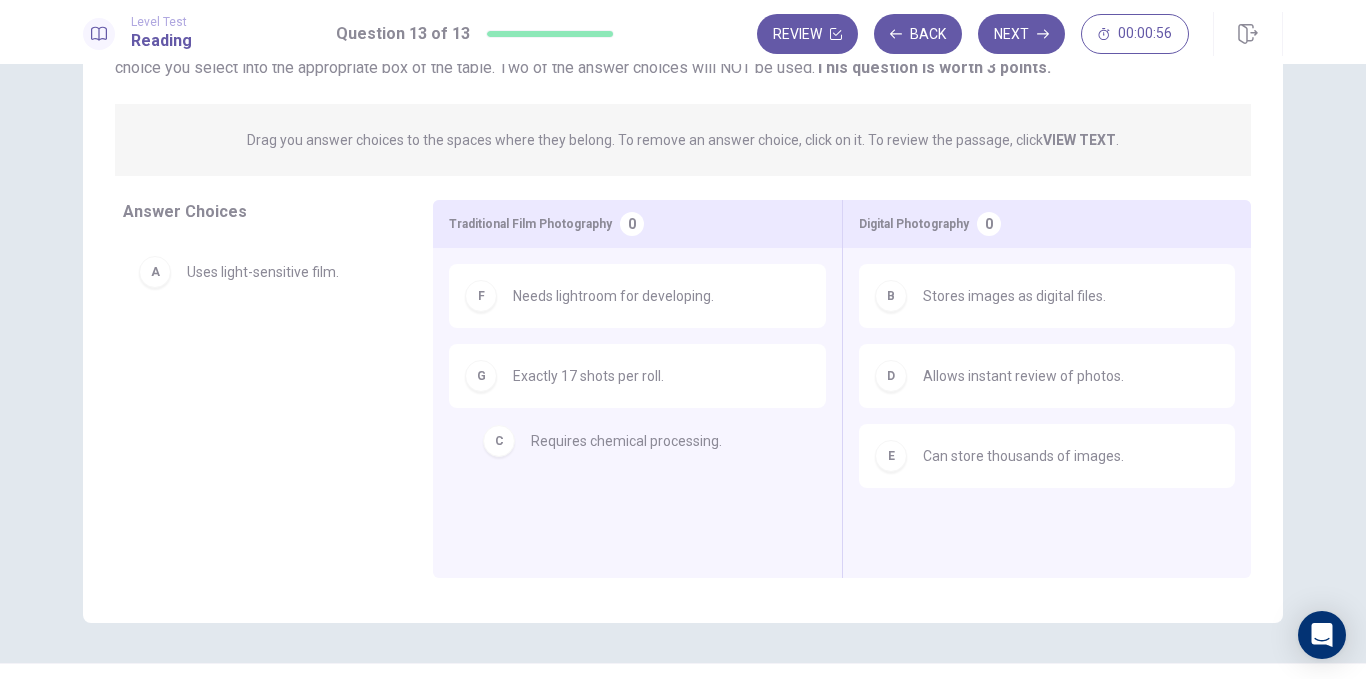 drag, startPoint x: 292, startPoint y: 365, endPoint x: 646, endPoint y: 454, distance: 365.01645 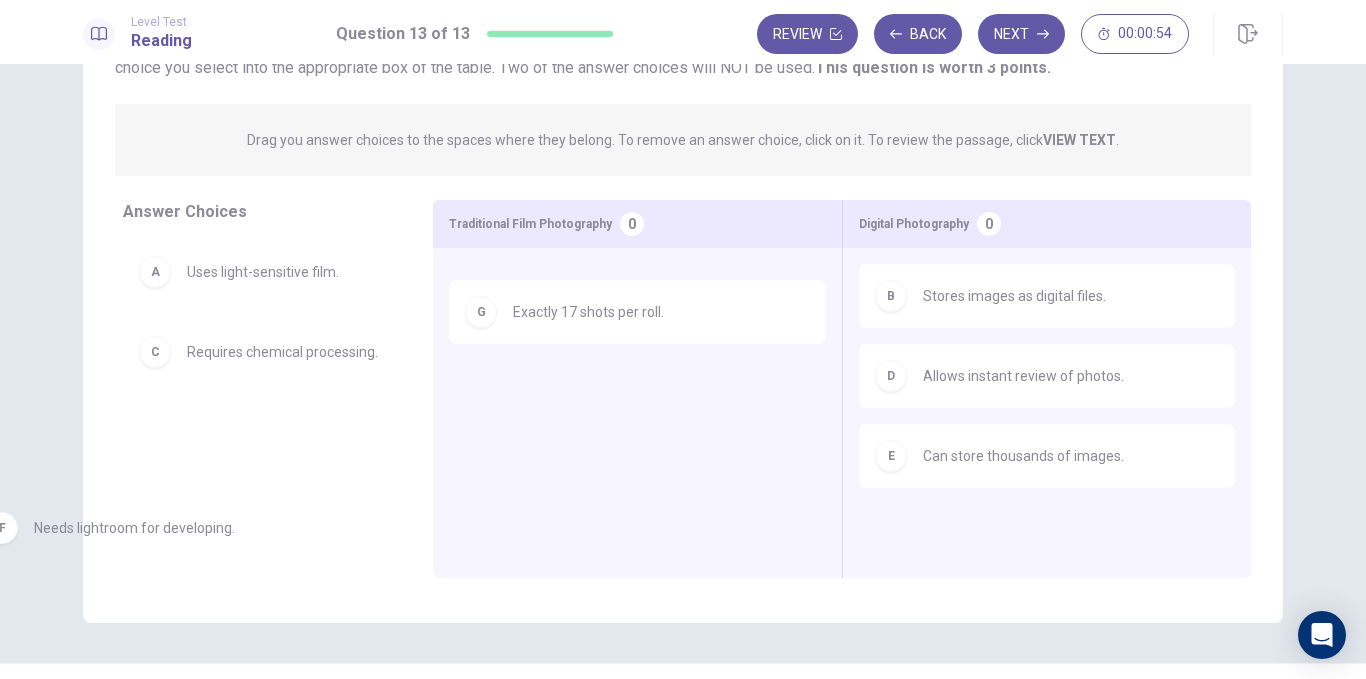 drag, startPoint x: 618, startPoint y: 291, endPoint x: 125, endPoint y: 528, distance: 547.00824 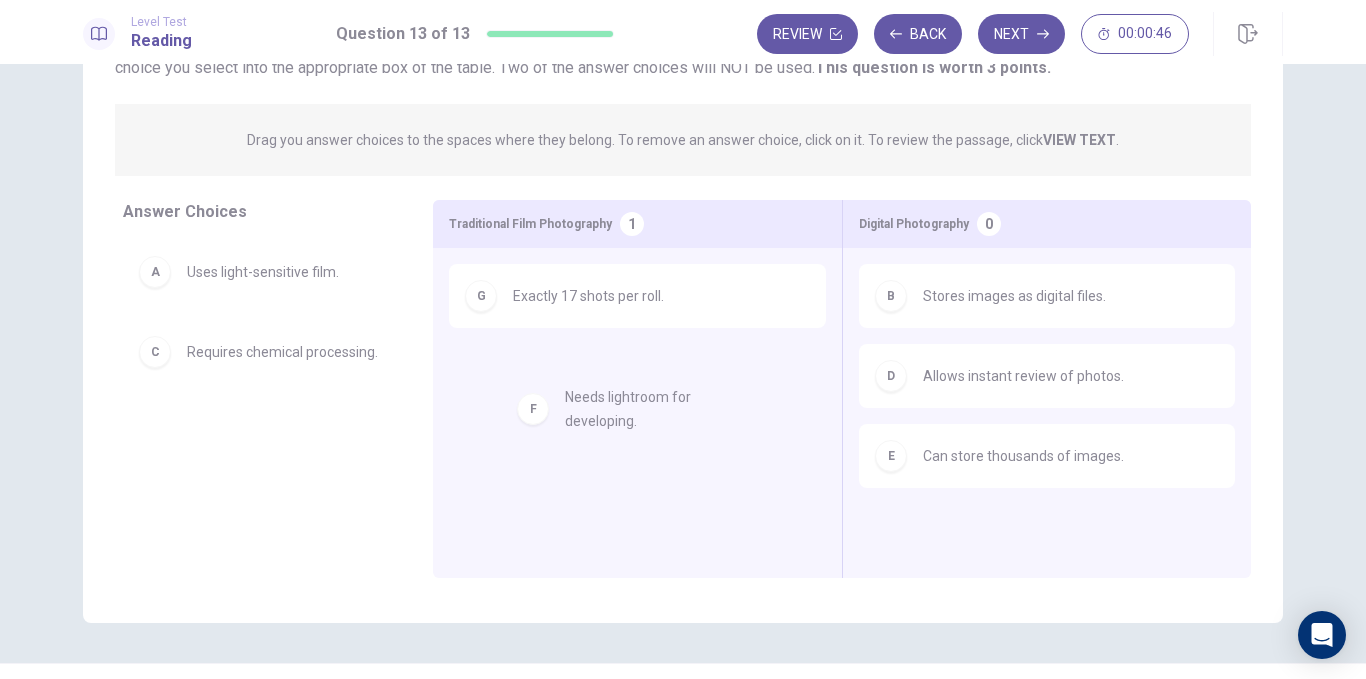 drag, startPoint x: 240, startPoint y: 442, endPoint x: 634, endPoint y: 409, distance: 395.37958 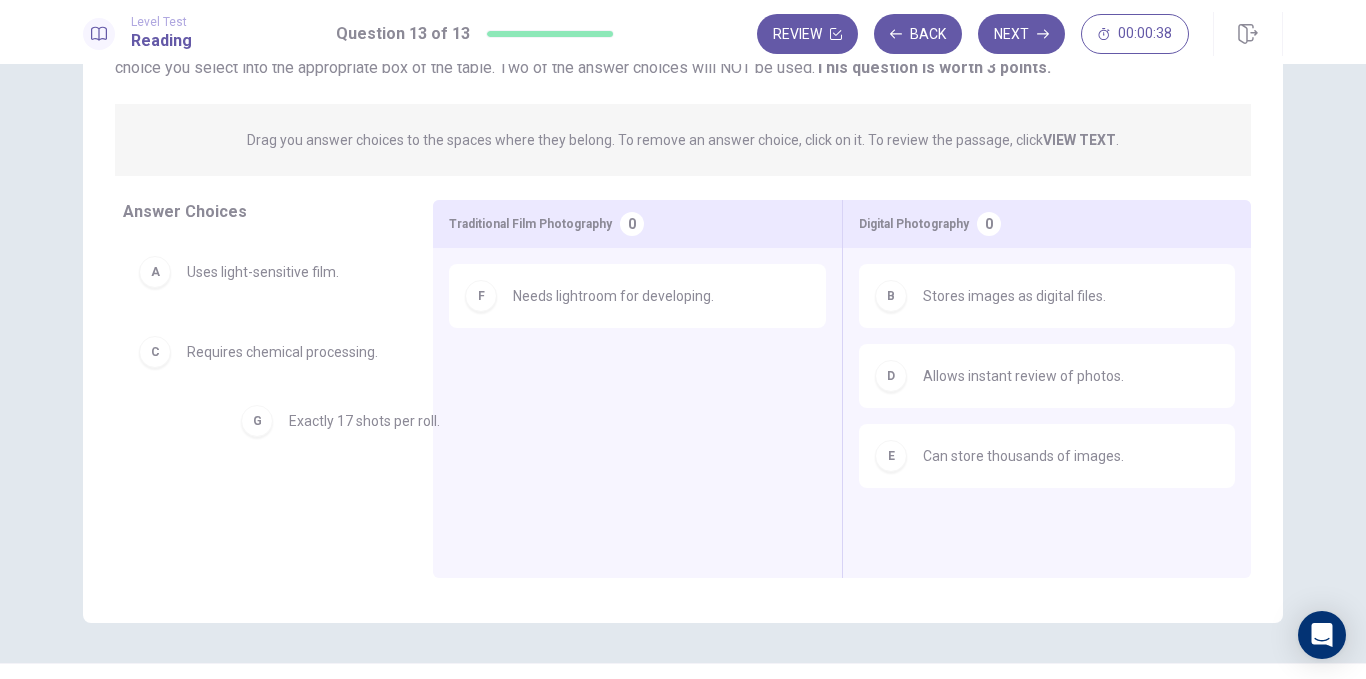 drag, startPoint x: 579, startPoint y: 406, endPoint x: 296, endPoint y: 463, distance: 288.68323 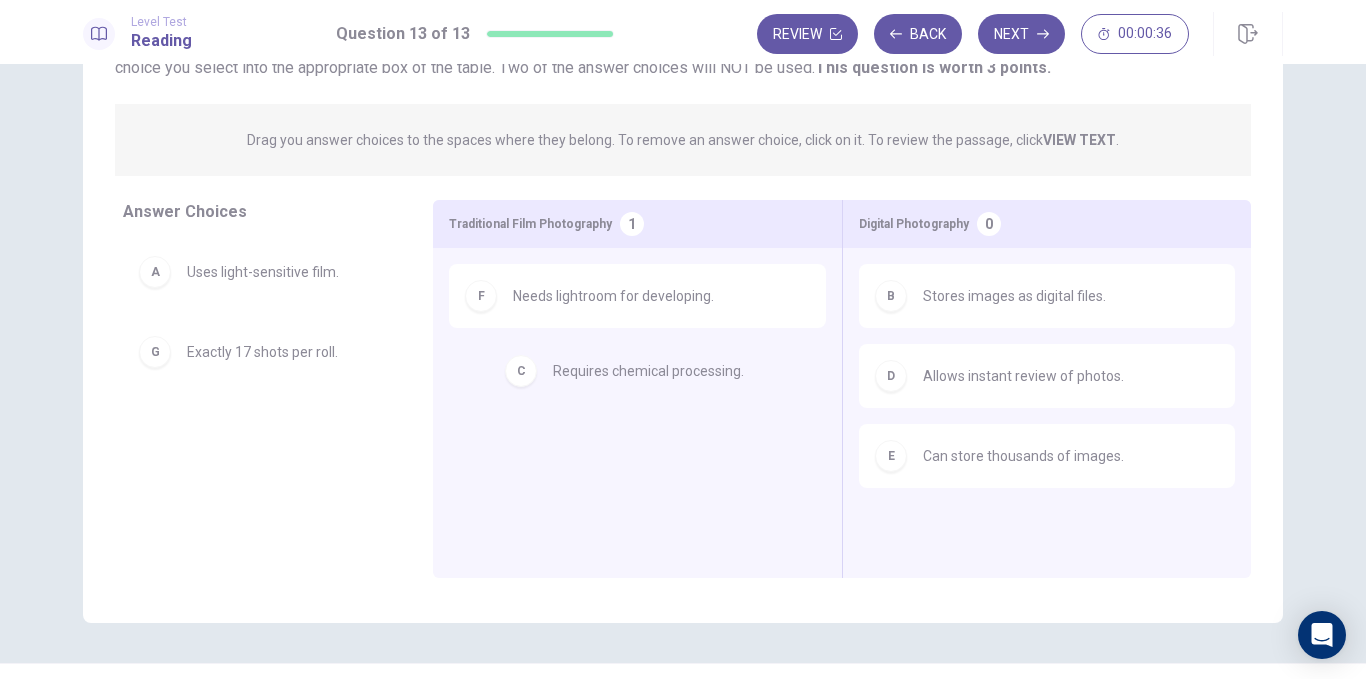 drag, startPoint x: 328, startPoint y: 354, endPoint x: 693, endPoint y: 378, distance: 365.78818 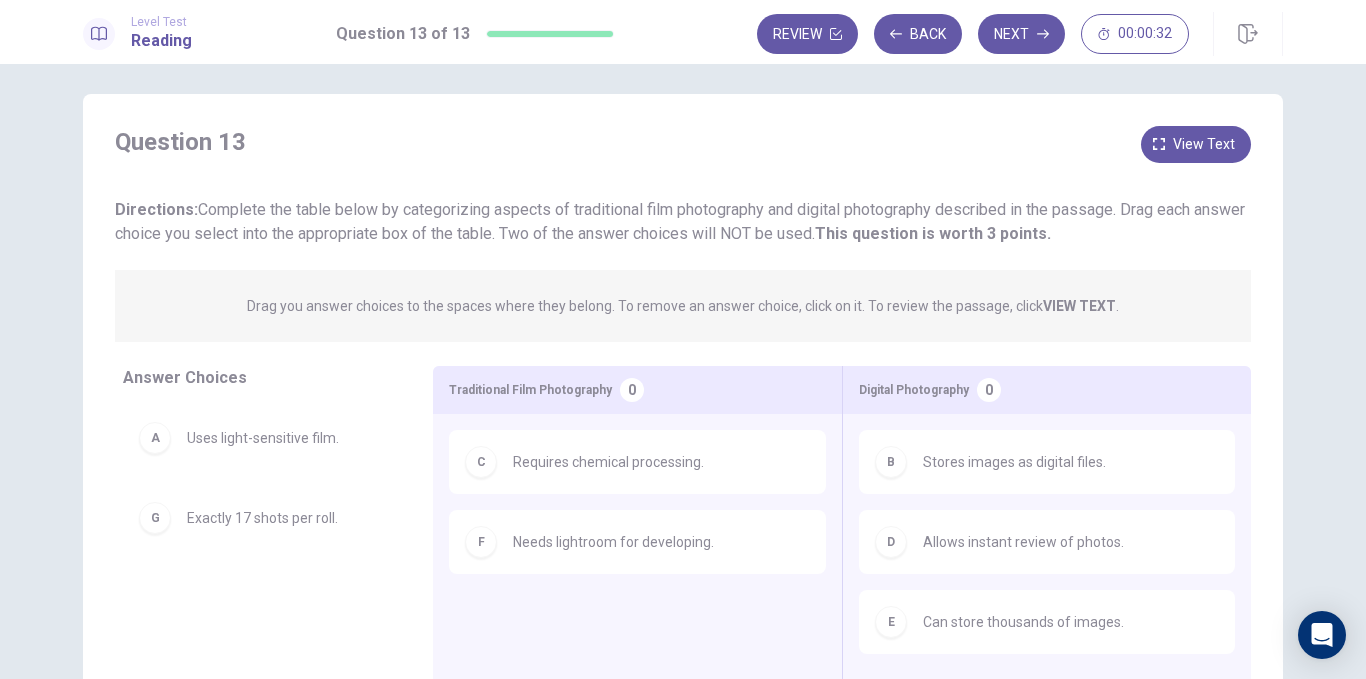 scroll, scrollTop: 3, scrollLeft: 0, axis: vertical 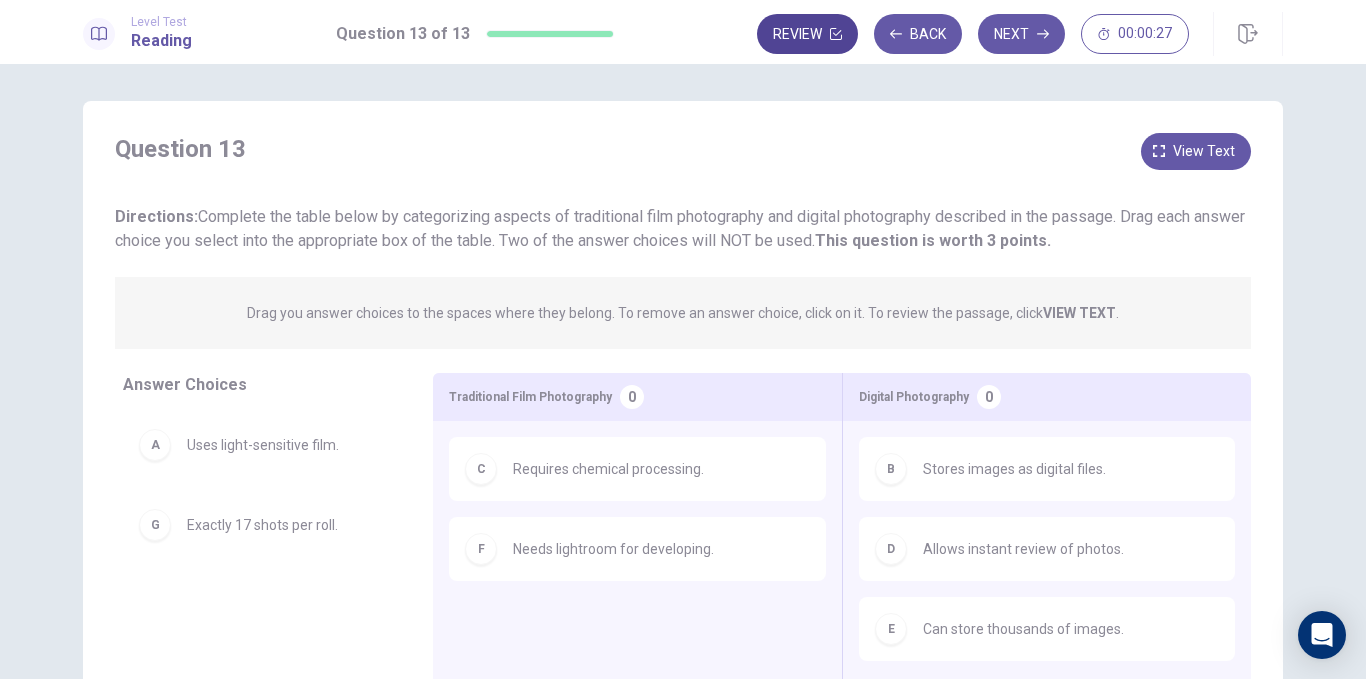 click on "Review" at bounding box center [807, 34] 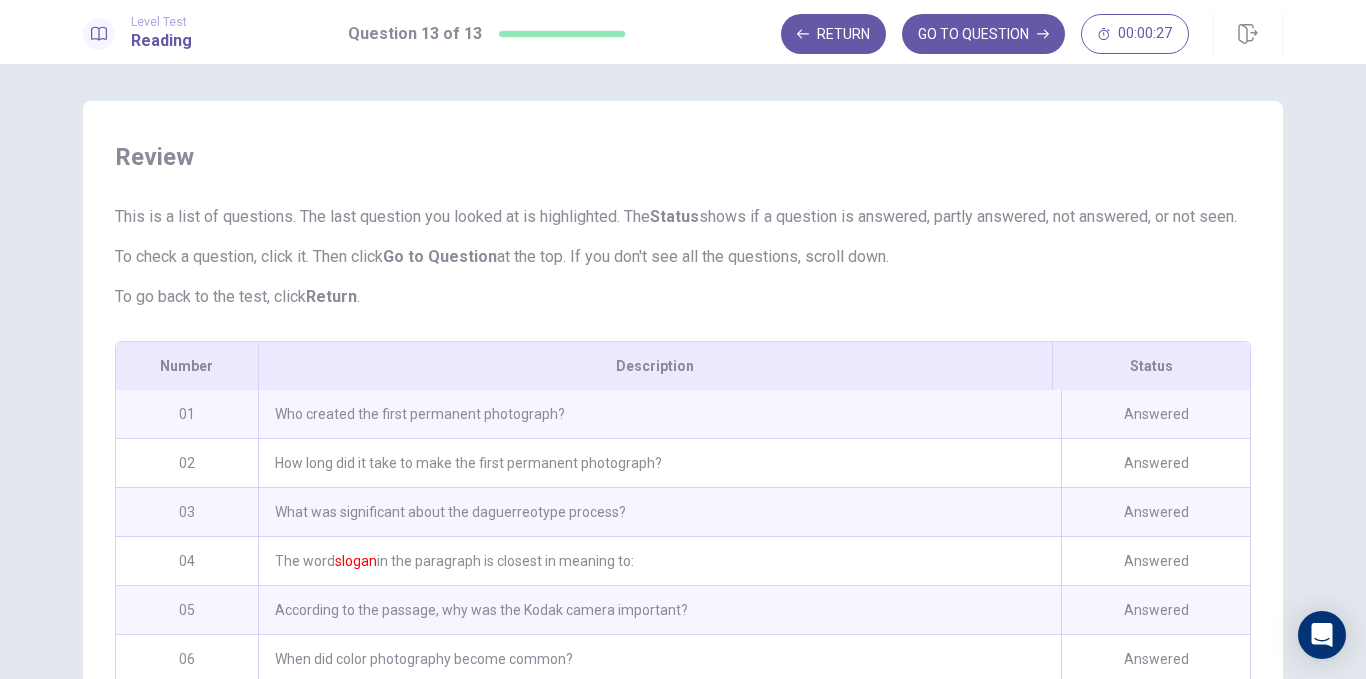 scroll, scrollTop: 230, scrollLeft: 0, axis: vertical 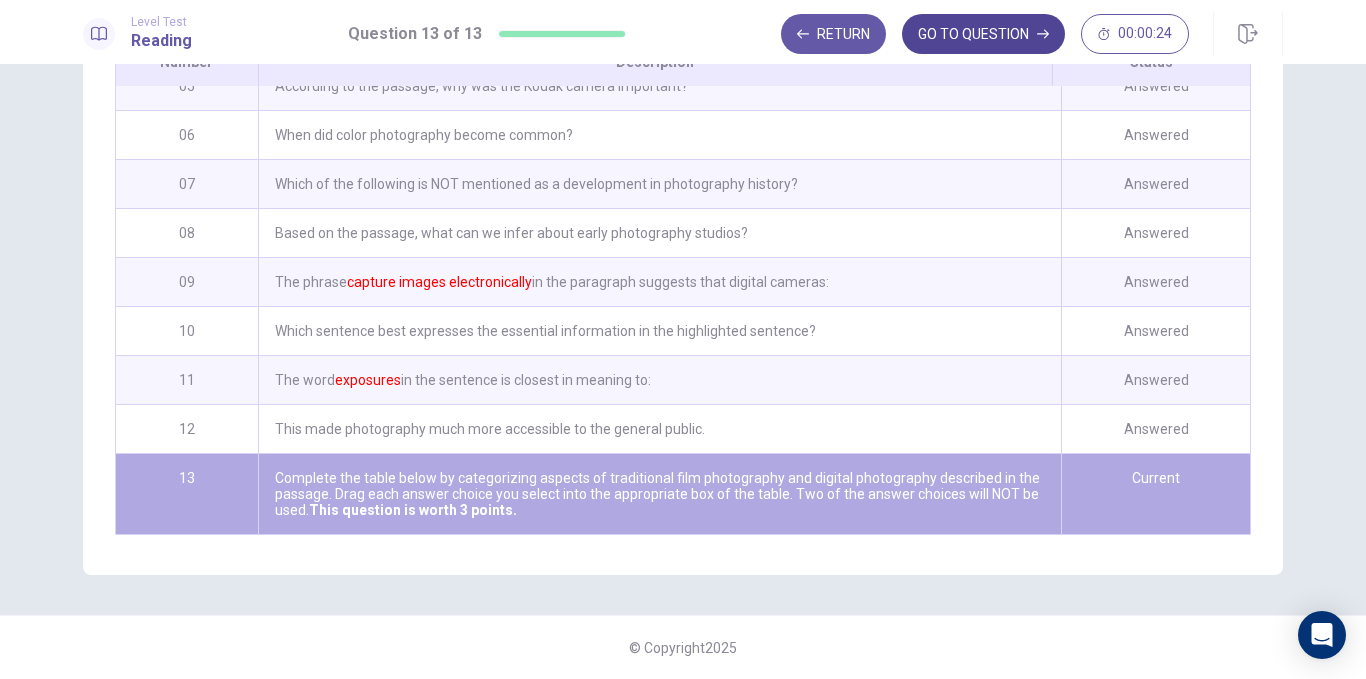 click on "GO TO QUESTION" at bounding box center [983, 34] 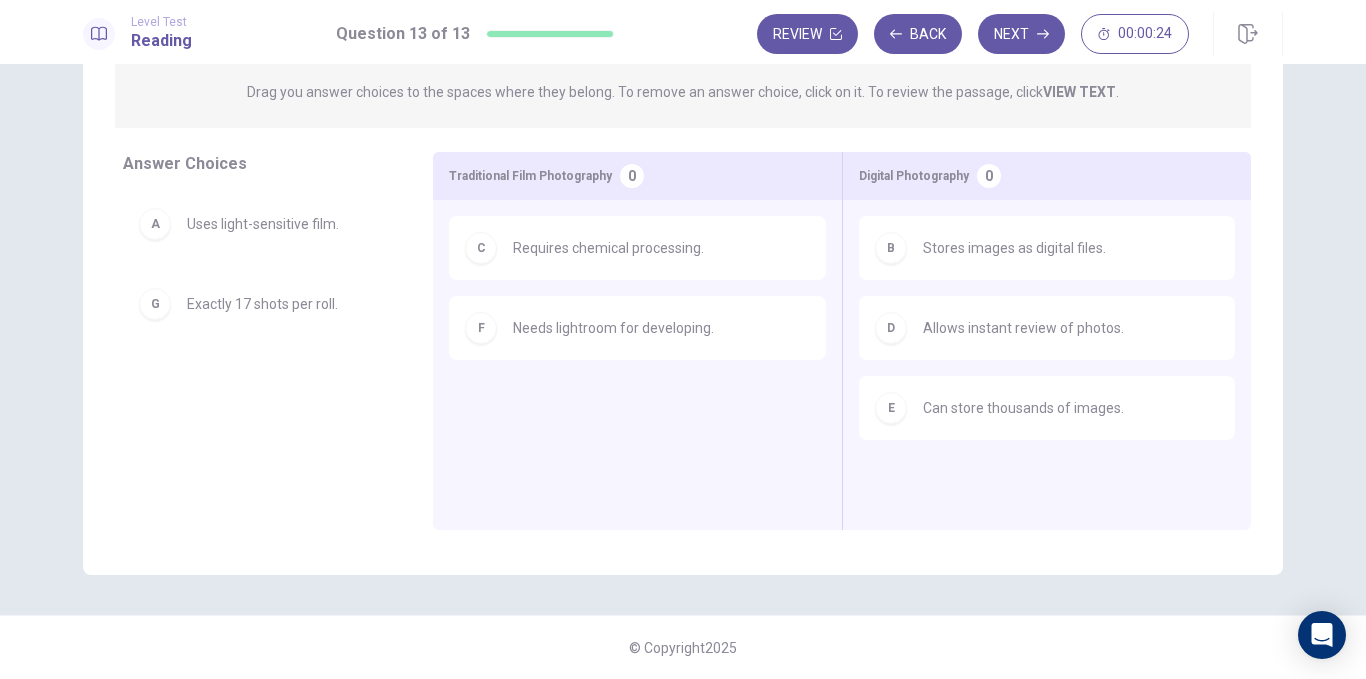scroll, scrollTop: 224, scrollLeft: 0, axis: vertical 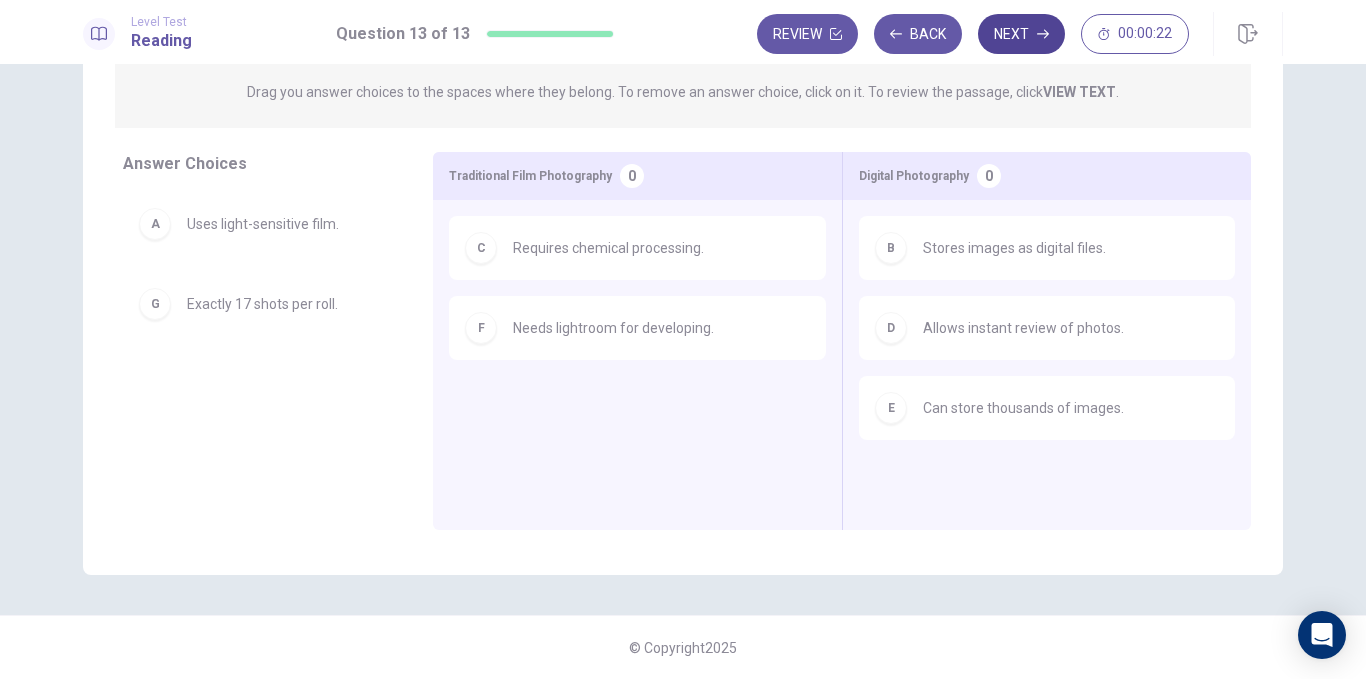 click on "Next" at bounding box center [1021, 34] 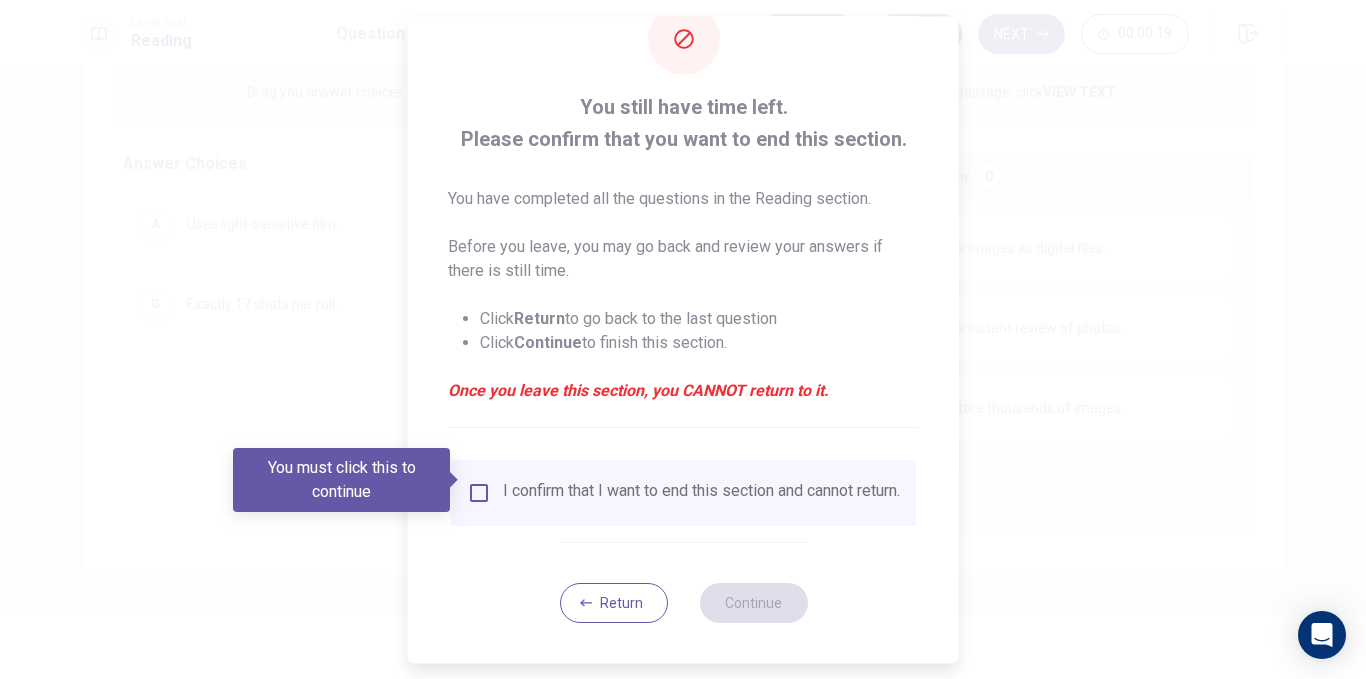 scroll, scrollTop: 67, scrollLeft: 0, axis: vertical 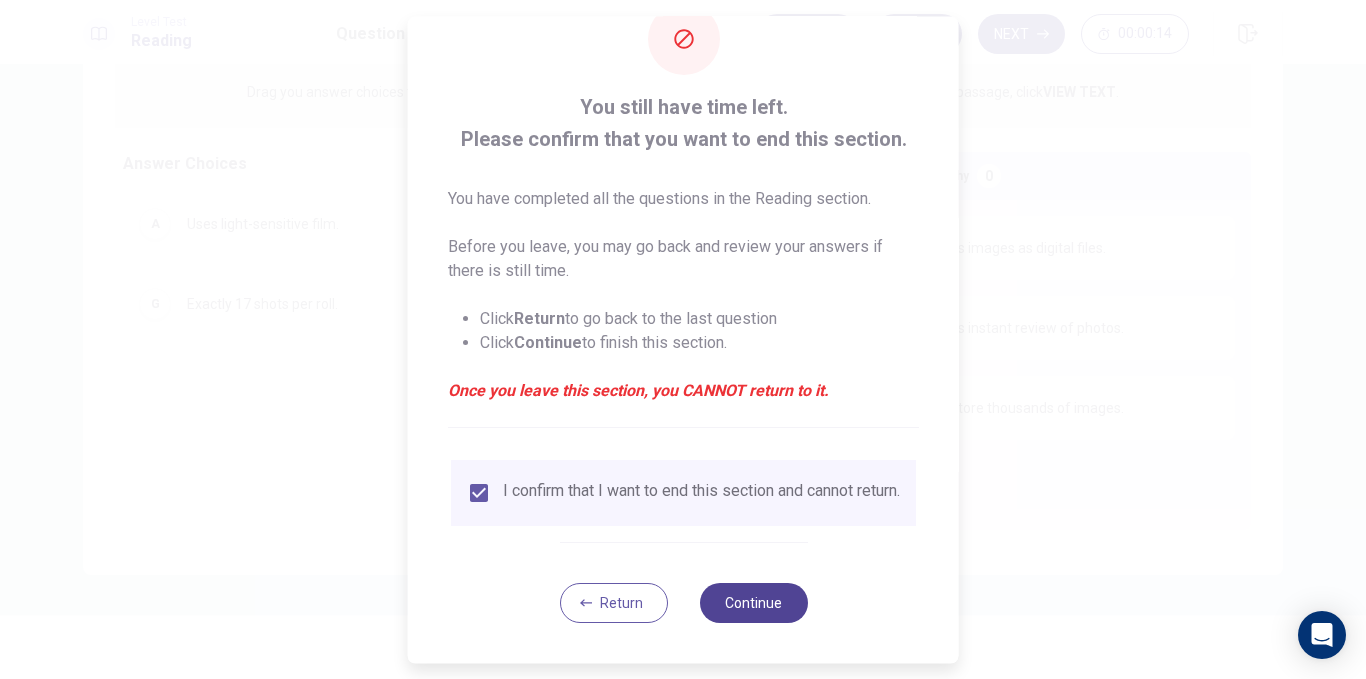 click on "Continue" at bounding box center (753, 603) 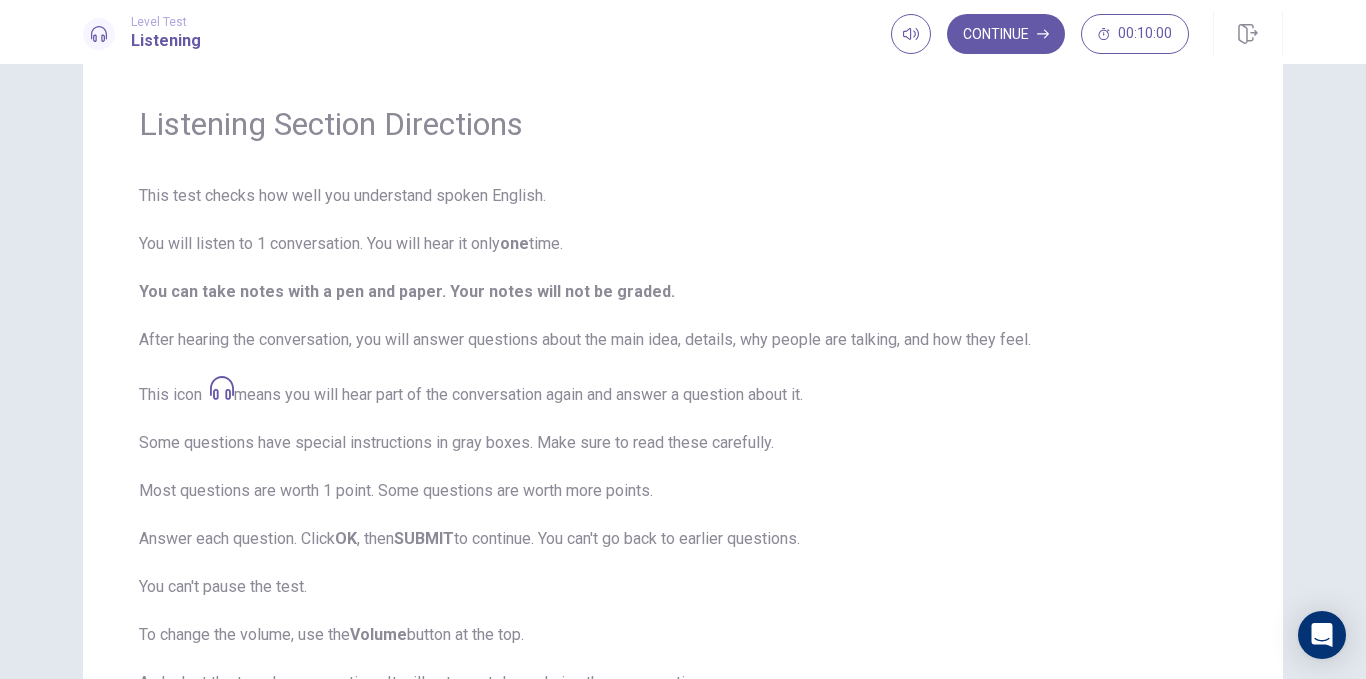 scroll, scrollTop: 55, scrollLeft: 0, axis: vertical 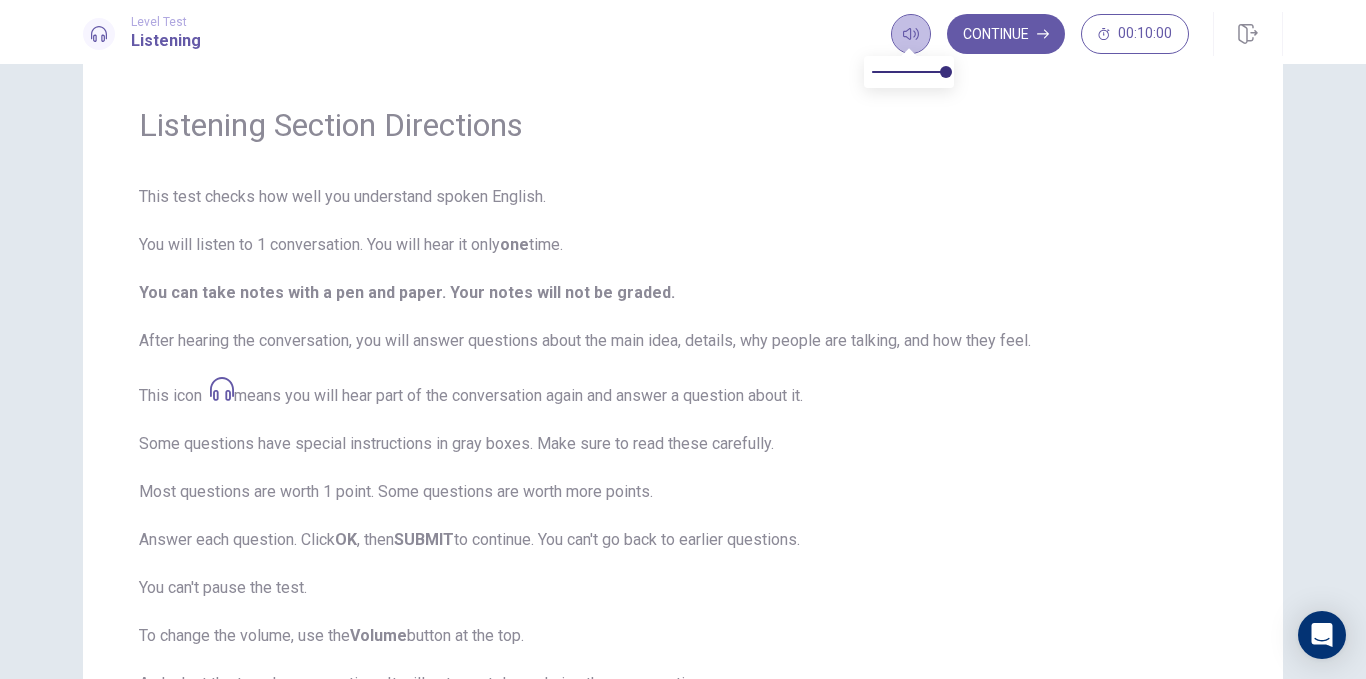 click 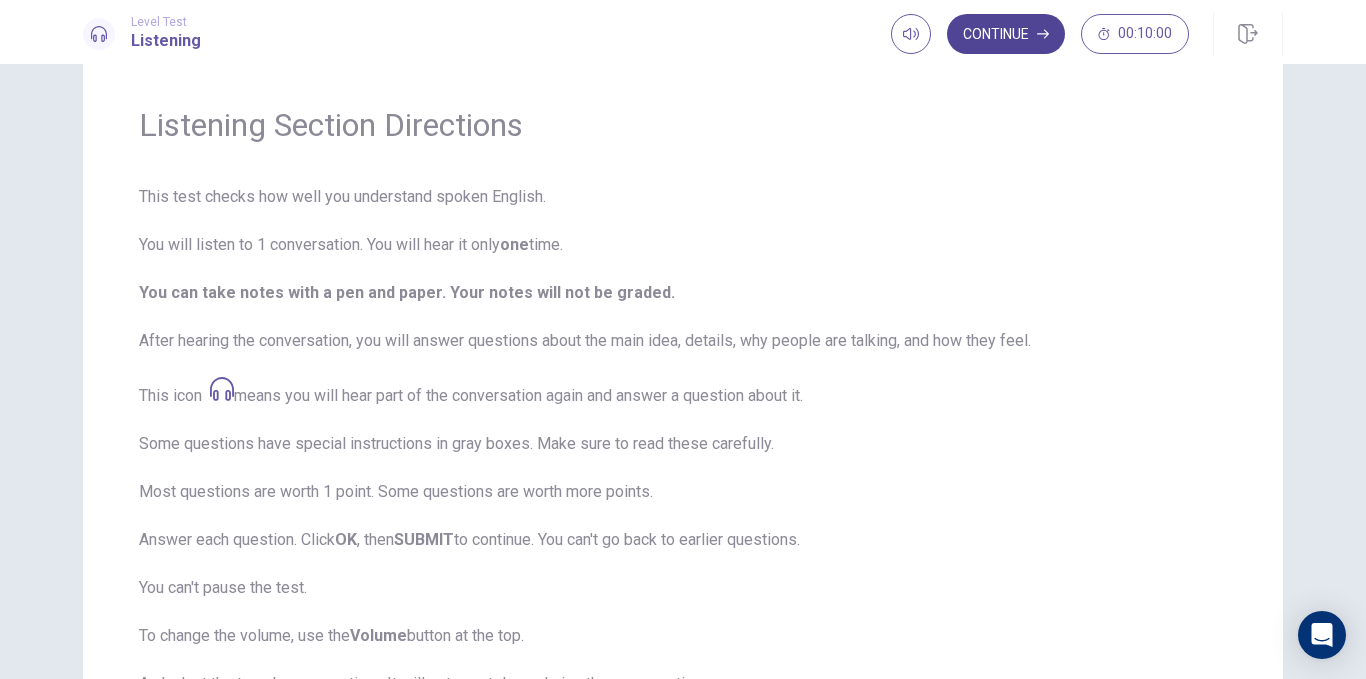 click on "Continue" at bounding box center (1006, 34) 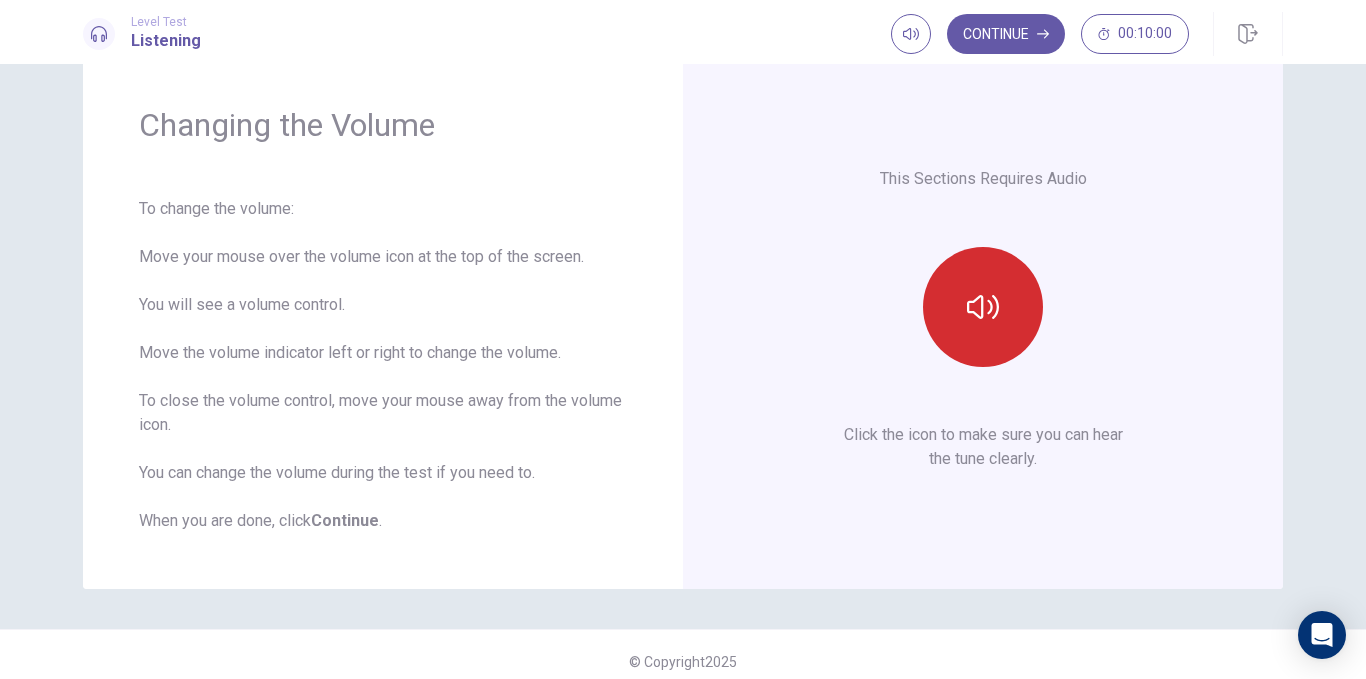 click at bounding box center (983, 307) 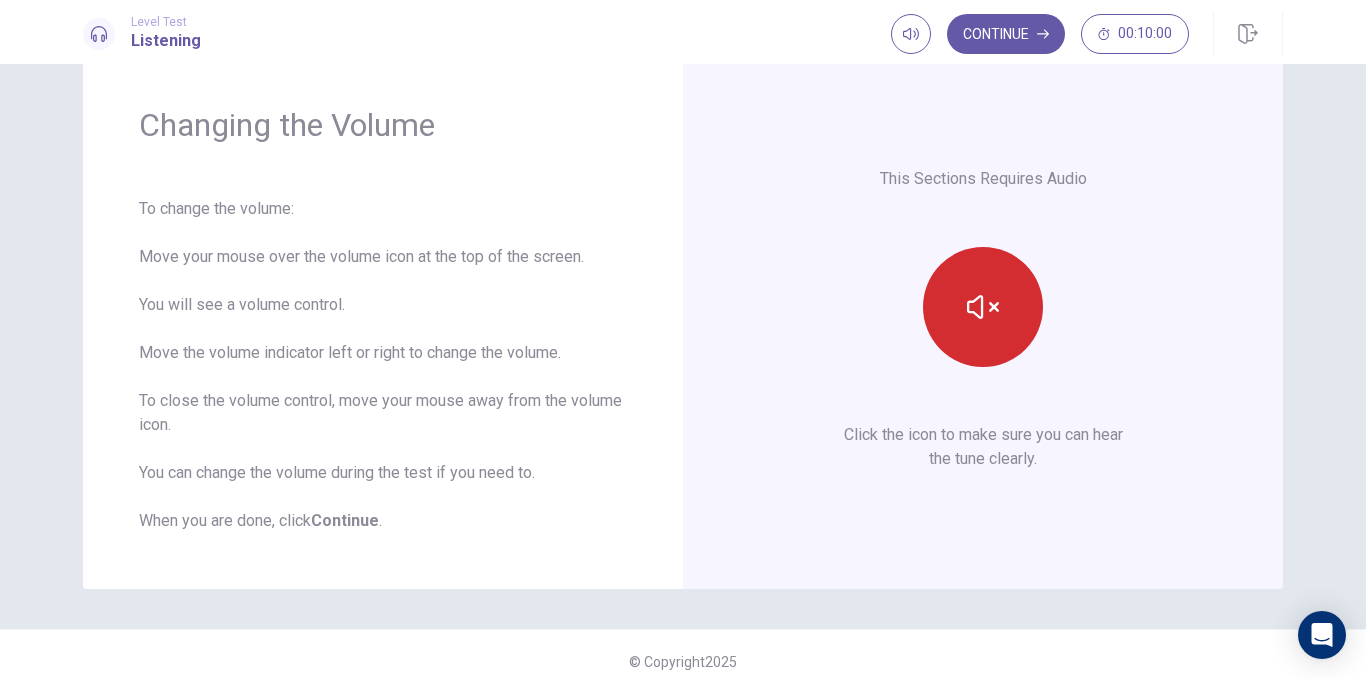 type 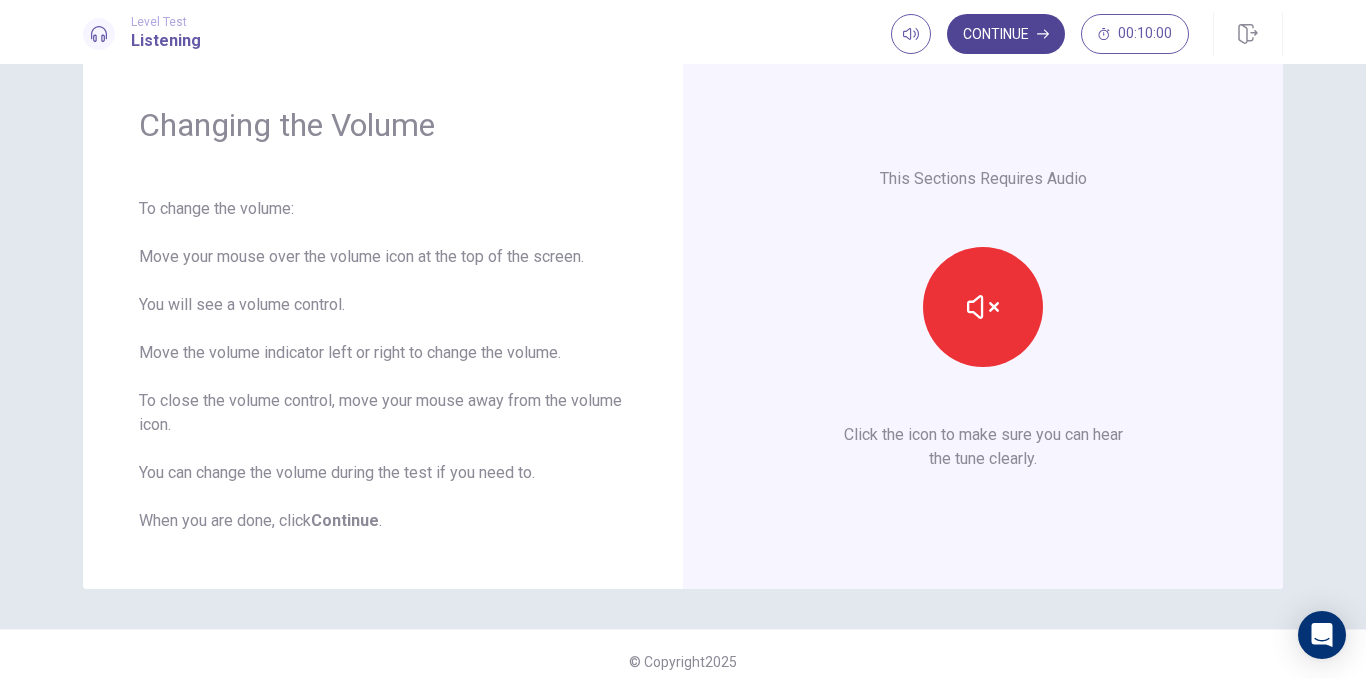 click on "Continue" at bounding box center [1006, 34] 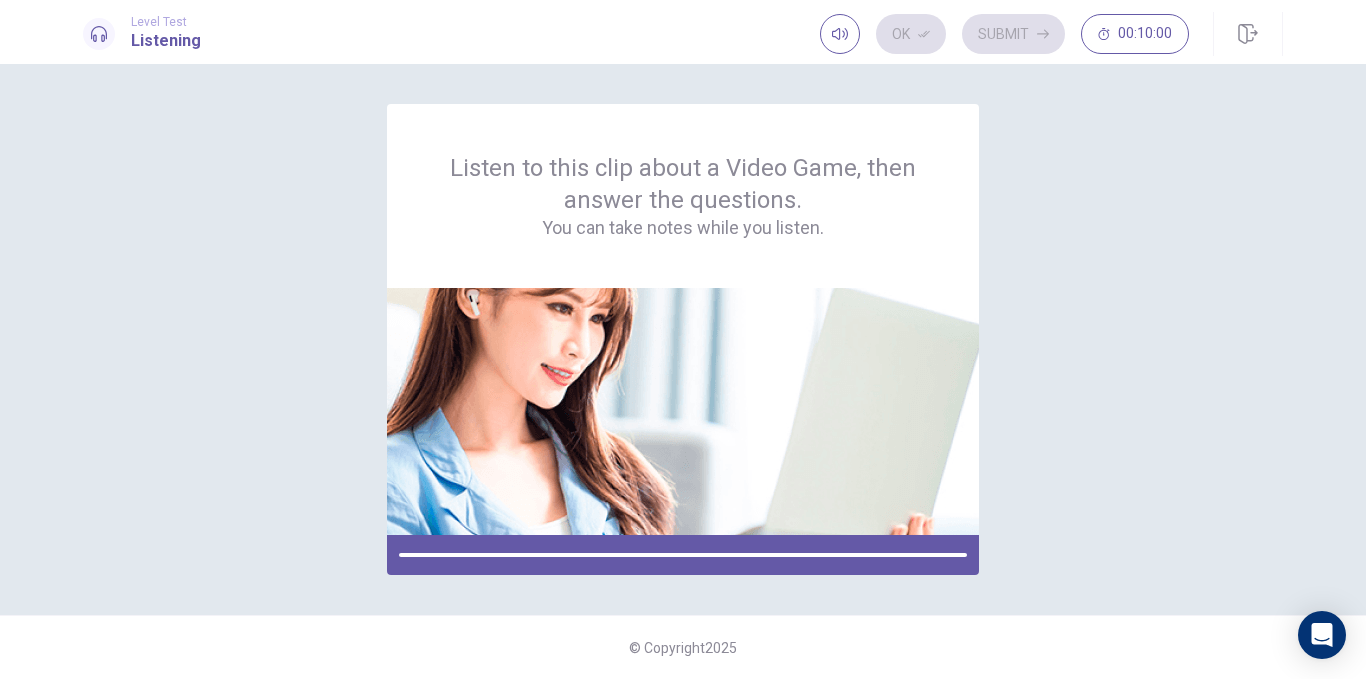 scroll, scrollTop: 0, scrollLeft: 0, axis: both 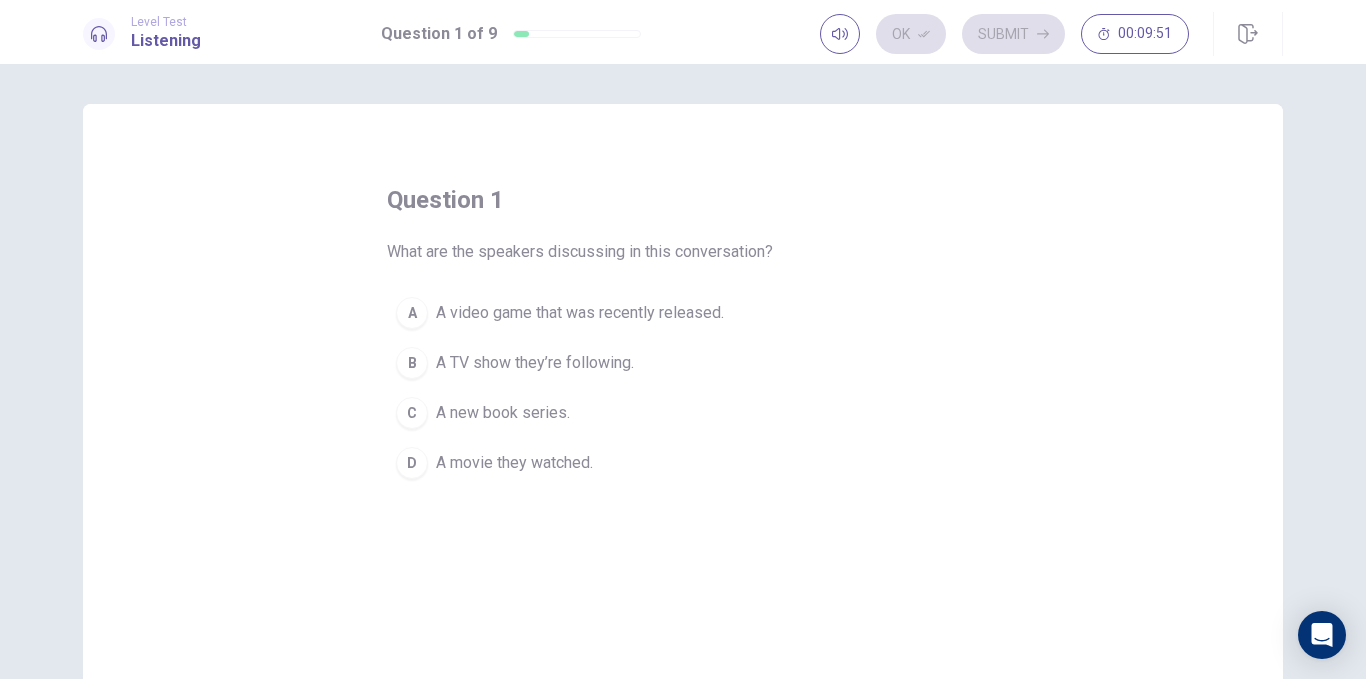 click on "A video game that was recently released." at bounding box center (580, 313) 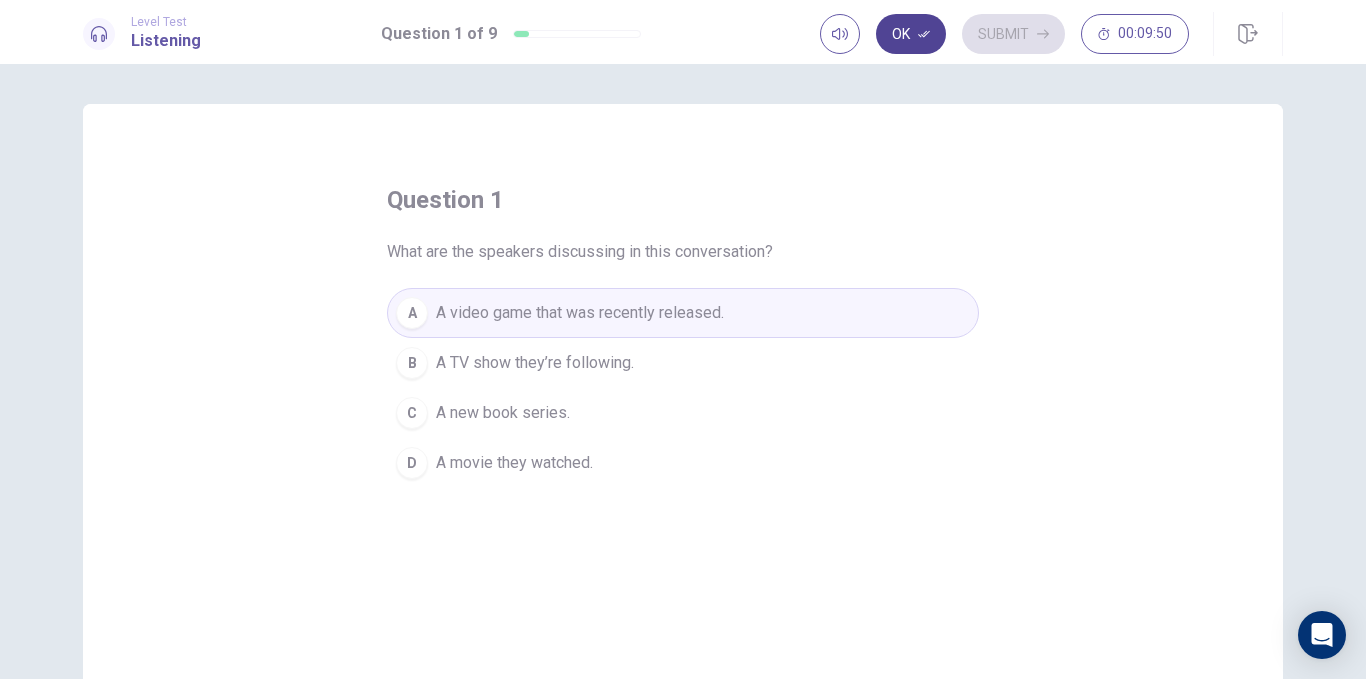 click 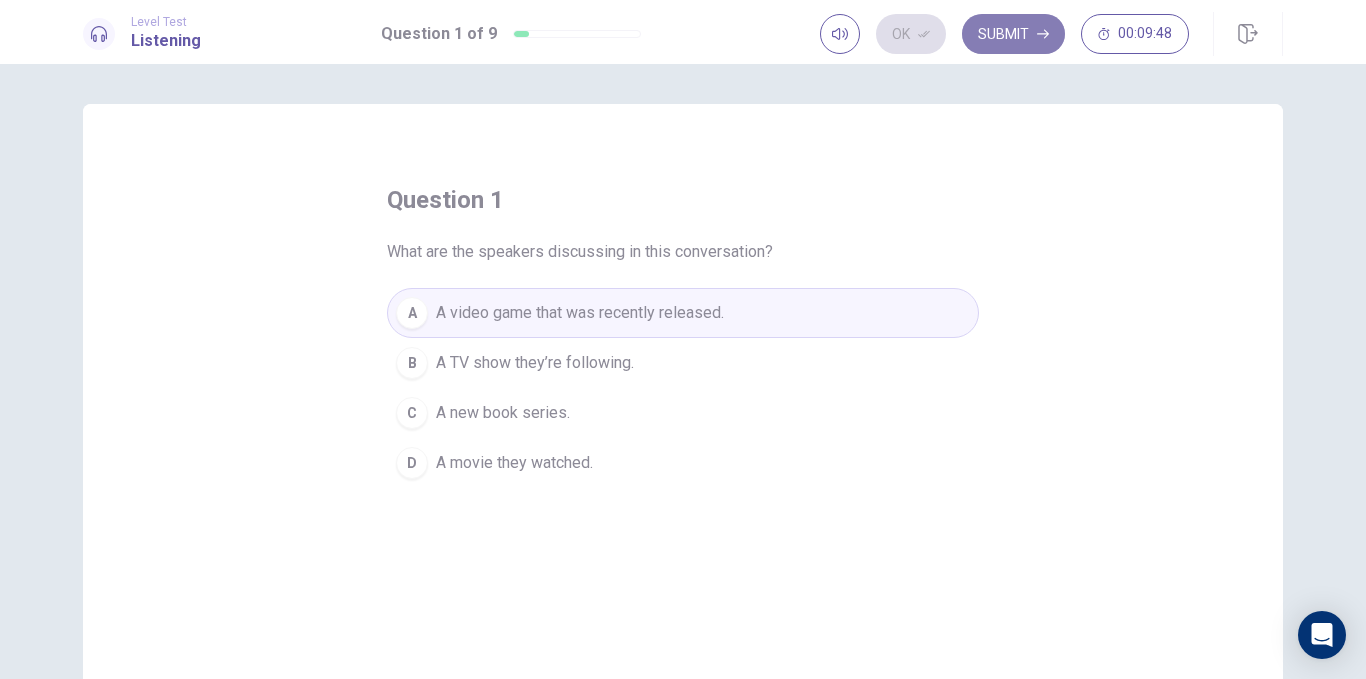 click on "Submit" at bounding box center (1013, 34) 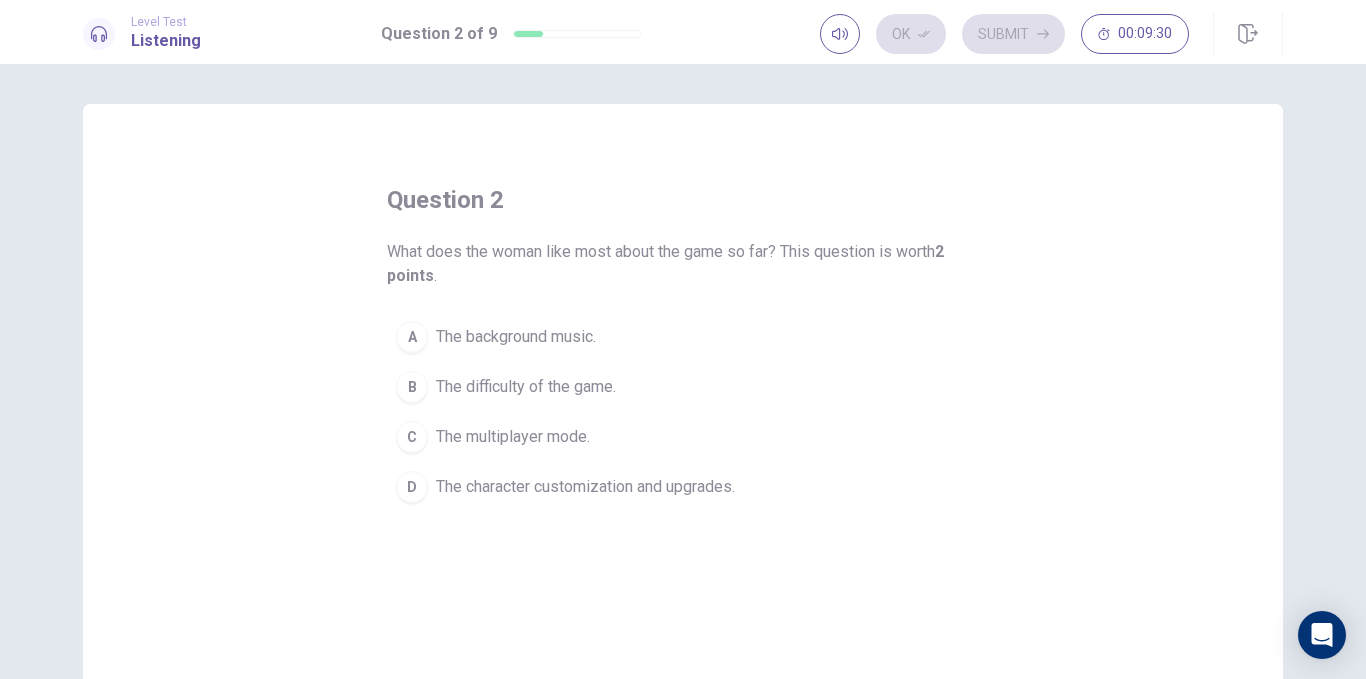 click on "The character customization and upgrades." at bounding box center [585, 487] 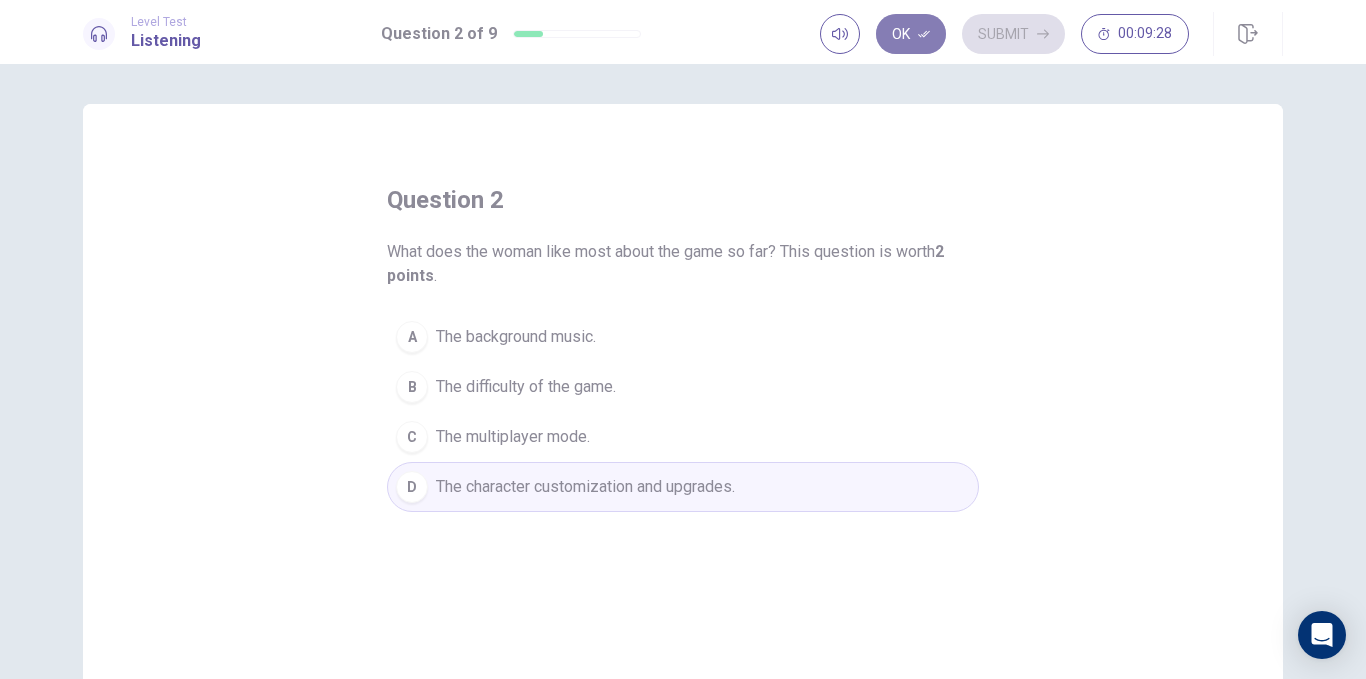 click on "Ok" at bounding box center [911, 34] 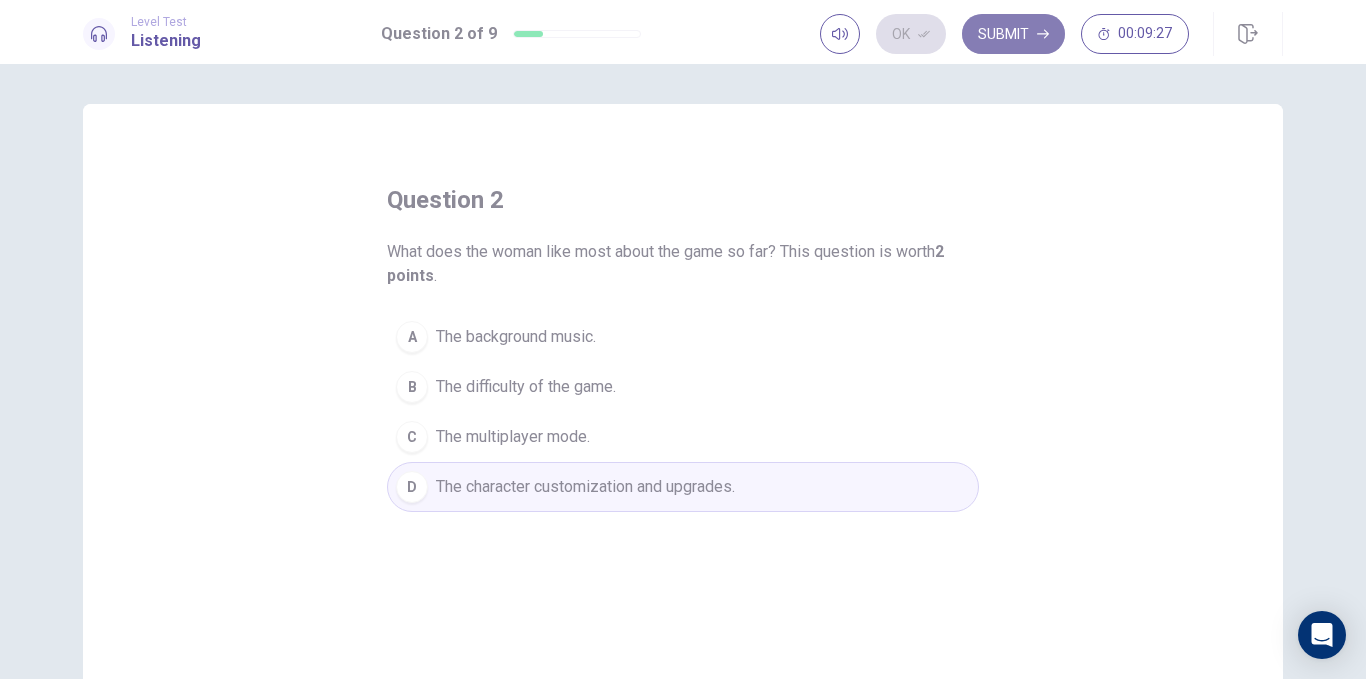 click on "Submit" at bounding box center [1013, 34] 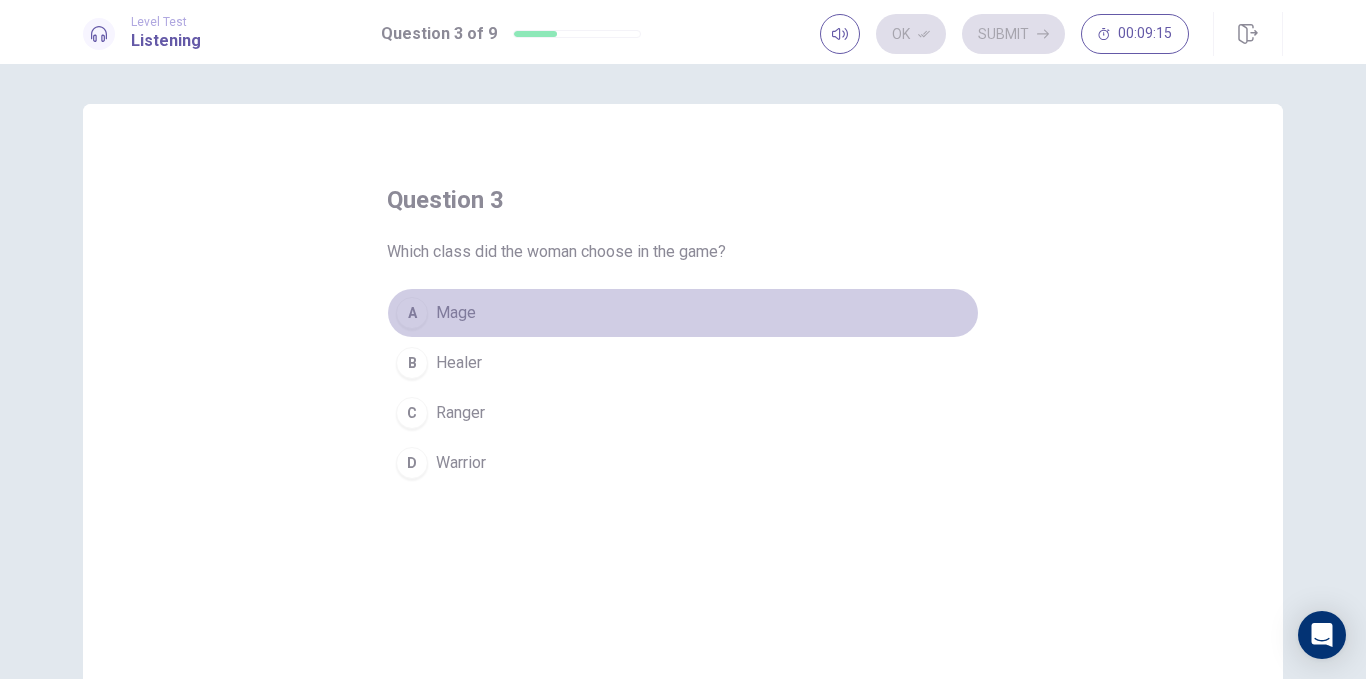 click on "Mage" at bounding box center (456, 313) 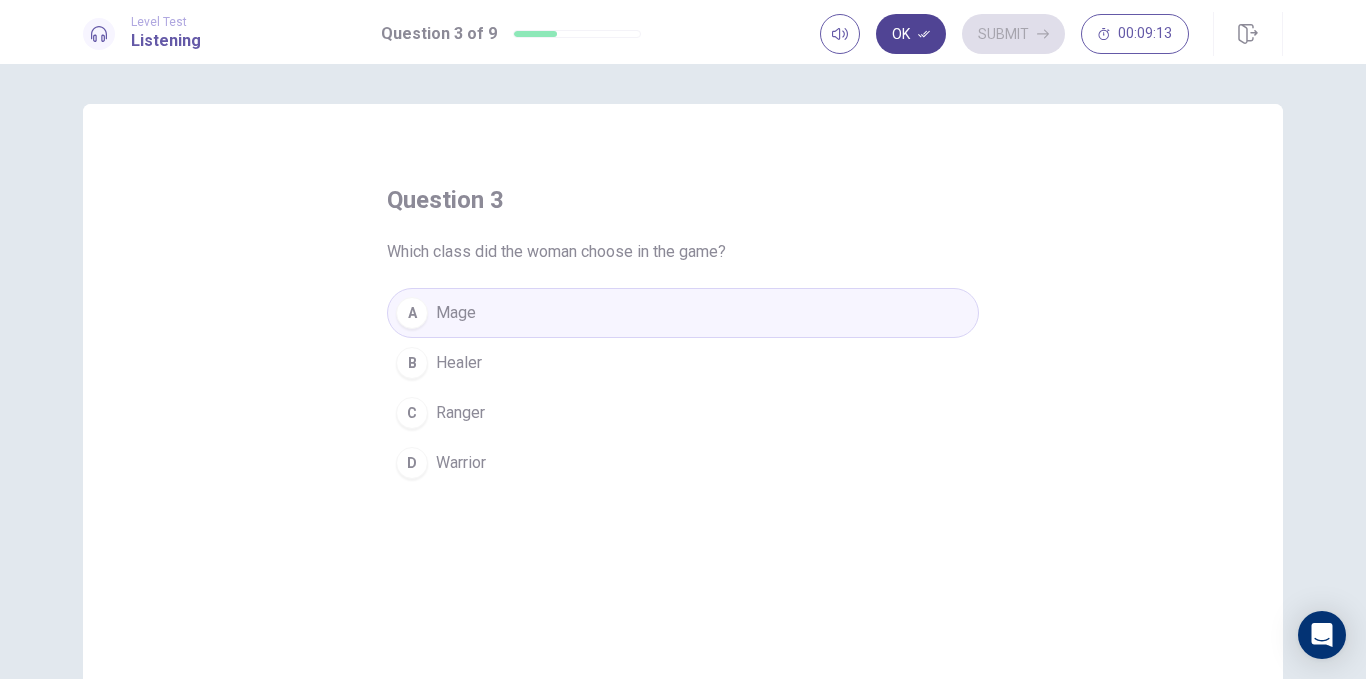 click on "Ok" at bounding box center [911, 34] 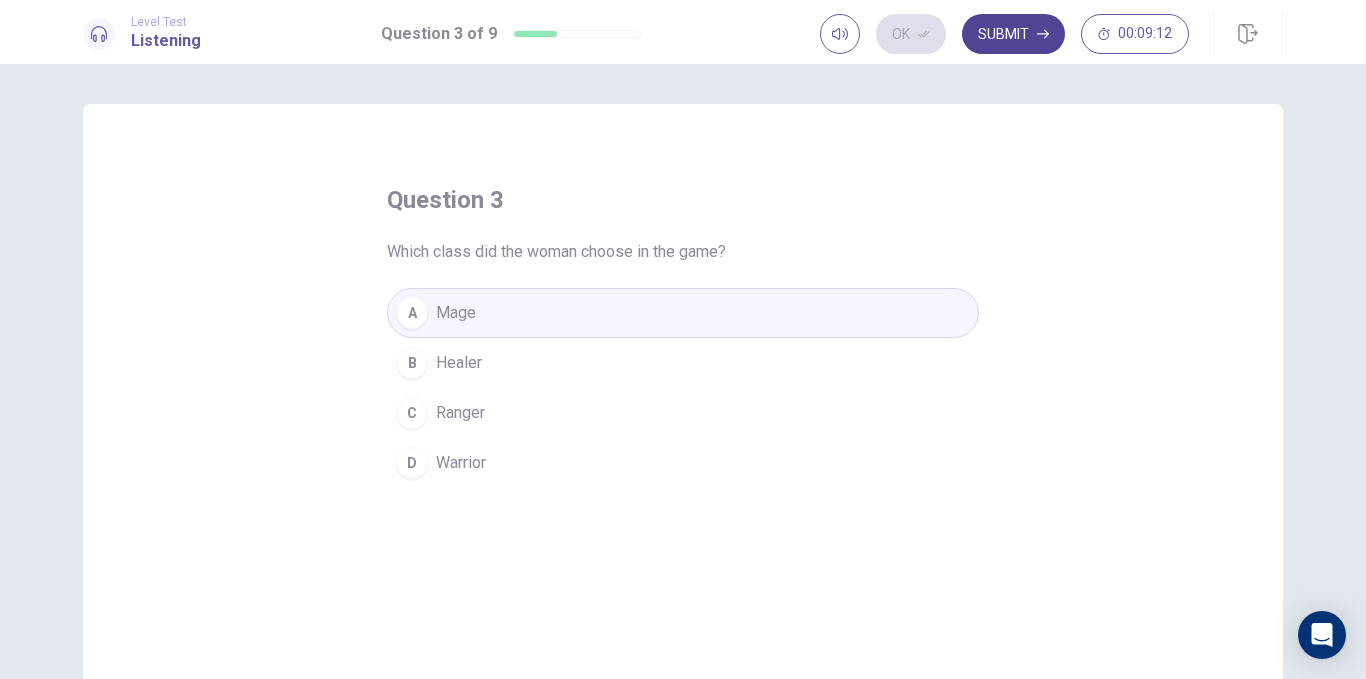 click on "Submit" at bounding box center (1013, 34) 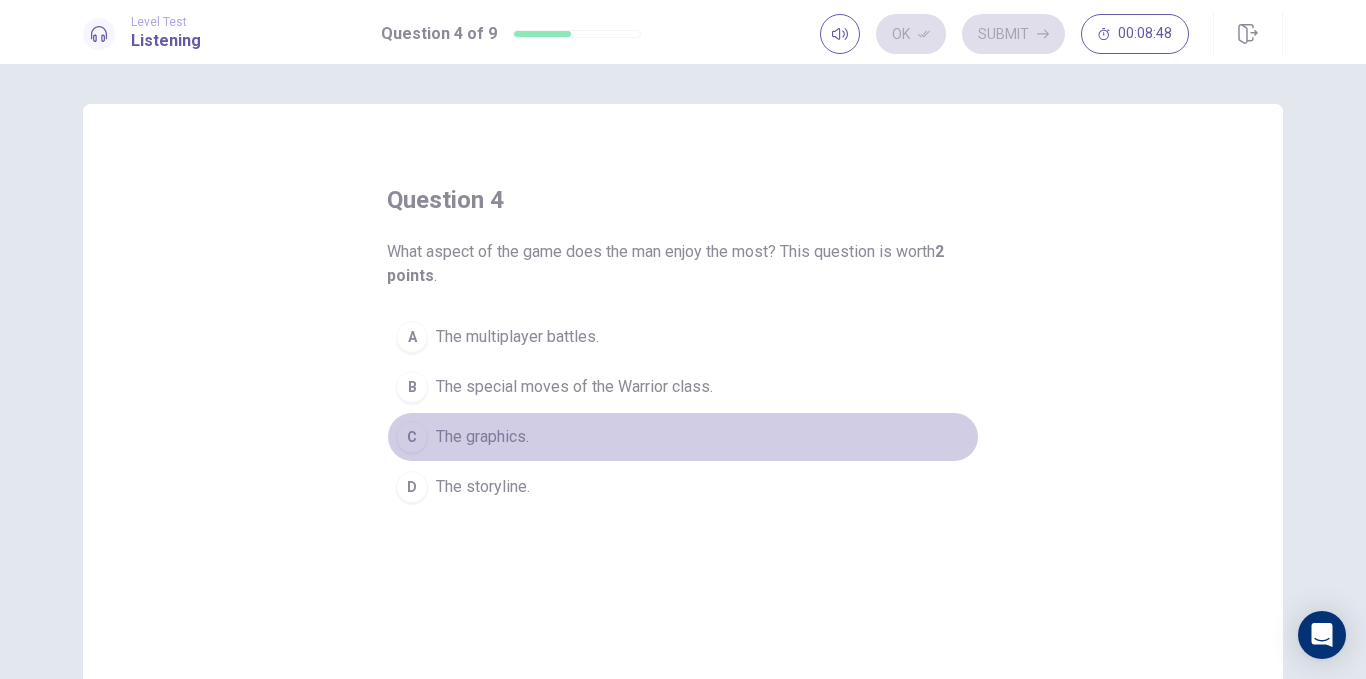 click on "The graphics." at bounding box center [482, 437] 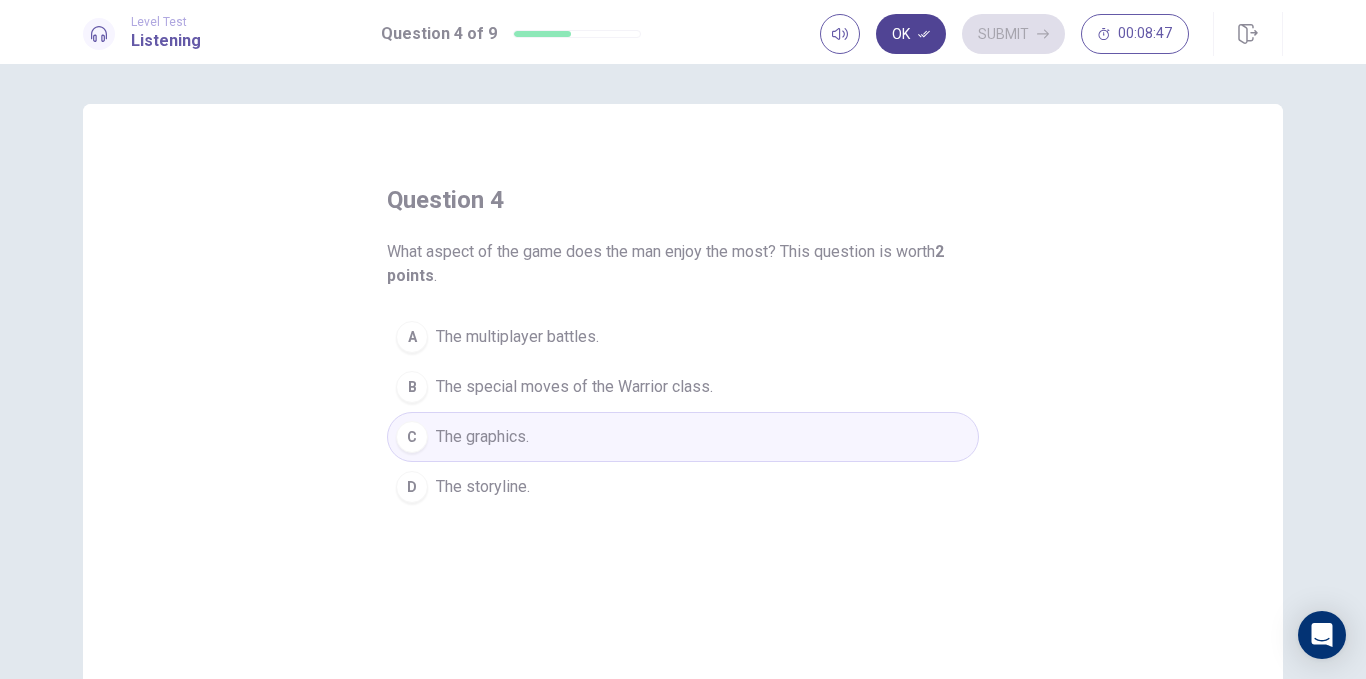 click on "Ok" at bounding box center (911, 34) 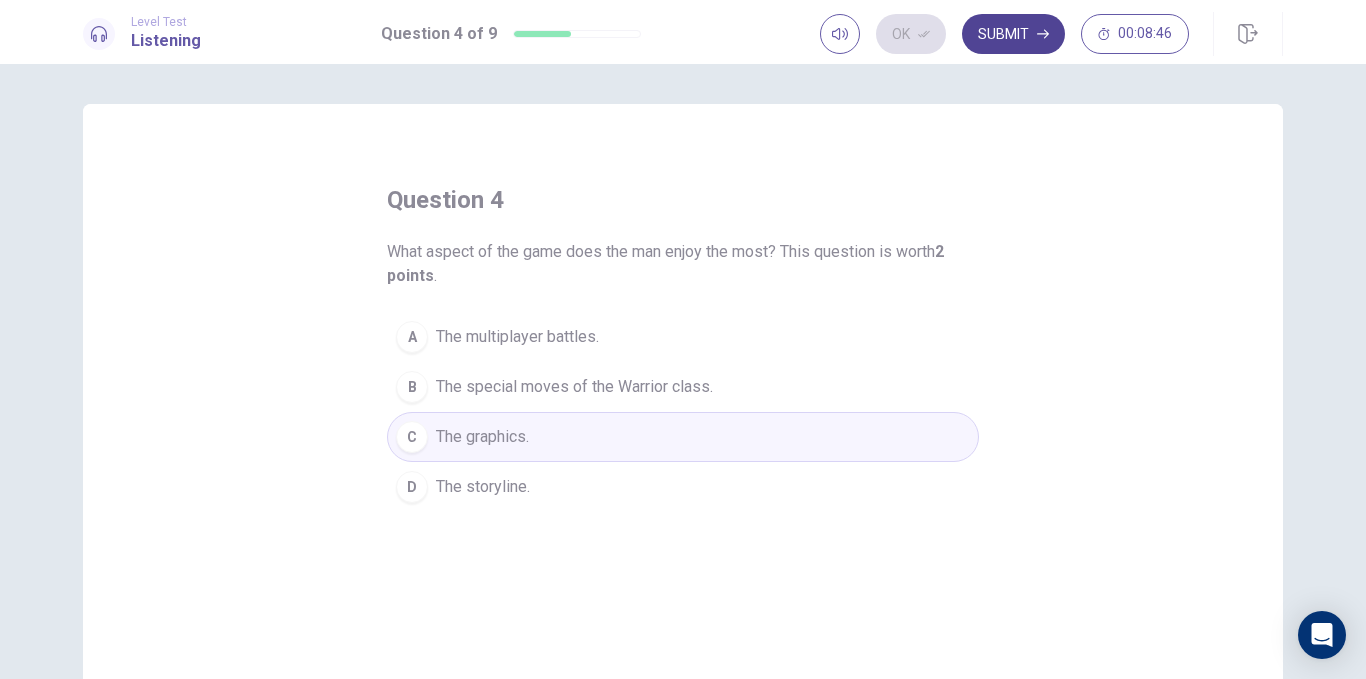 click on "Submit" at bounding box center (1013, 34) 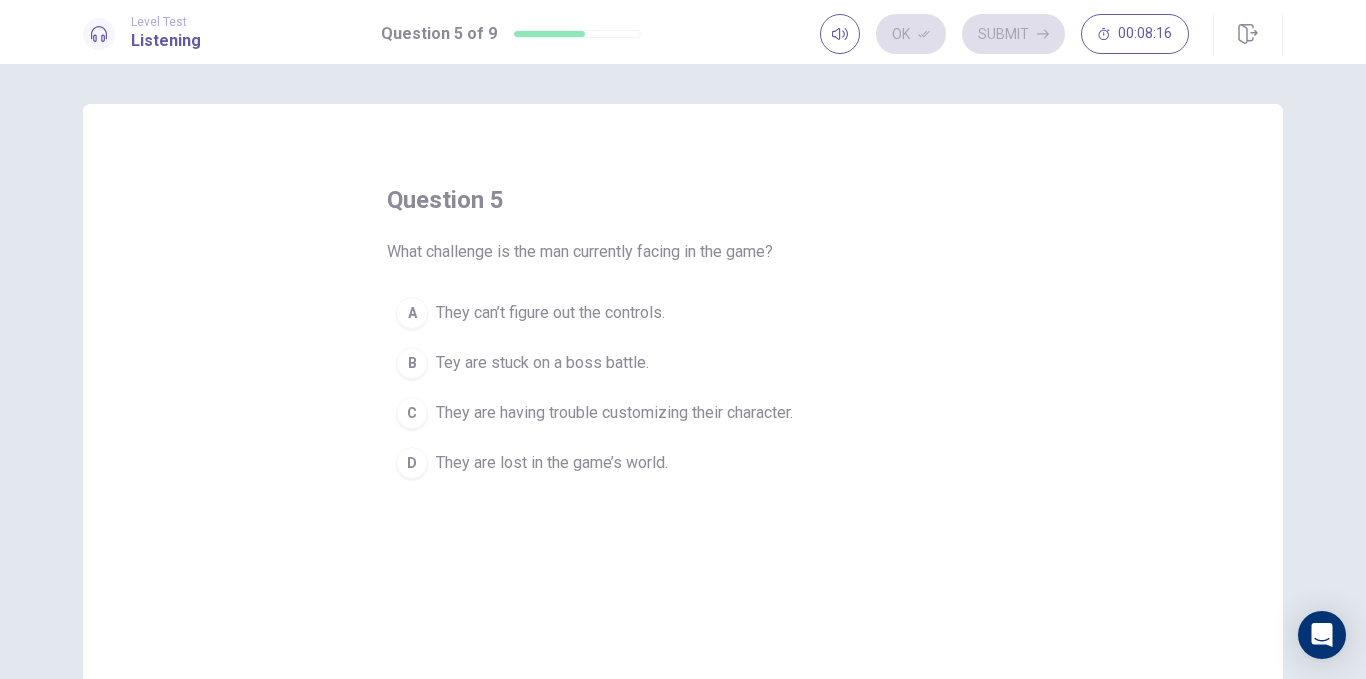 click on "They are having trouble customizing their character." at bounding box center [614, 413] 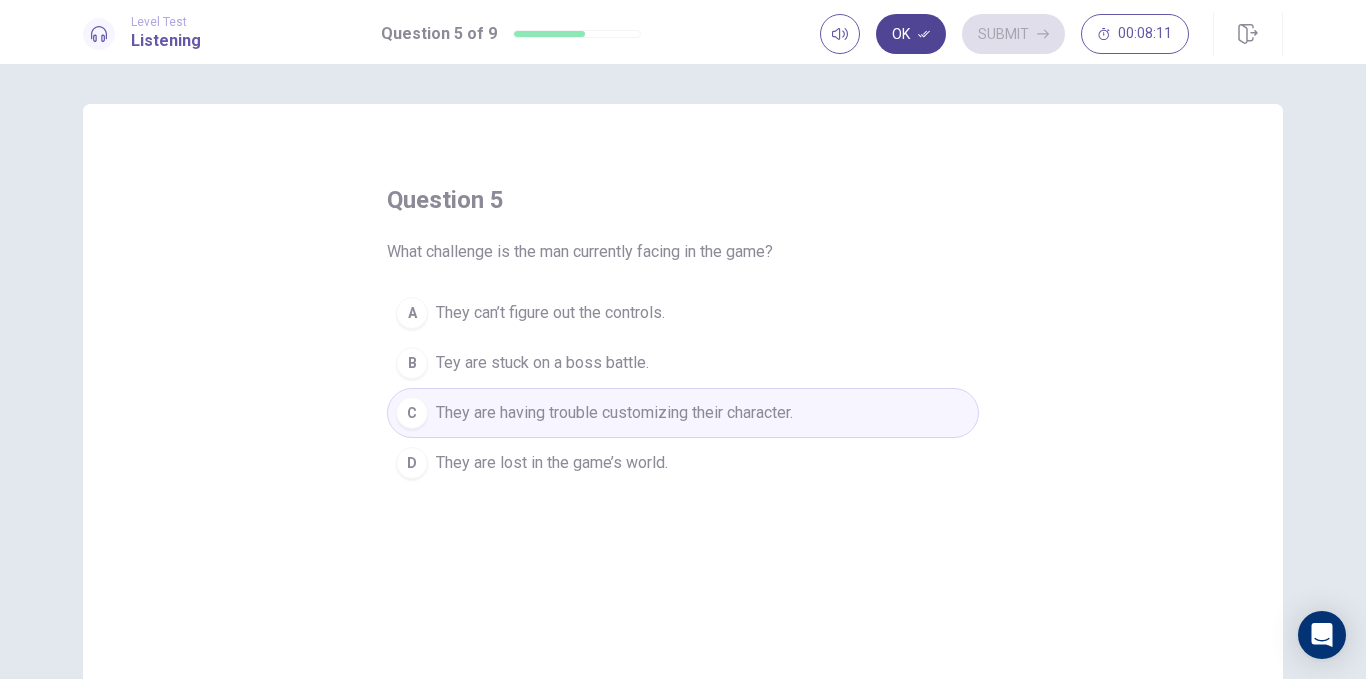 click on "Ok" at bounding box center [911, 34] 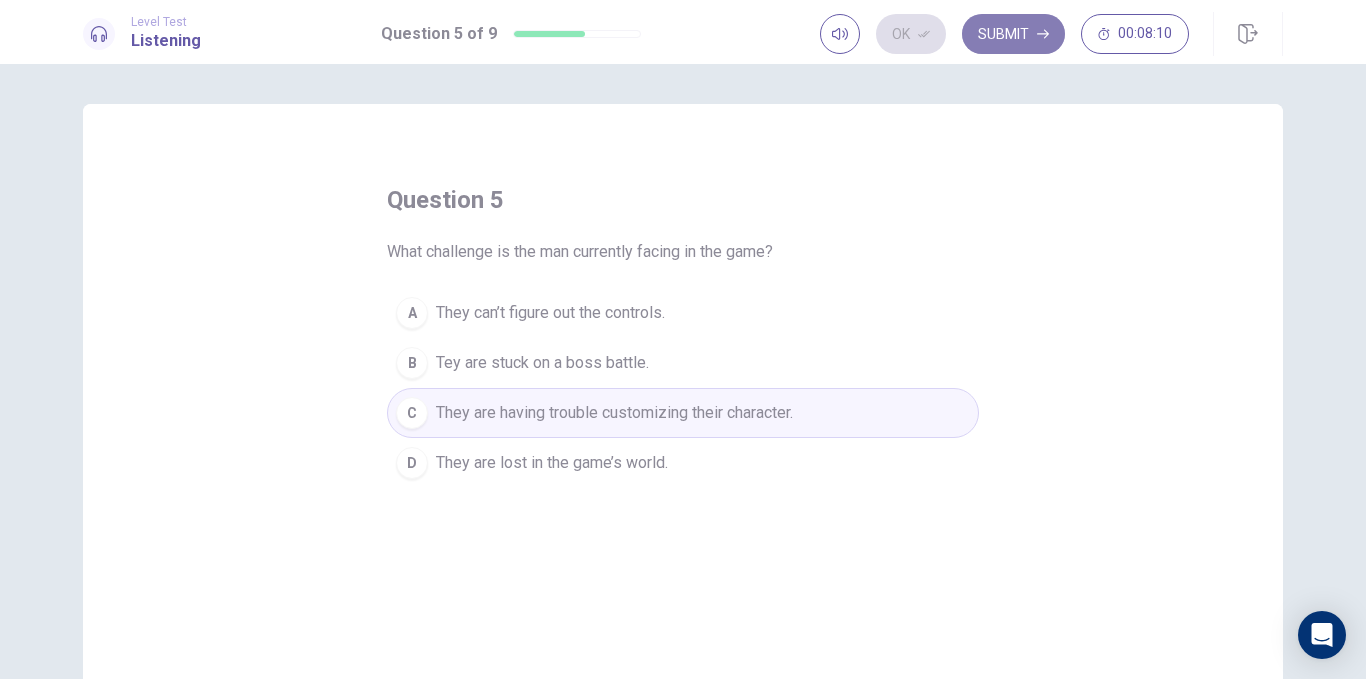 click on "Submit" at bounding box center (1013, 34) 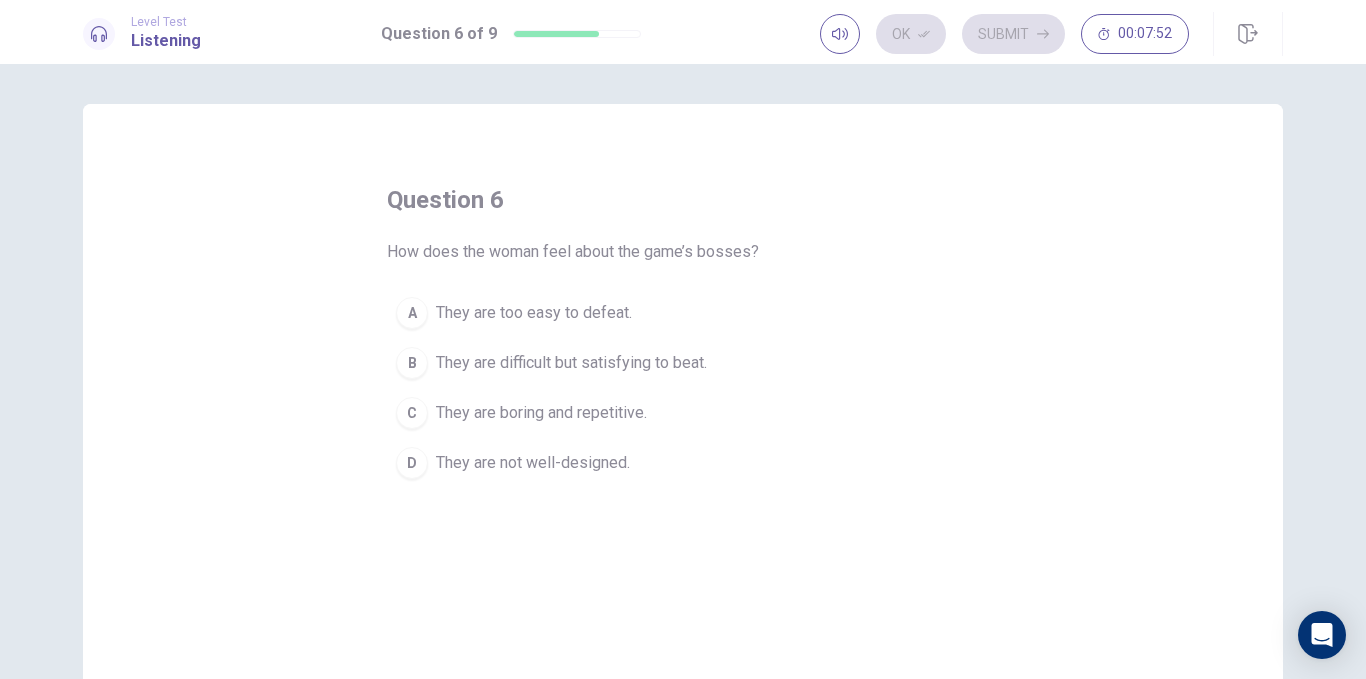 click on "They are not well-designed." at bounding box center (533, 463) 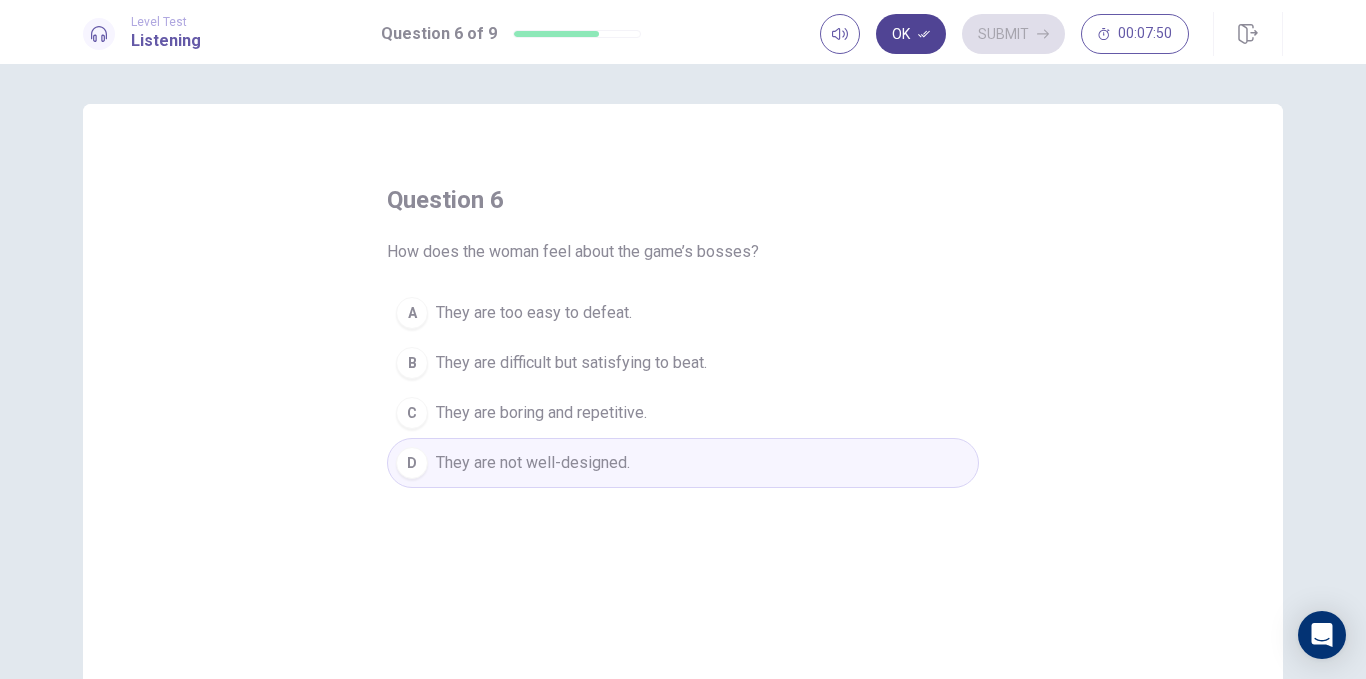 click on "Ok" at bounding box center (911, 34) 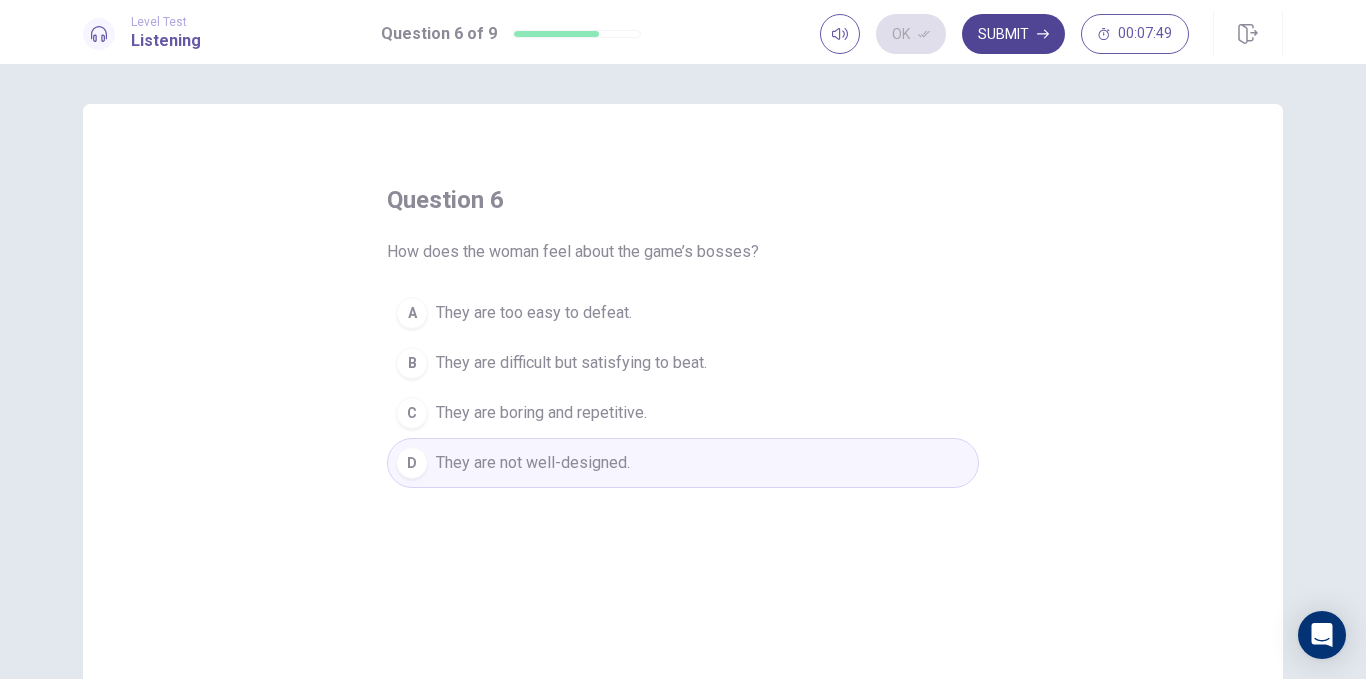 click on "Submit" at bounding box center [1013, 34] 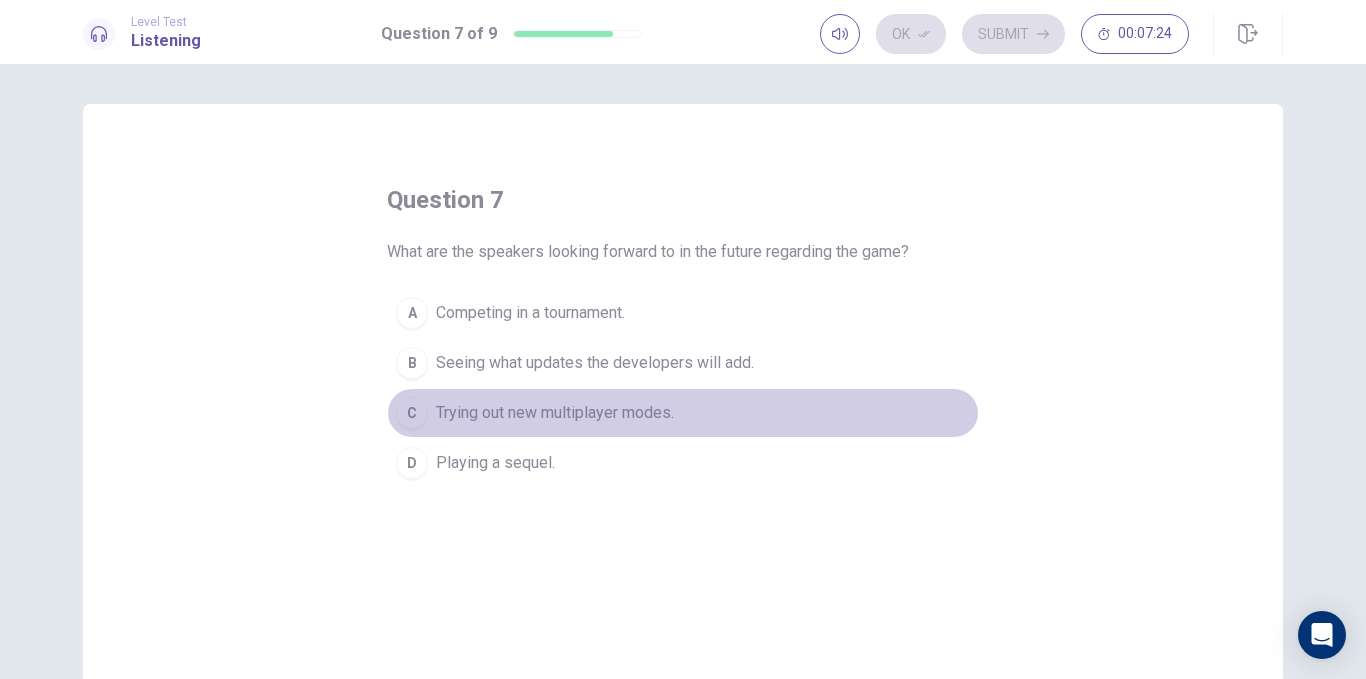 click on "Trying out new multiplayer modes." at bounding box center (555, 413) 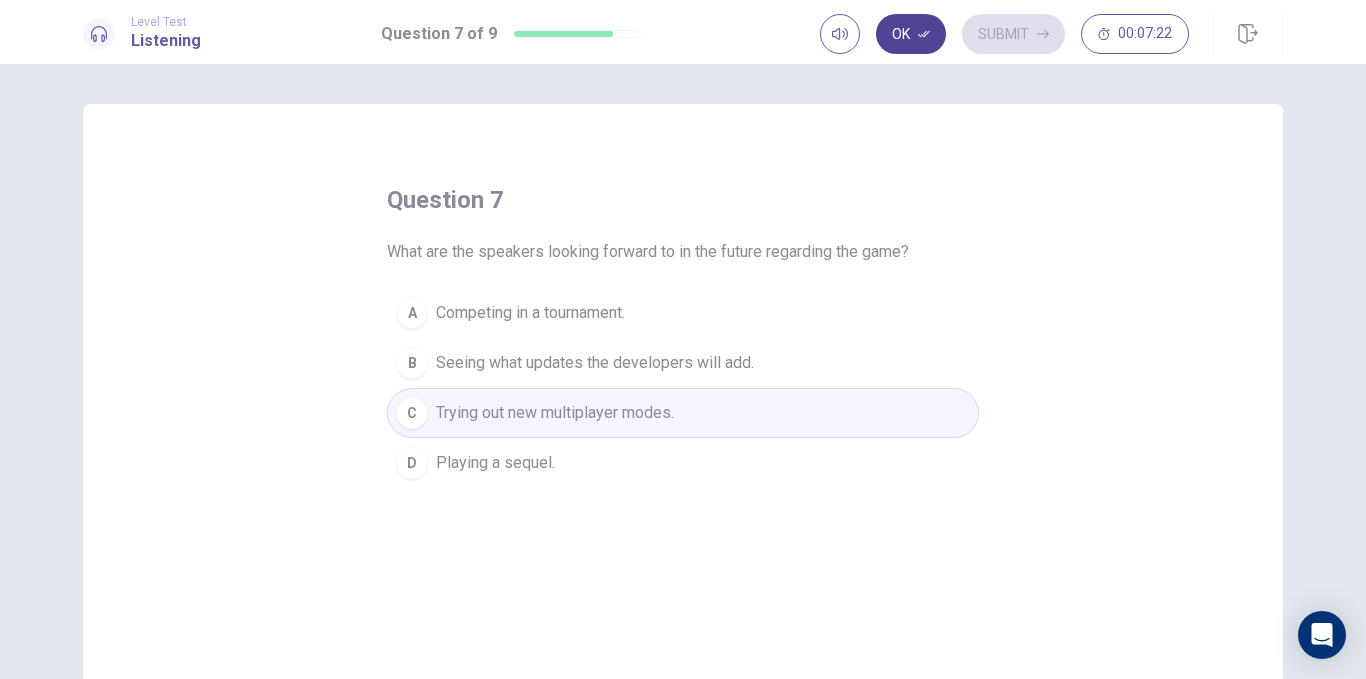 click on "Ok" at bounding box center [911, 34] 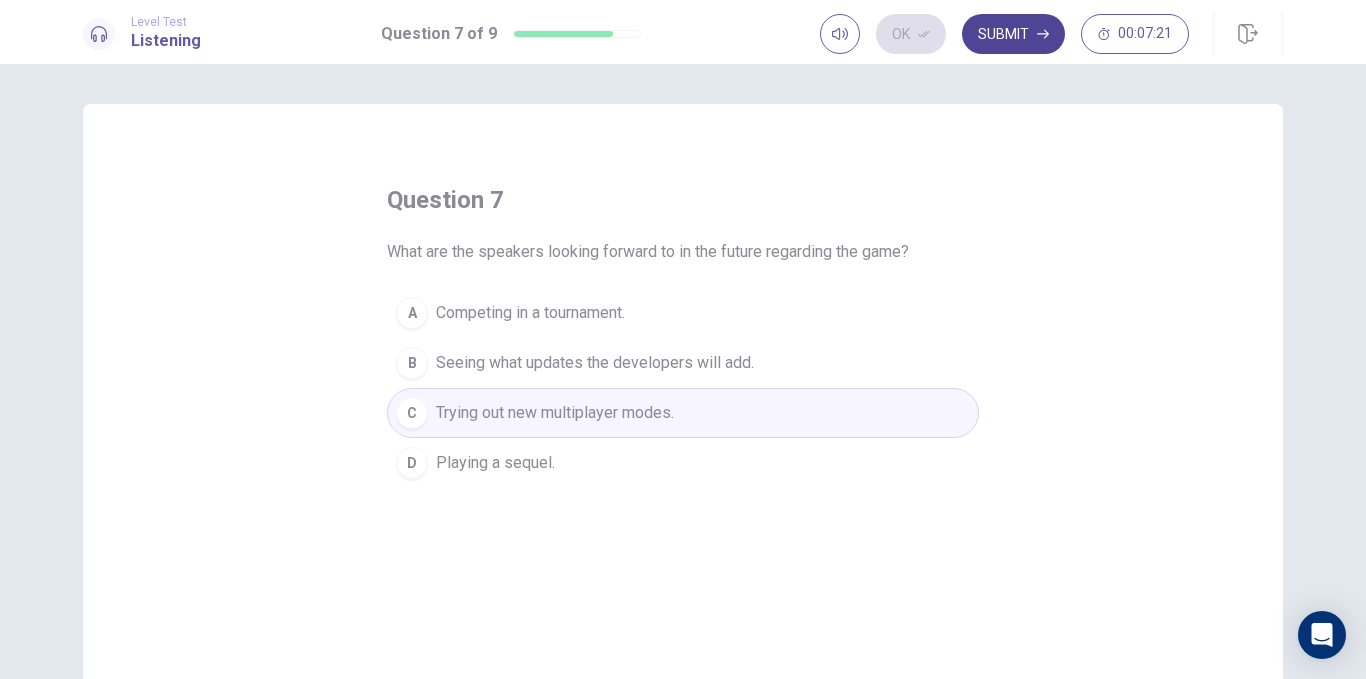 click on "Submit" at bounding box center [1013, 34] 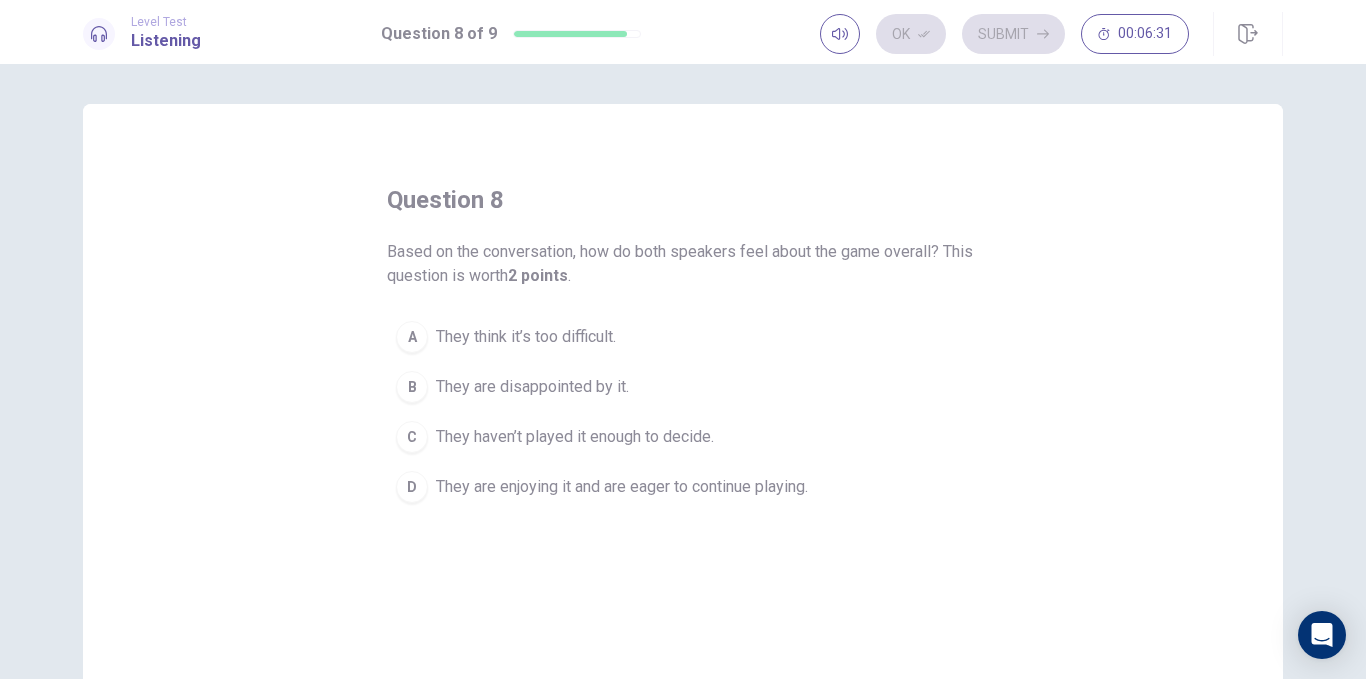 click on "They think it’s too difficult." at bounding box center [526, 337] 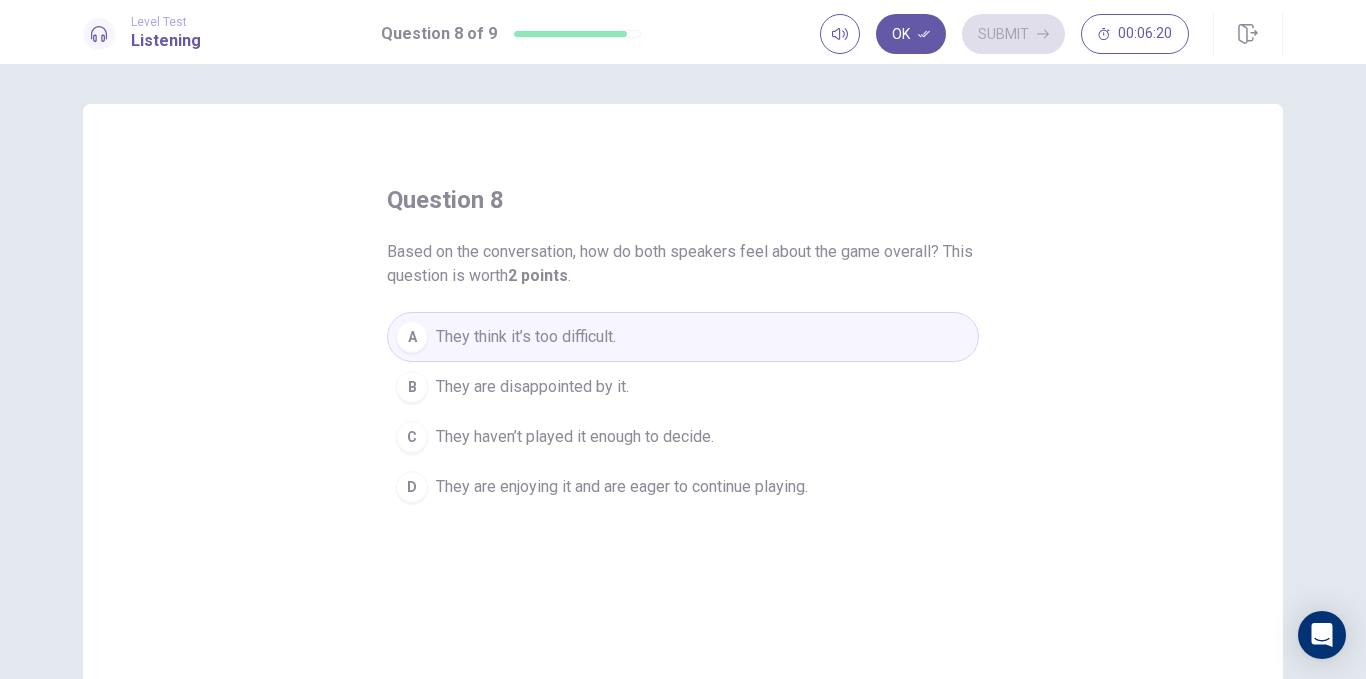 click on "They are enjoying it and are eager to continue playing." at bounding box center (622, 487) 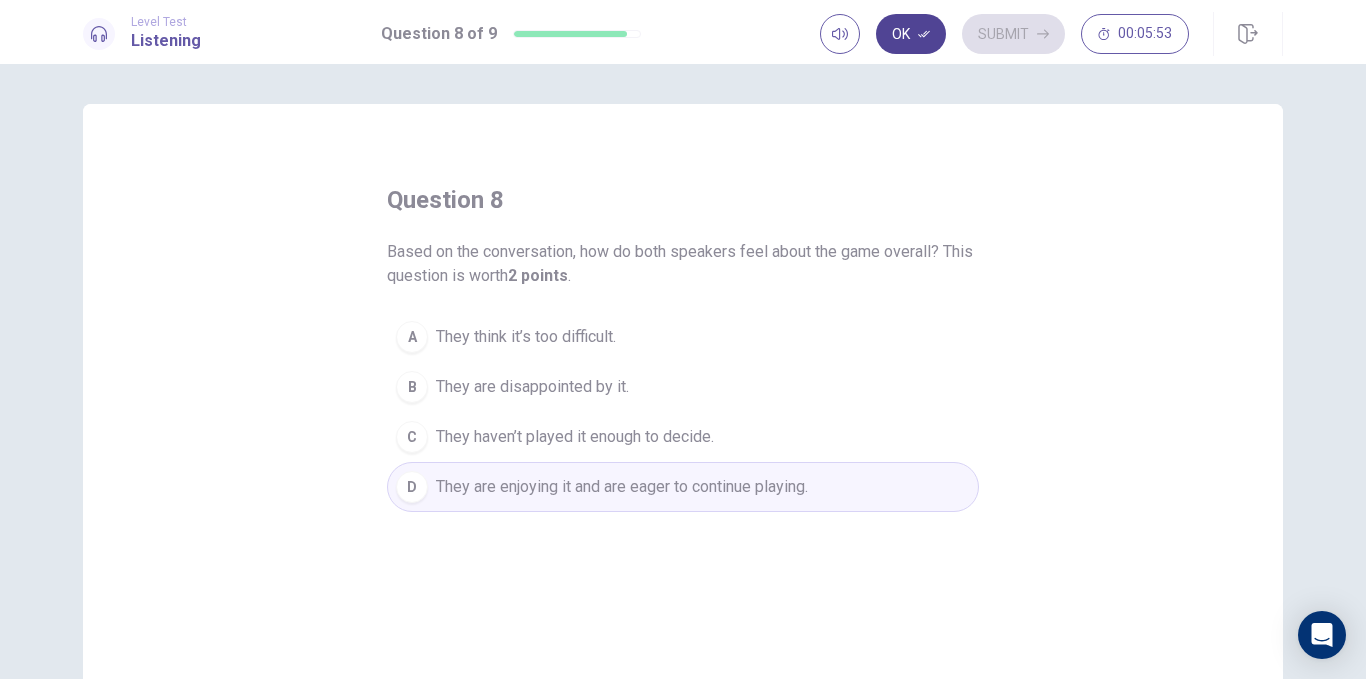 click on "Ok" at bounding box center [911, 34] 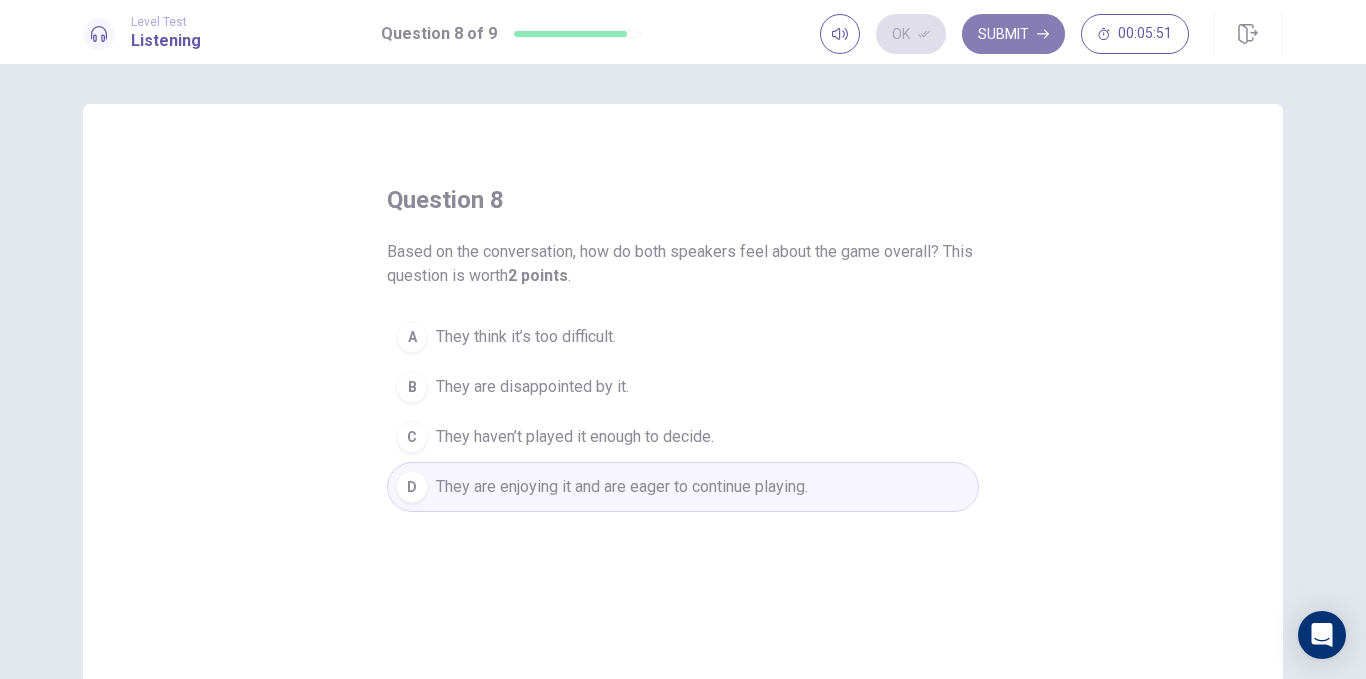 click on "Submit" at bounding box center [1013, 34] 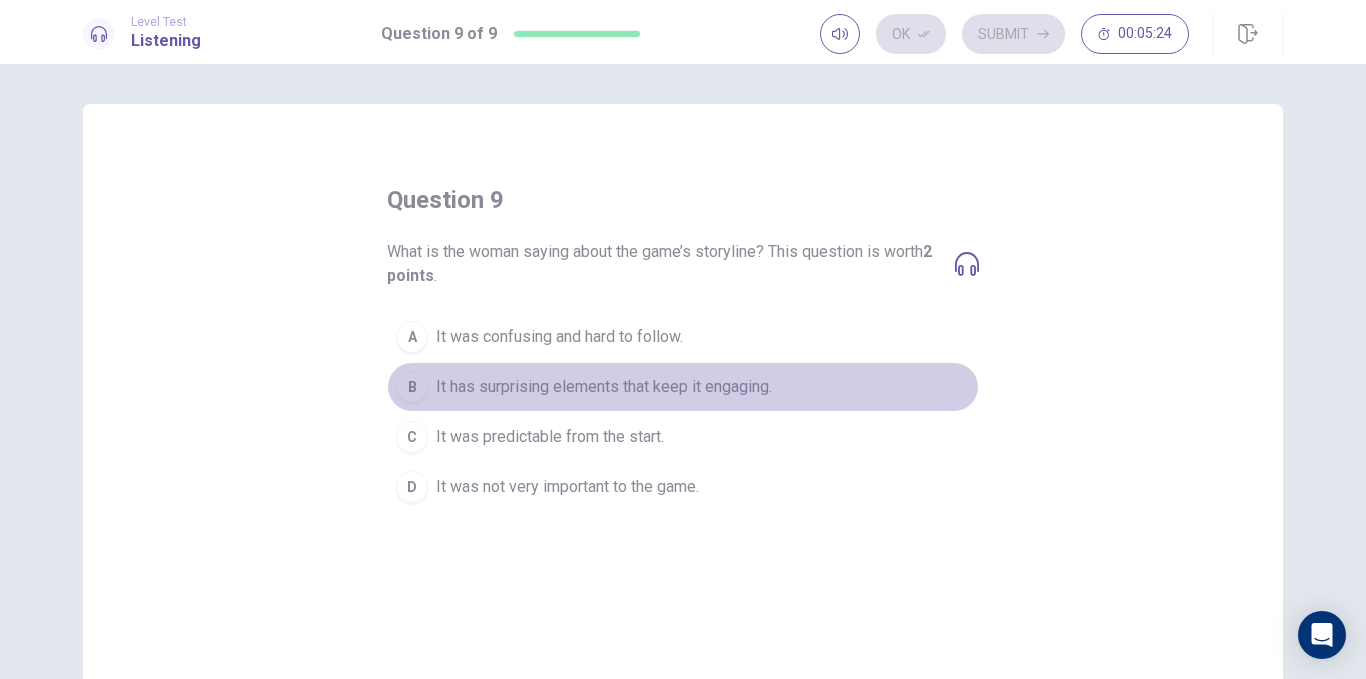 click on "It has surprising elements that keep it engaging." at bounding box center (604, 387) 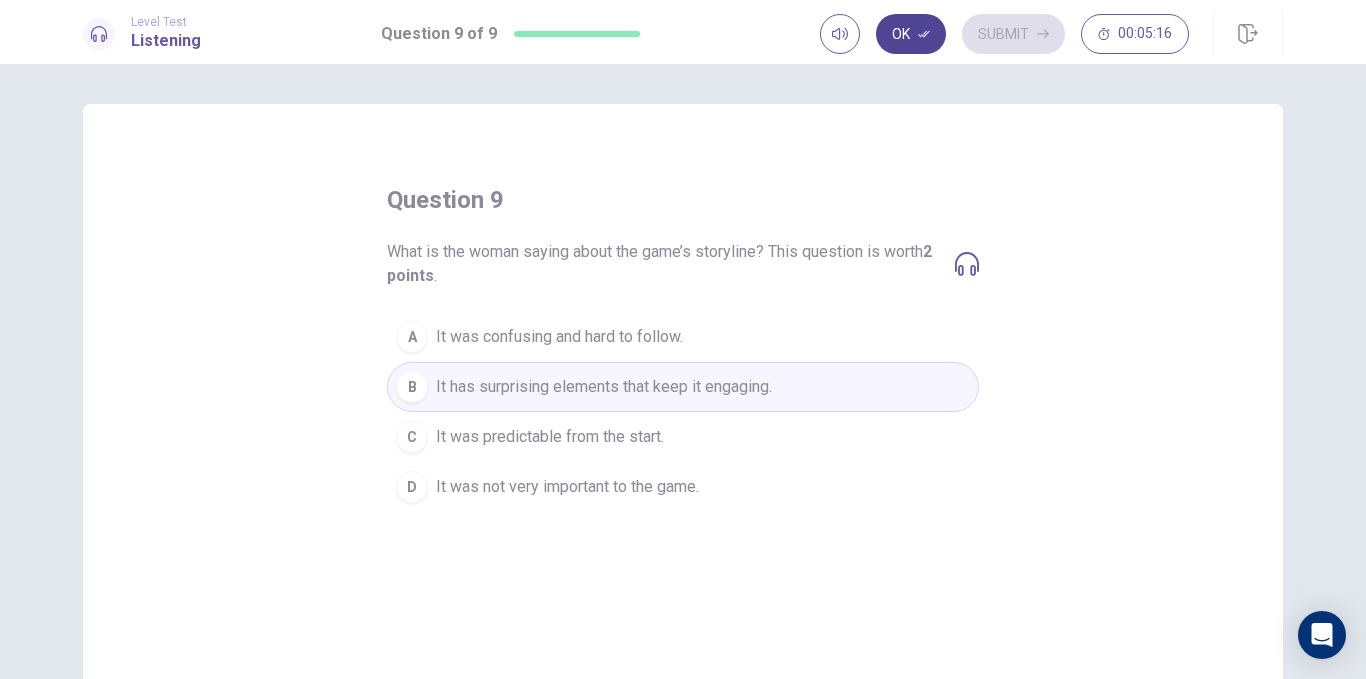 click on "Ok" at bounding box center [911, 34] 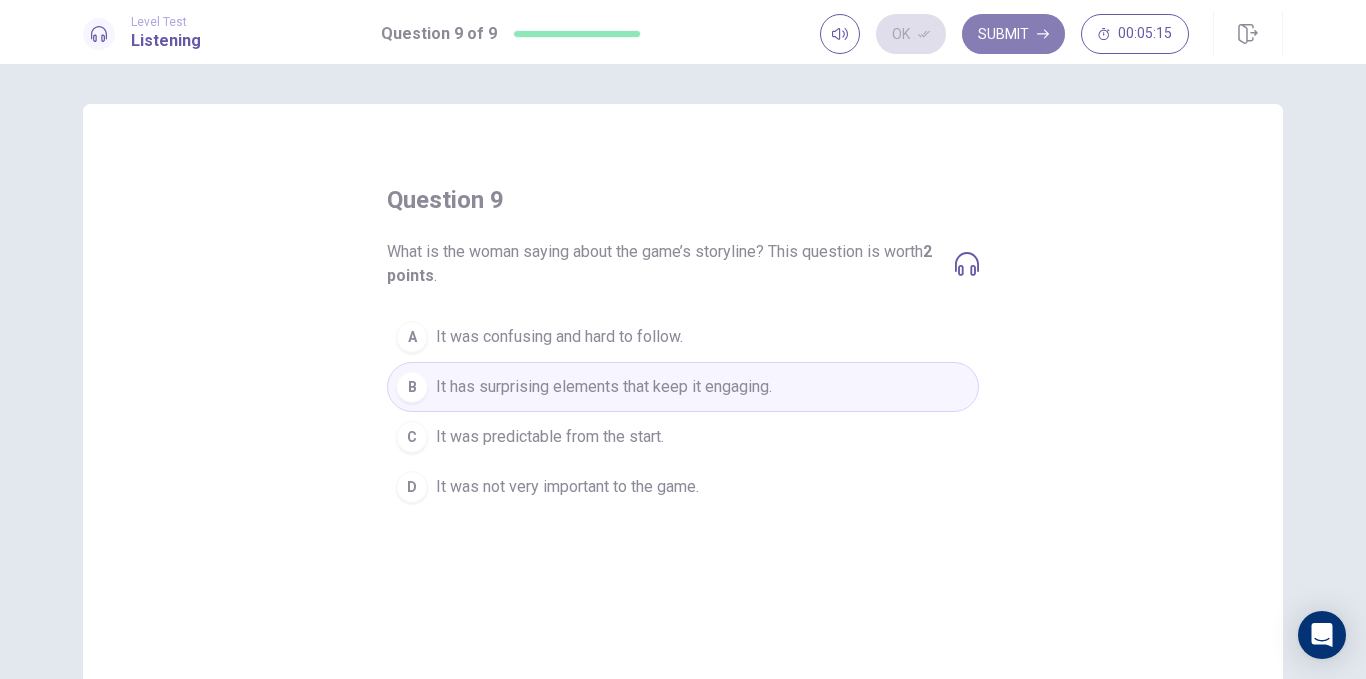 click on "Submit" at bounding box center [1013, 34] 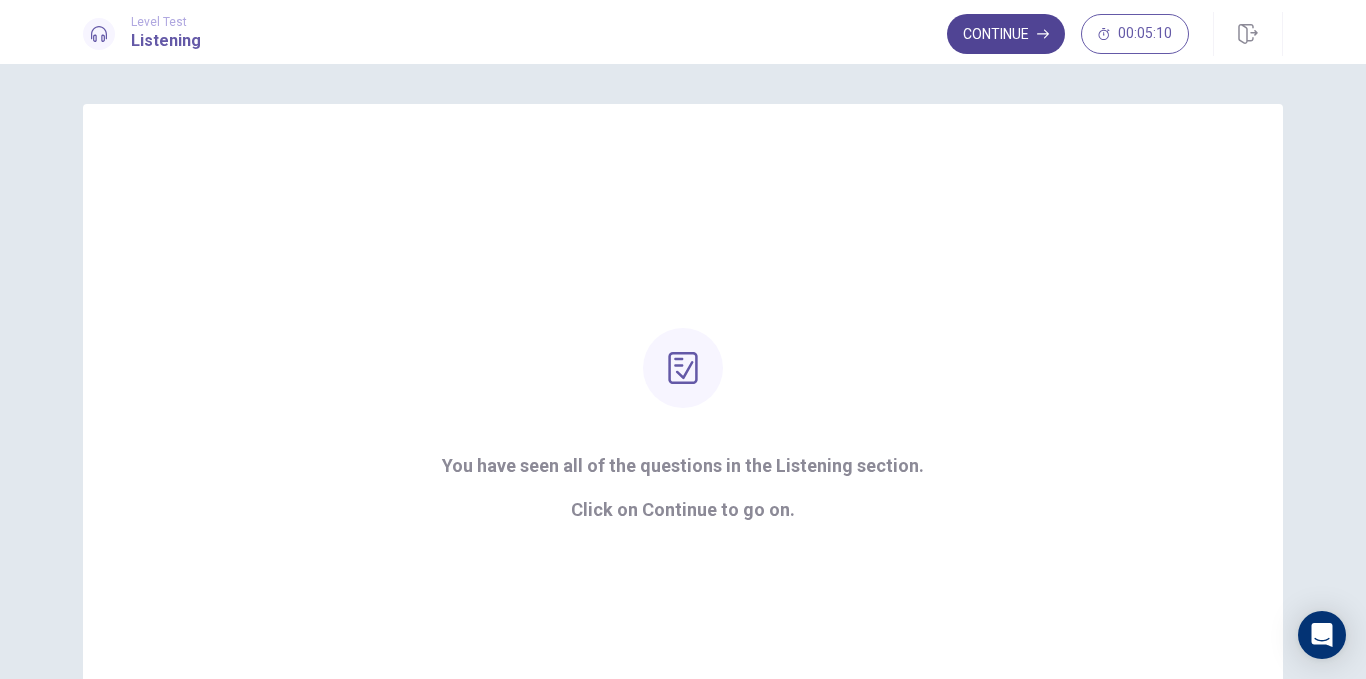 click on "Continue" at bounding box center [1006, 34] 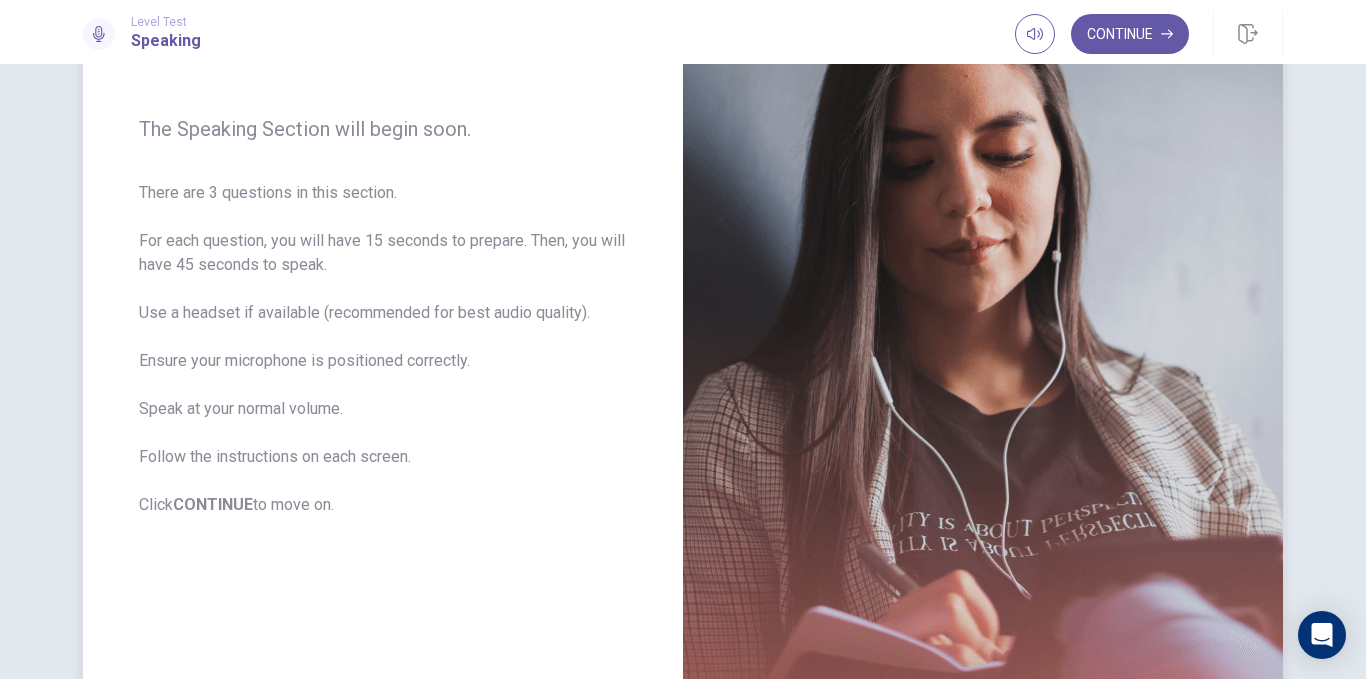 scroll, scrollTop: 222, scrollLeft: 0, axis: vertical 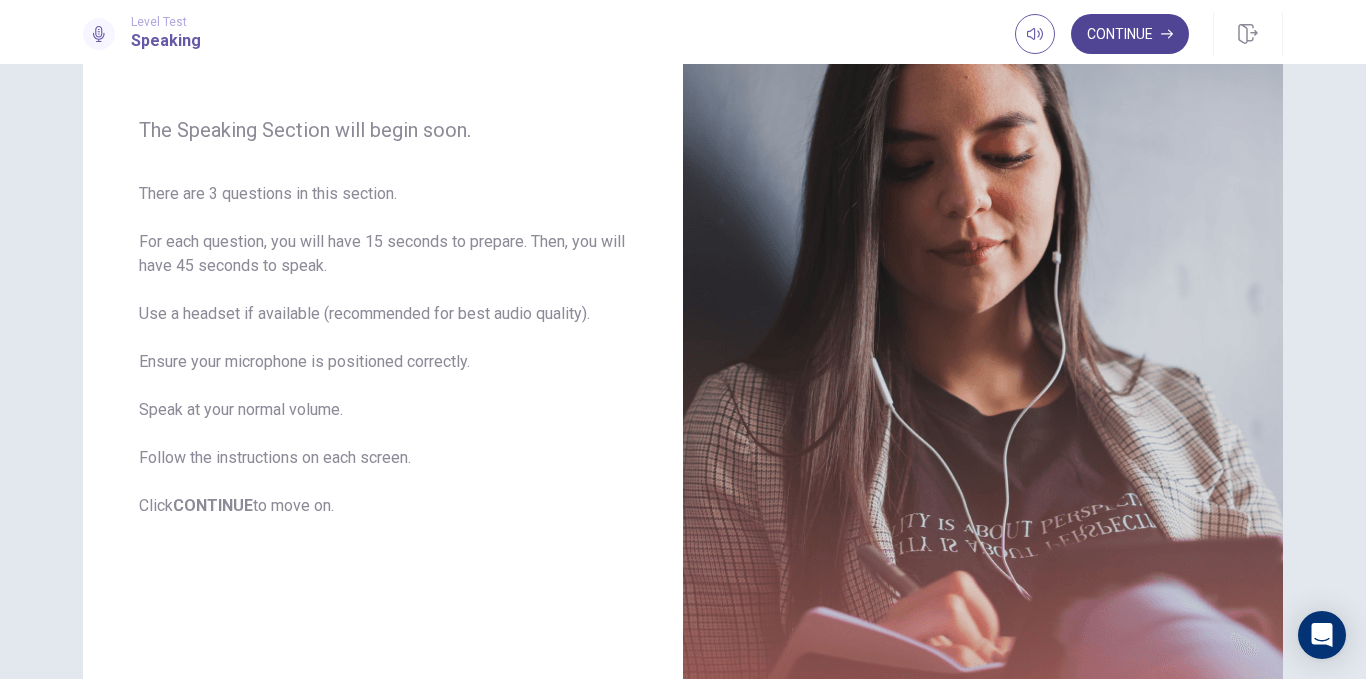 click on "Continue" at bounding box center (1130, 34) 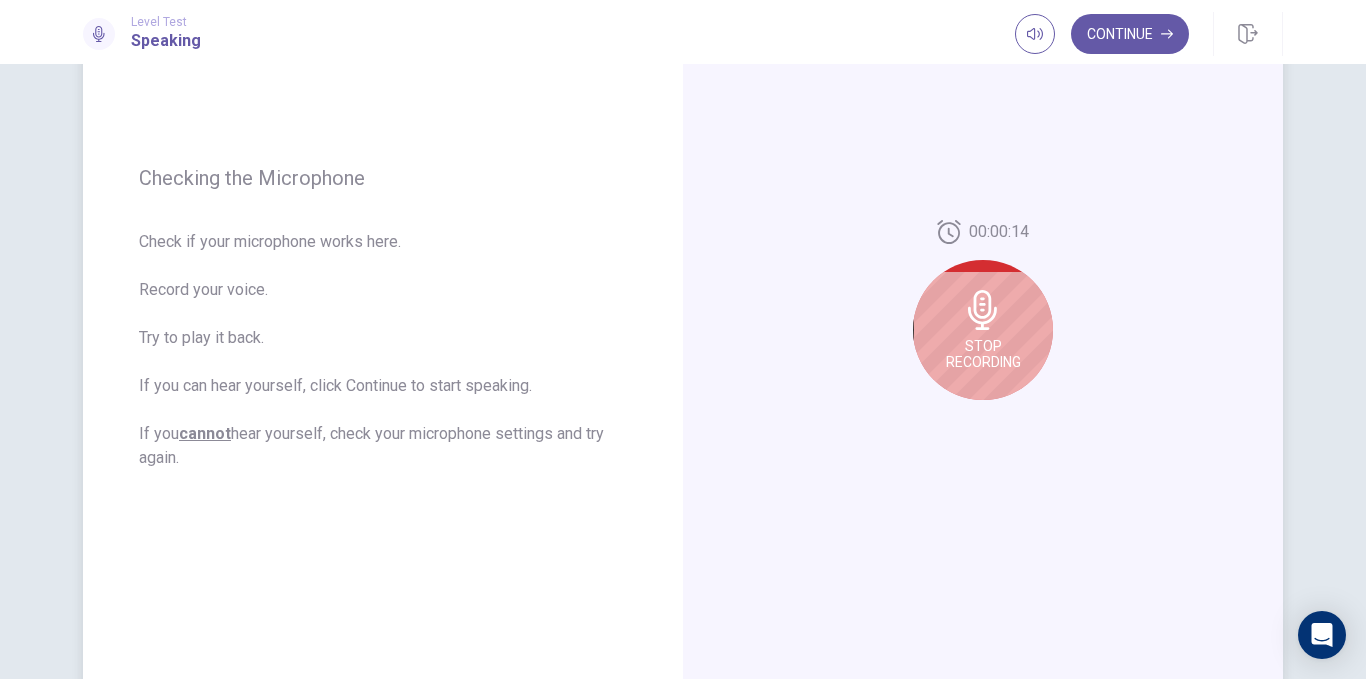 click on "Stop   Recording" at bounding box center (983, 354) 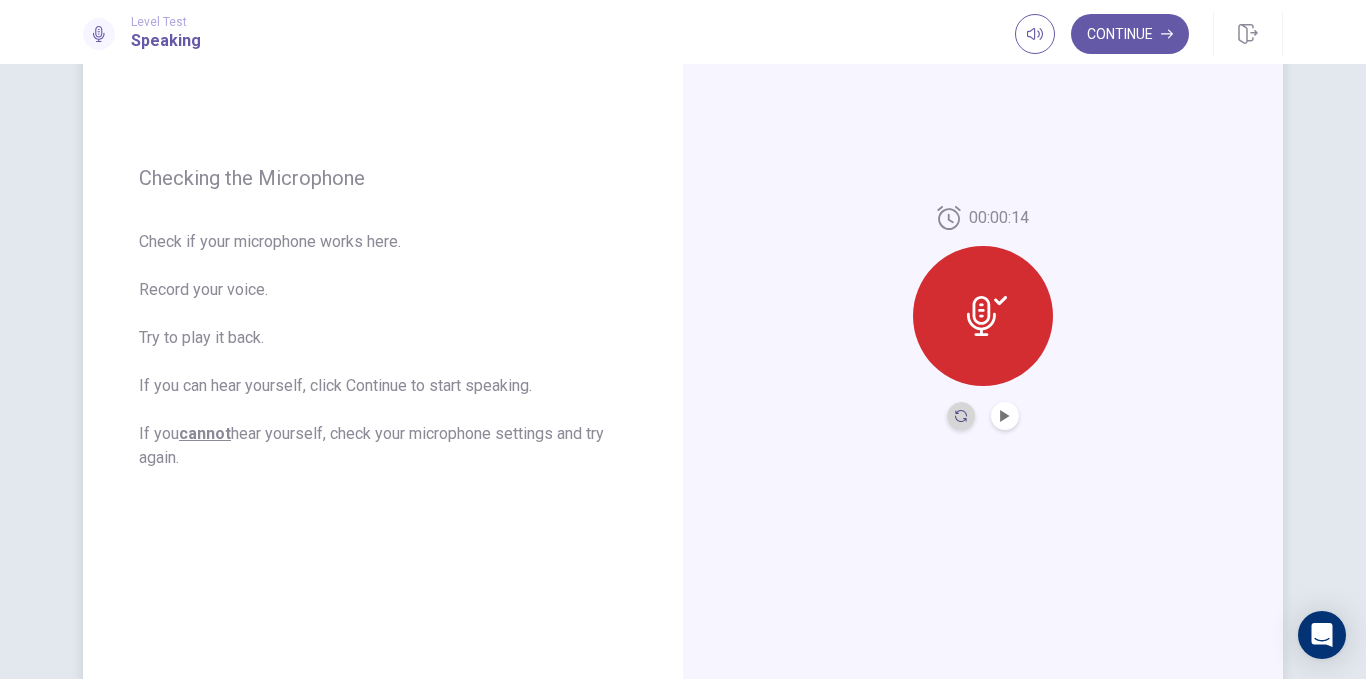 click 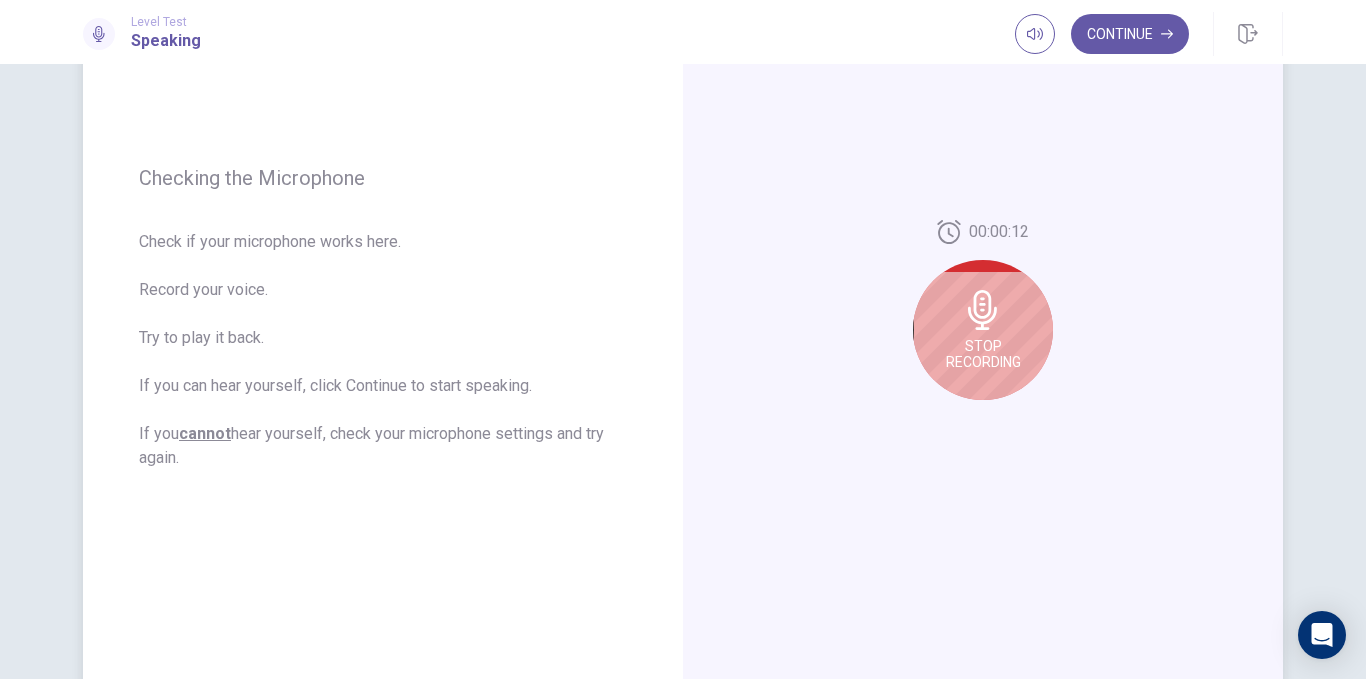 click on "Stop   Recording" at bounding box center [983, 354] 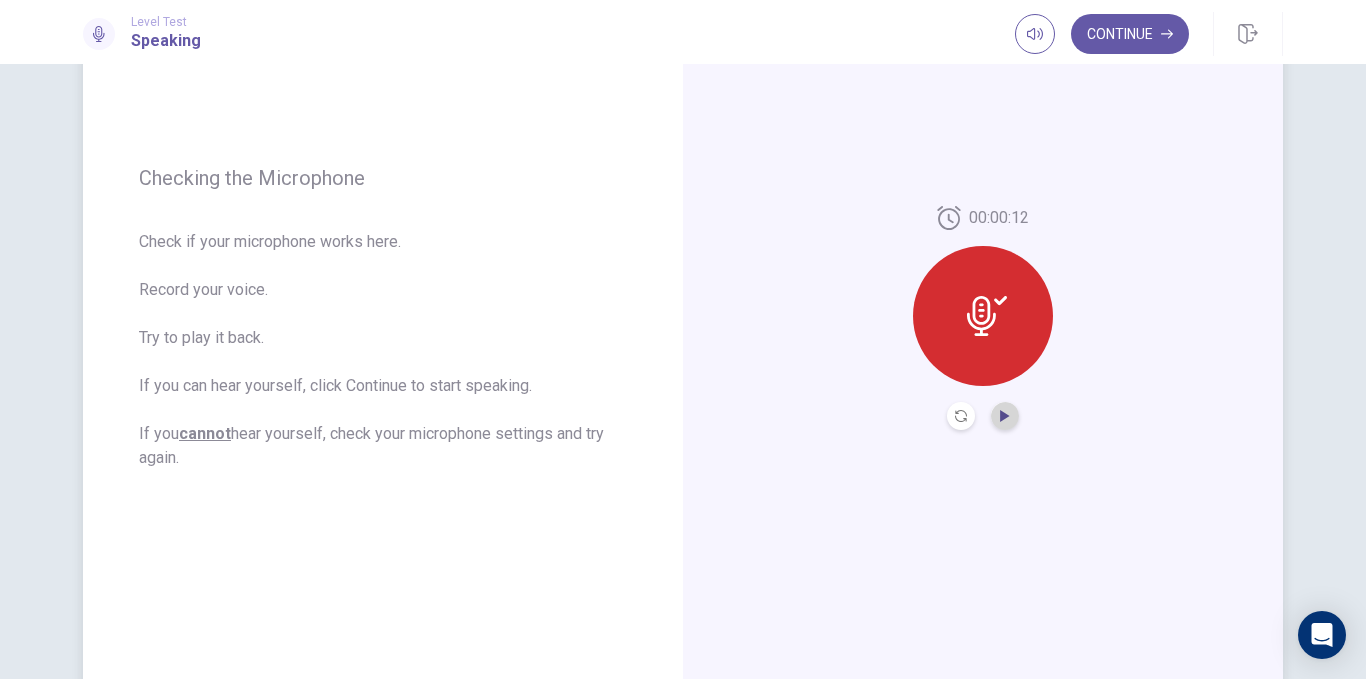 click 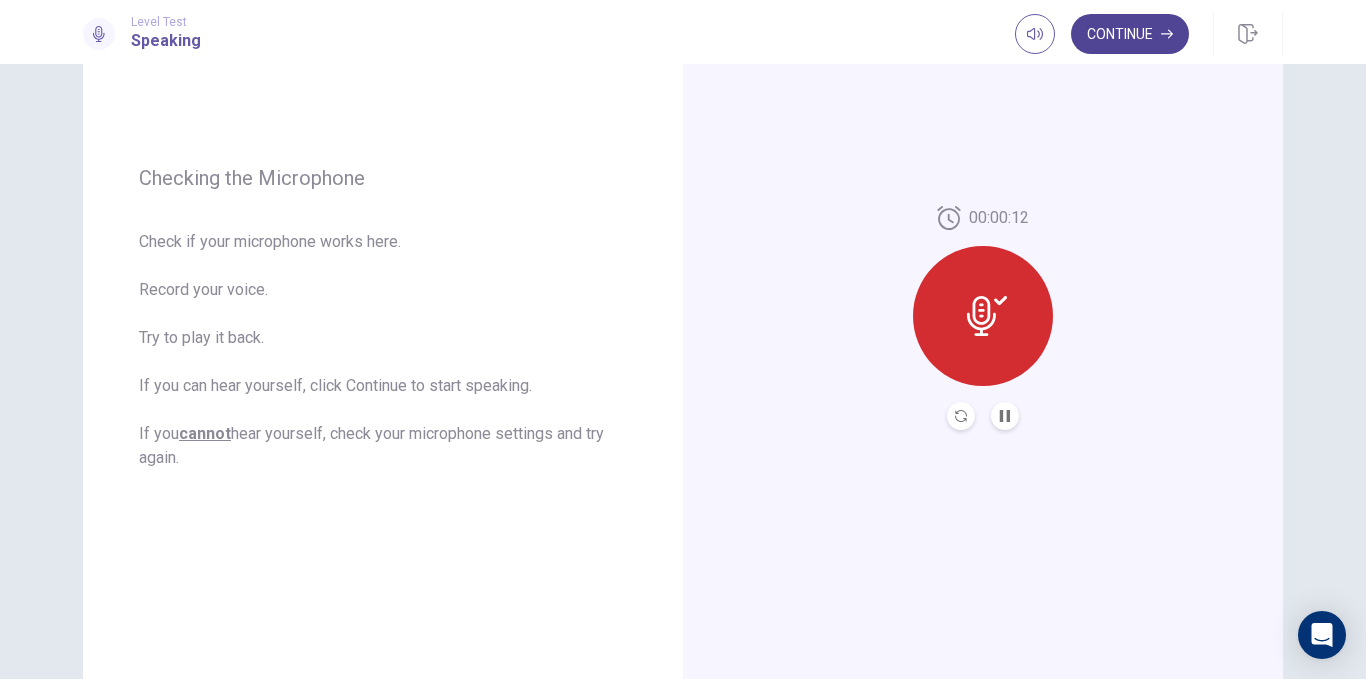 click on "Continue" at bounding box center (1130, 34) 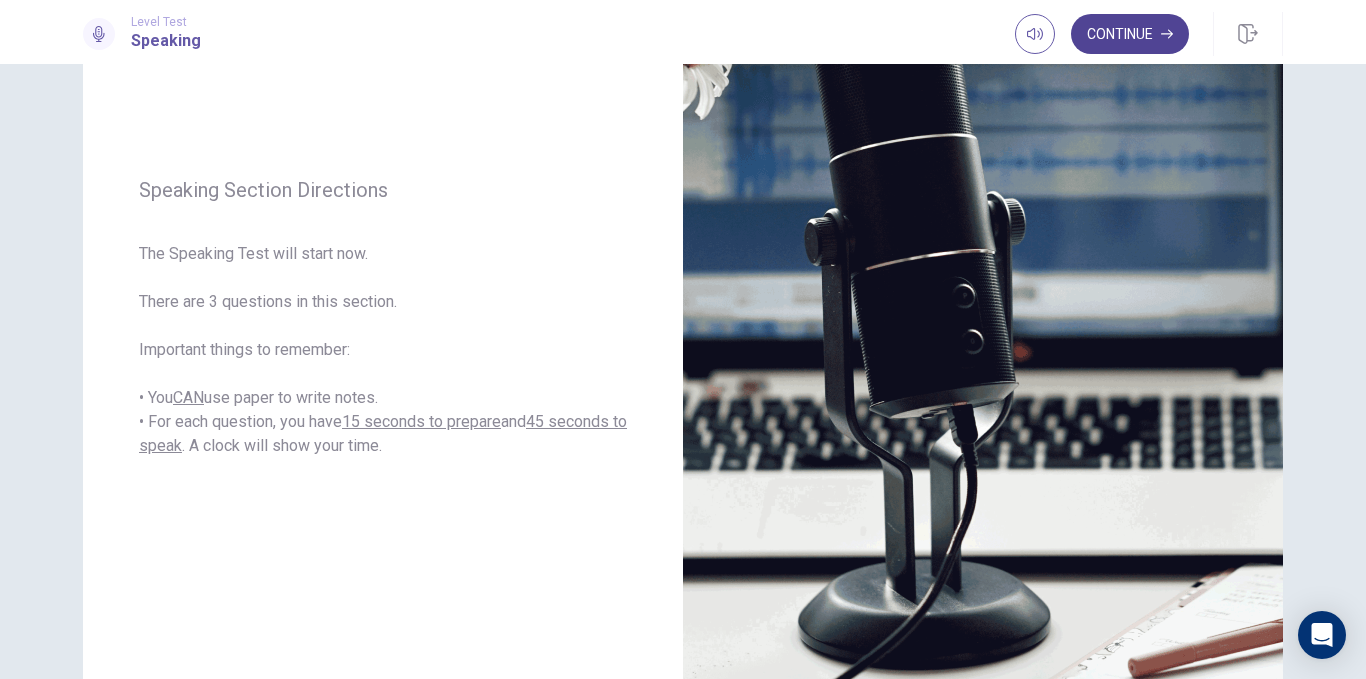 click on "Continue" at bounding box center (1130, 34) 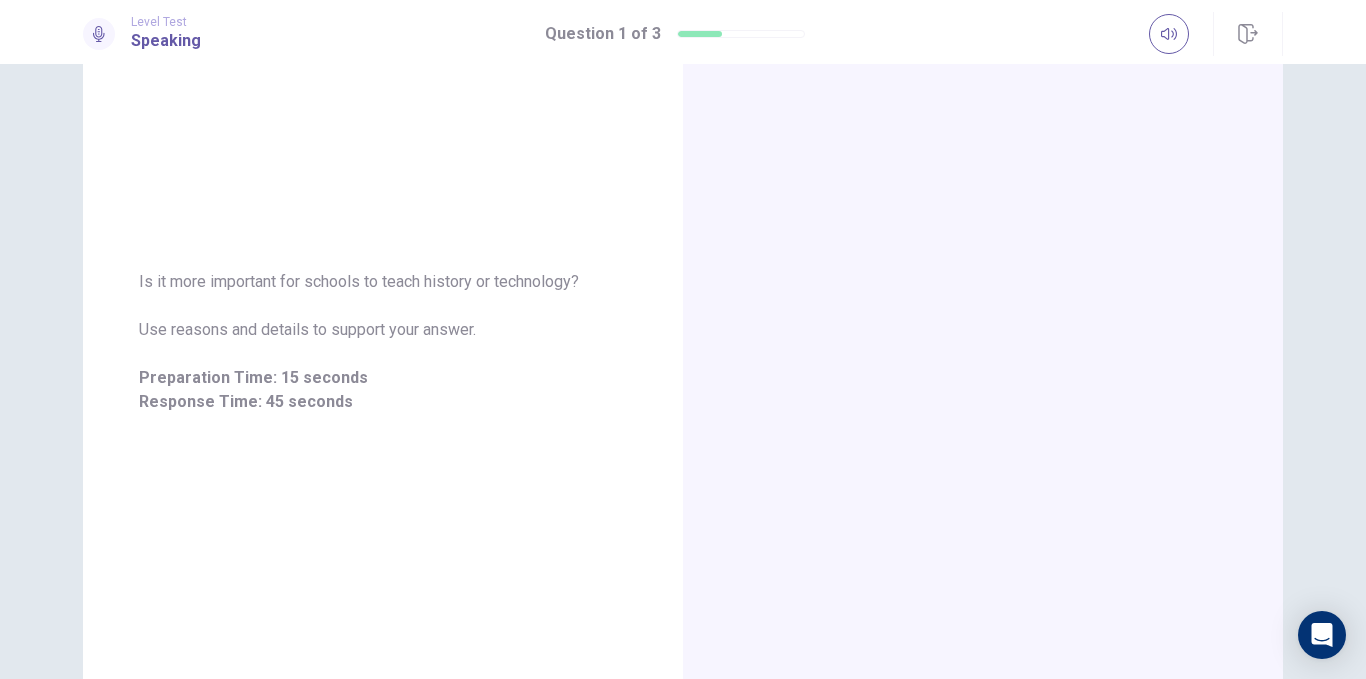 scroll, scrollTop: 222, scrollLeft: 0, axis: vertical 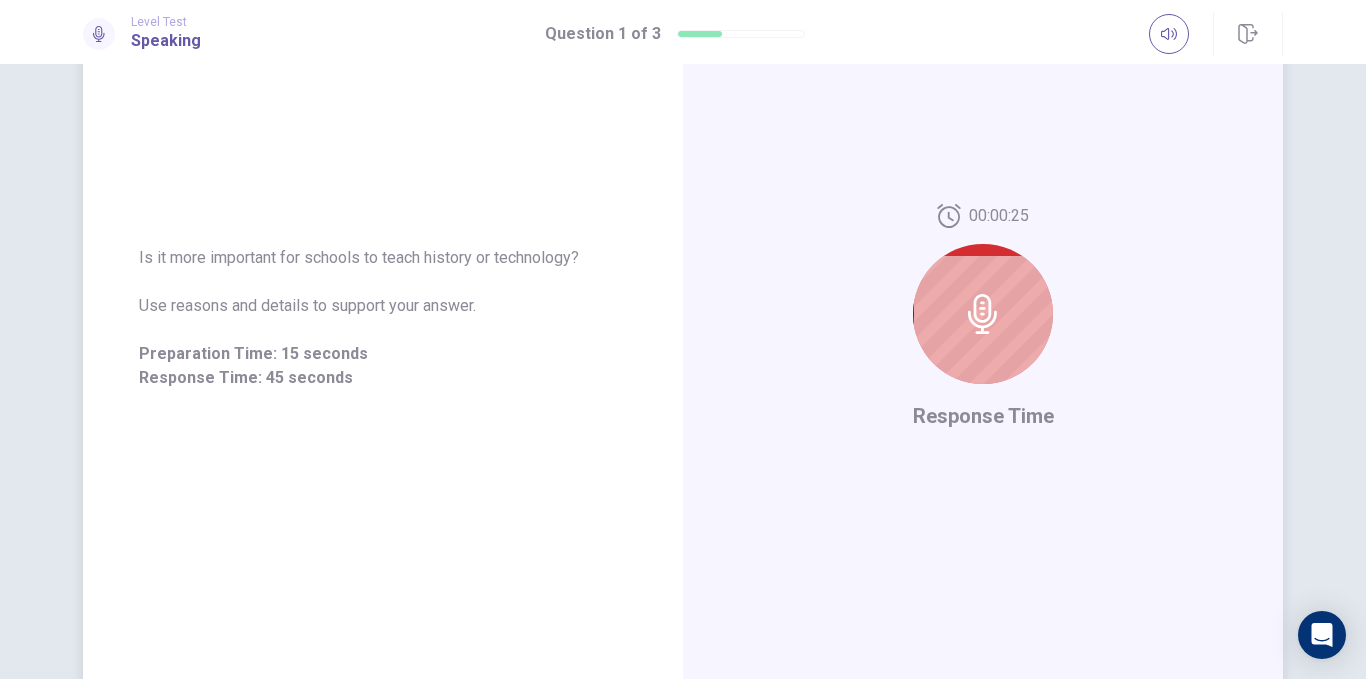 click at bounding box center (983, 314) 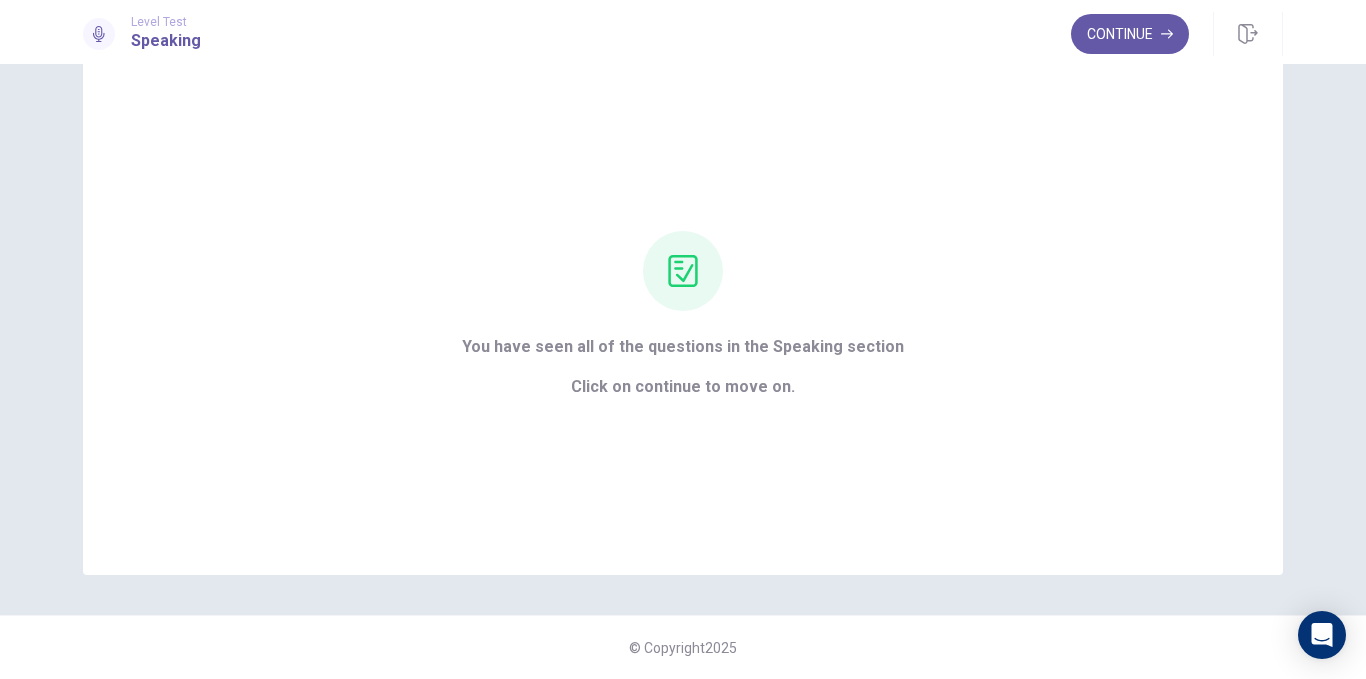 scroll, scrollTop: 49, scrollLeft: 0, axis: vertical 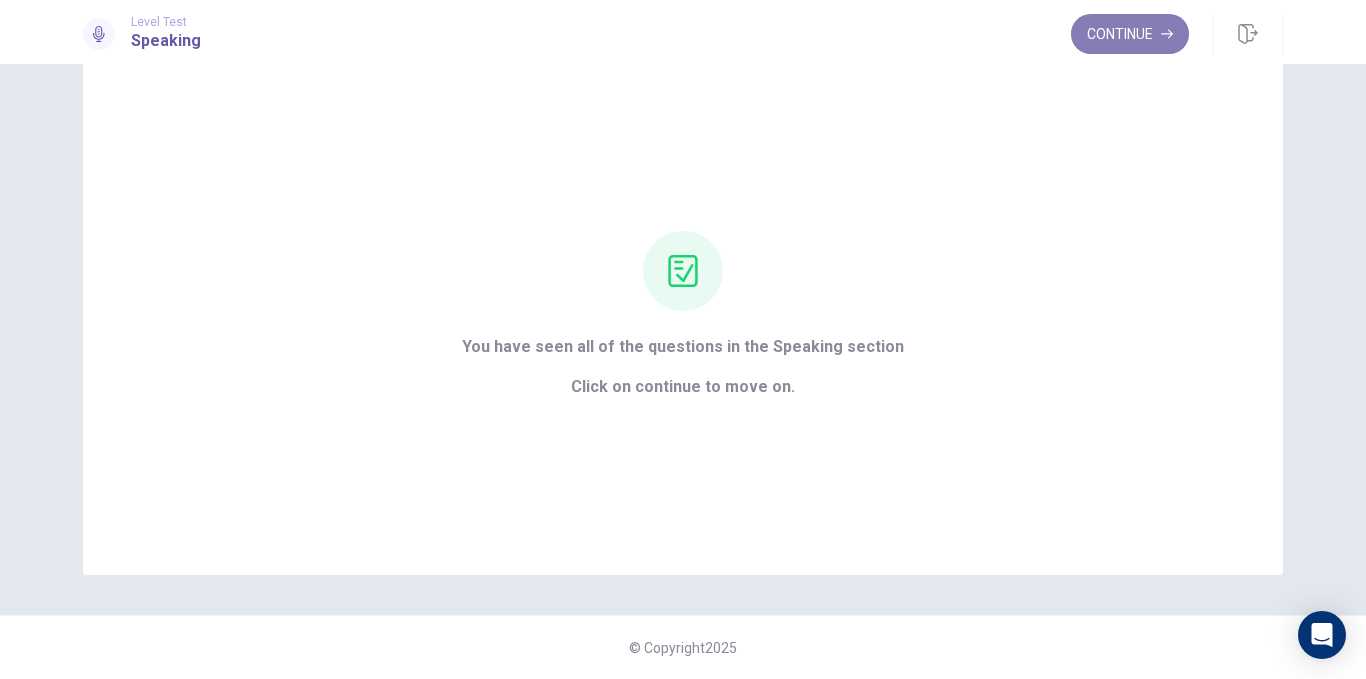 click on "Continue" at bounding box center (1130, 34) 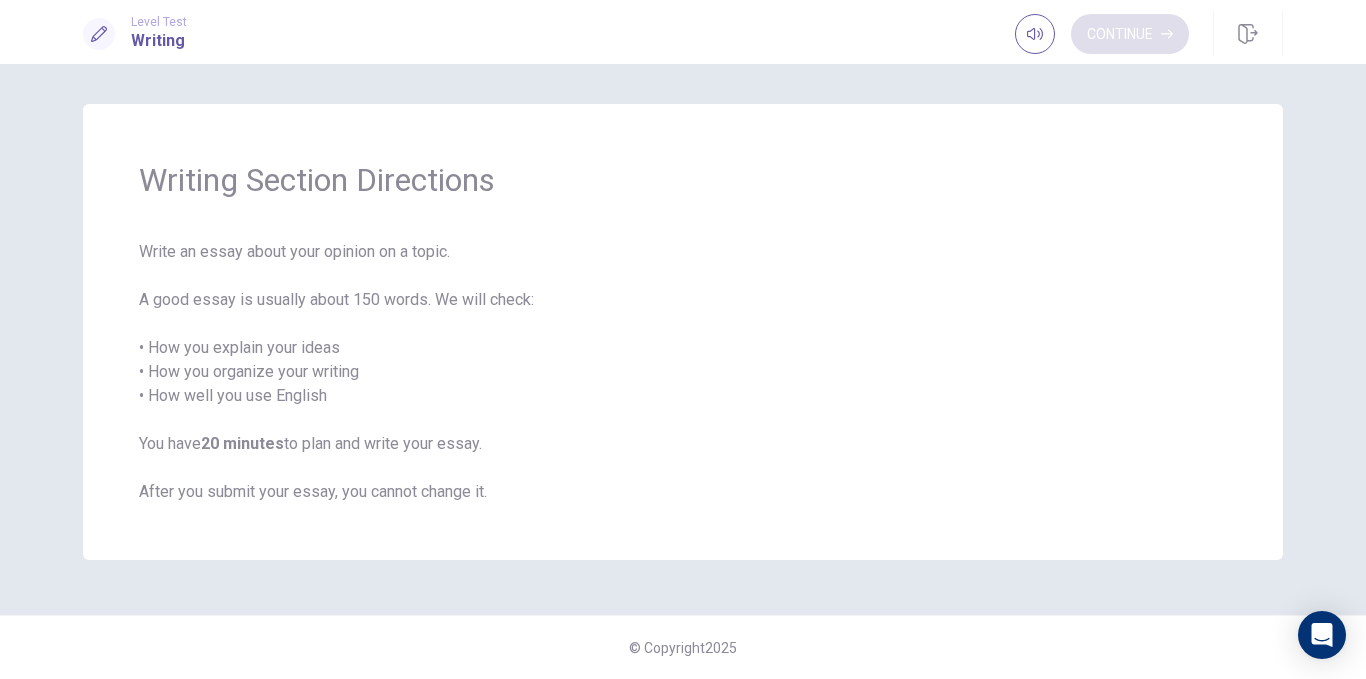 scroll, scrollTop: 0, scrollLeft: 0, axis: both 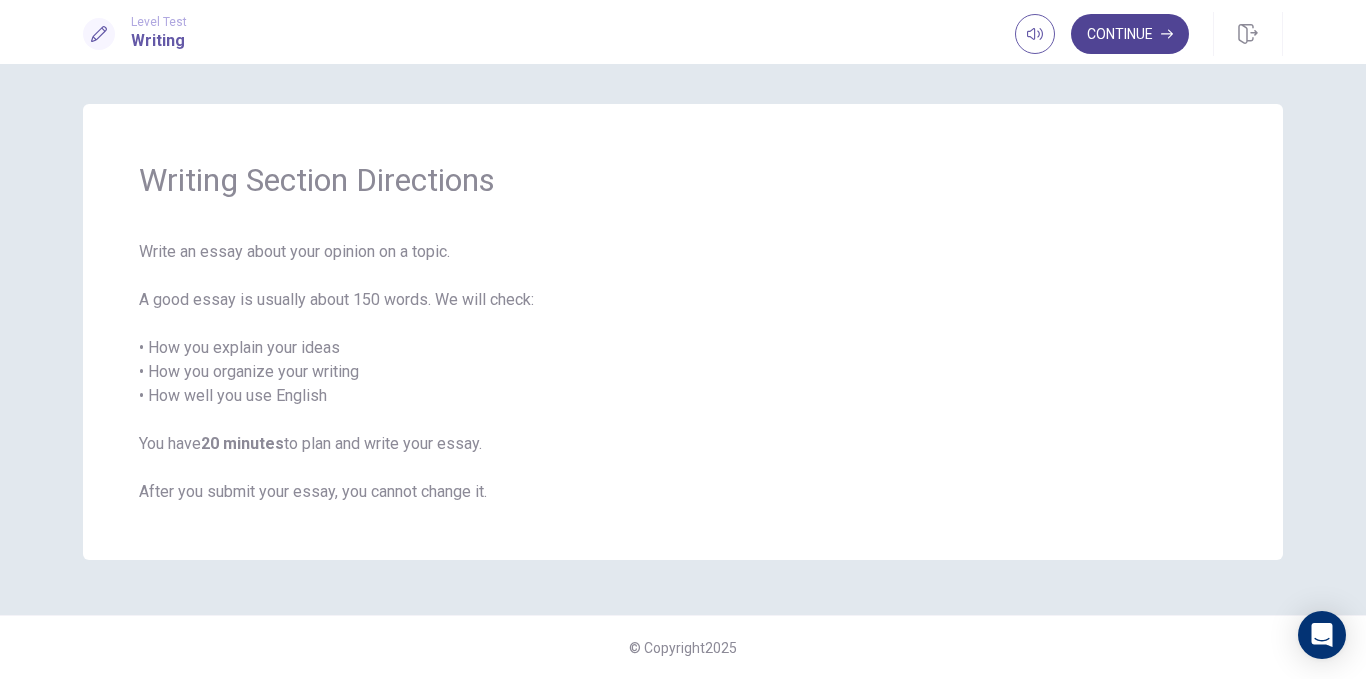 click on "Continue" at bounding box center (1130, 34) 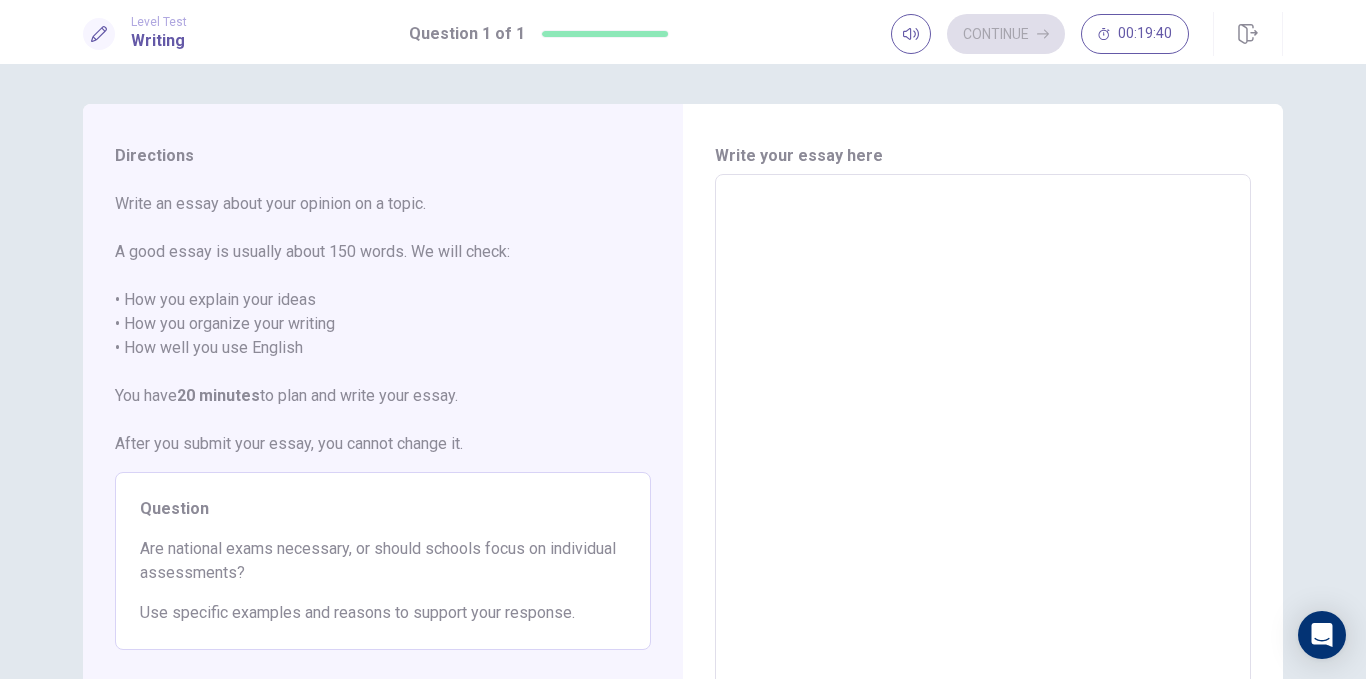 click at bounding box center [983, 451] 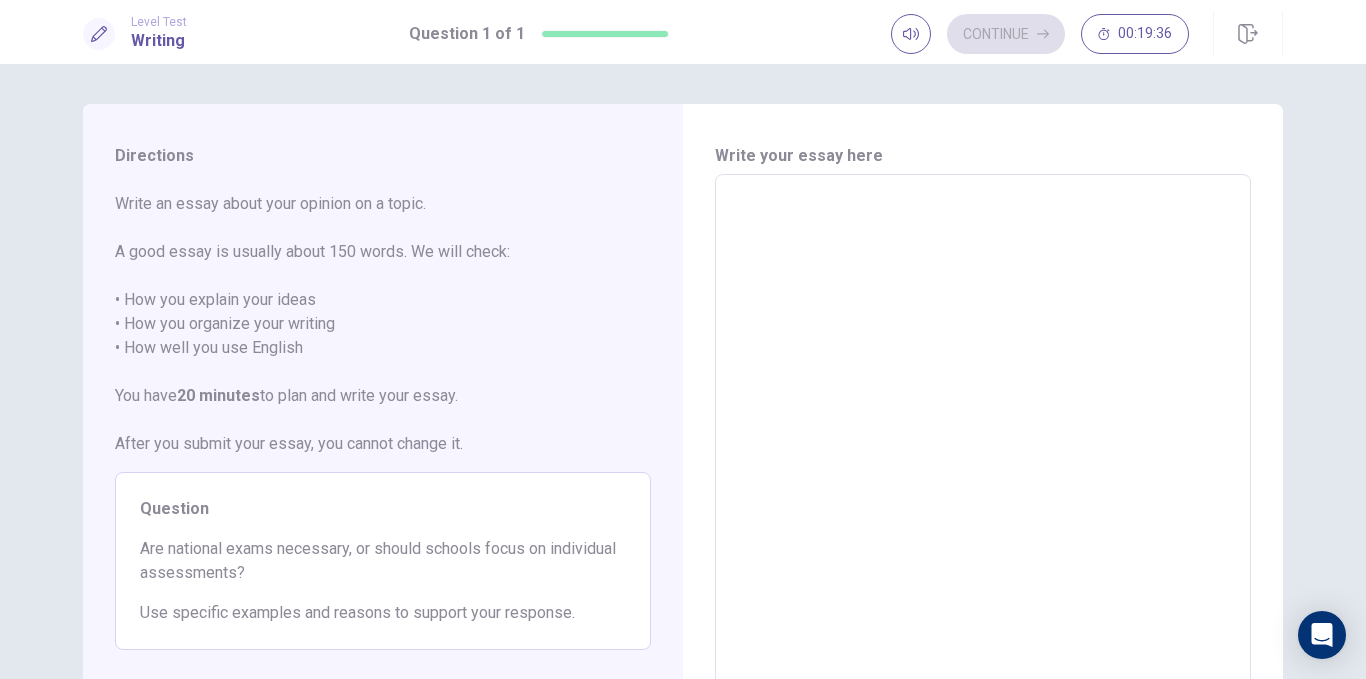 type on "*" 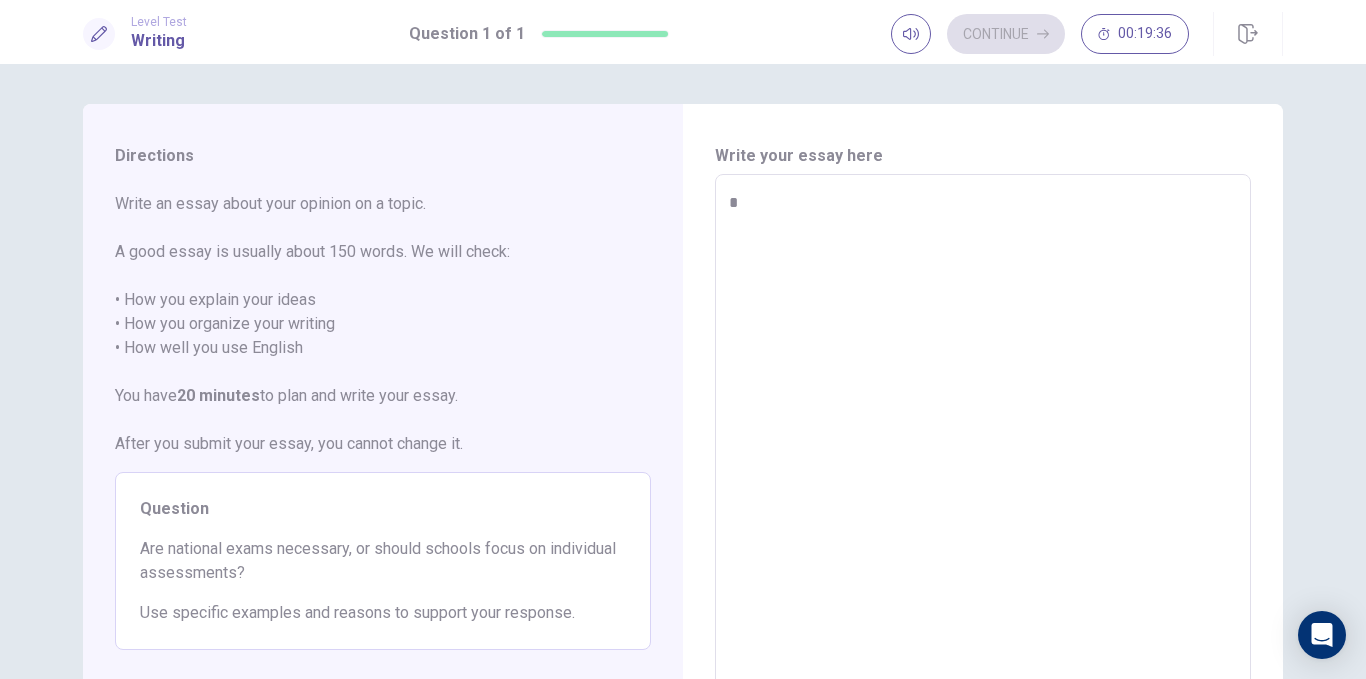 type on "*" 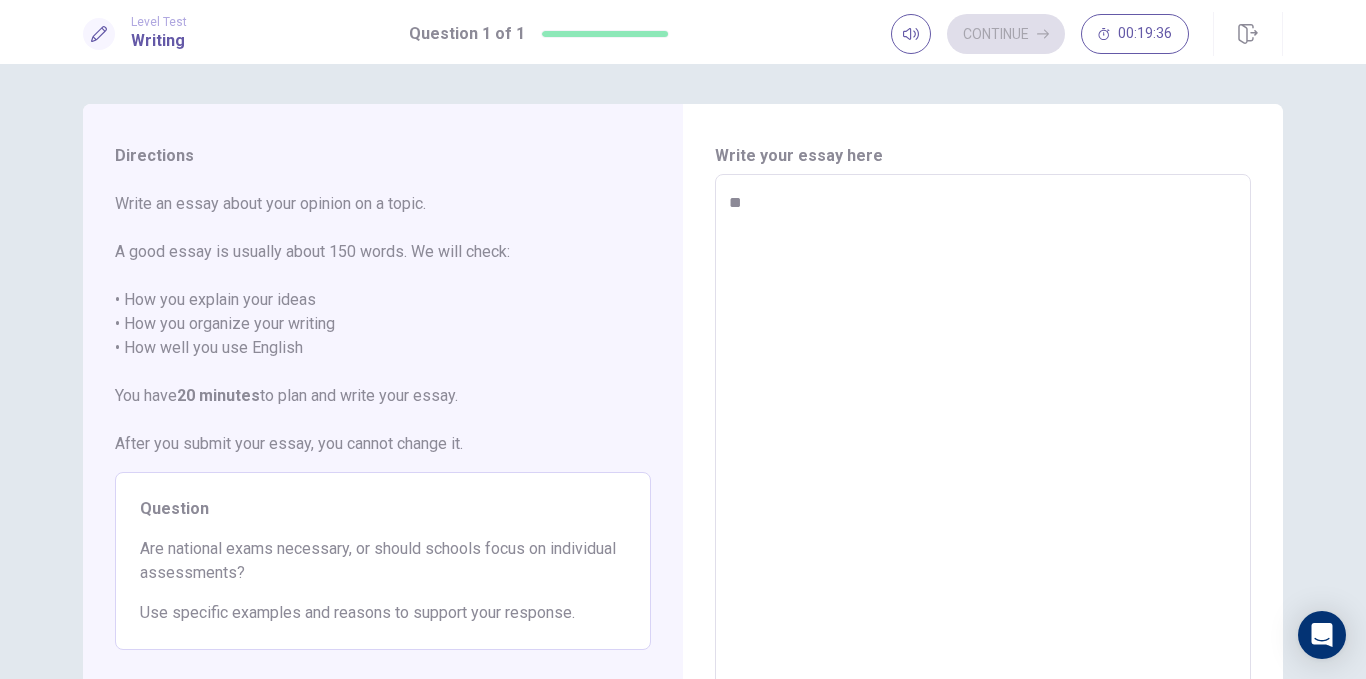type on "*" 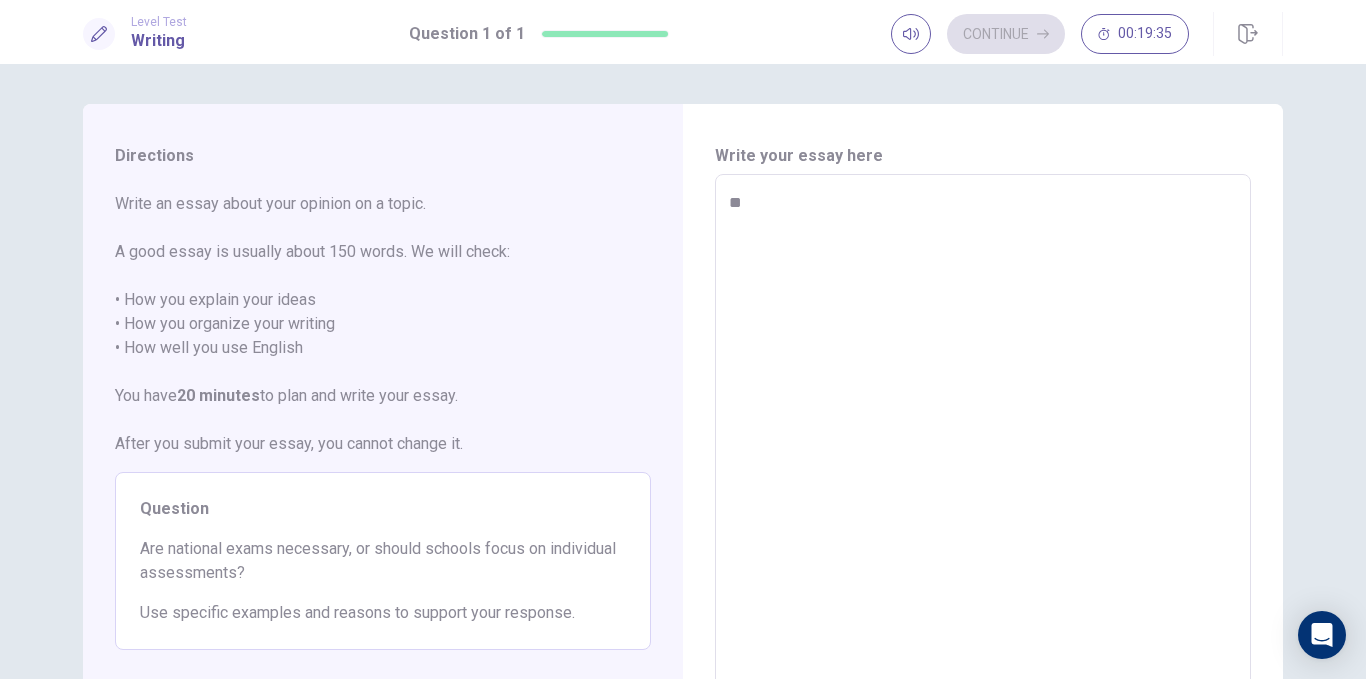 type on "***" 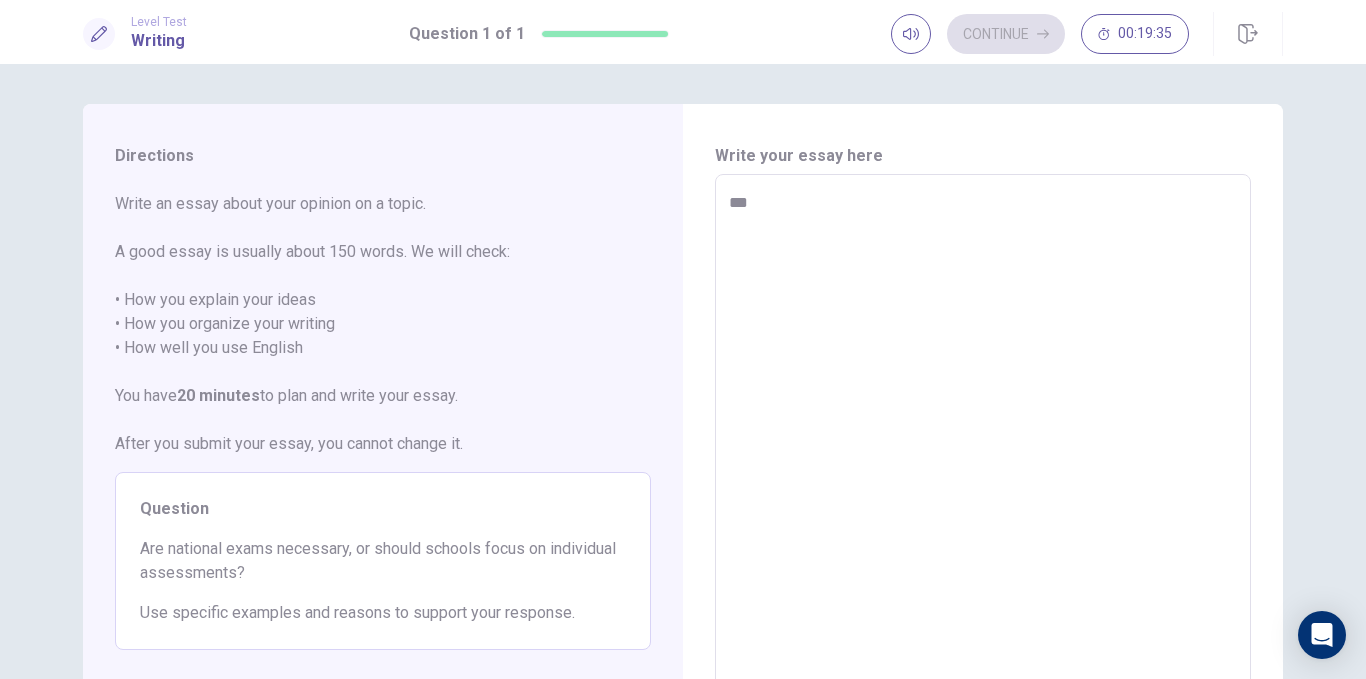 type on "*" 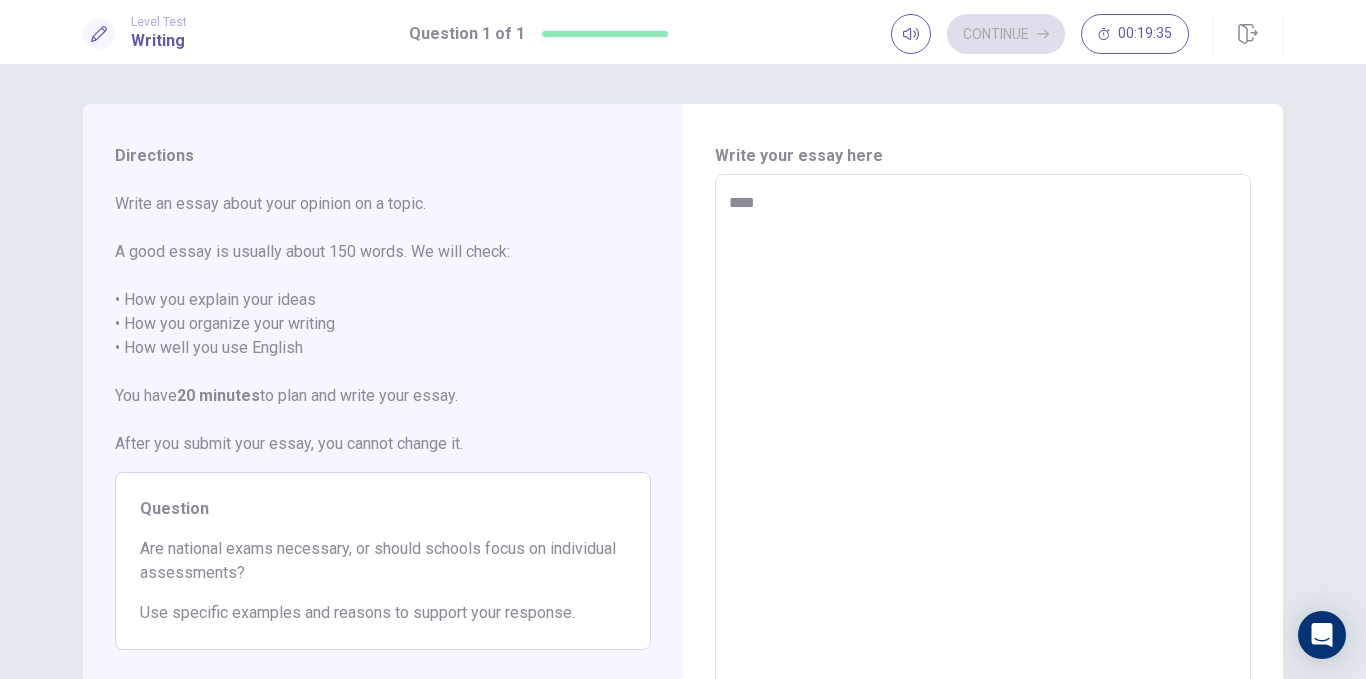 type on "*" 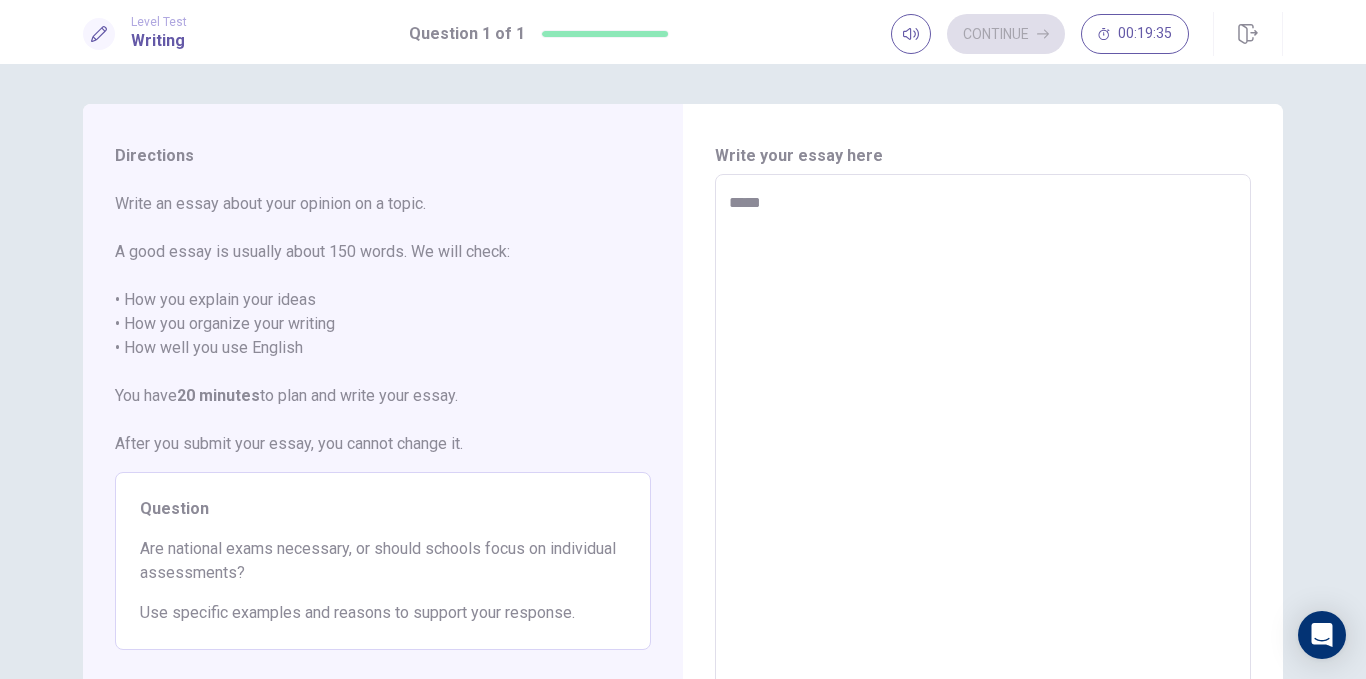 type on "*" 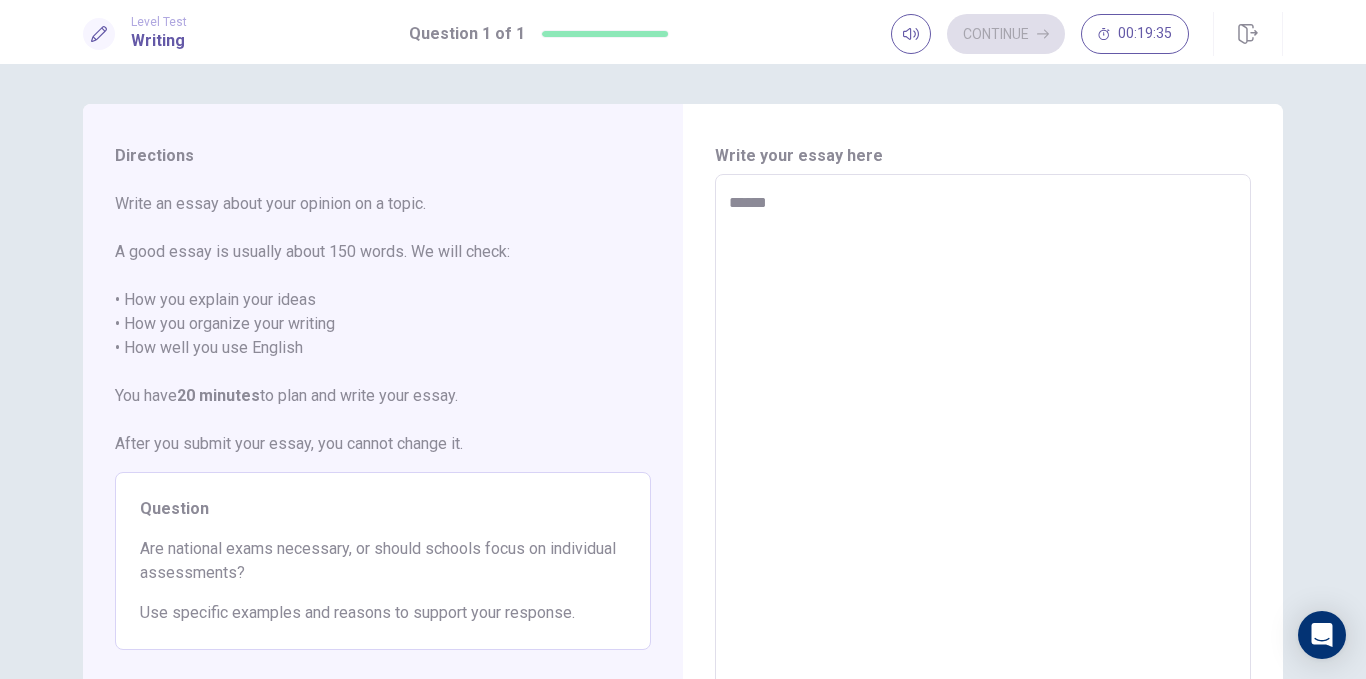 type on "*" 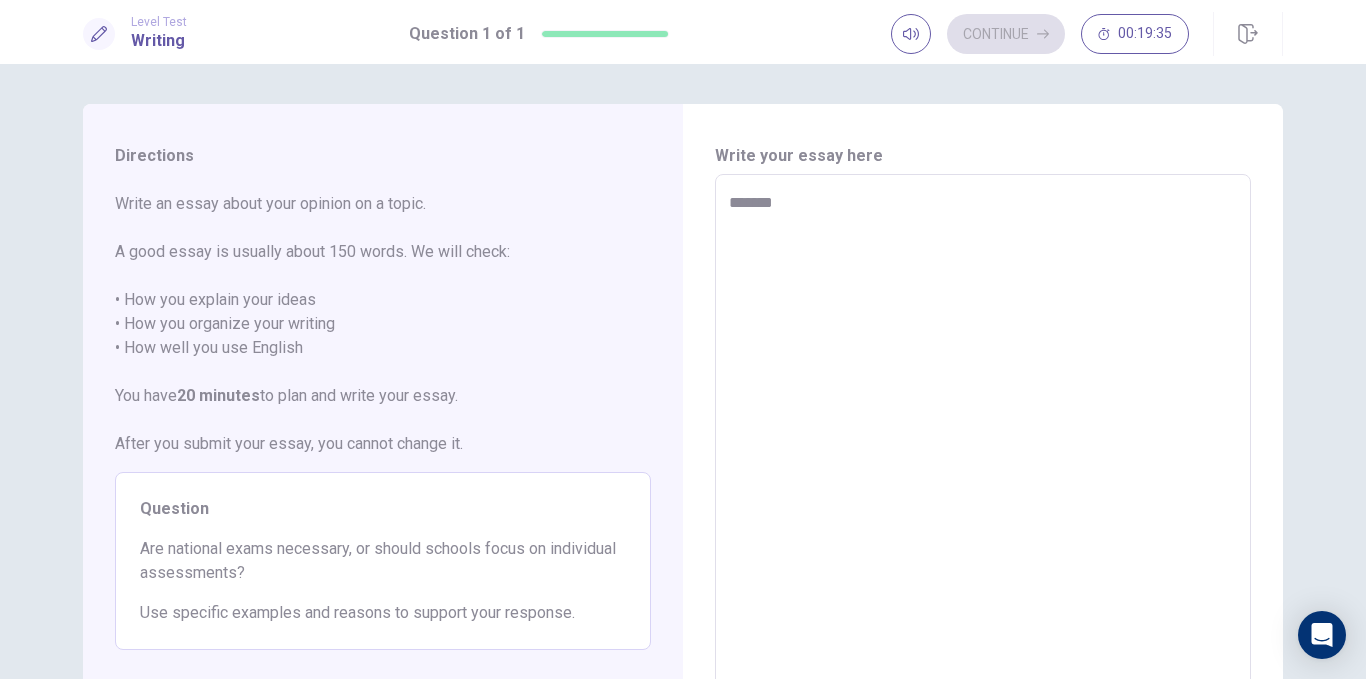 type on "*" 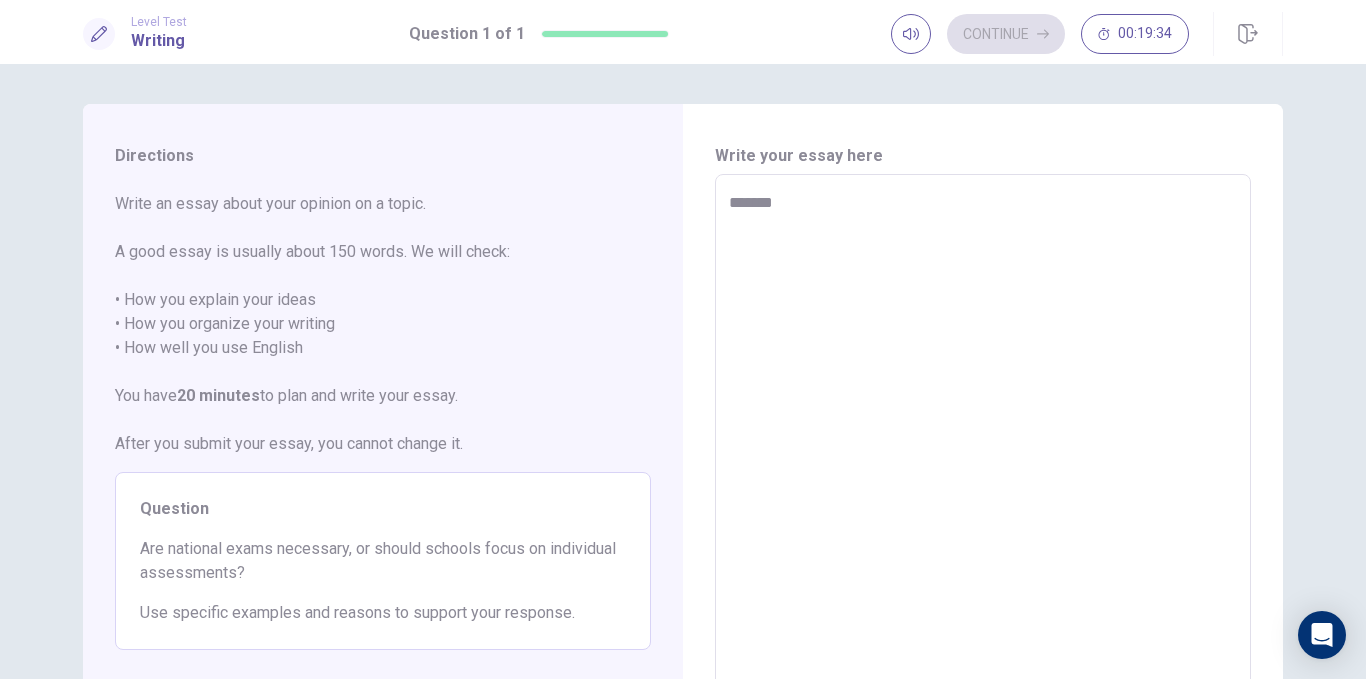 type on "********" 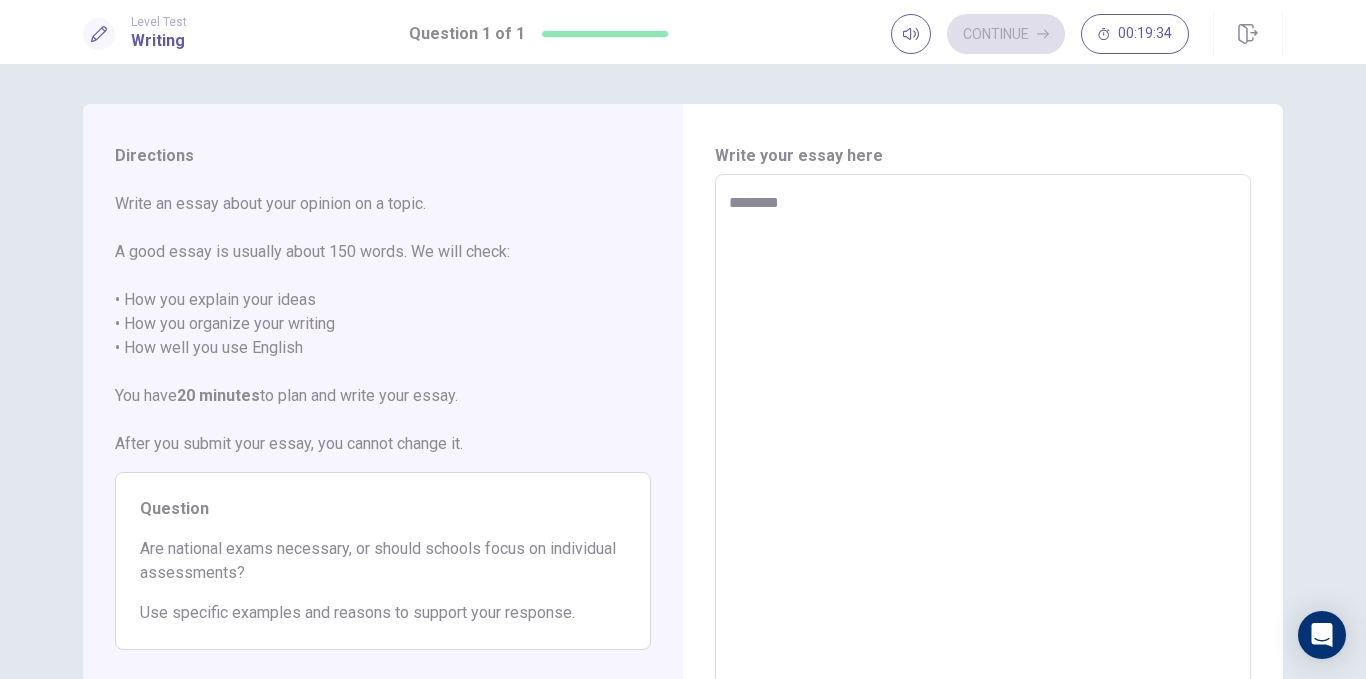 type on "*" 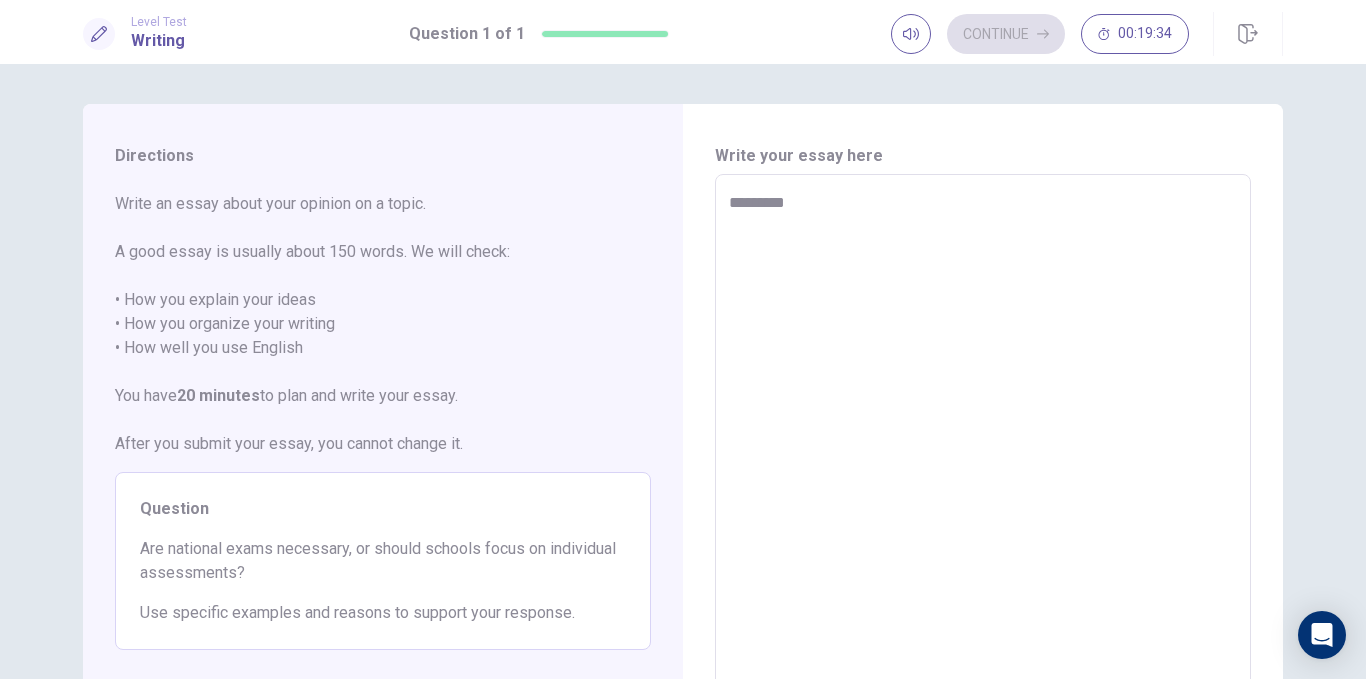 type on "*" 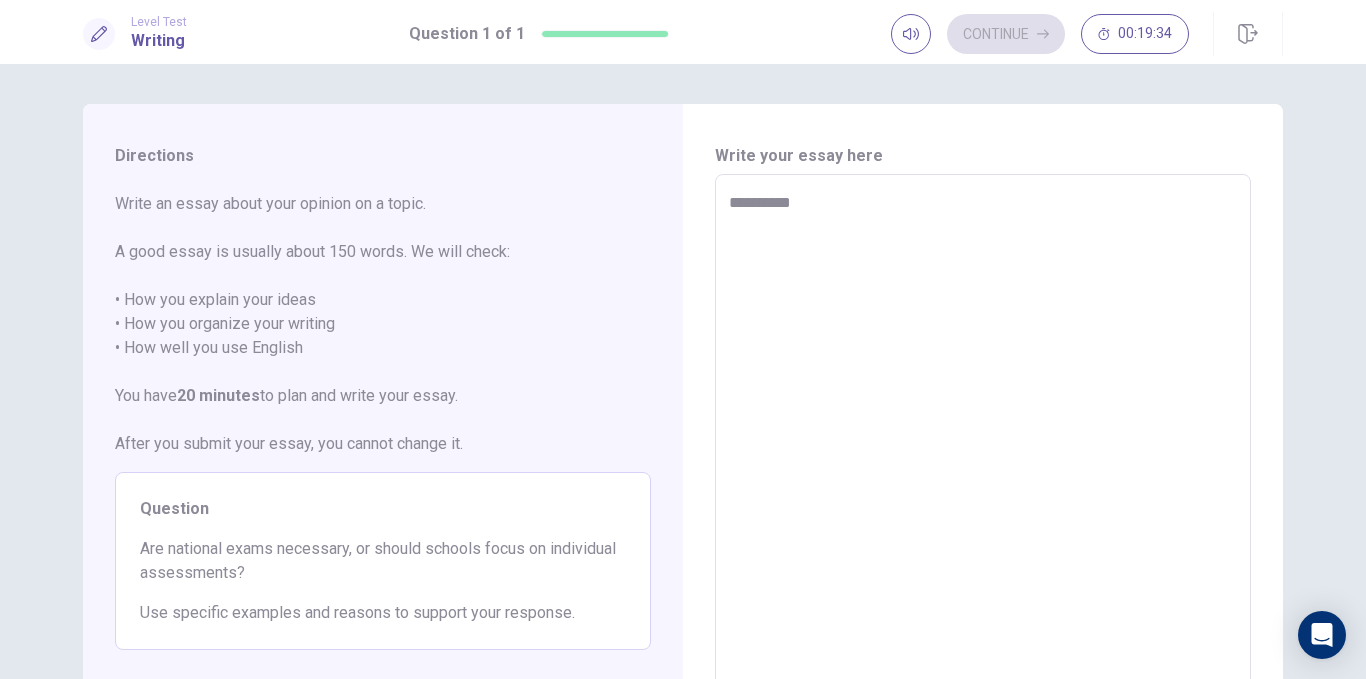 type on "*" 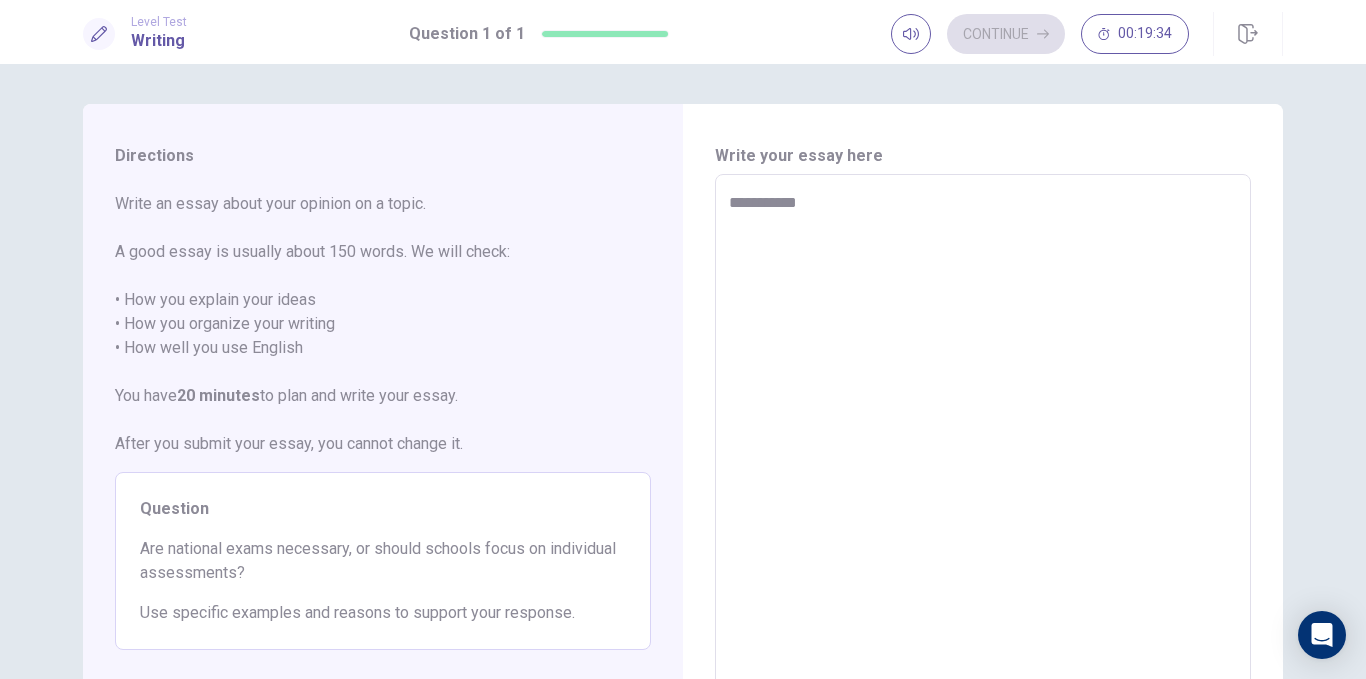 type on "**********" 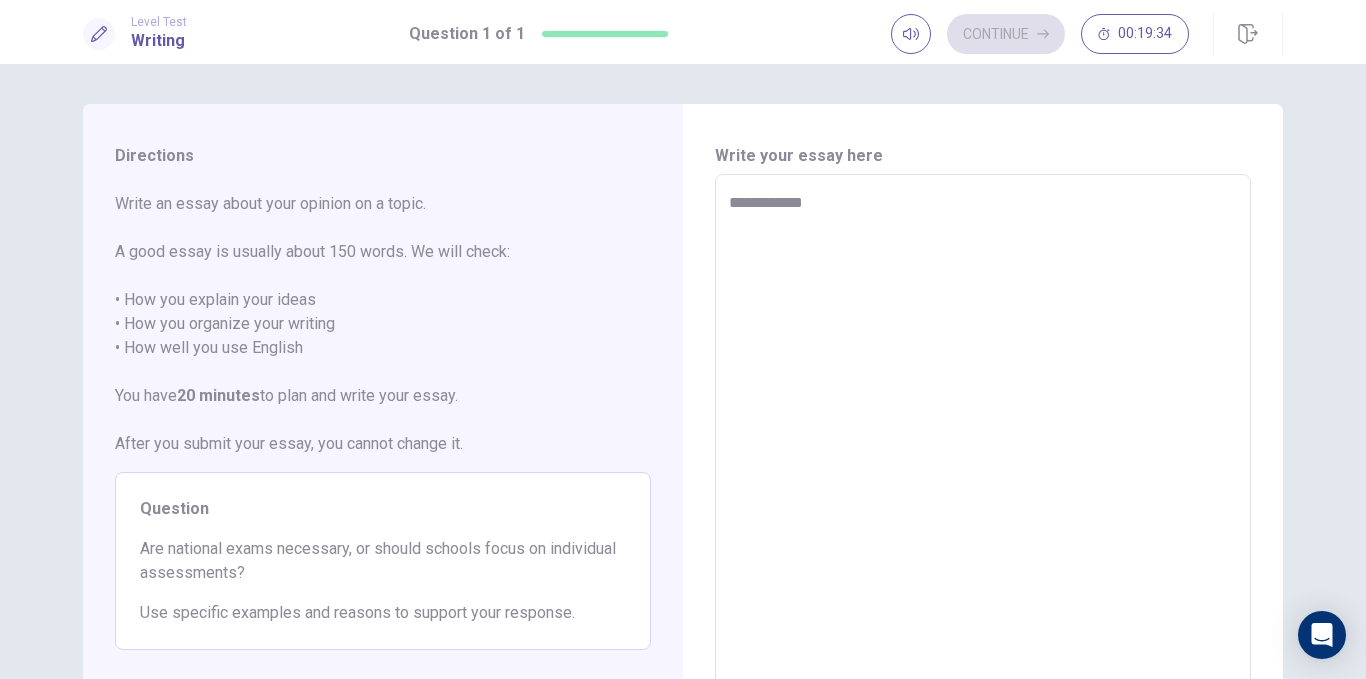 type on "*" 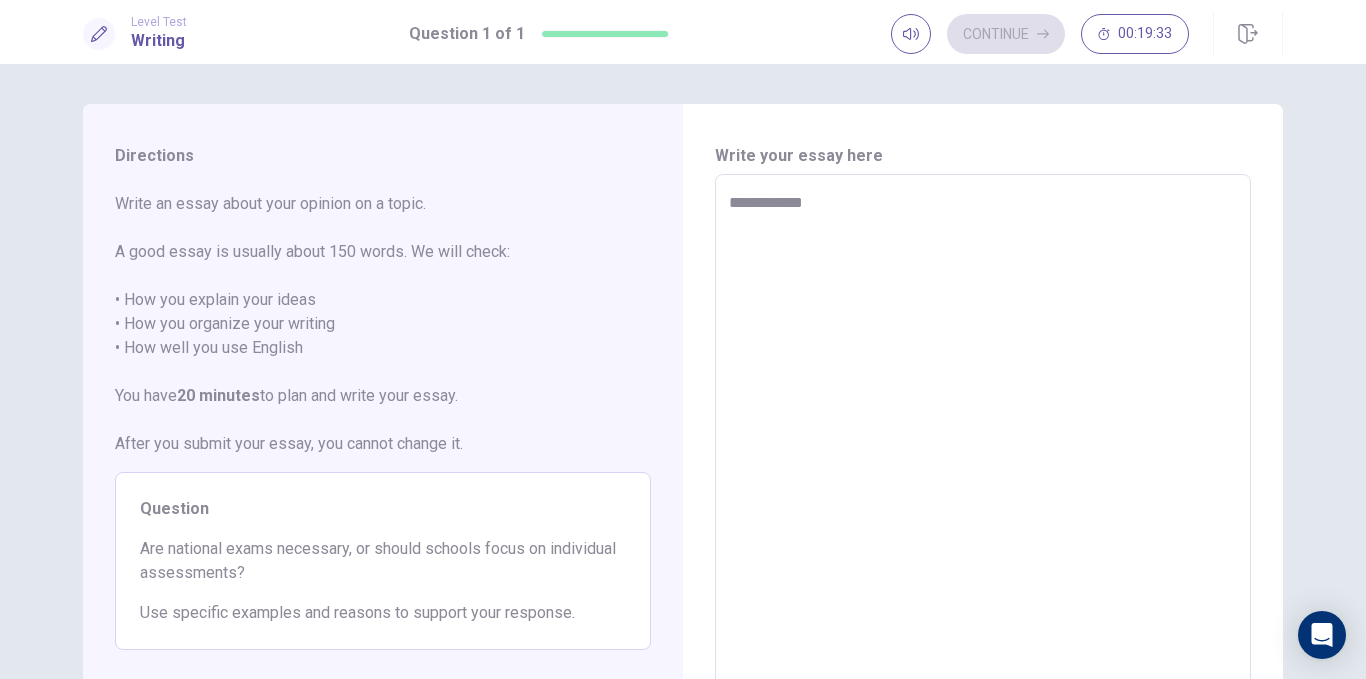 type on "**********" 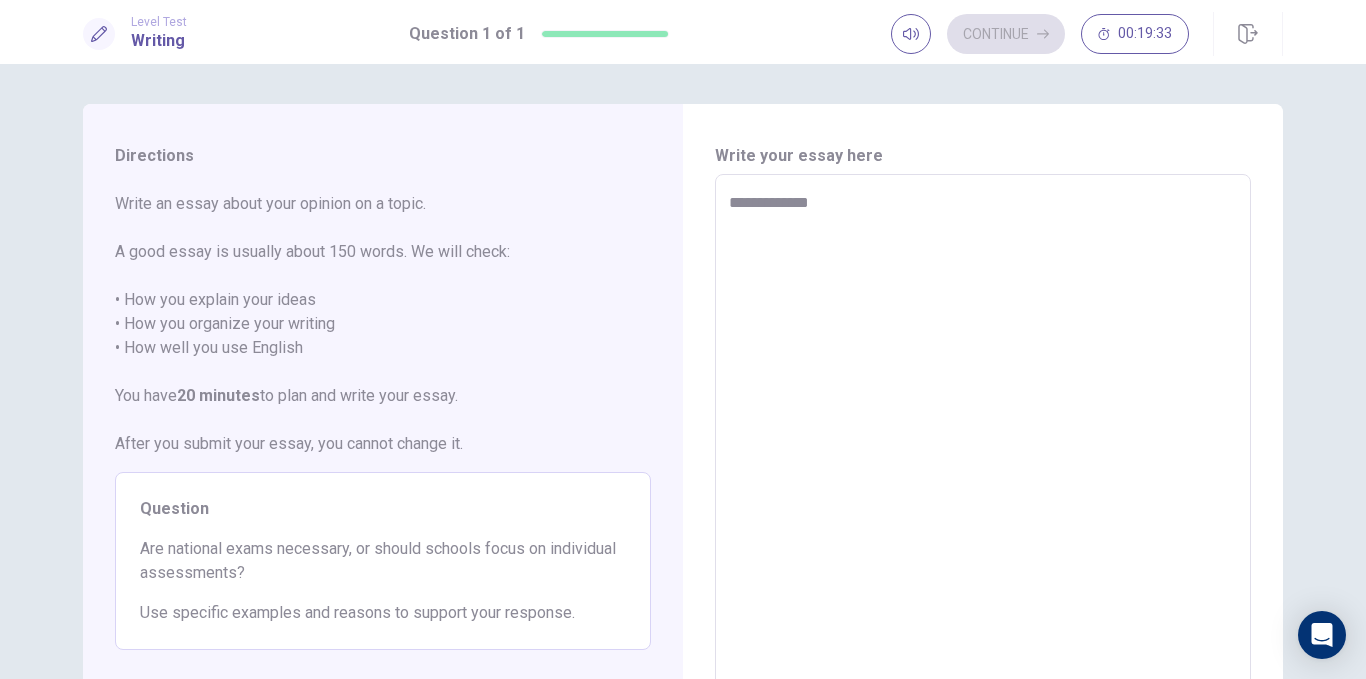type on "*" 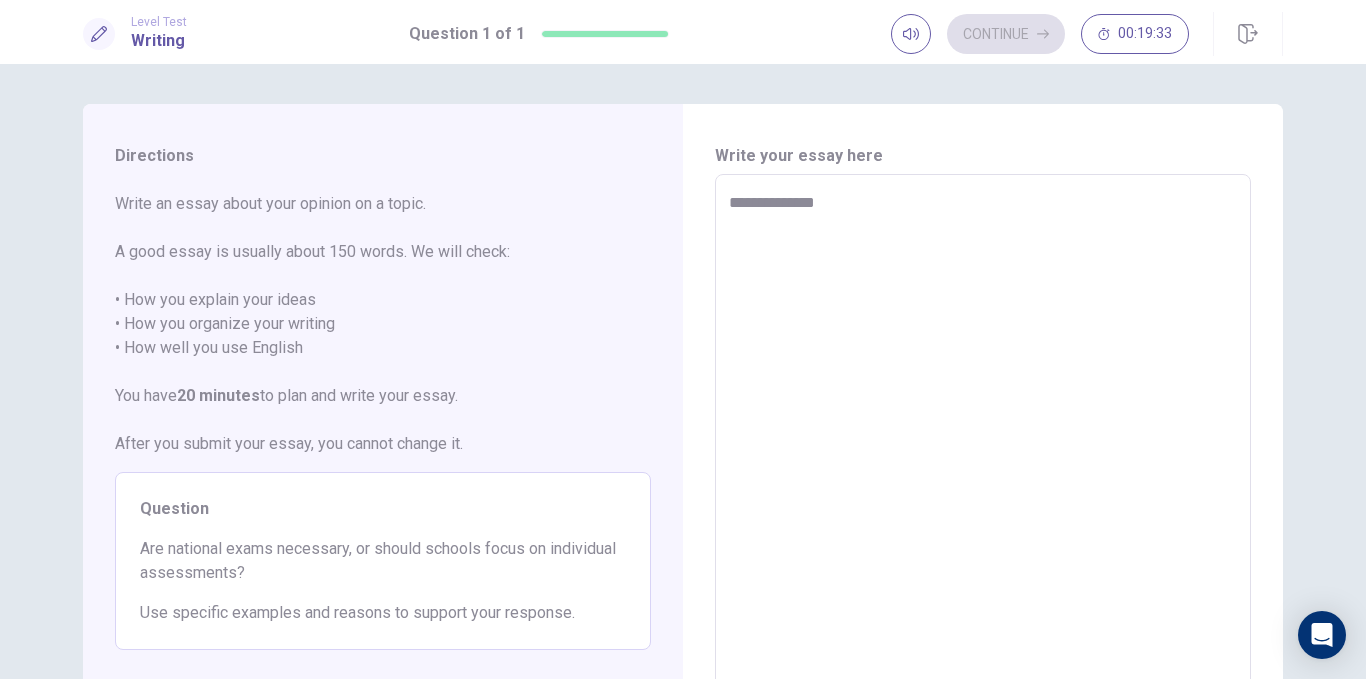 type on "*" 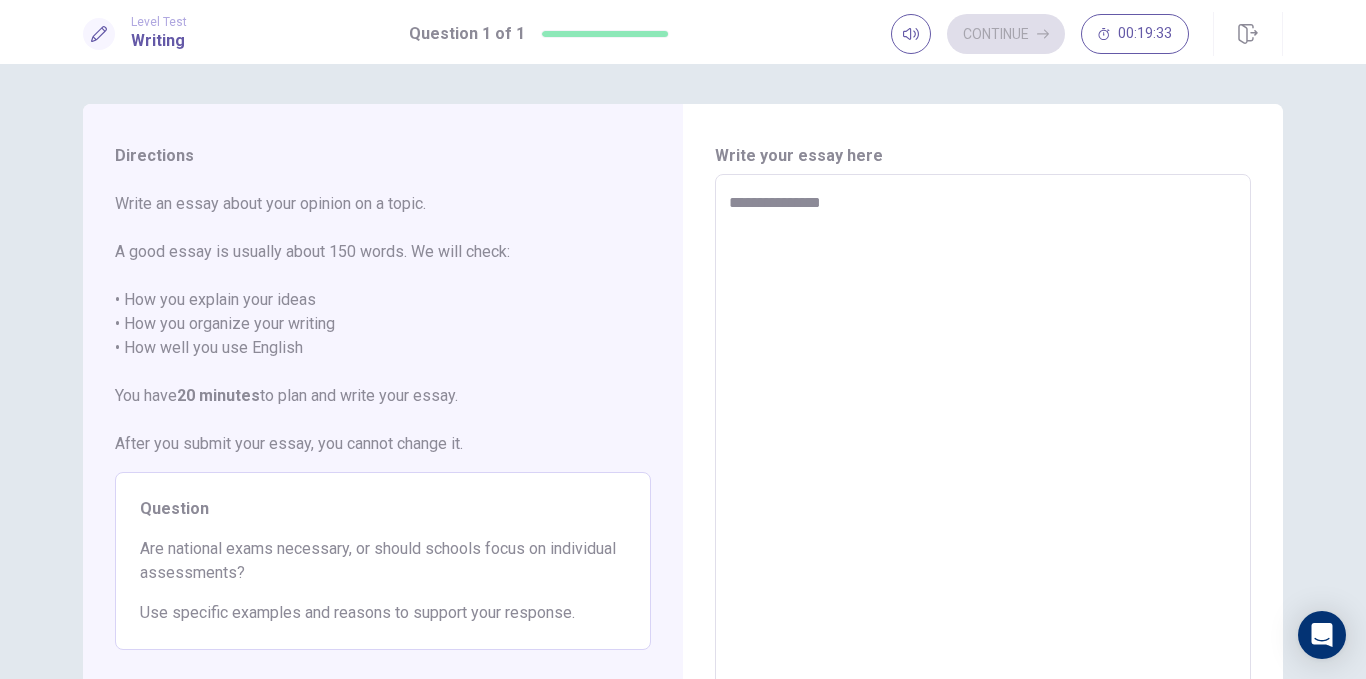 type on "*" 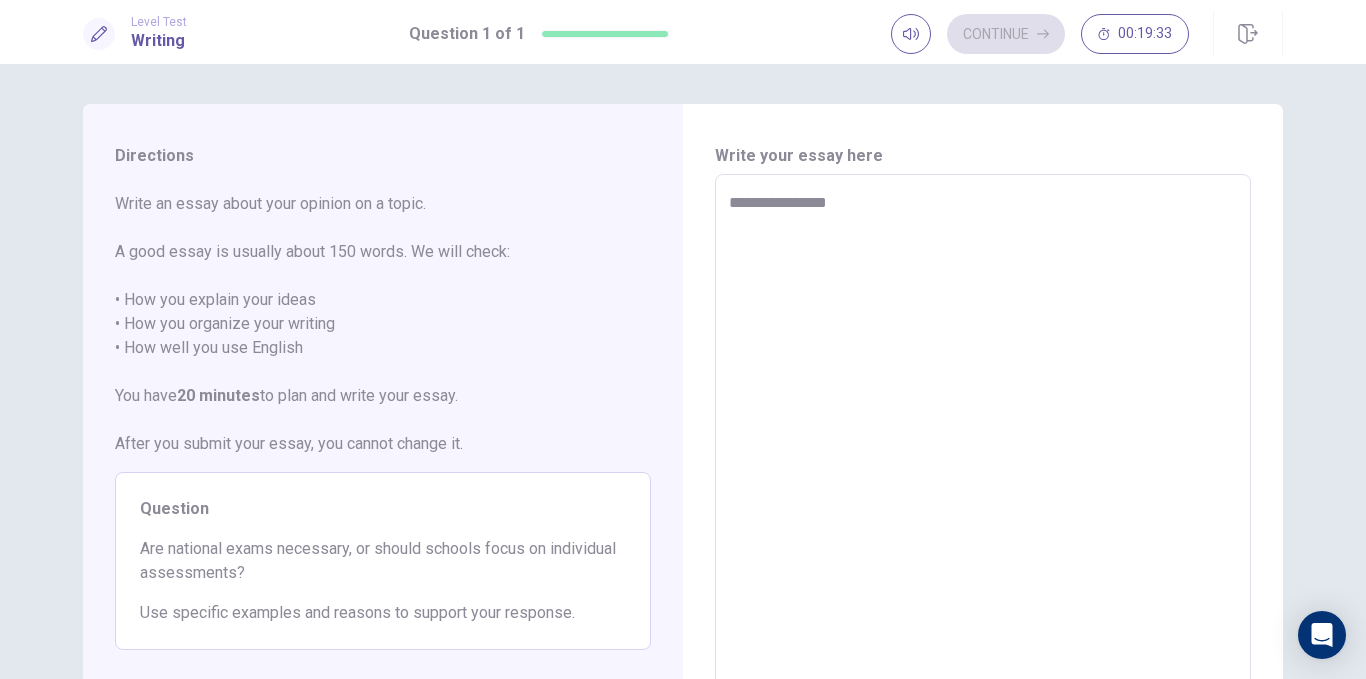 type on "*" 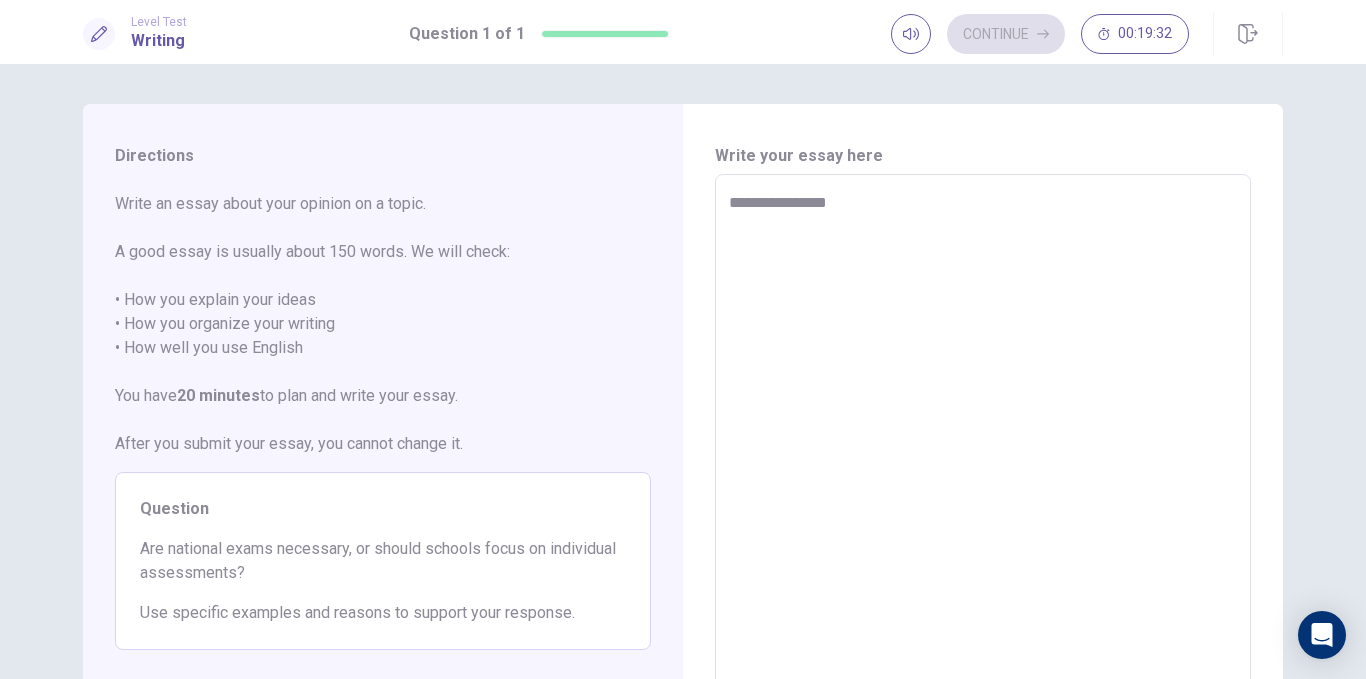 type on "**********" 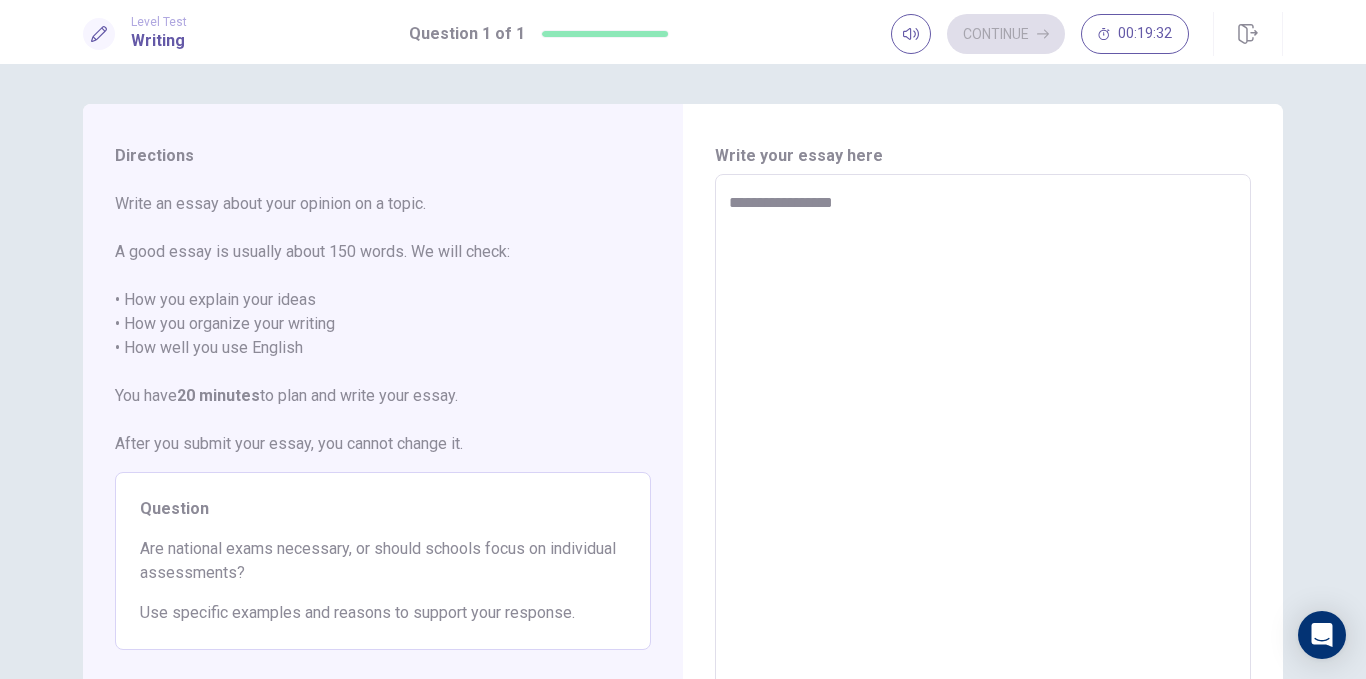 type on "*" 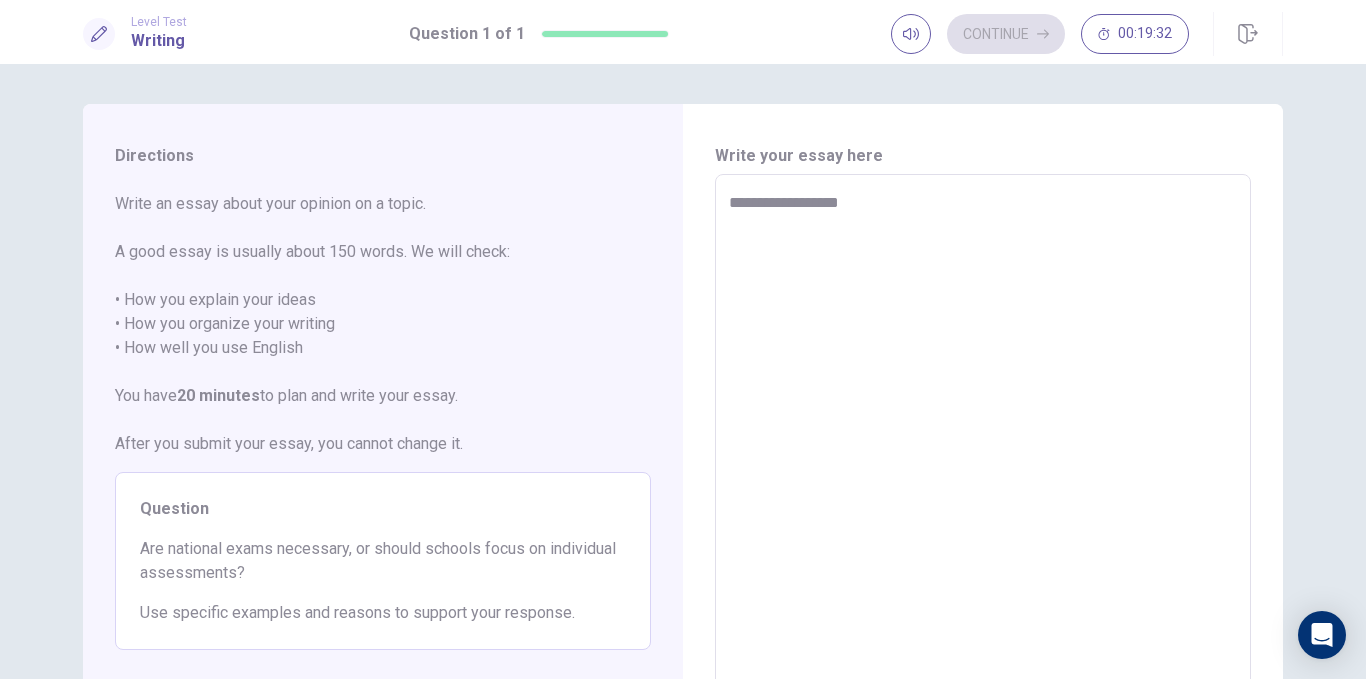 type on "*" 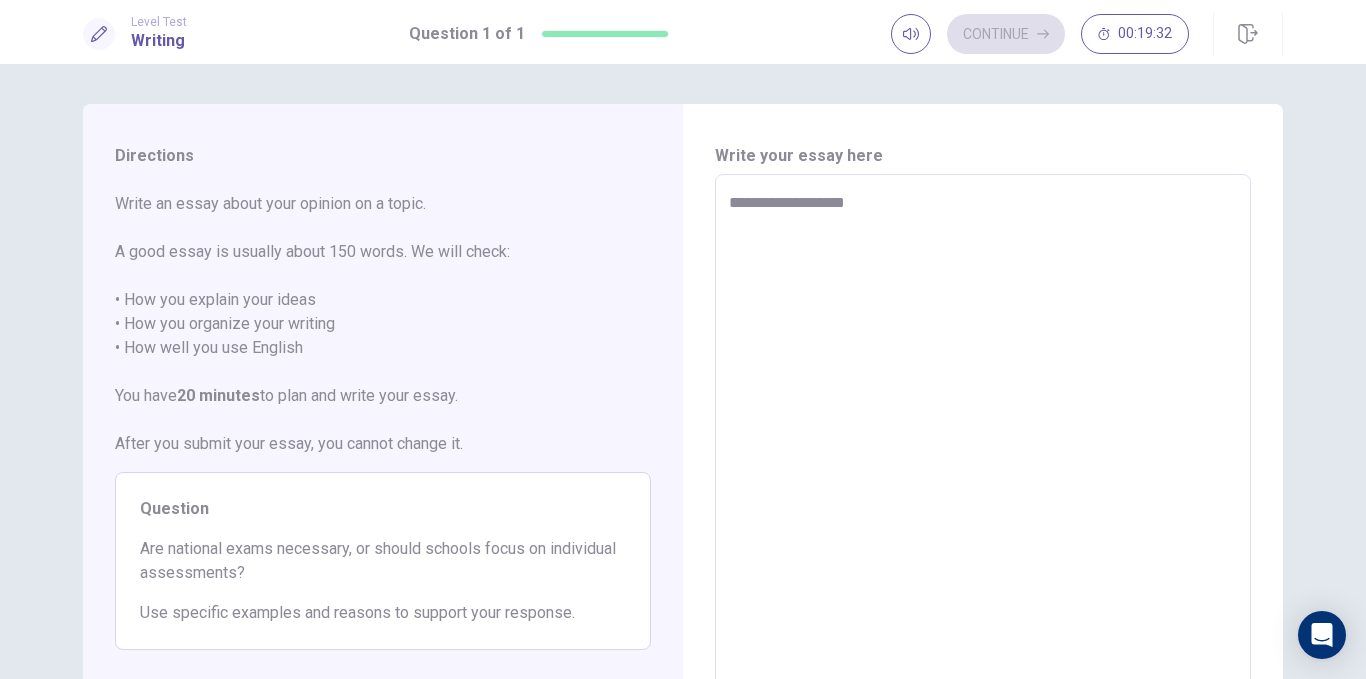 type on "*" 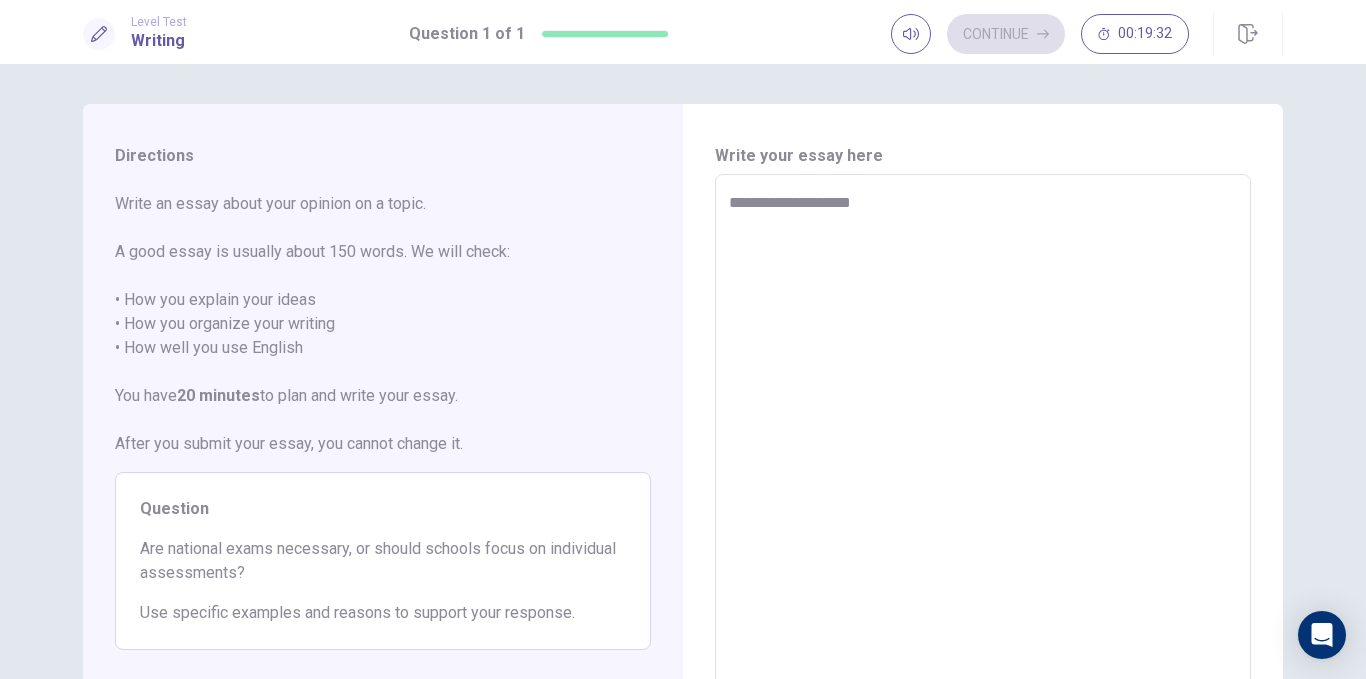 type on "*" 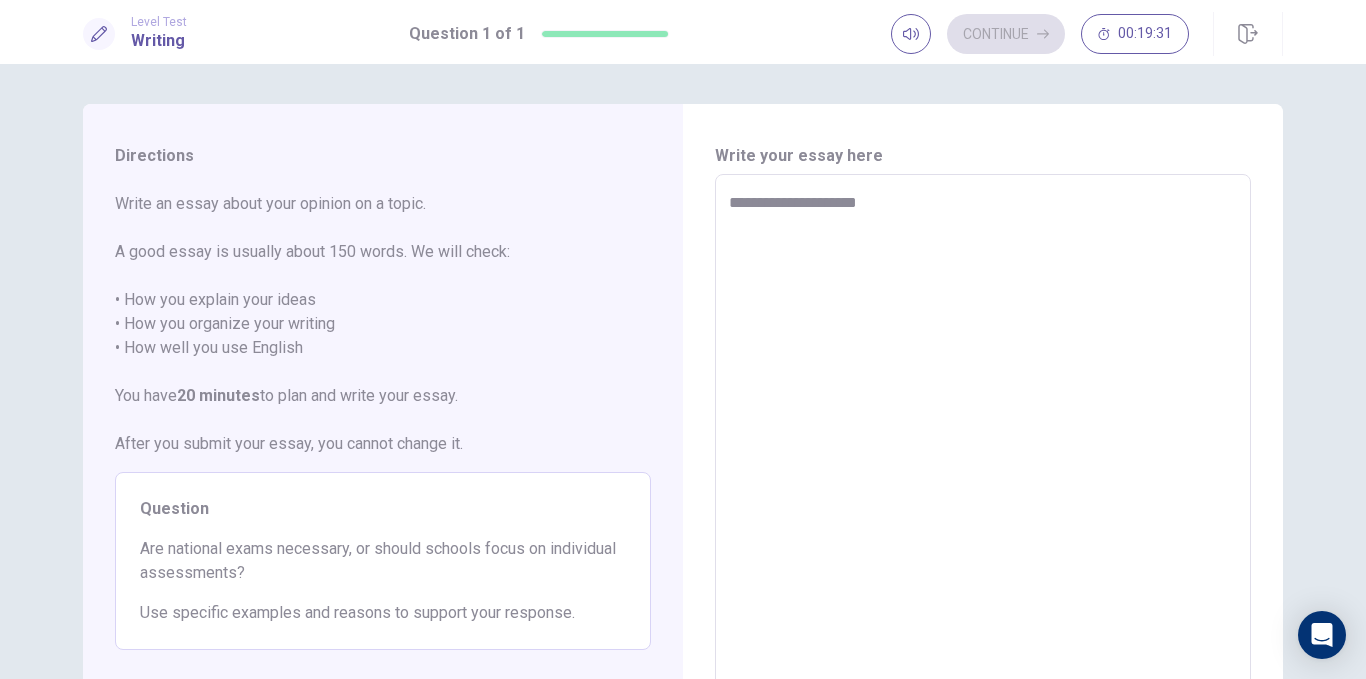 type on "*" 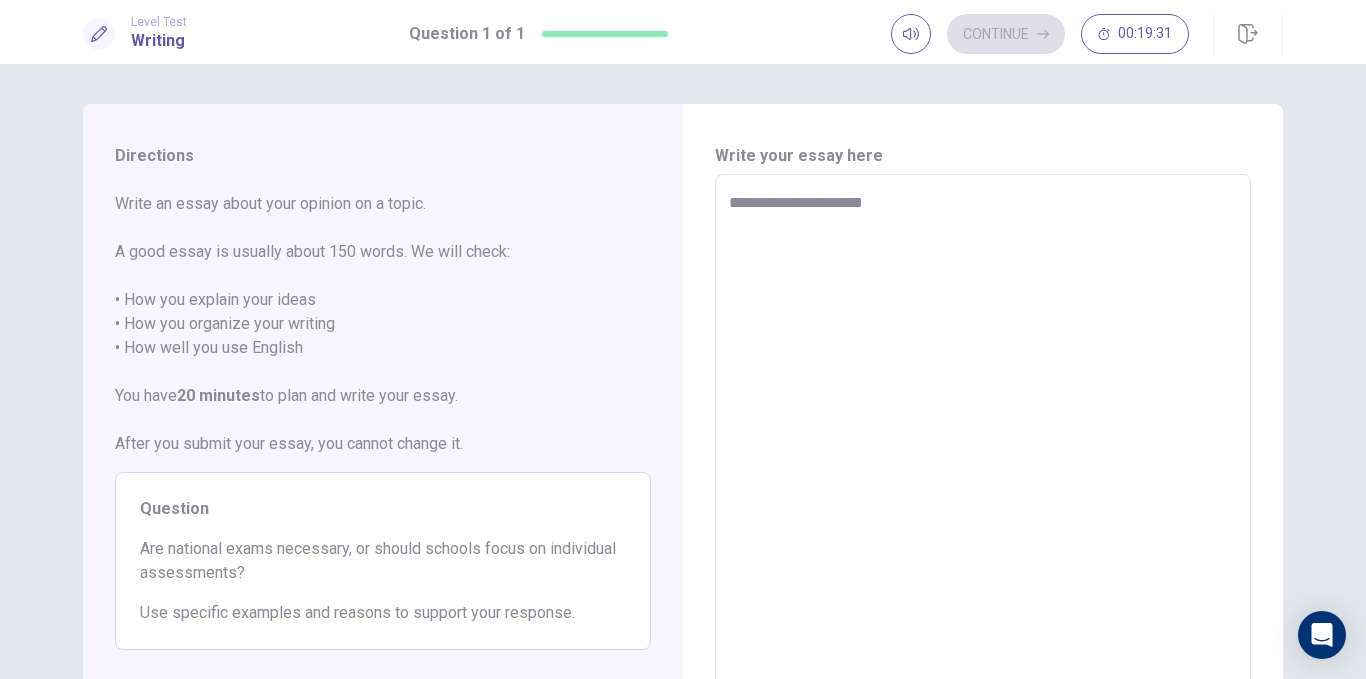 type on "*" 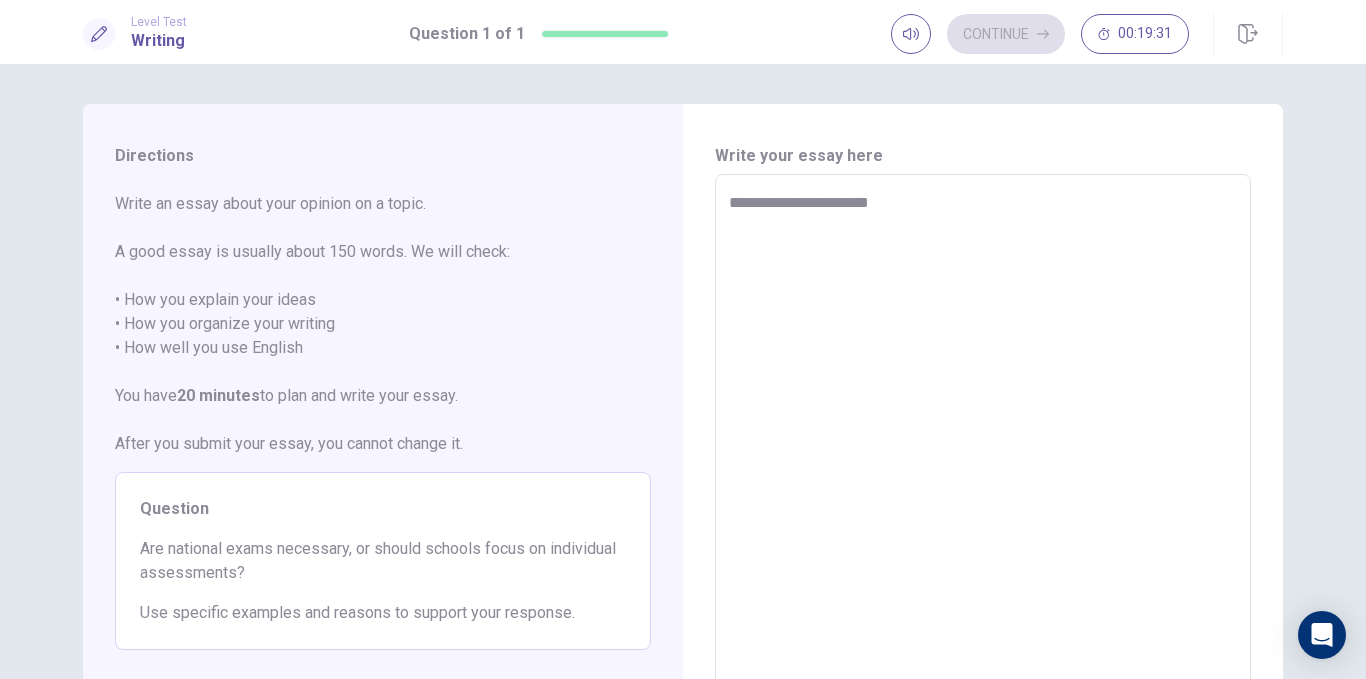 type on "*" 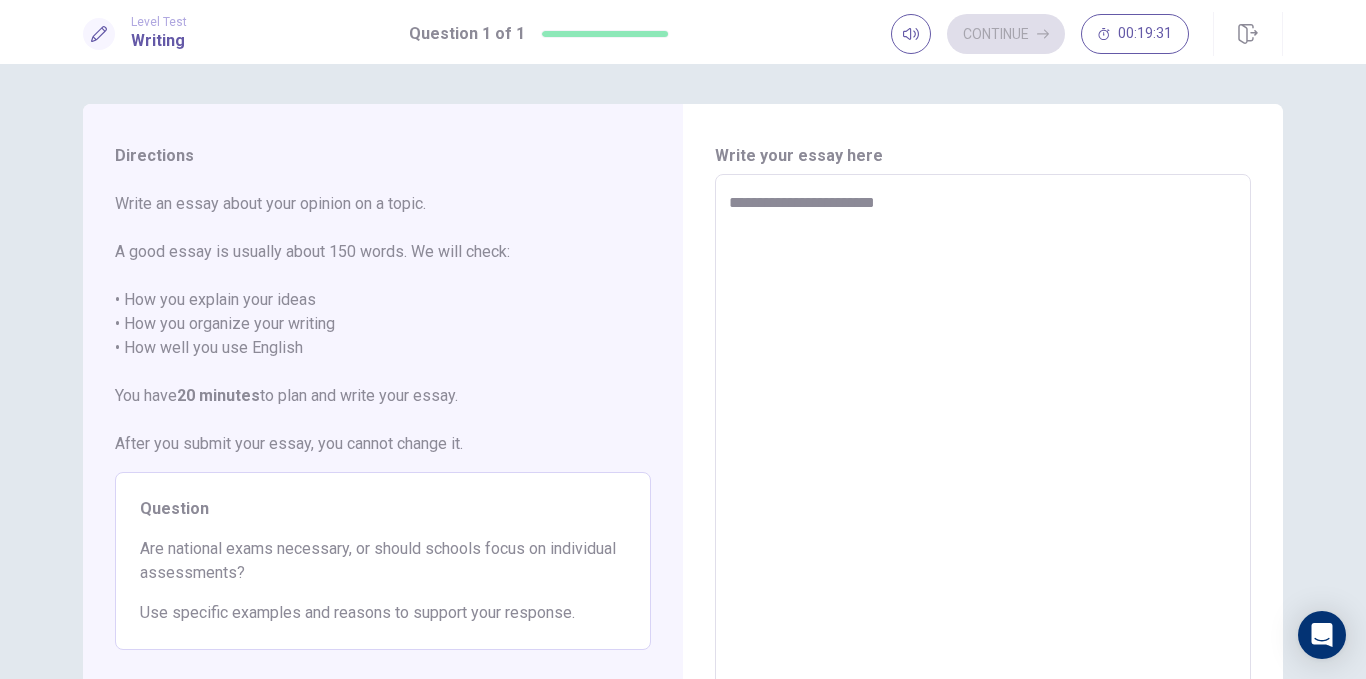 type on "*" 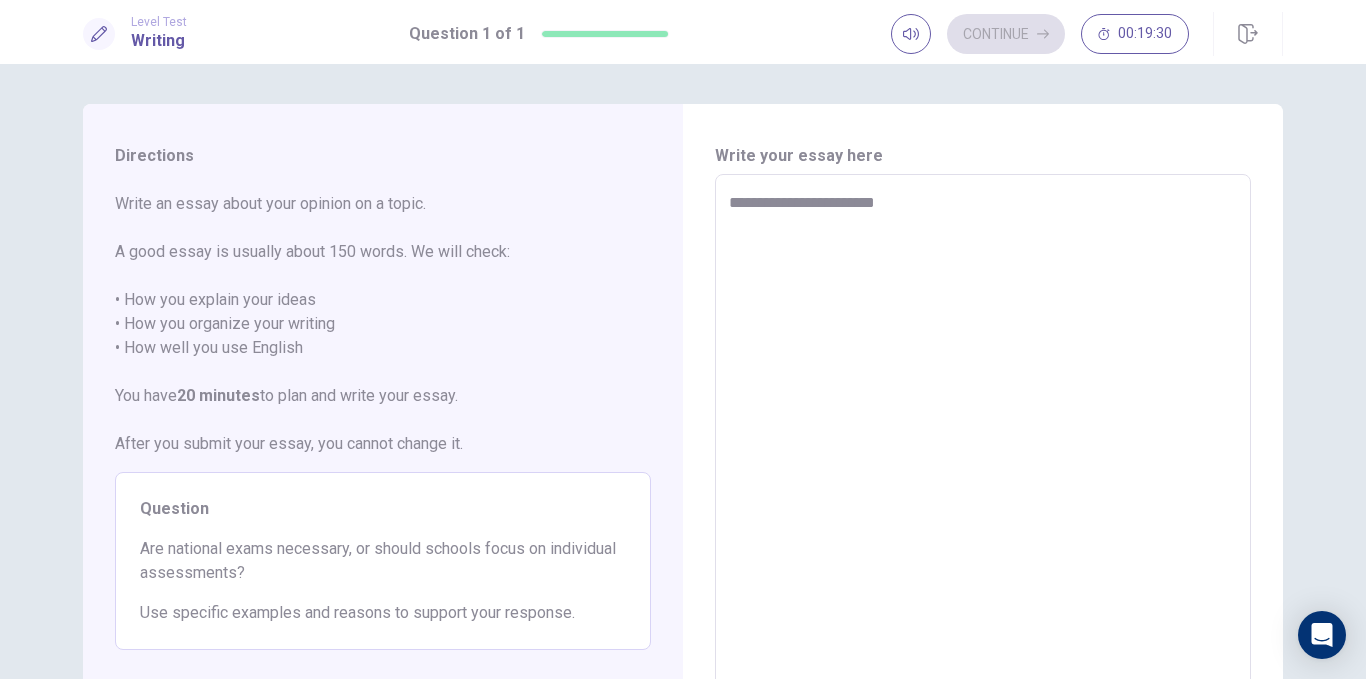 type on "**********" 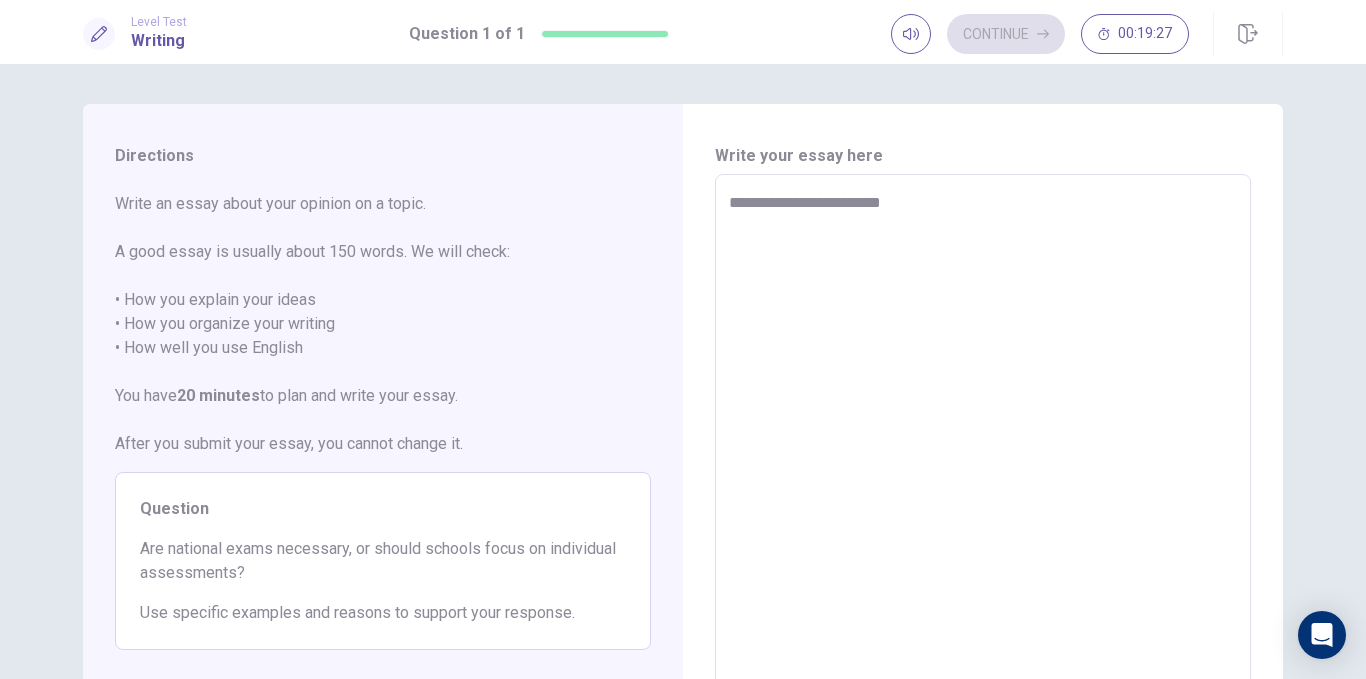 type on "*" 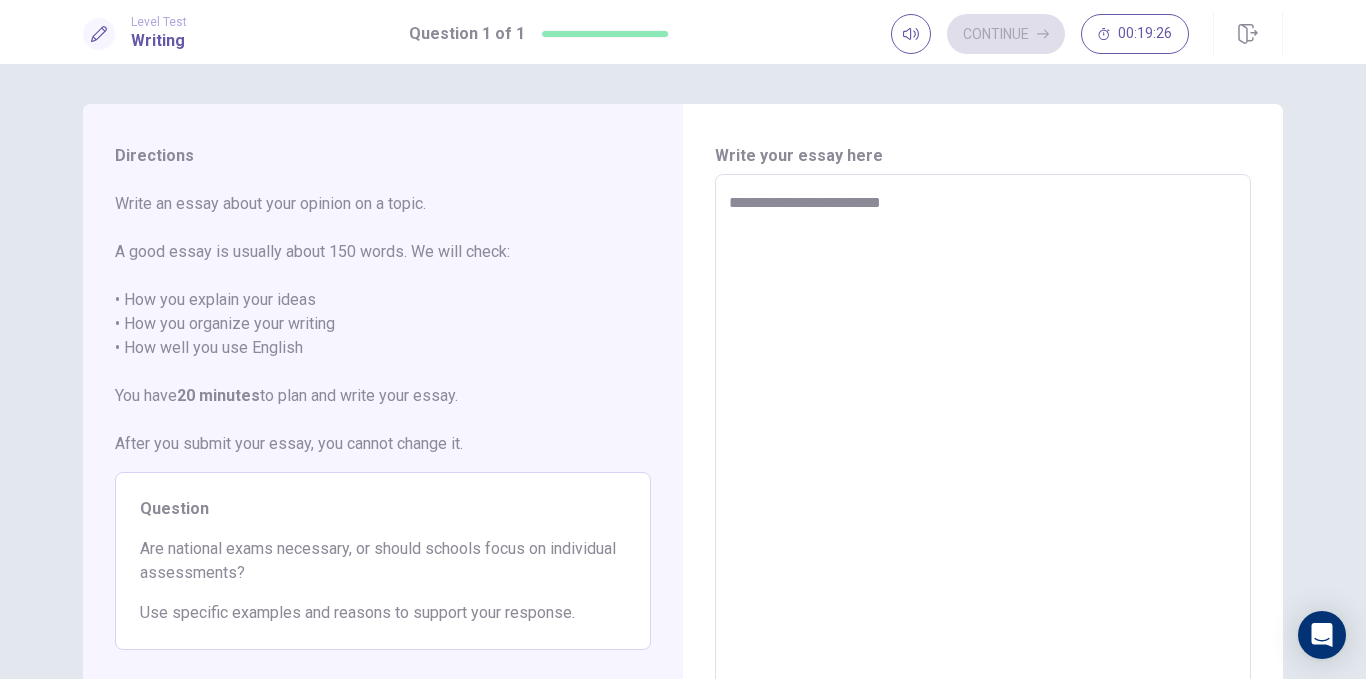 type on "**********" 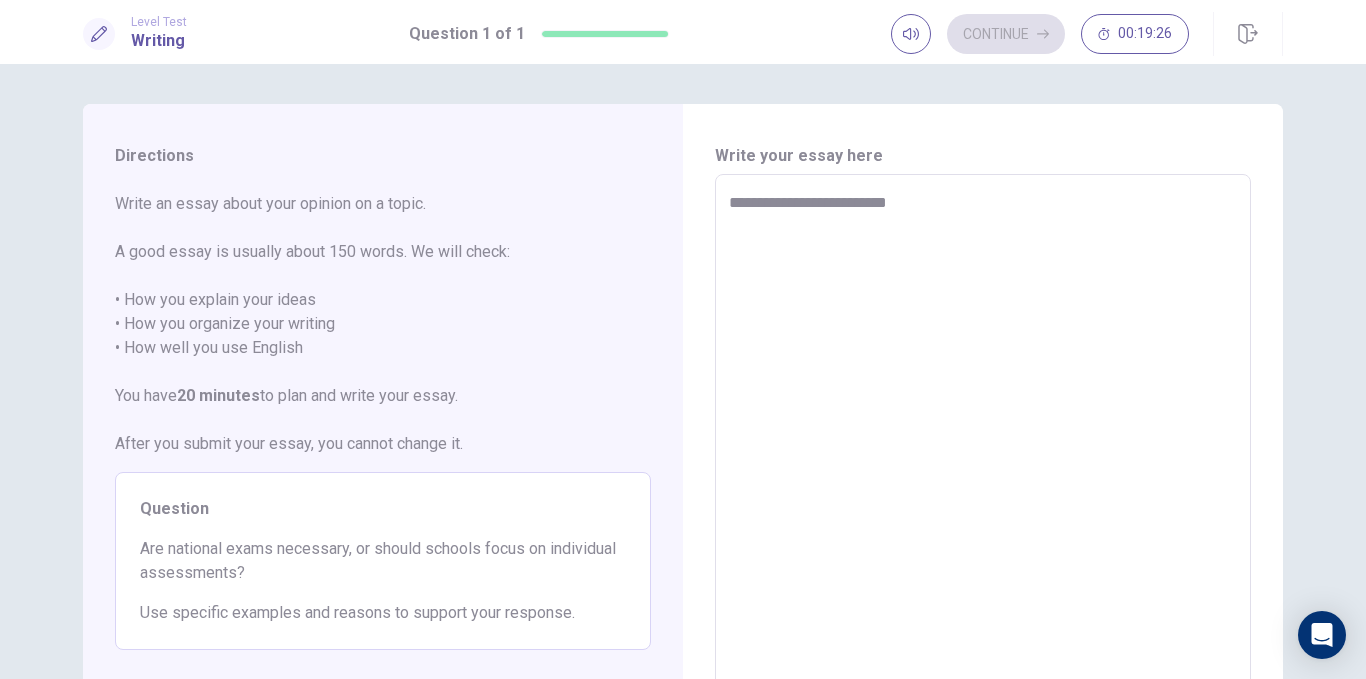 type on "*" 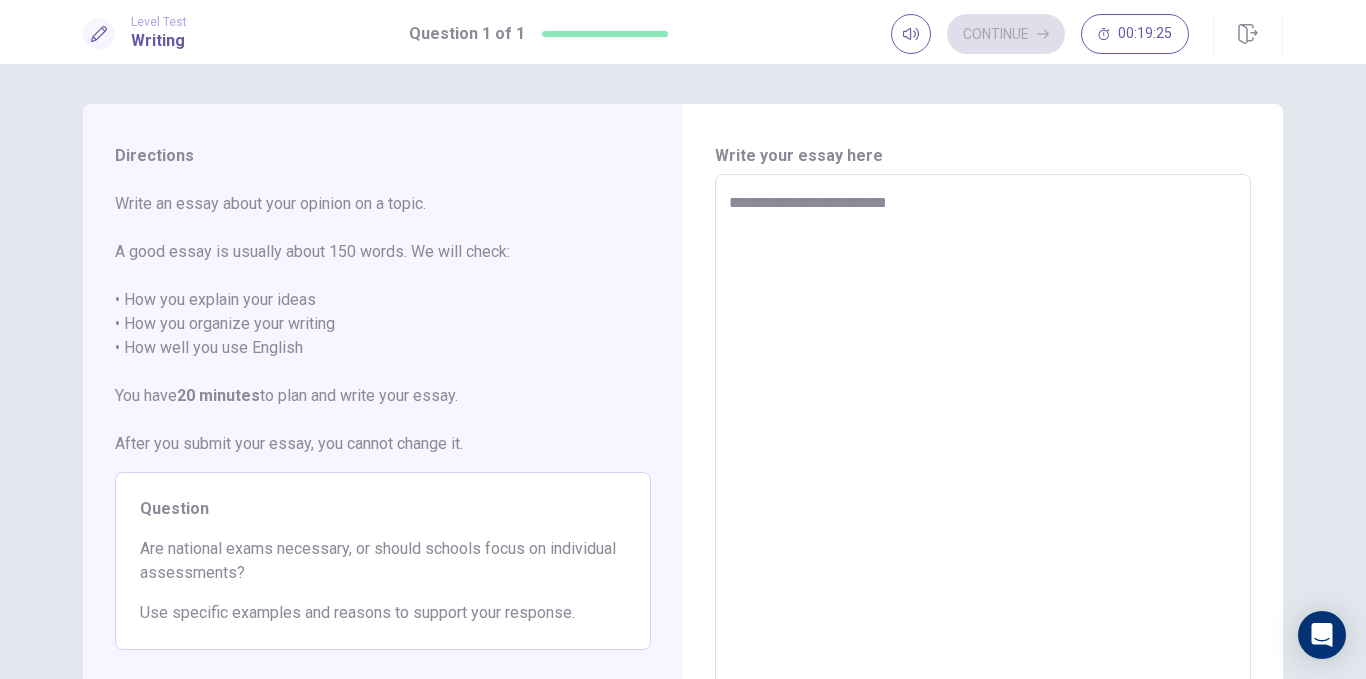 type on "**********" 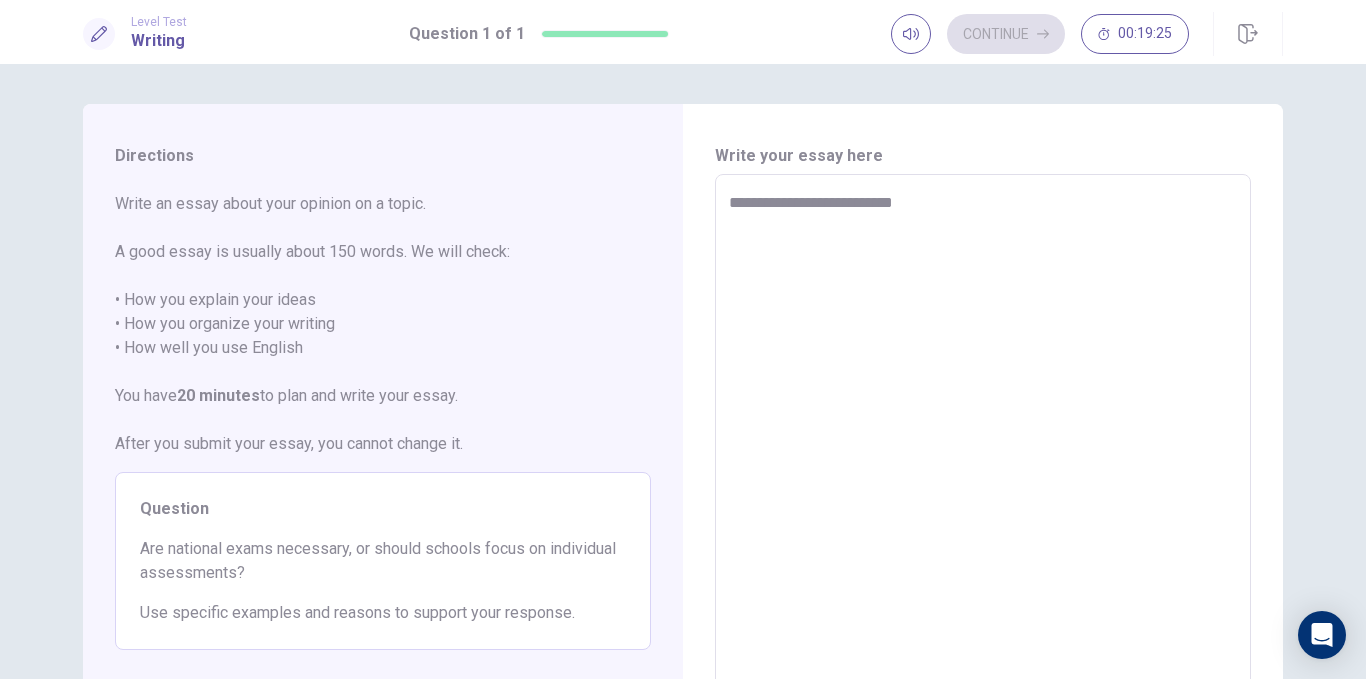 type on "*" 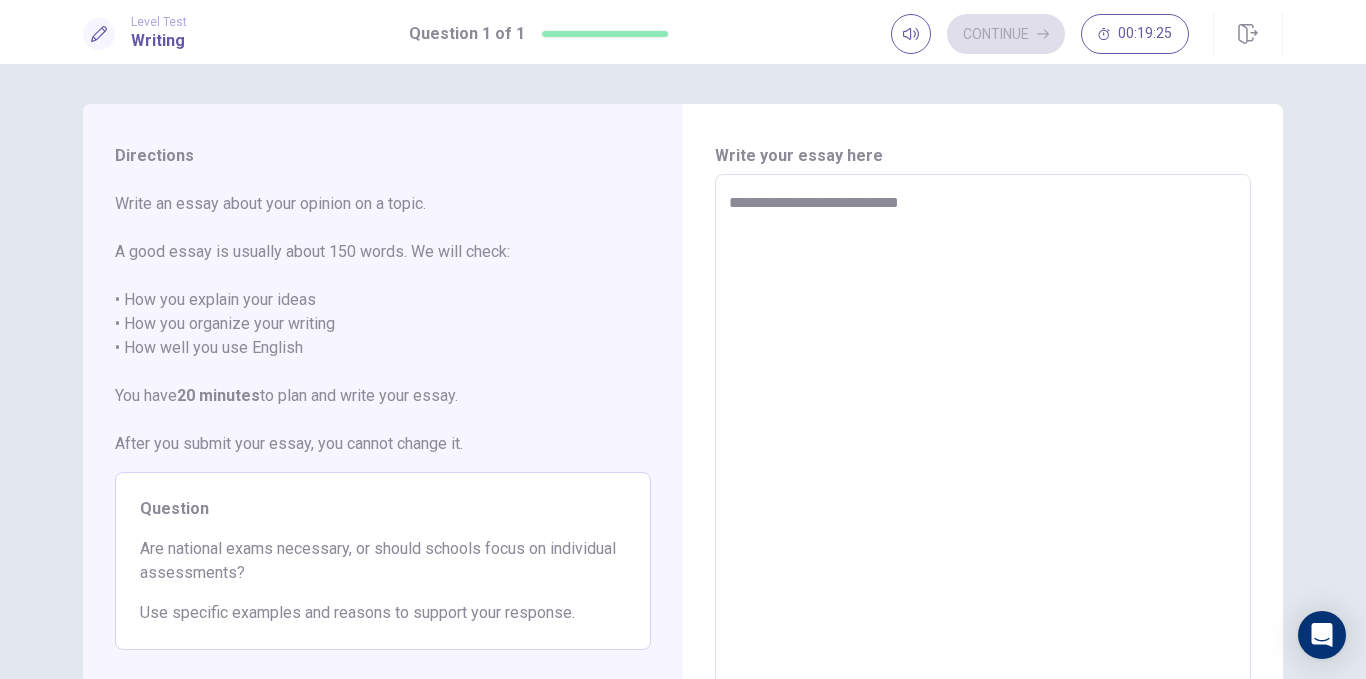 type on "*" 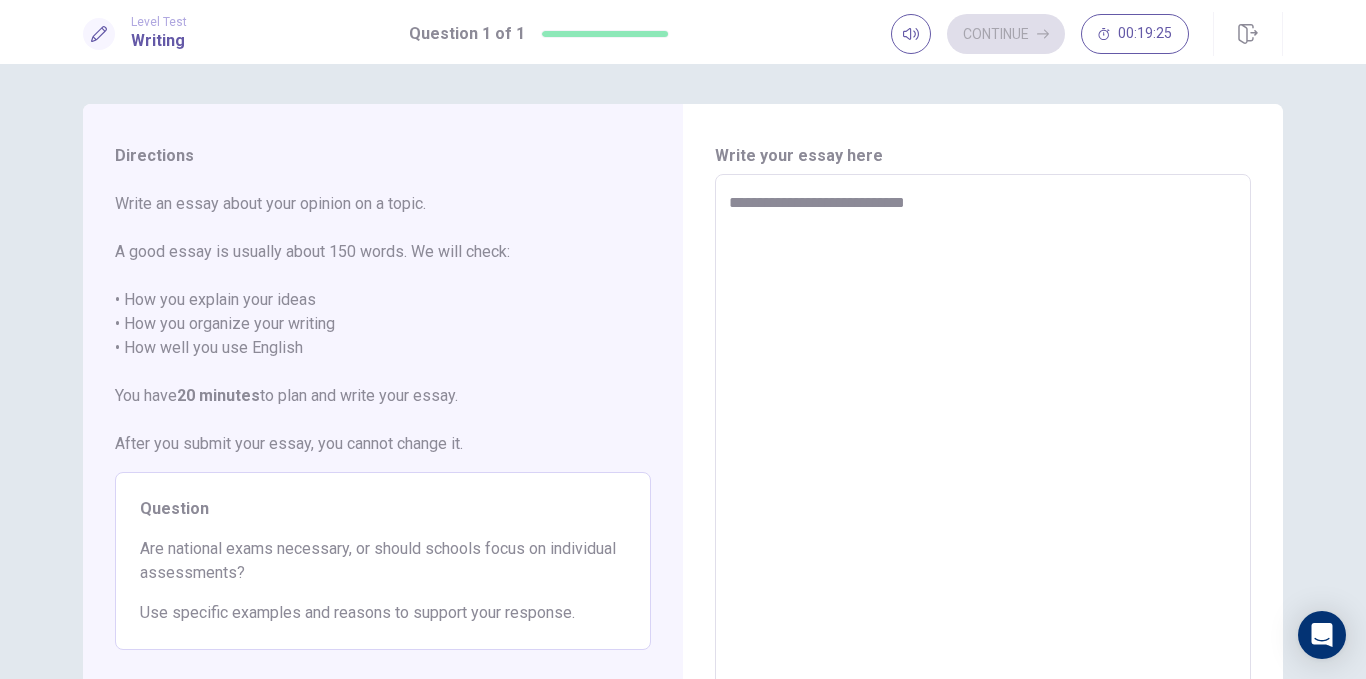 type on "*" 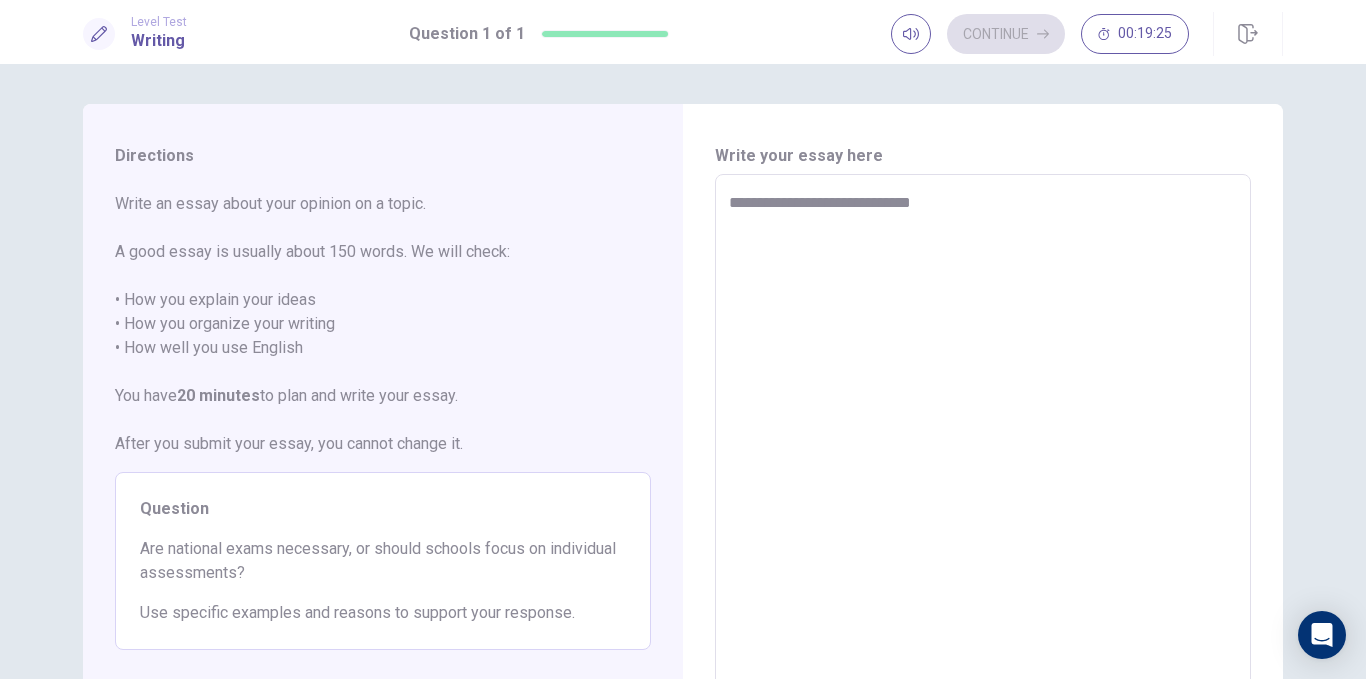 type on "*" 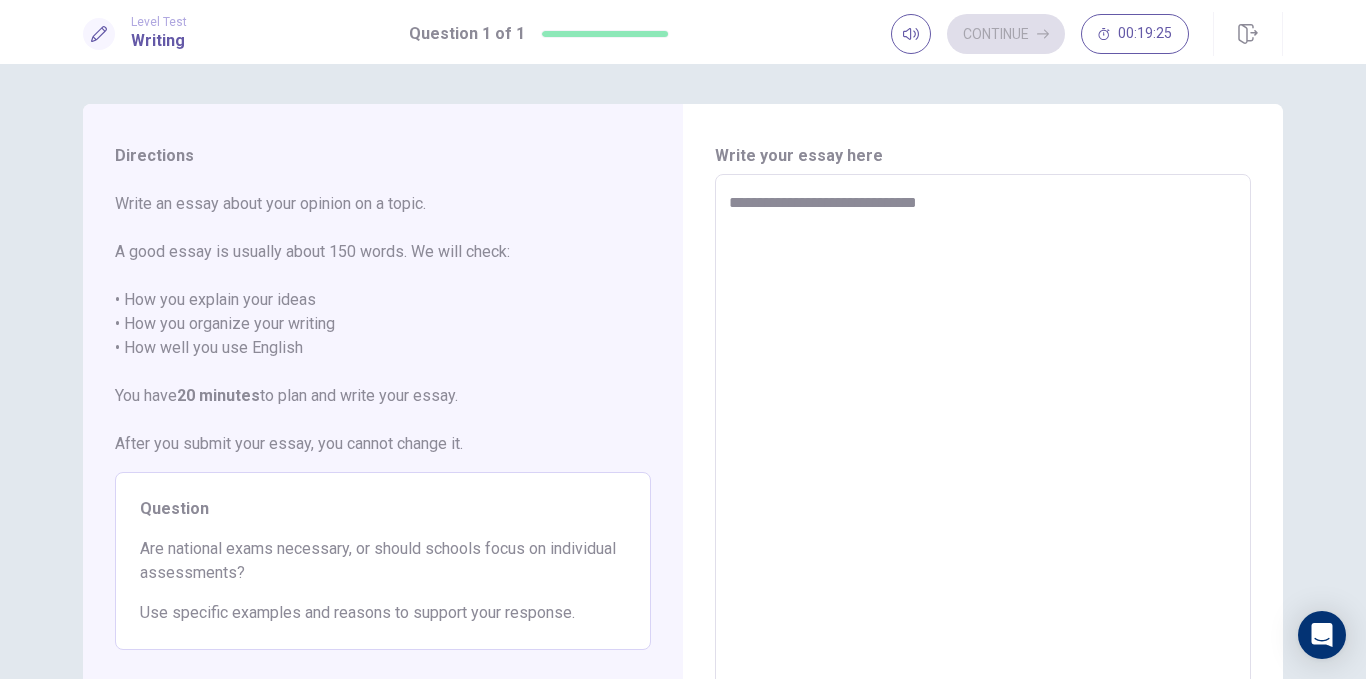 type on "*" 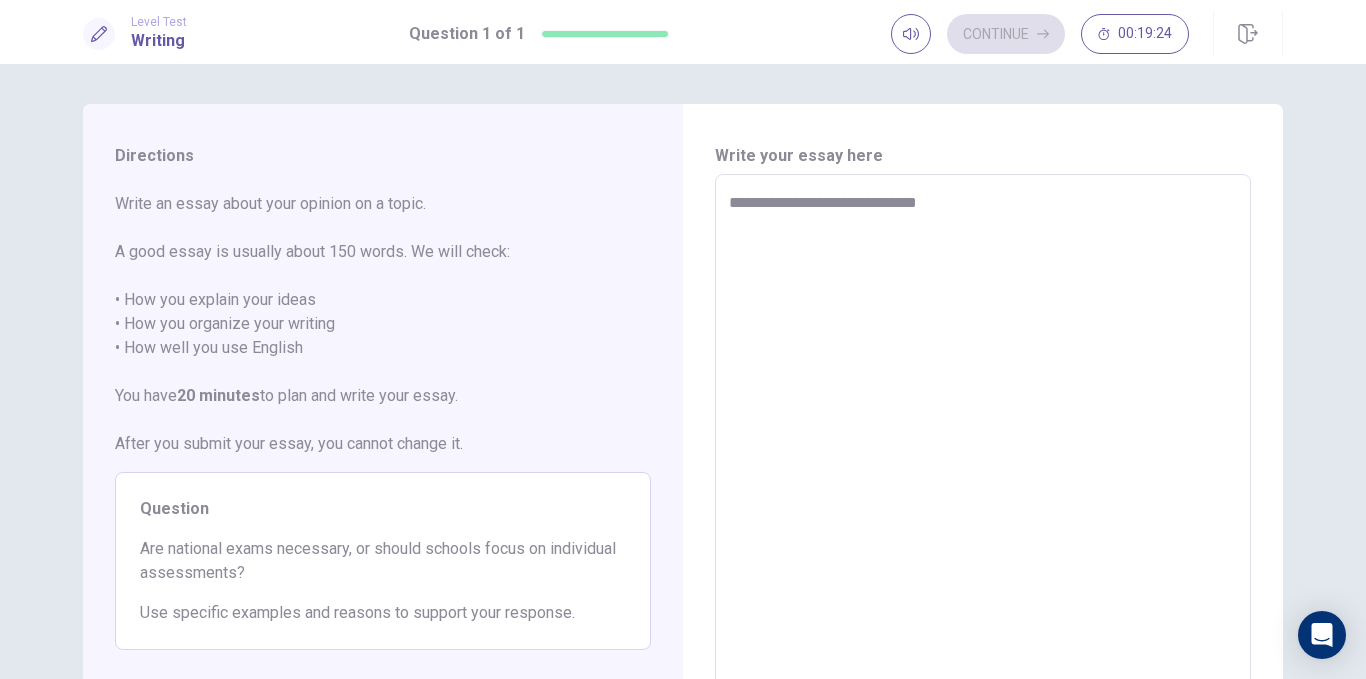 type on "**********" 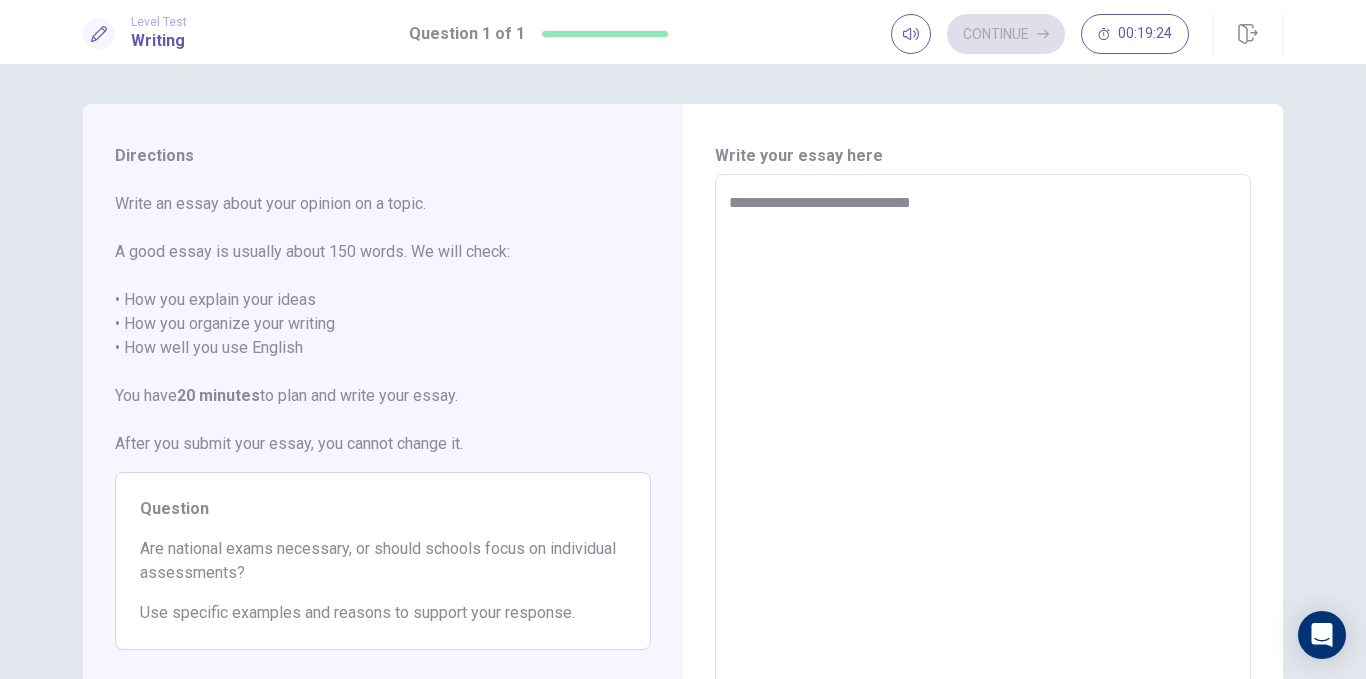 type on "*" 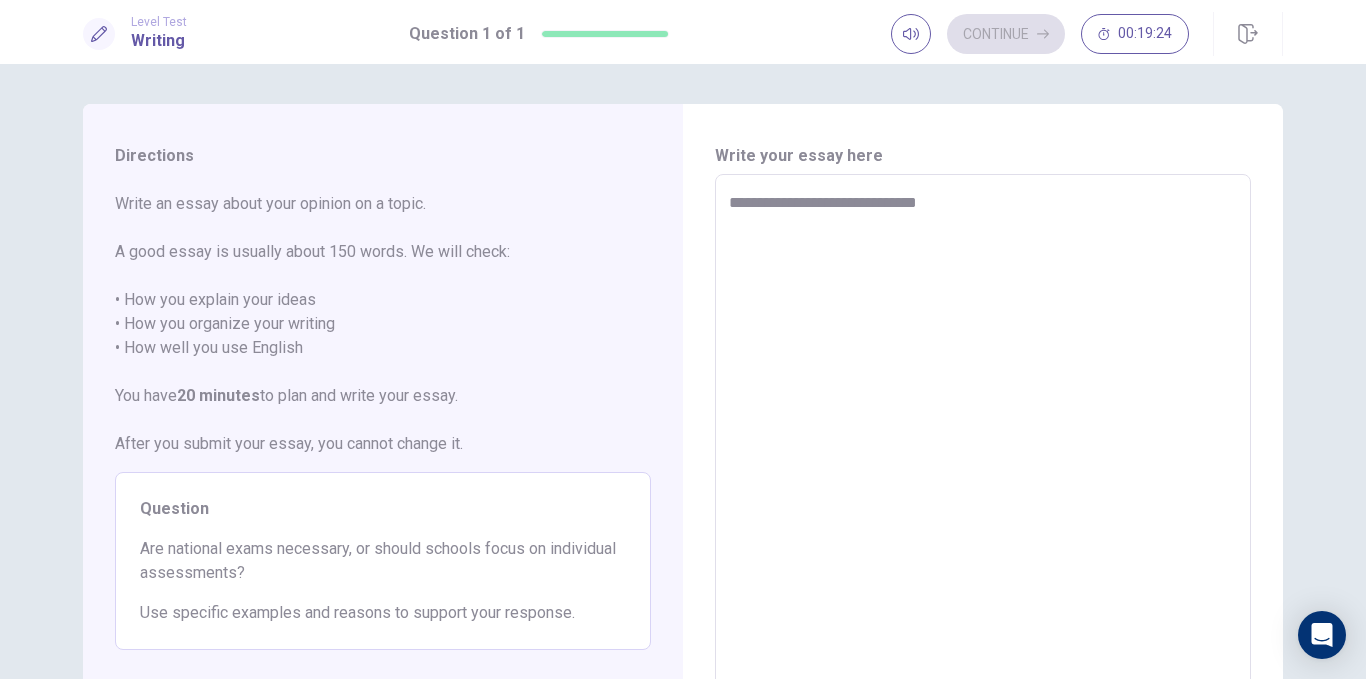 type on "*" 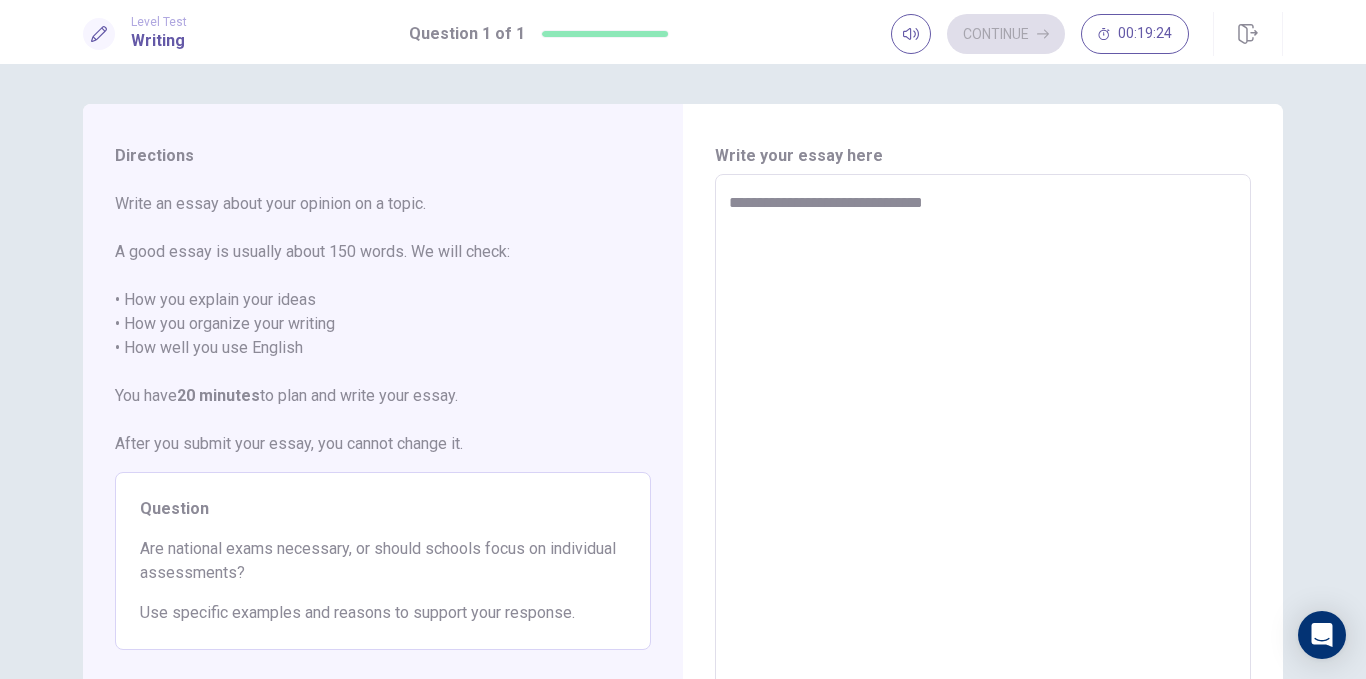 type on "*" 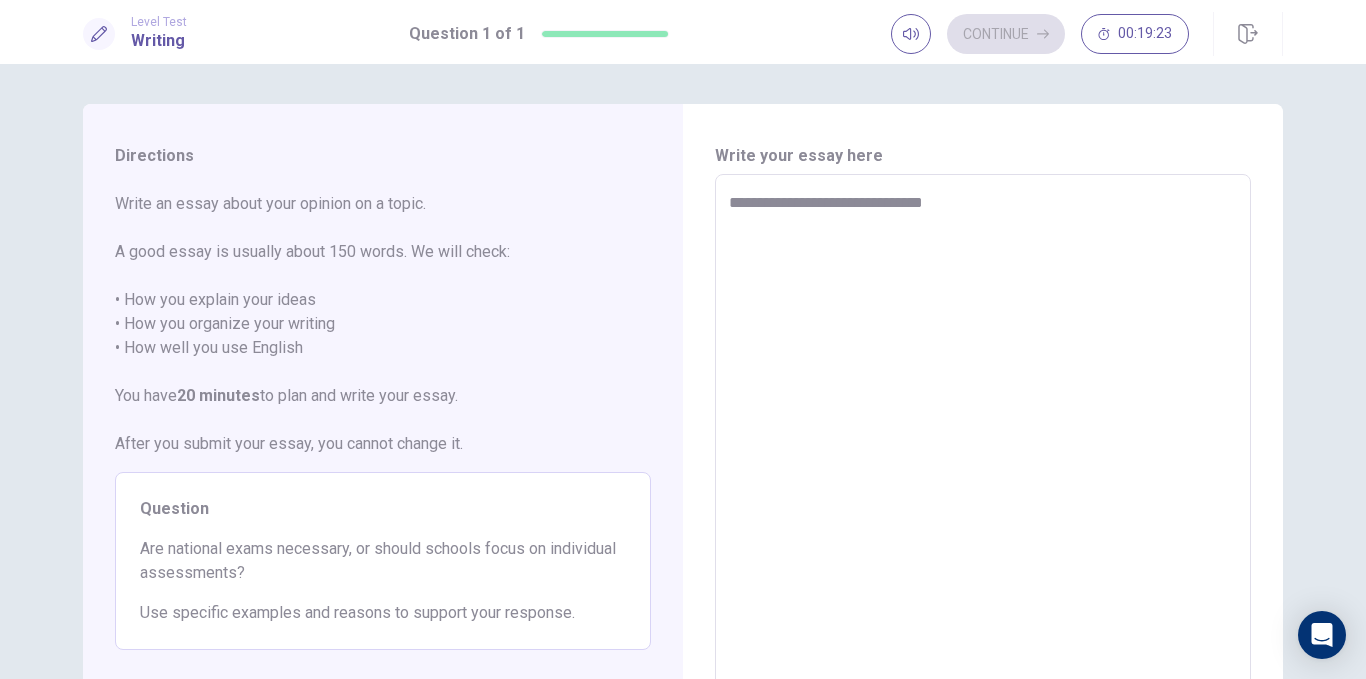 type on "**********" 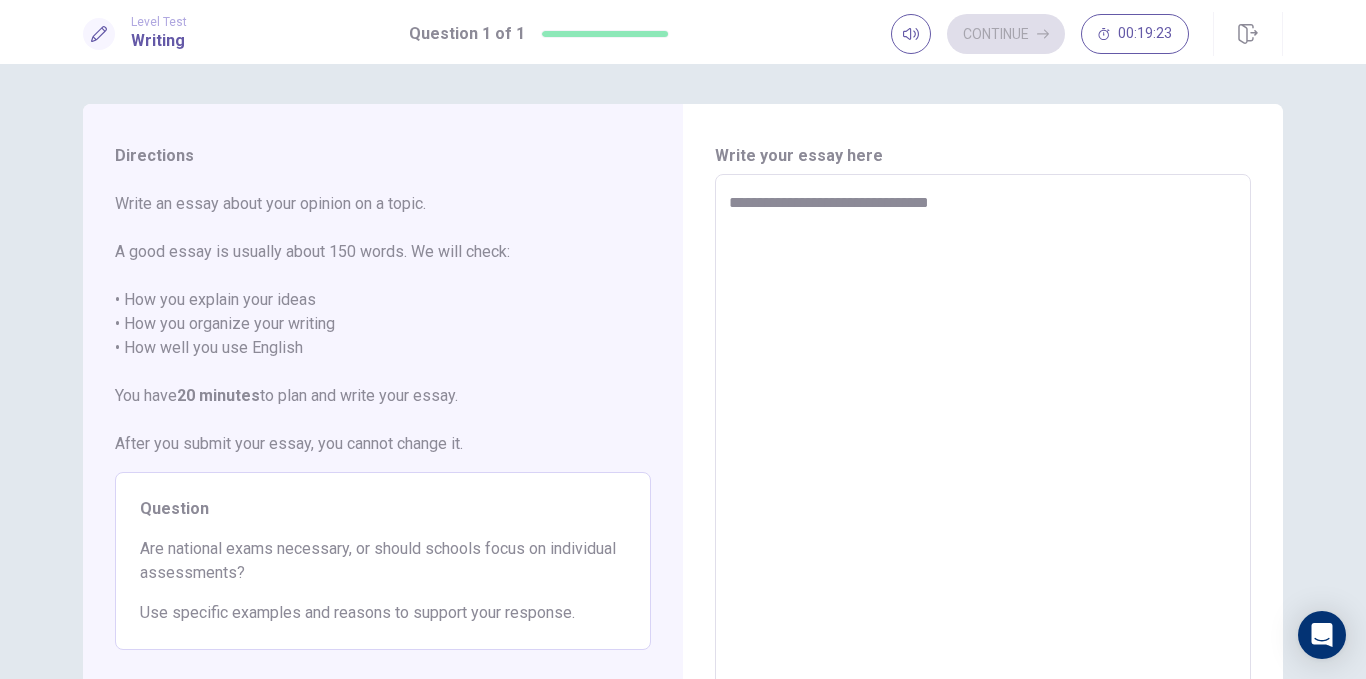 type on "*" 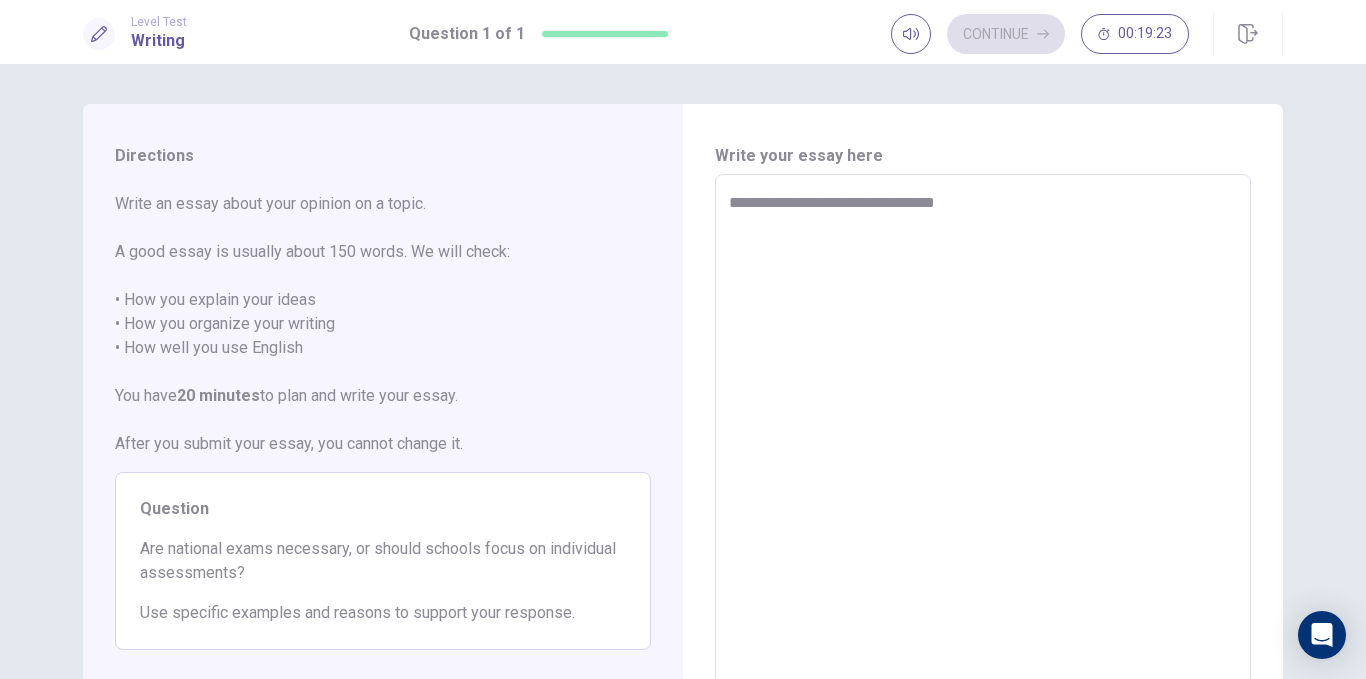 type on "*" 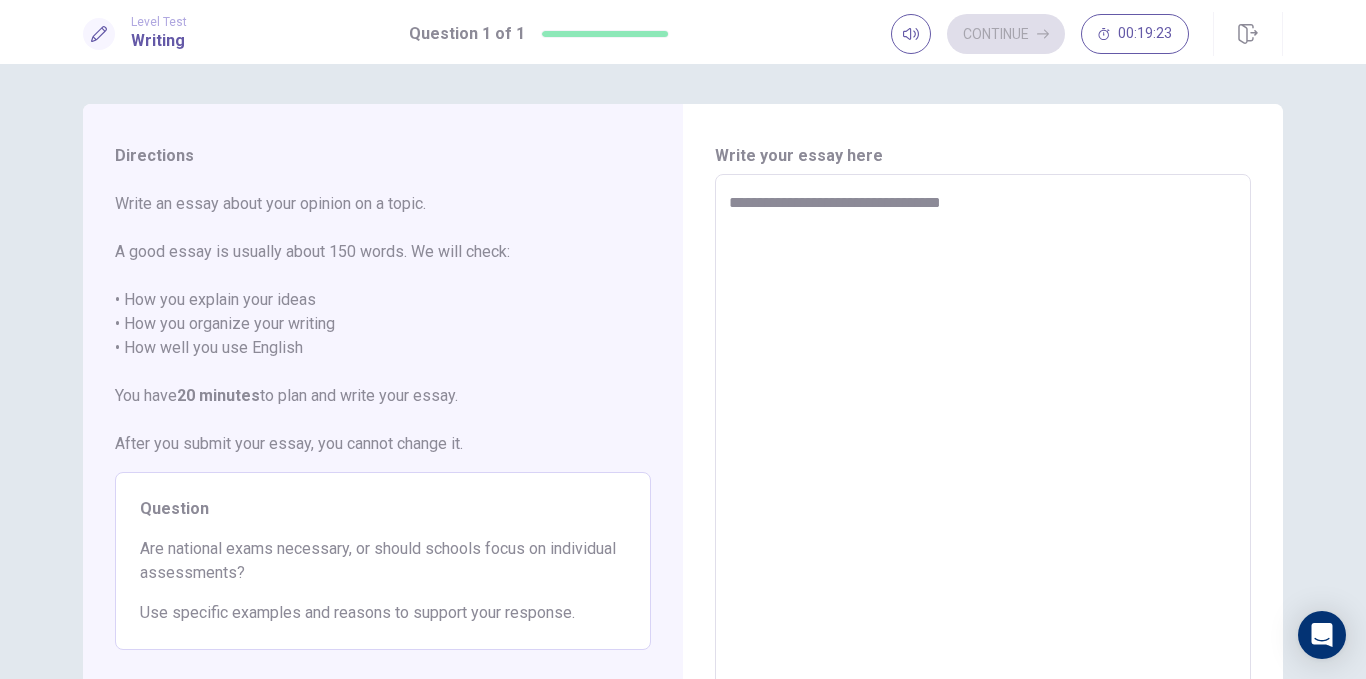type on "*" 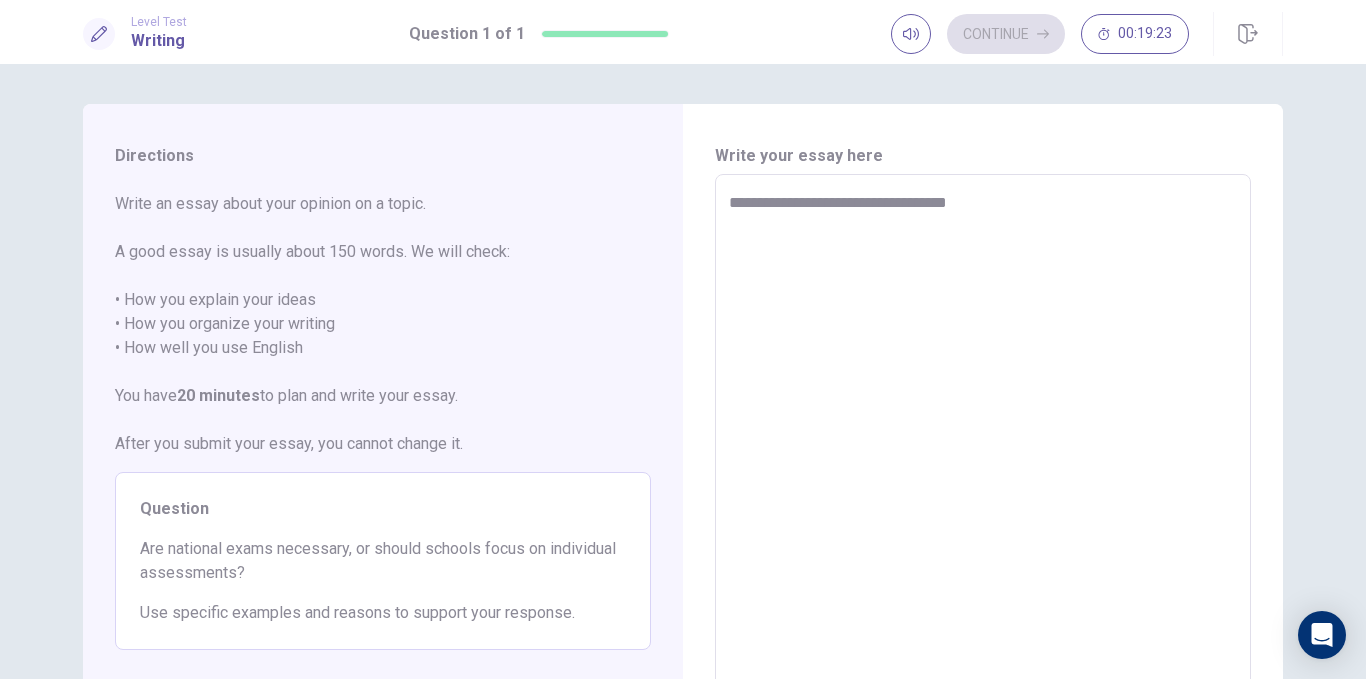 type on "*" 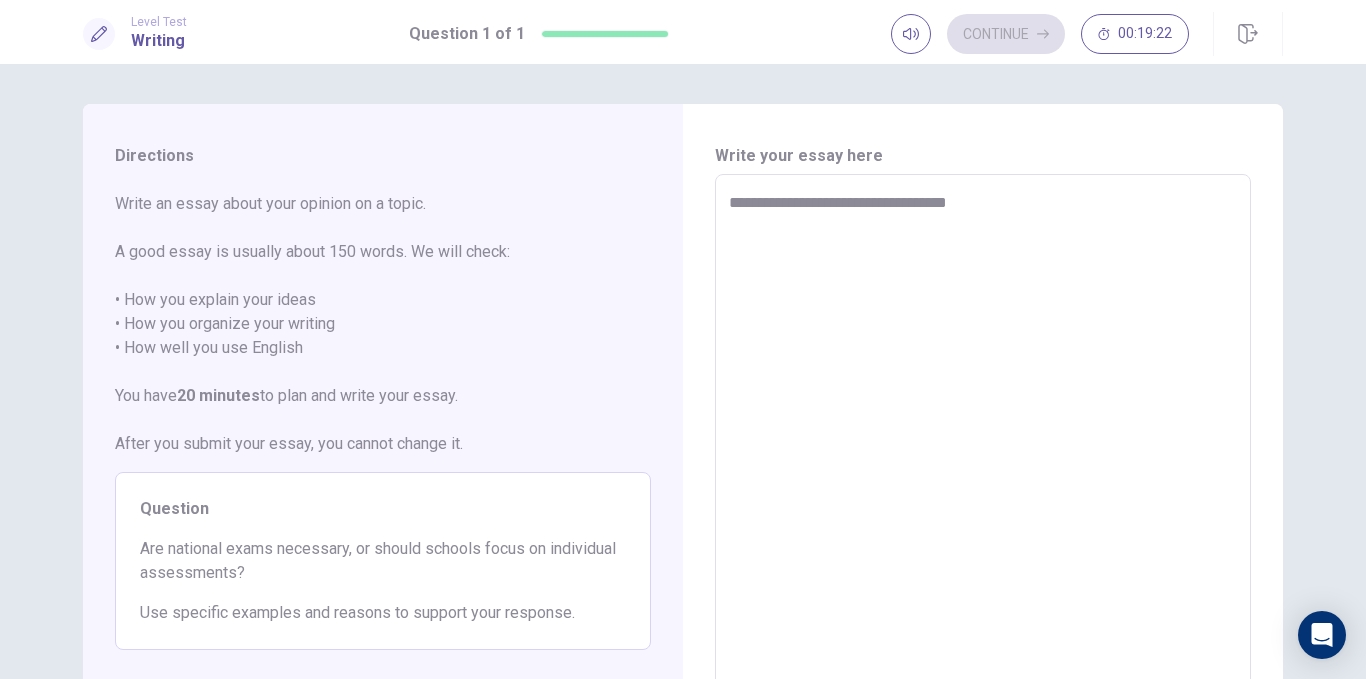 type on "**********" 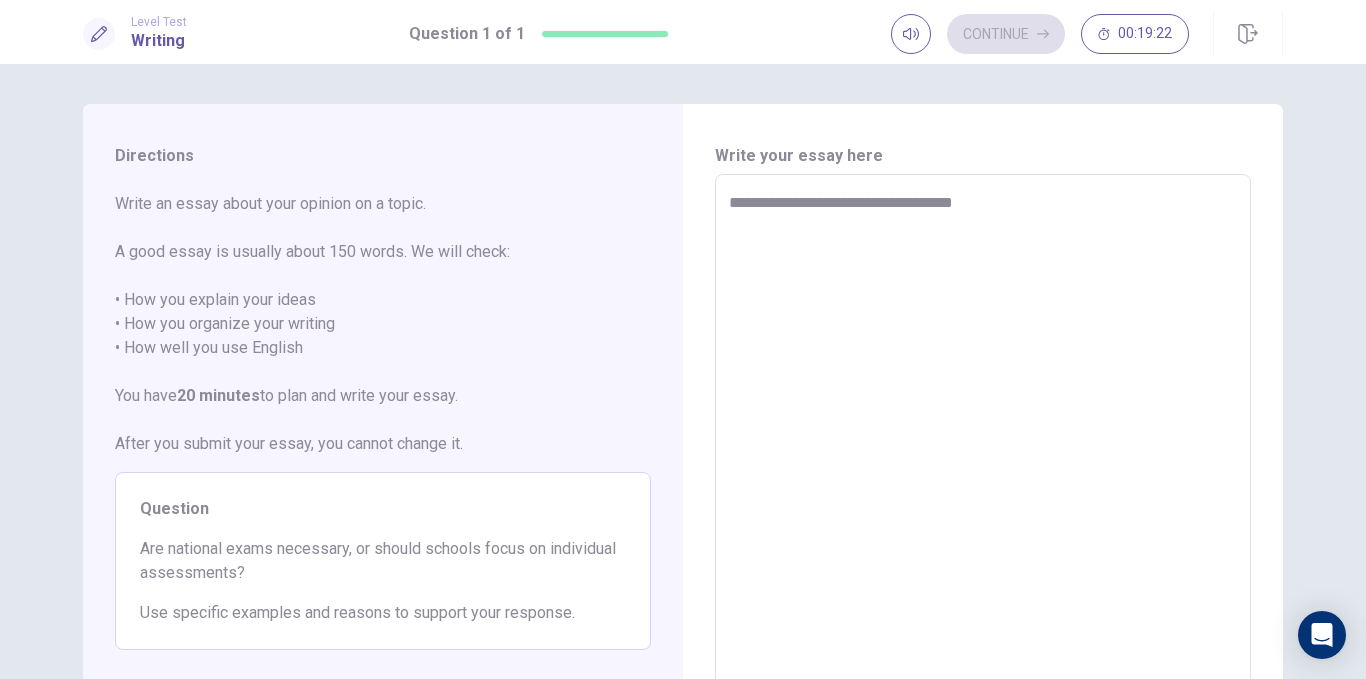 type on "*" 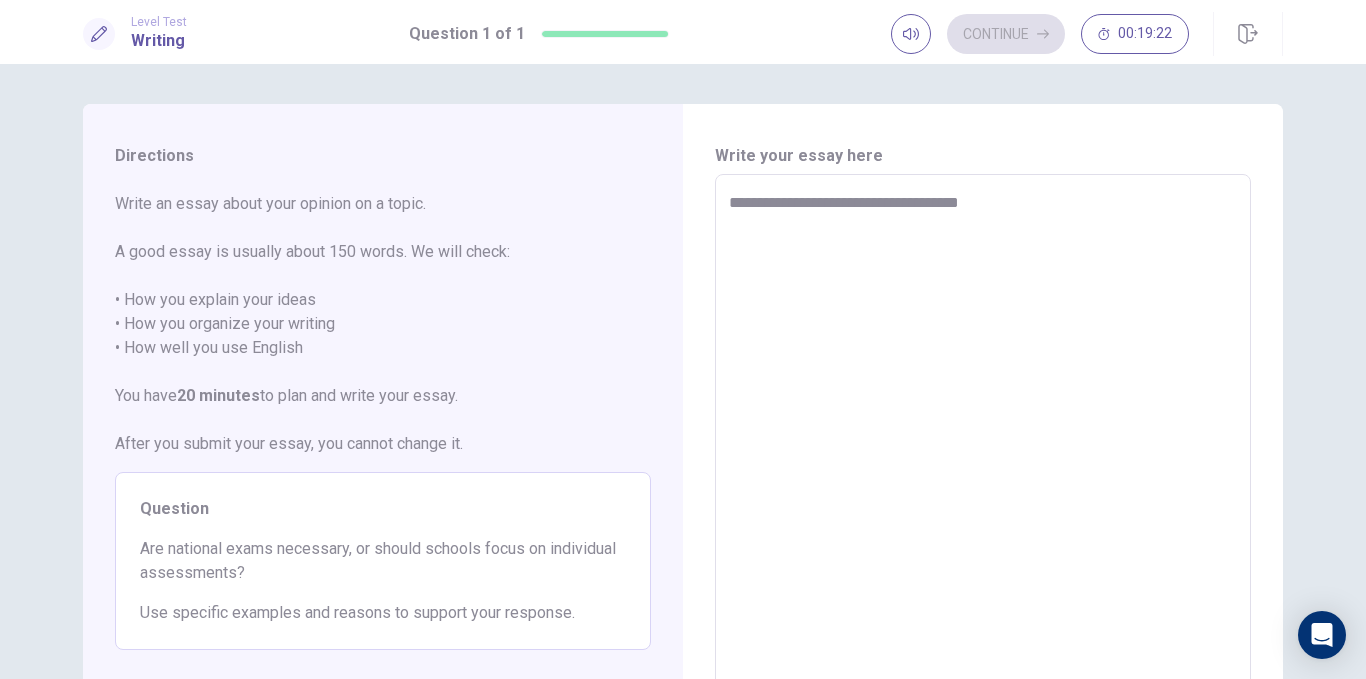 type on "*" 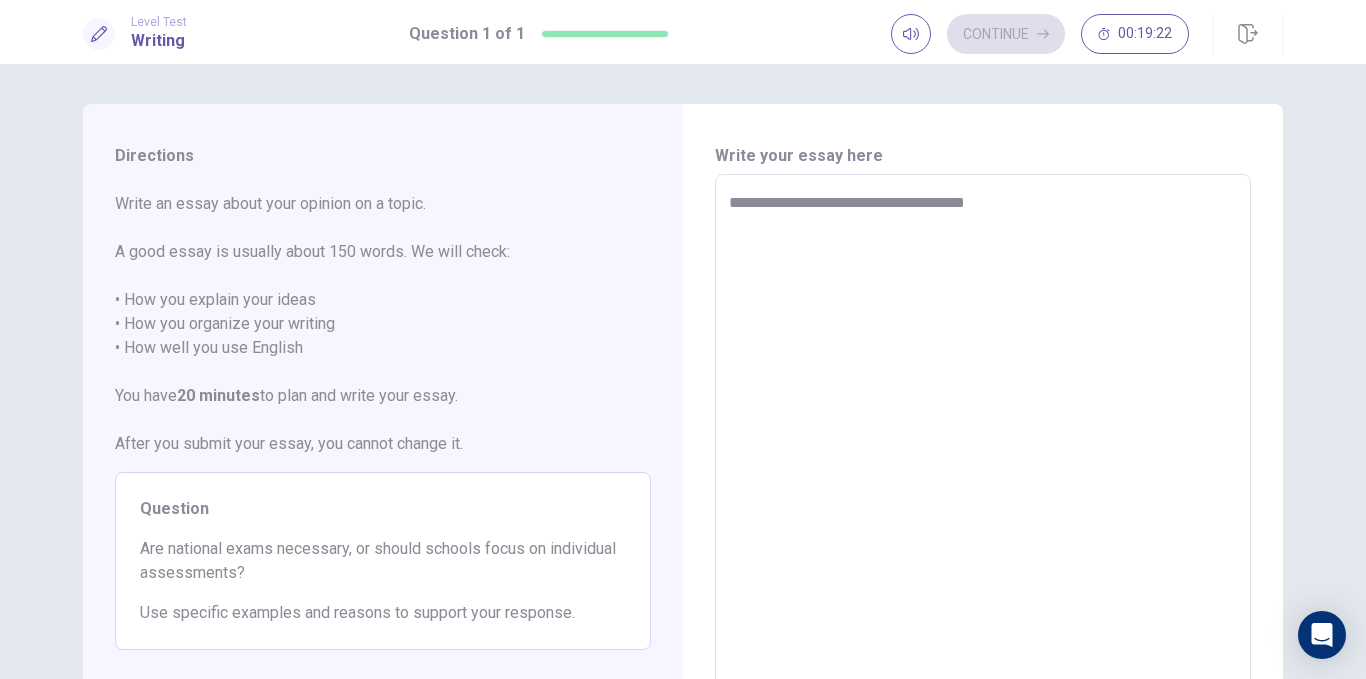 type on "*" 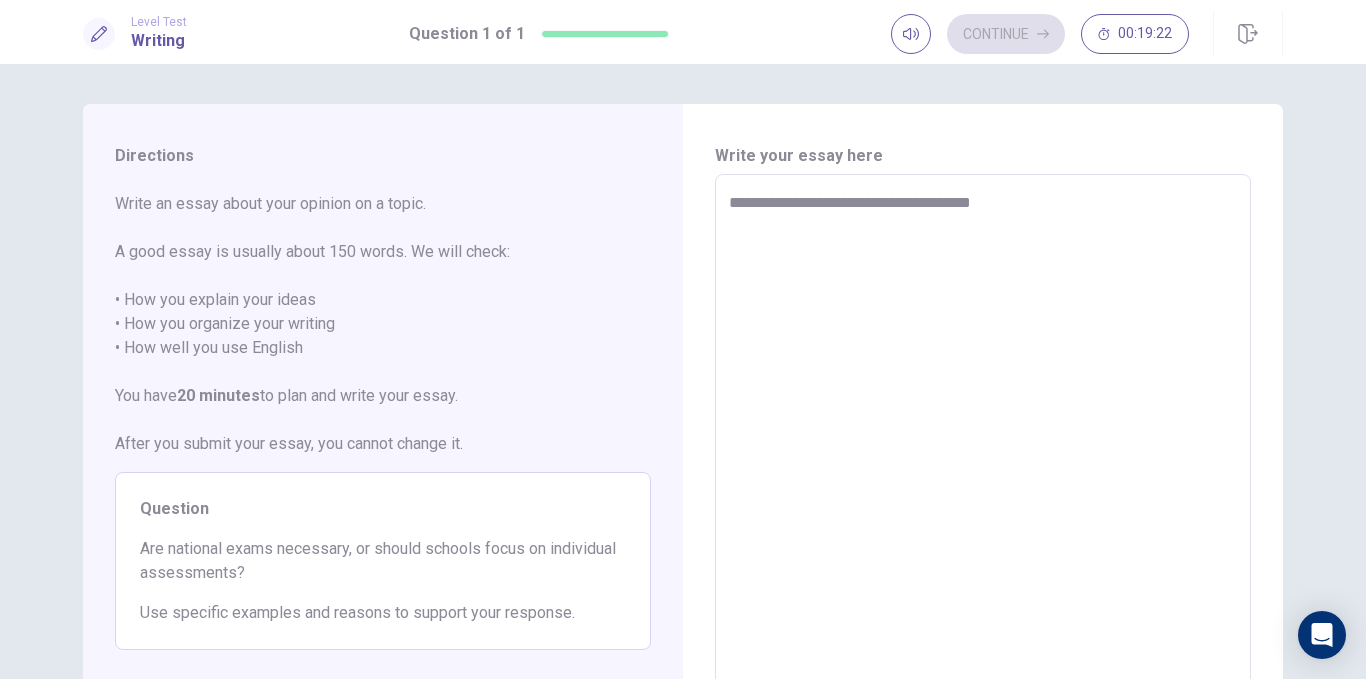 type on "*" 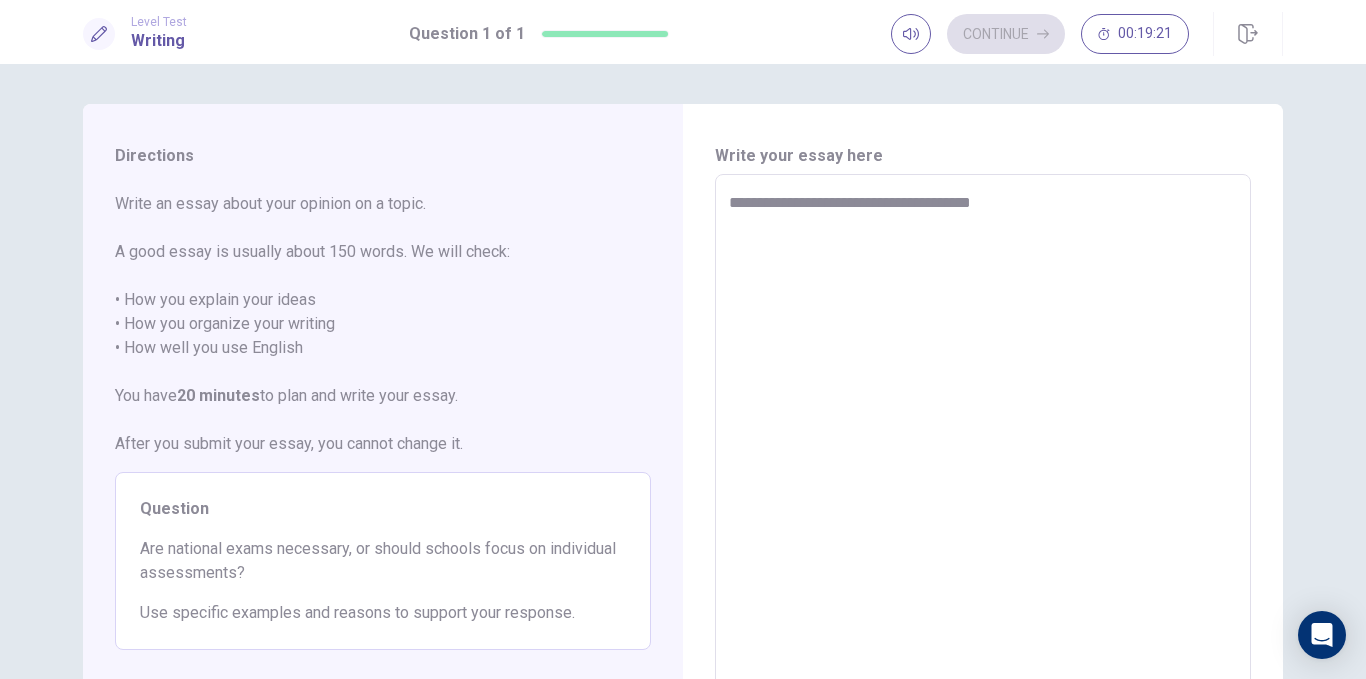 type on "**********" 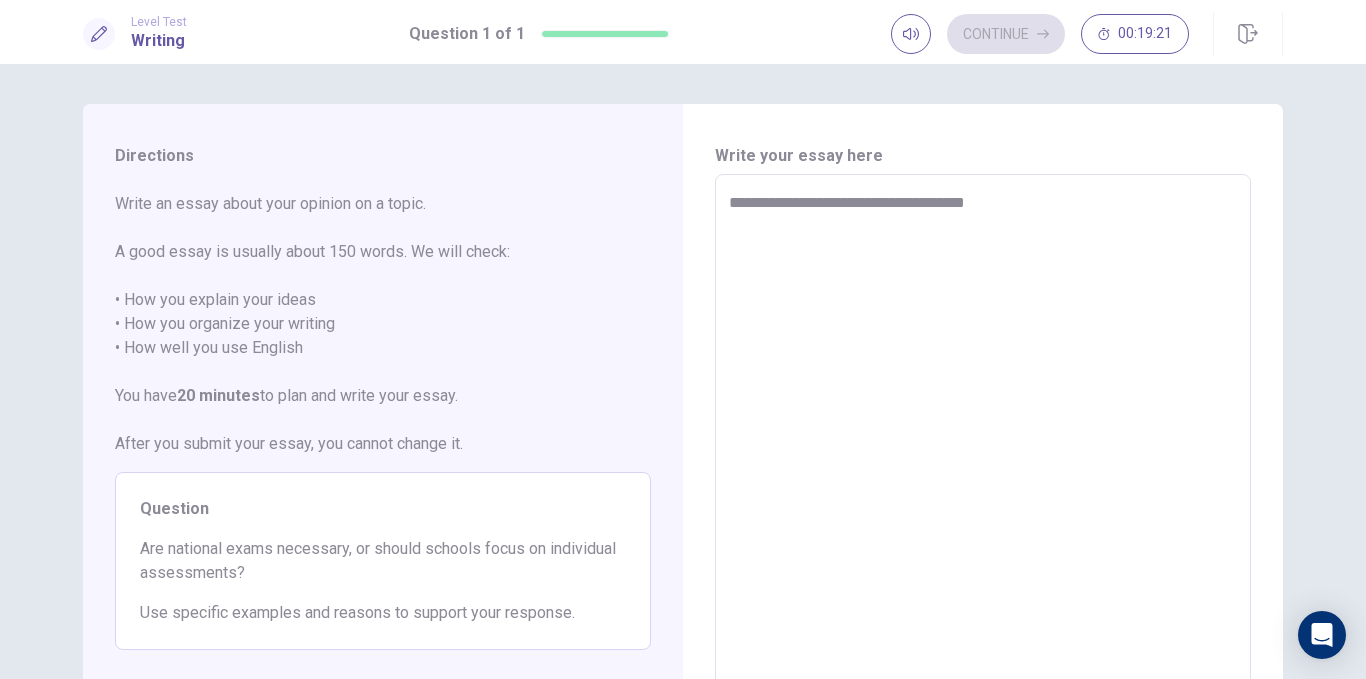 type on "*" 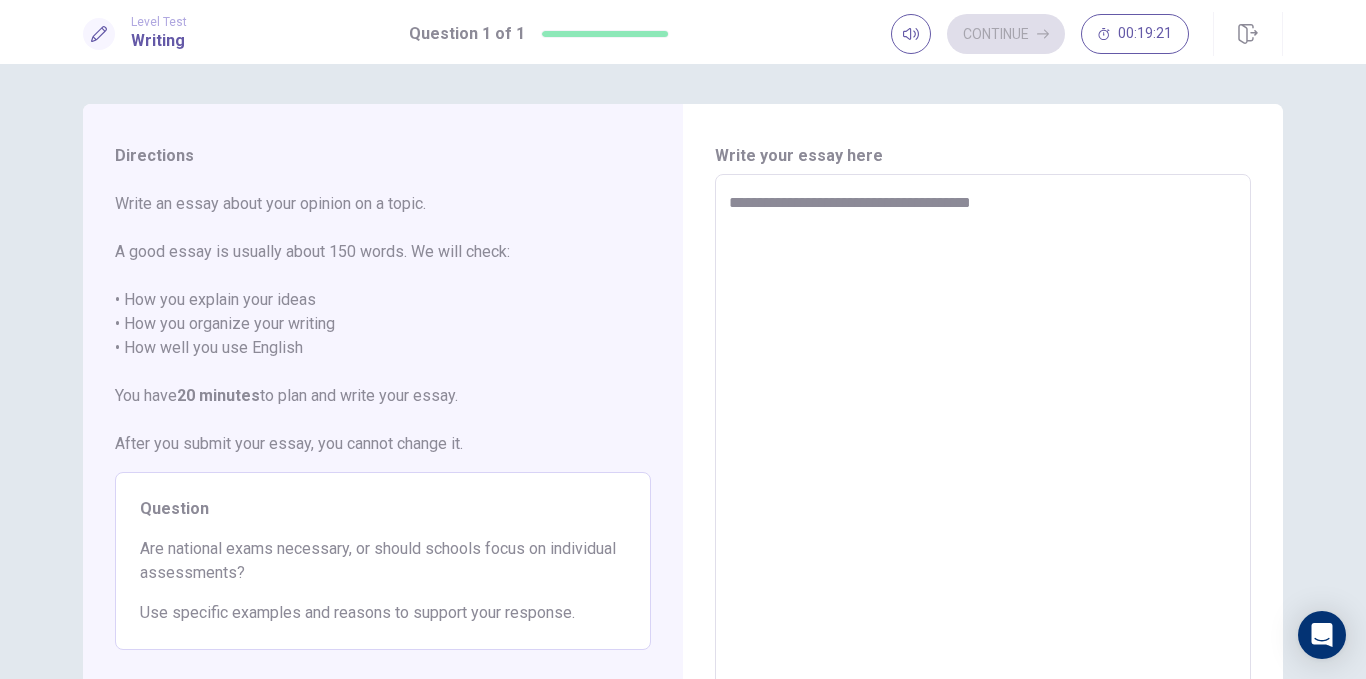 type on "*" 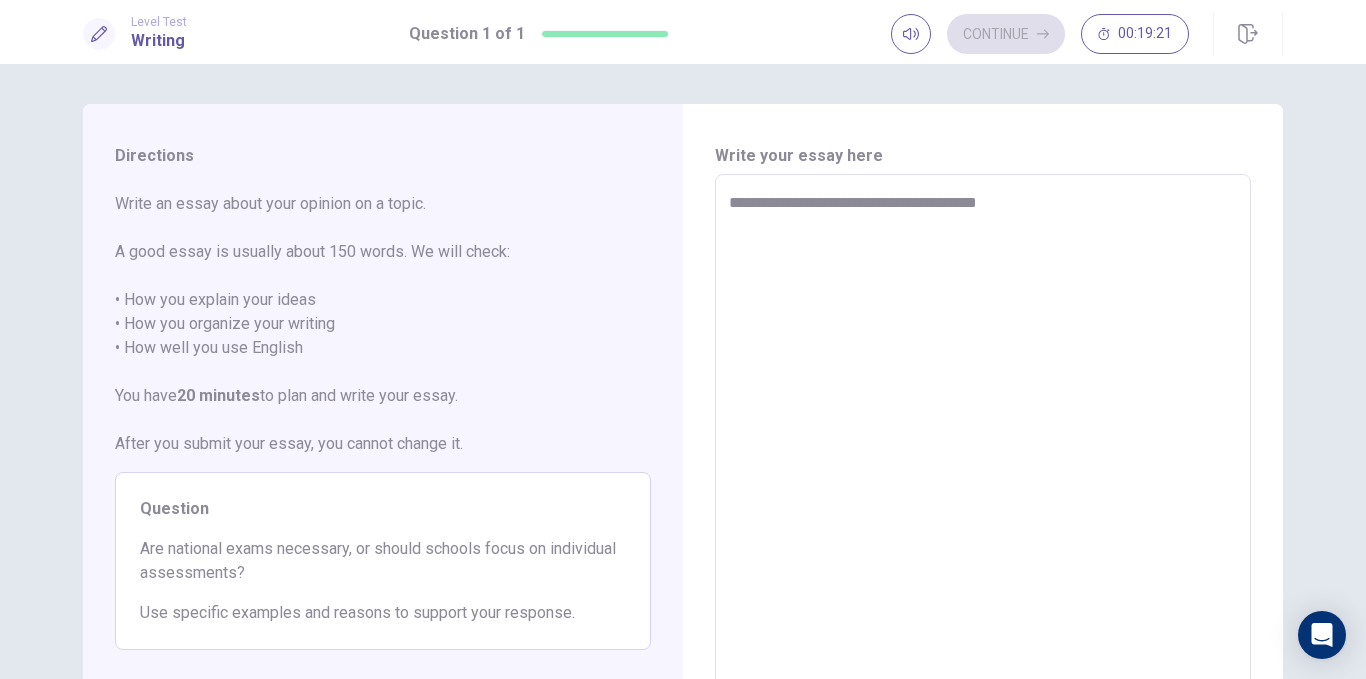 type on "*" 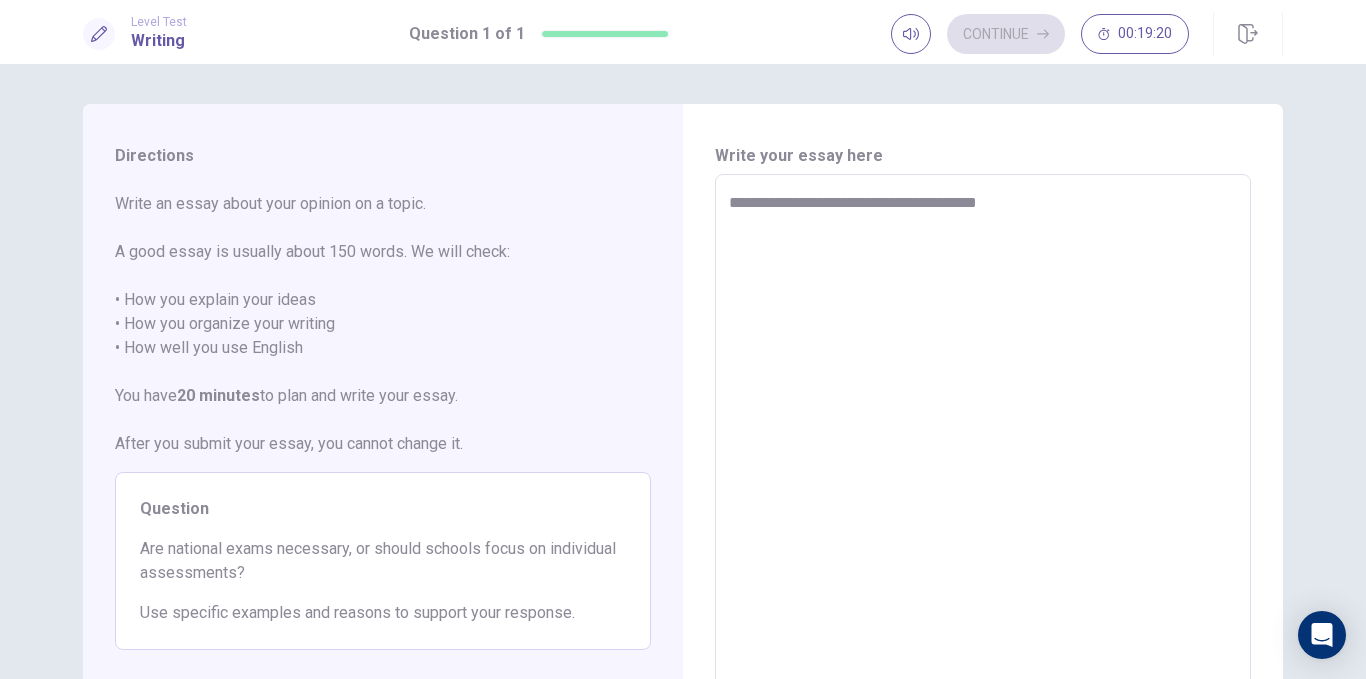 type on "**********" 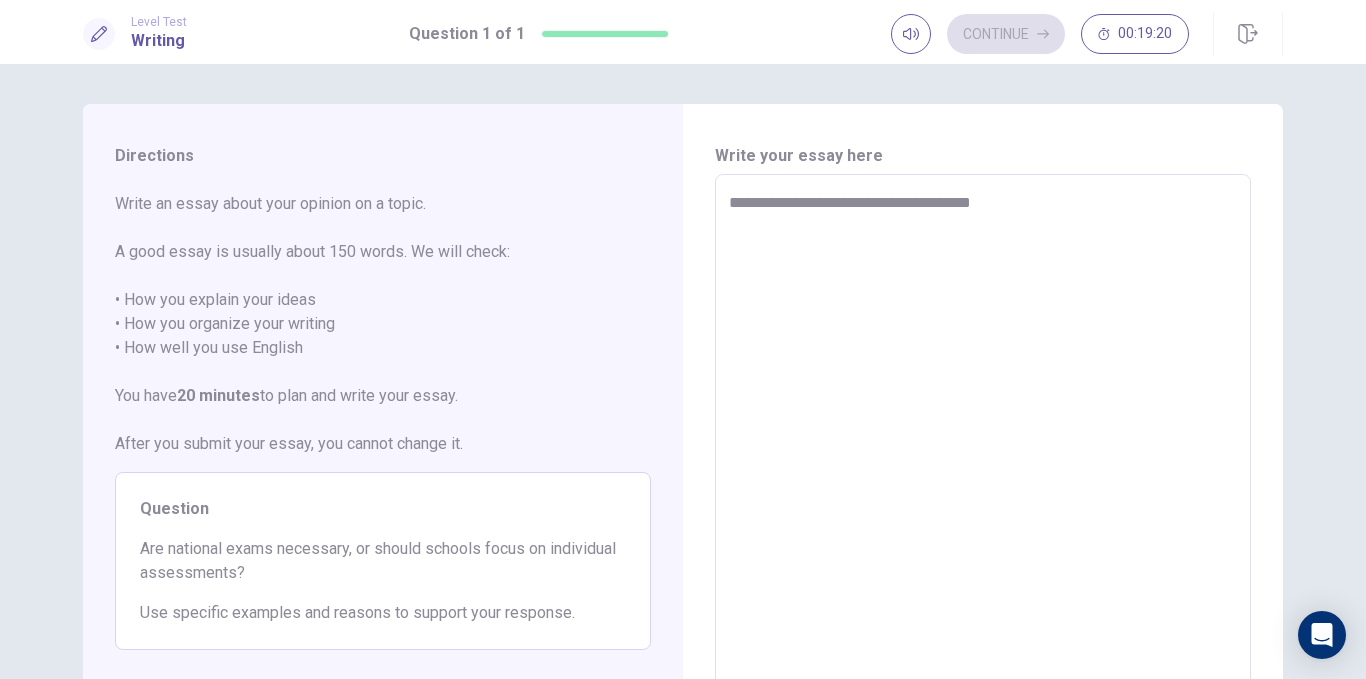 type on "*" 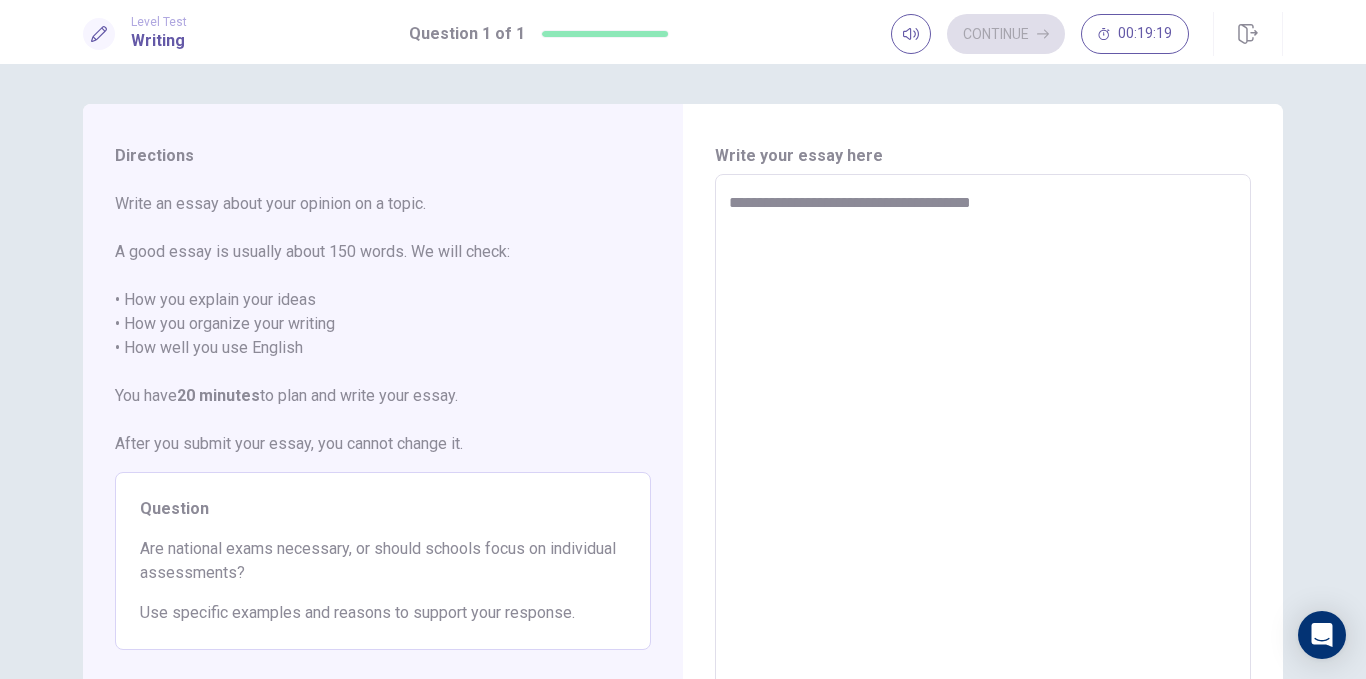 type on "**********" 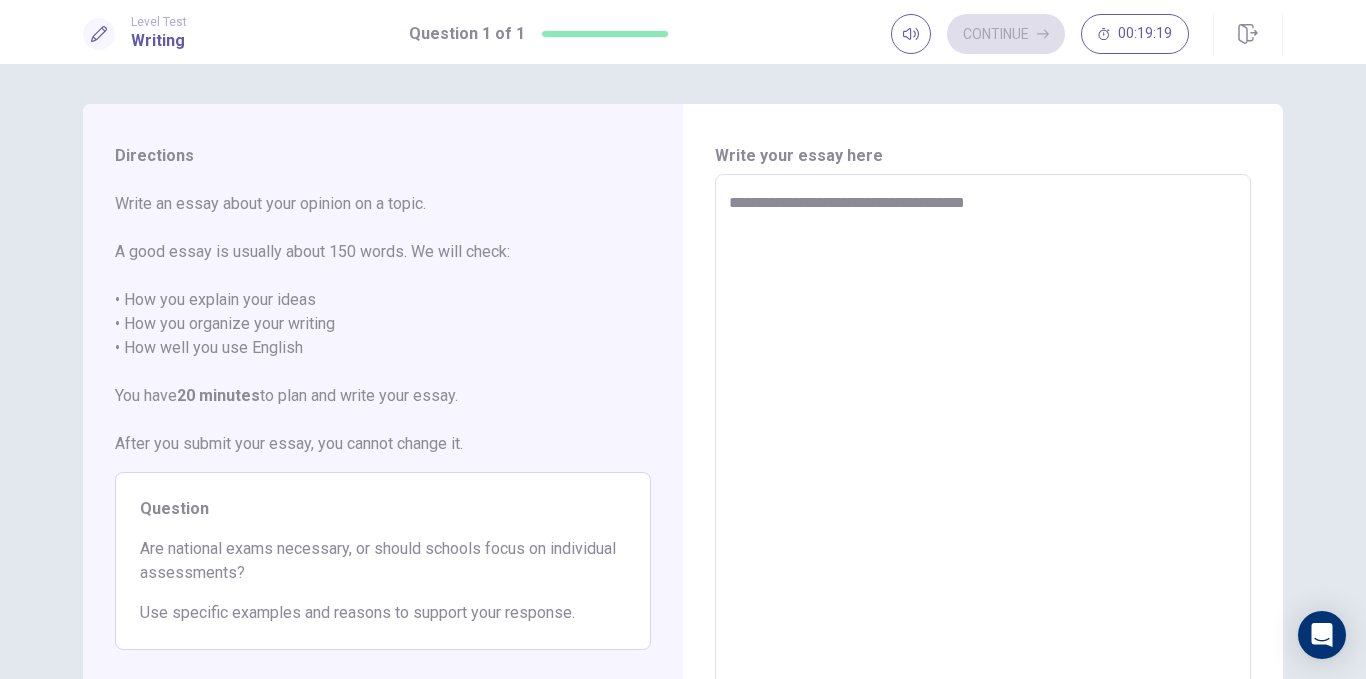 type on "*" 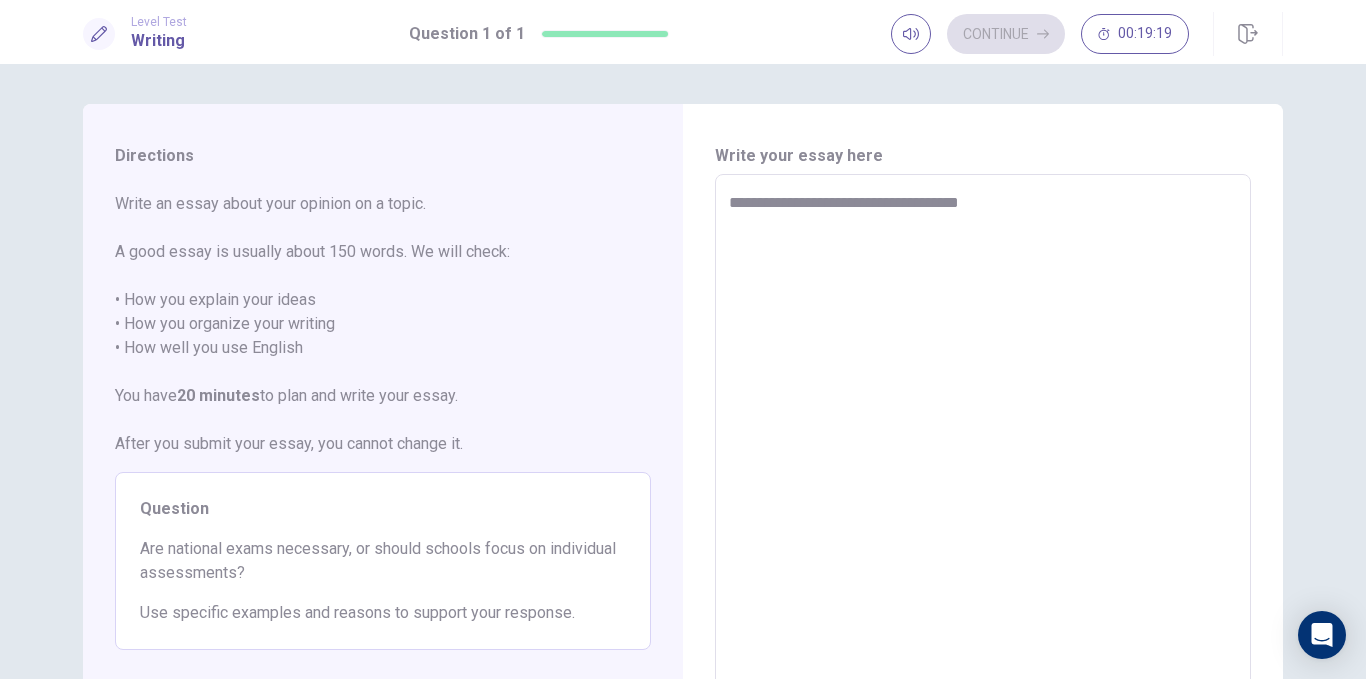 type on "*" 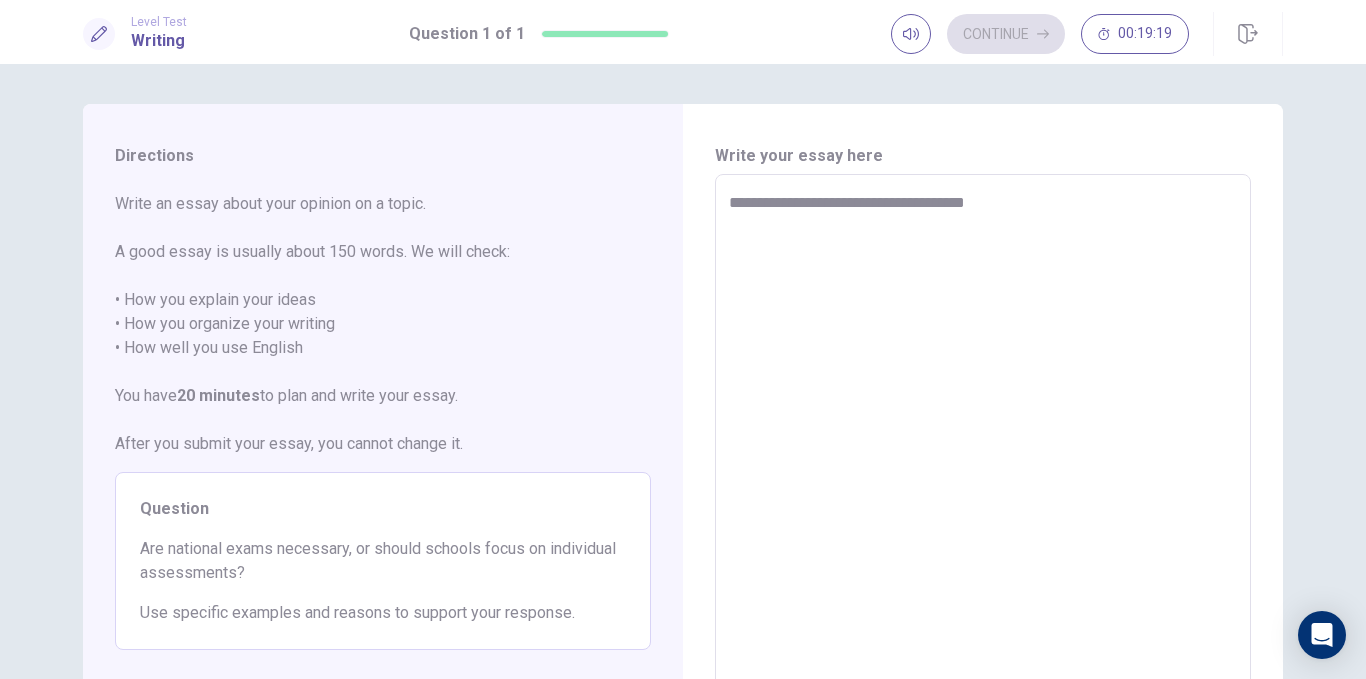 type on "*" 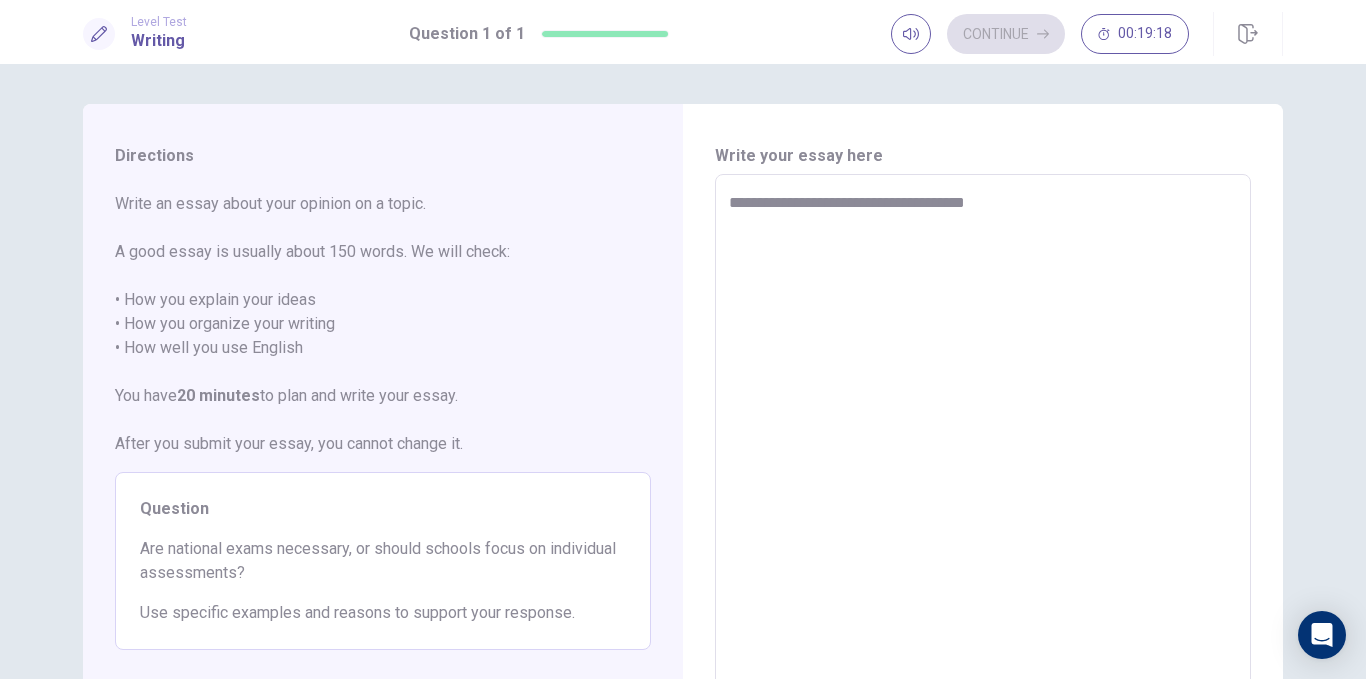 type on "**********" 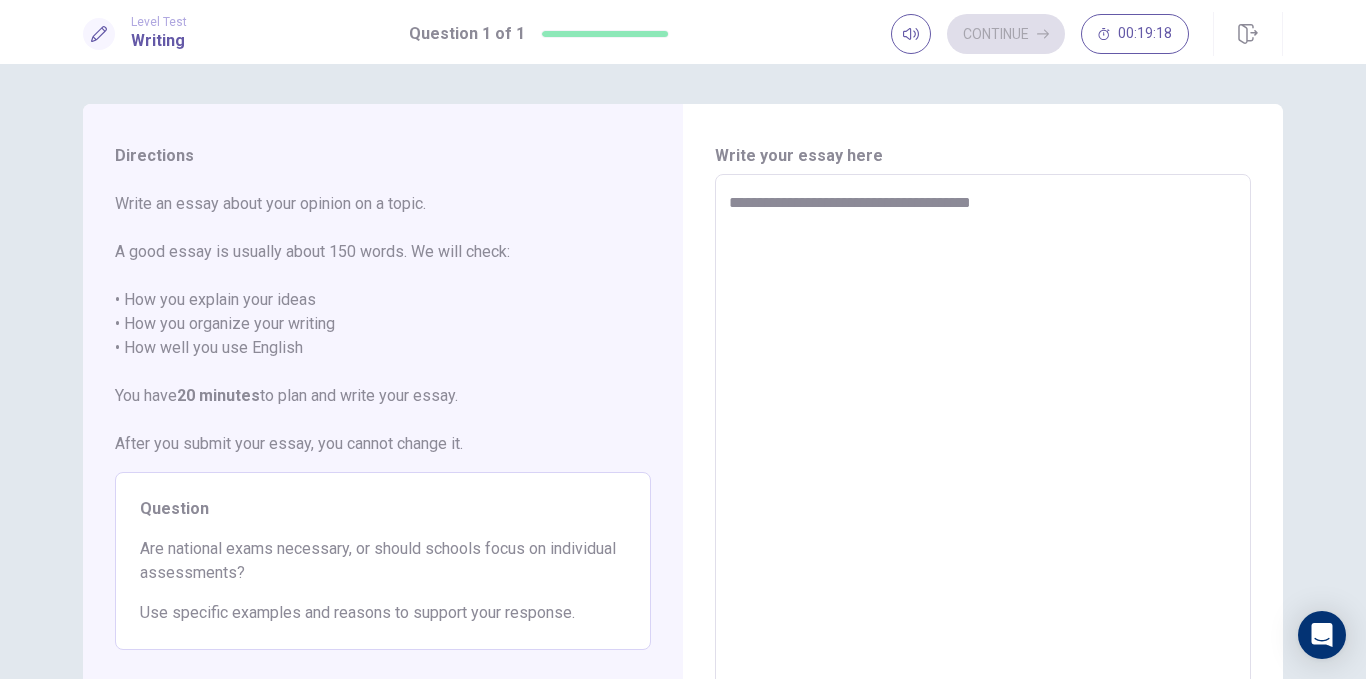 type on "*" 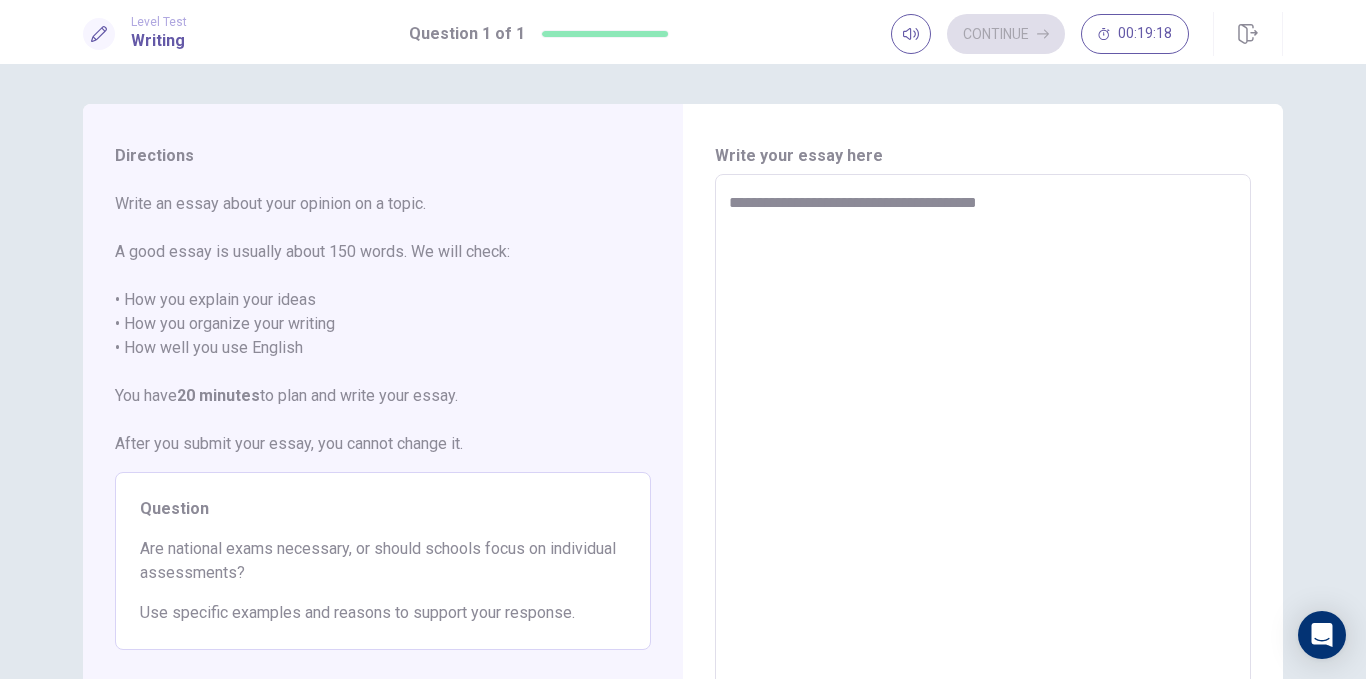 type on "**********" 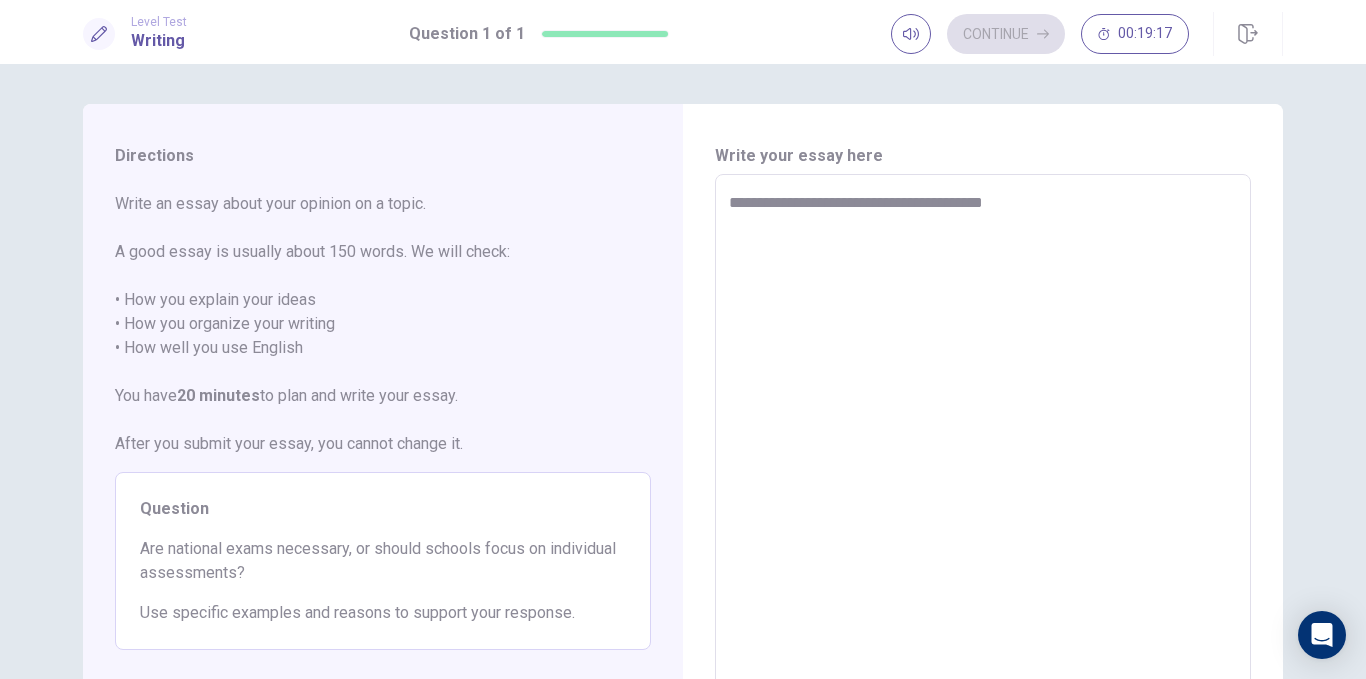 type on "*" 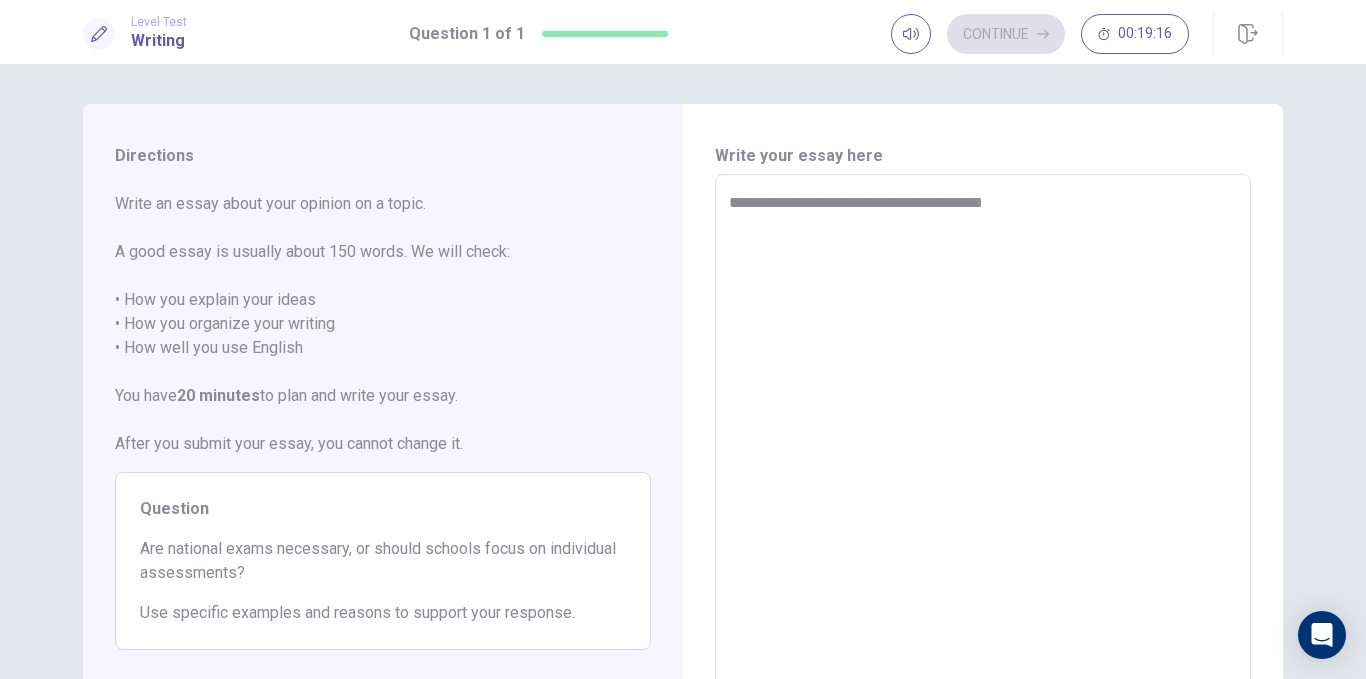 type on "**********" 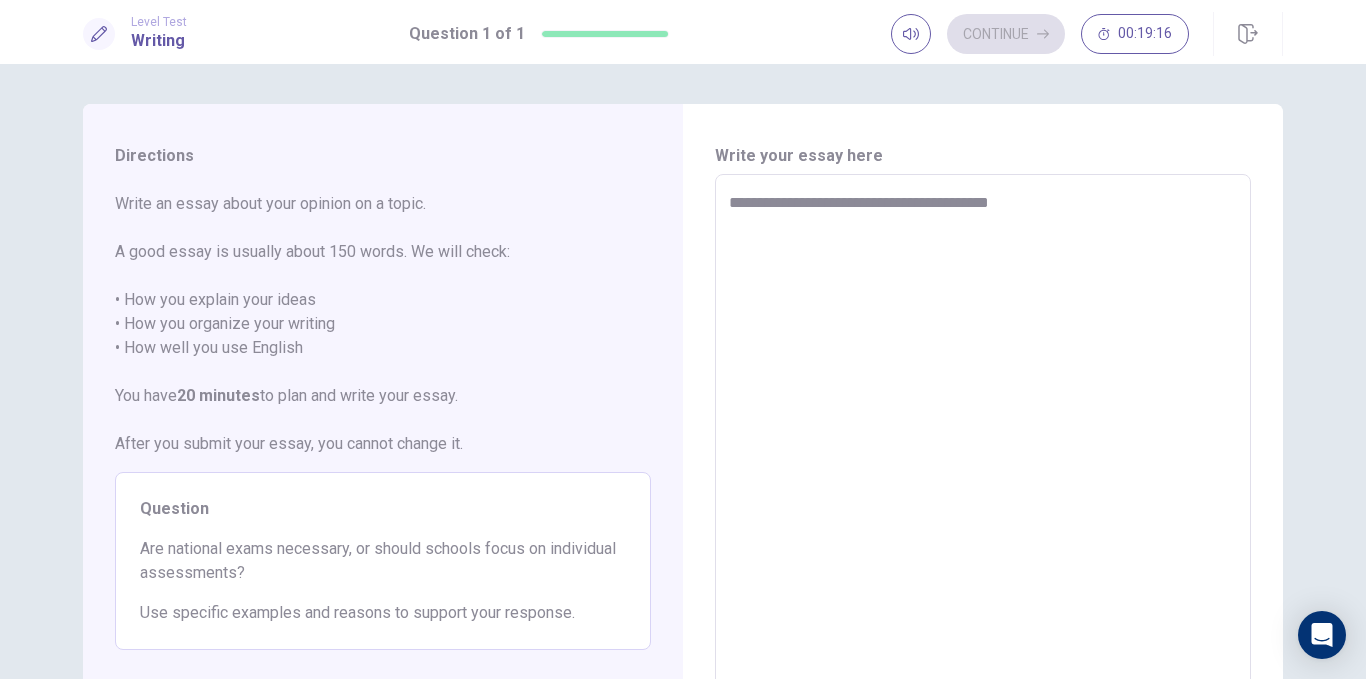type on "*" 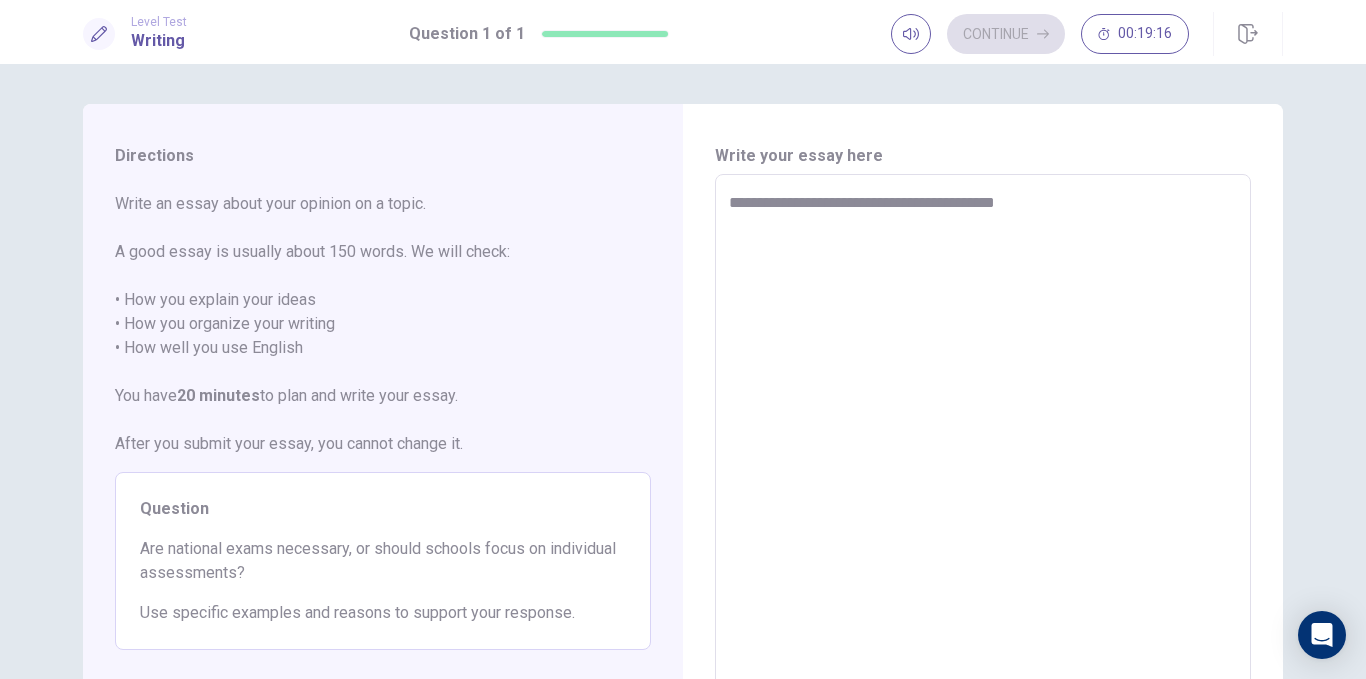 type on "*" 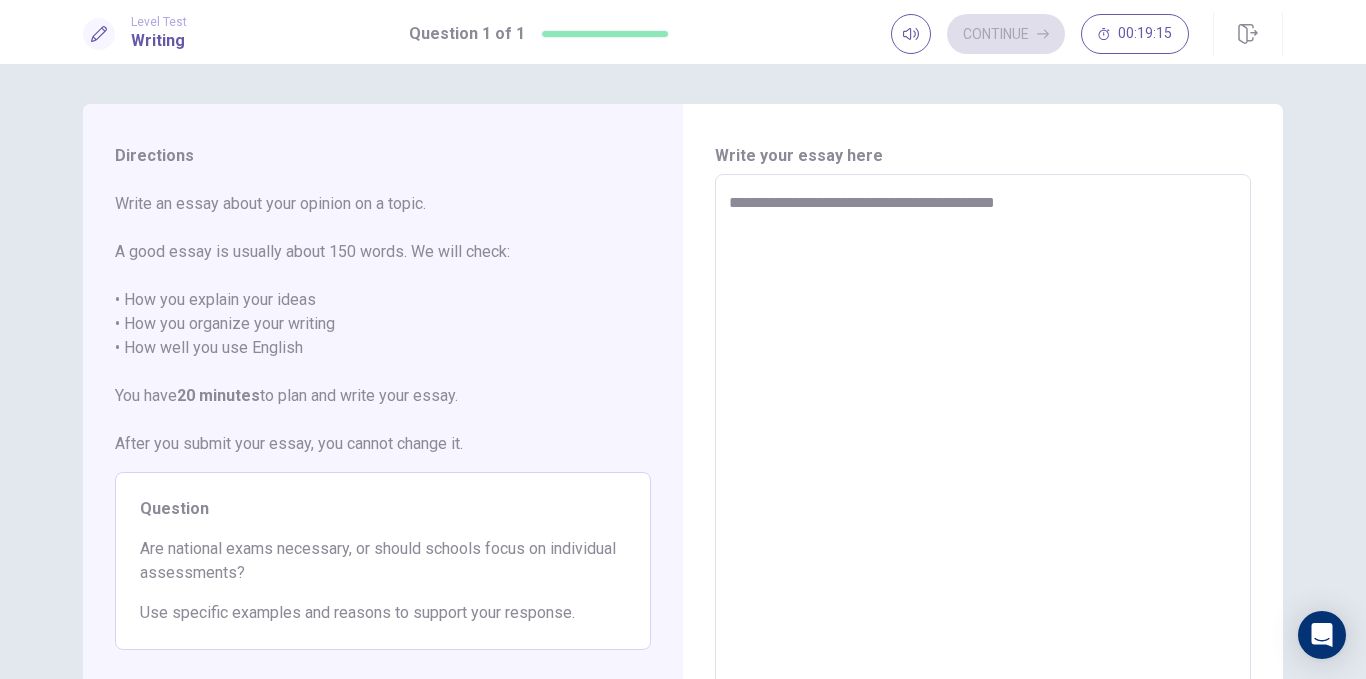 type on "**********" 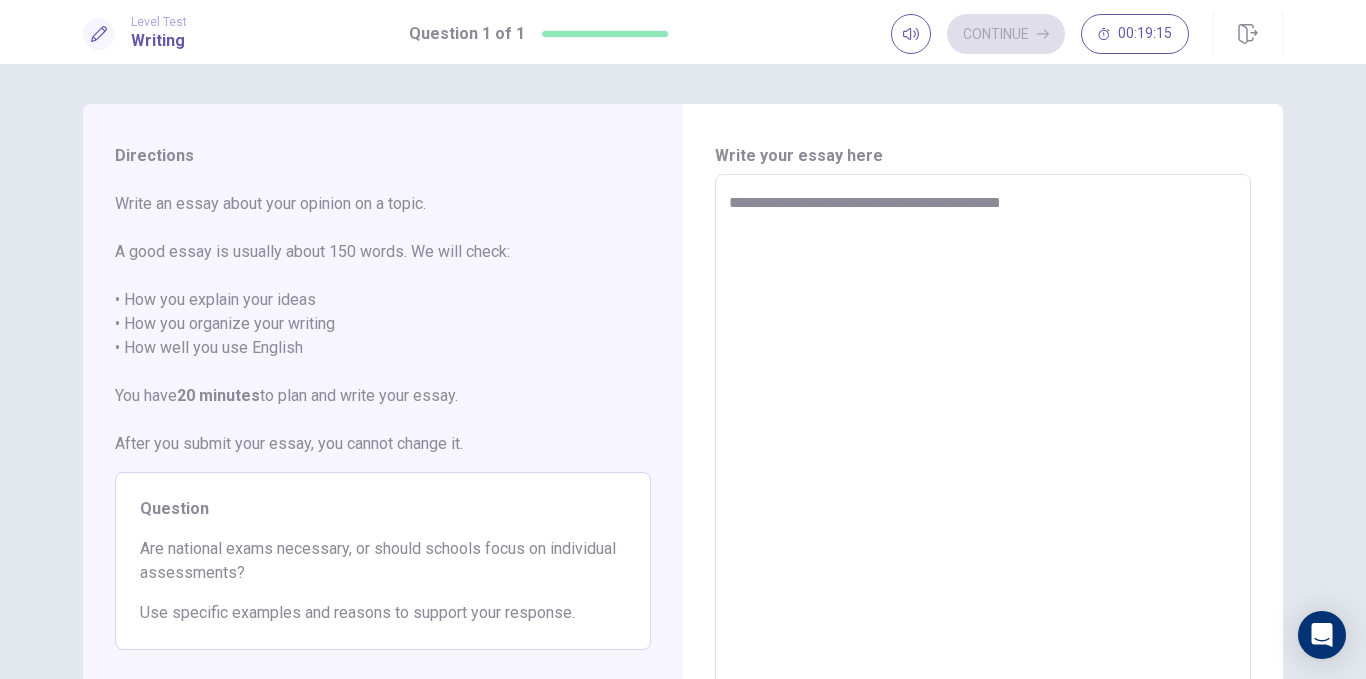 type on "*" 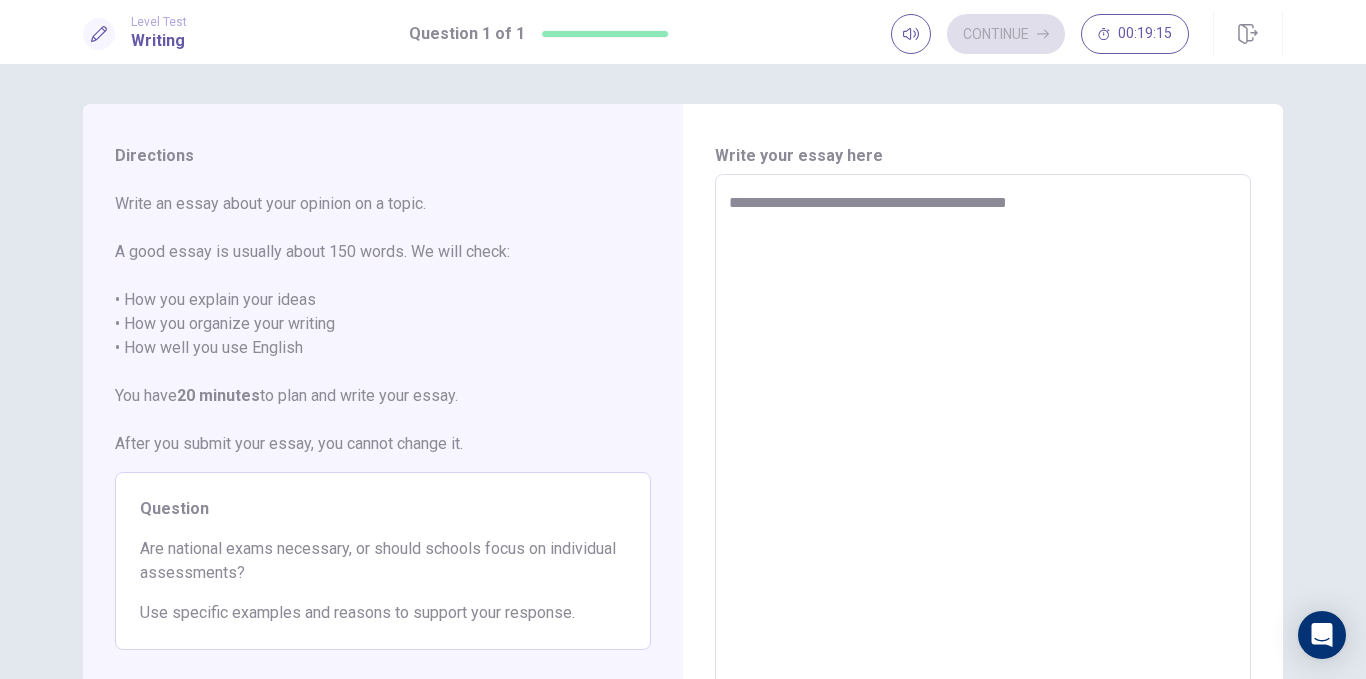 type on "*" 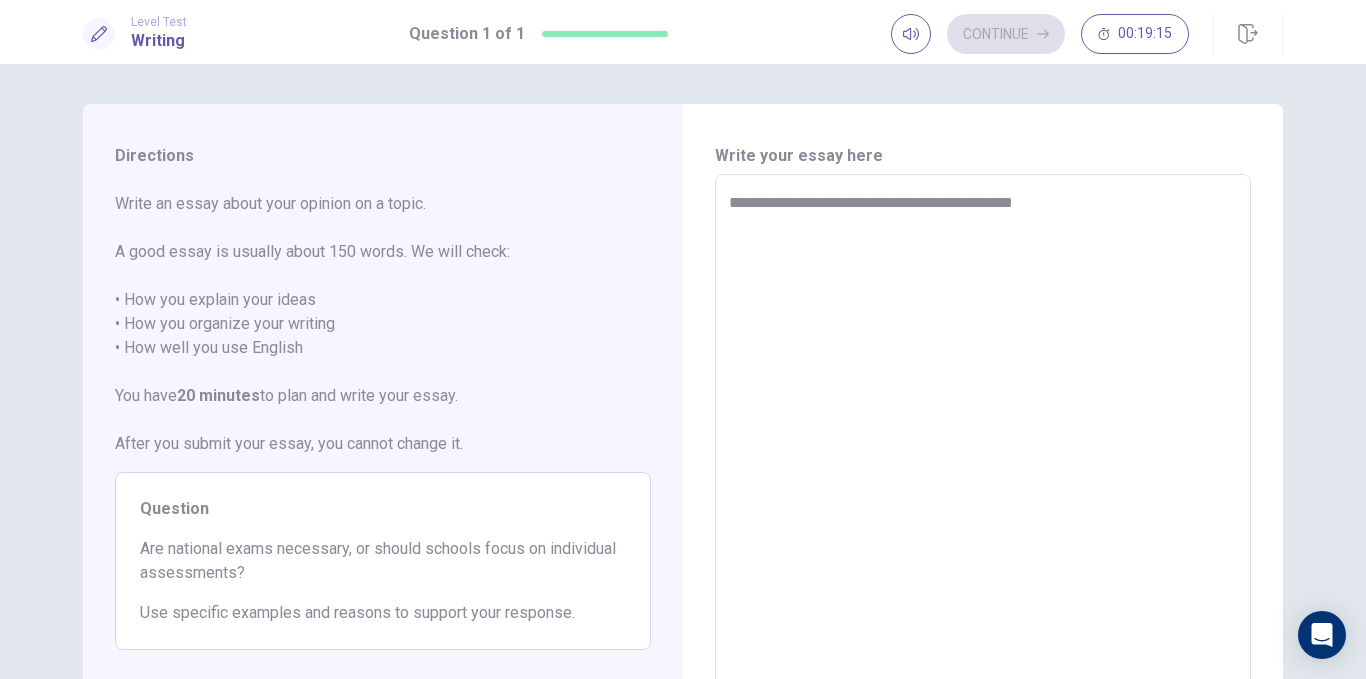 type on "*" 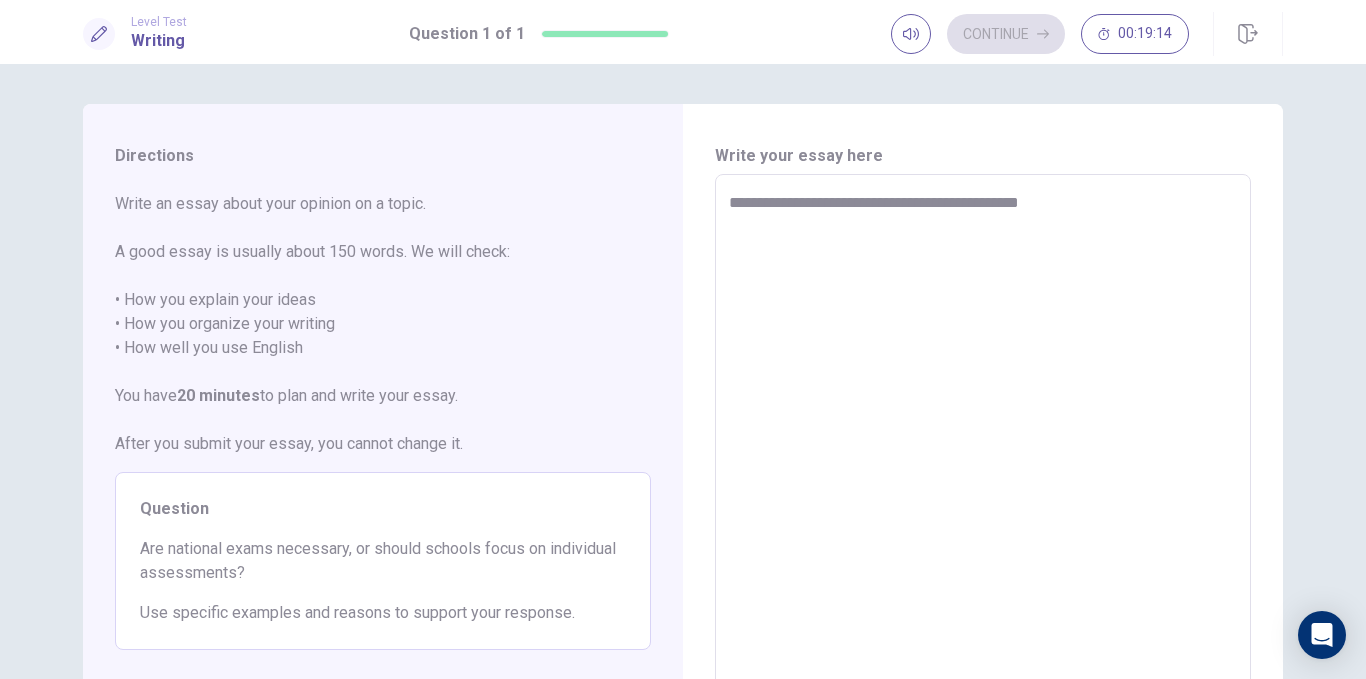 type on "*" 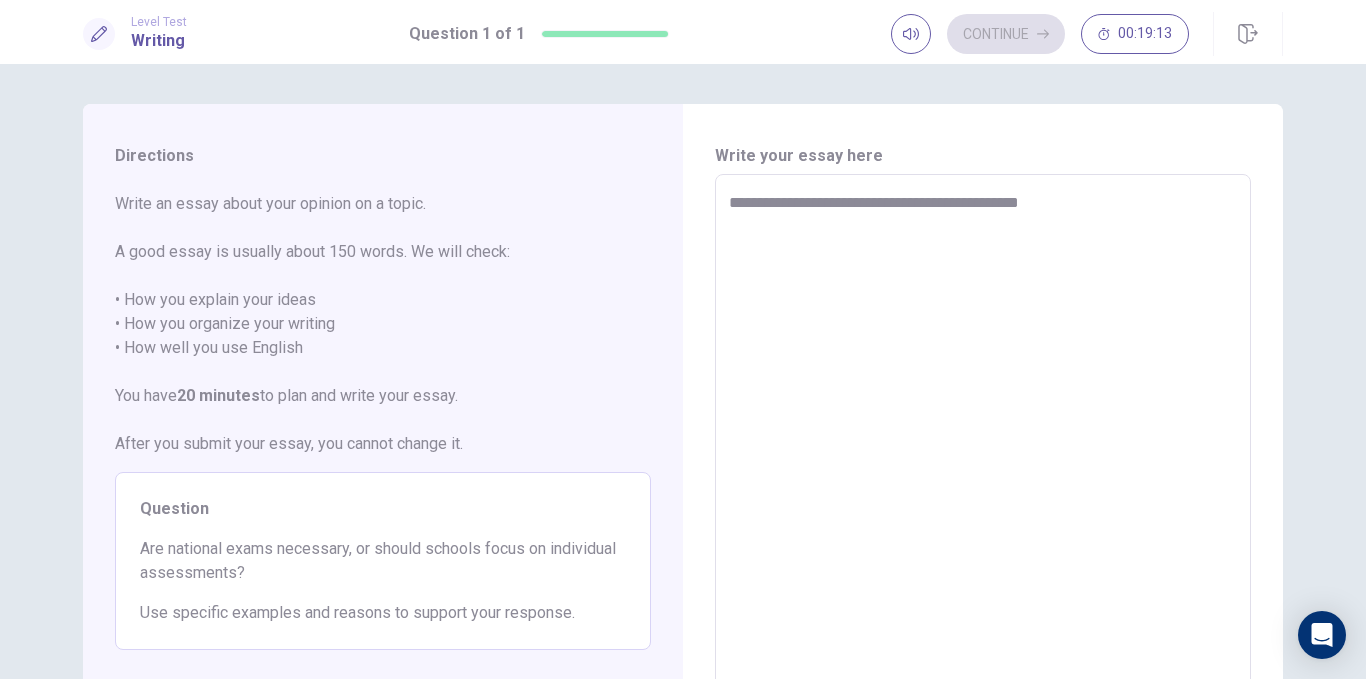 type on "**********" 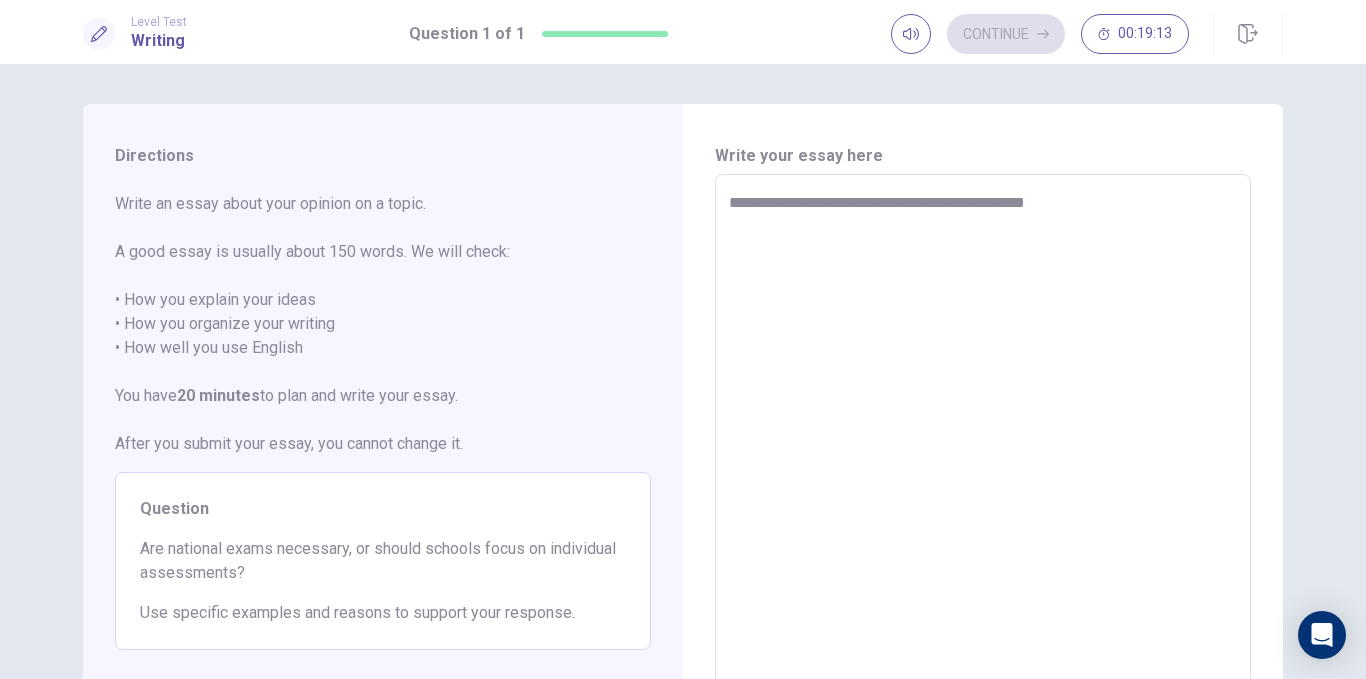 type on "*" 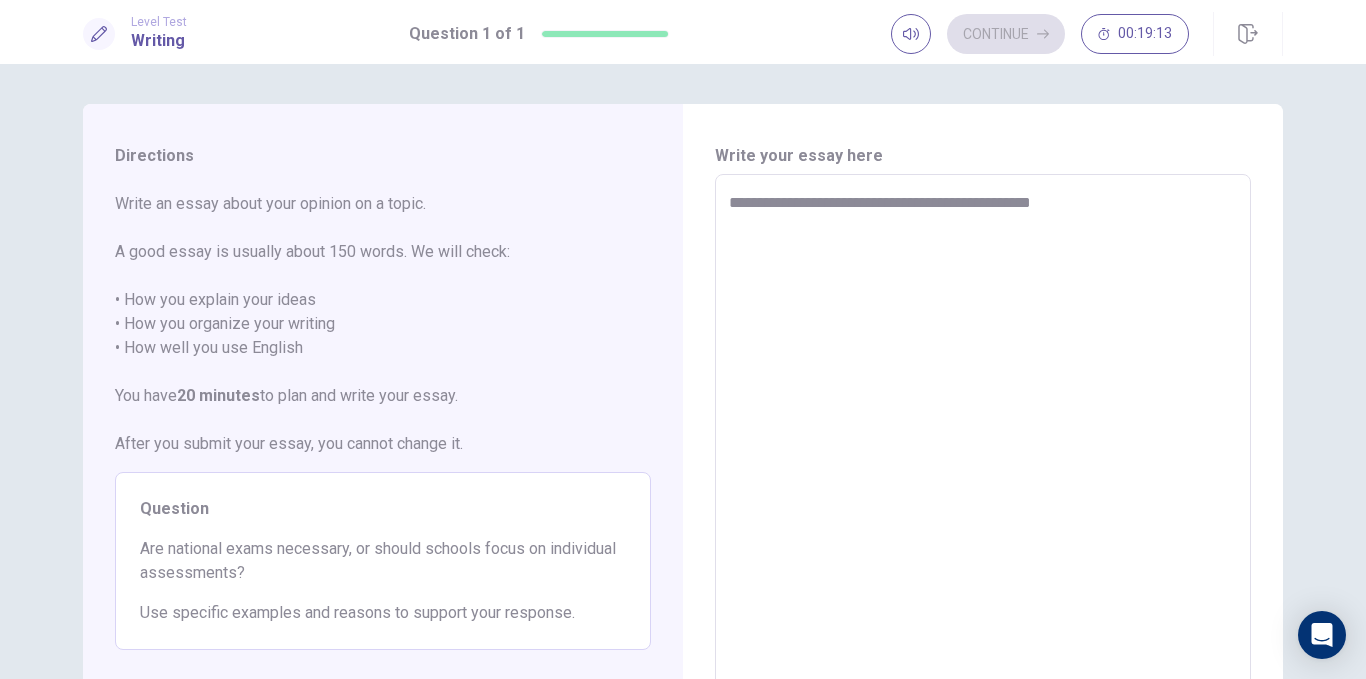 type on "*" 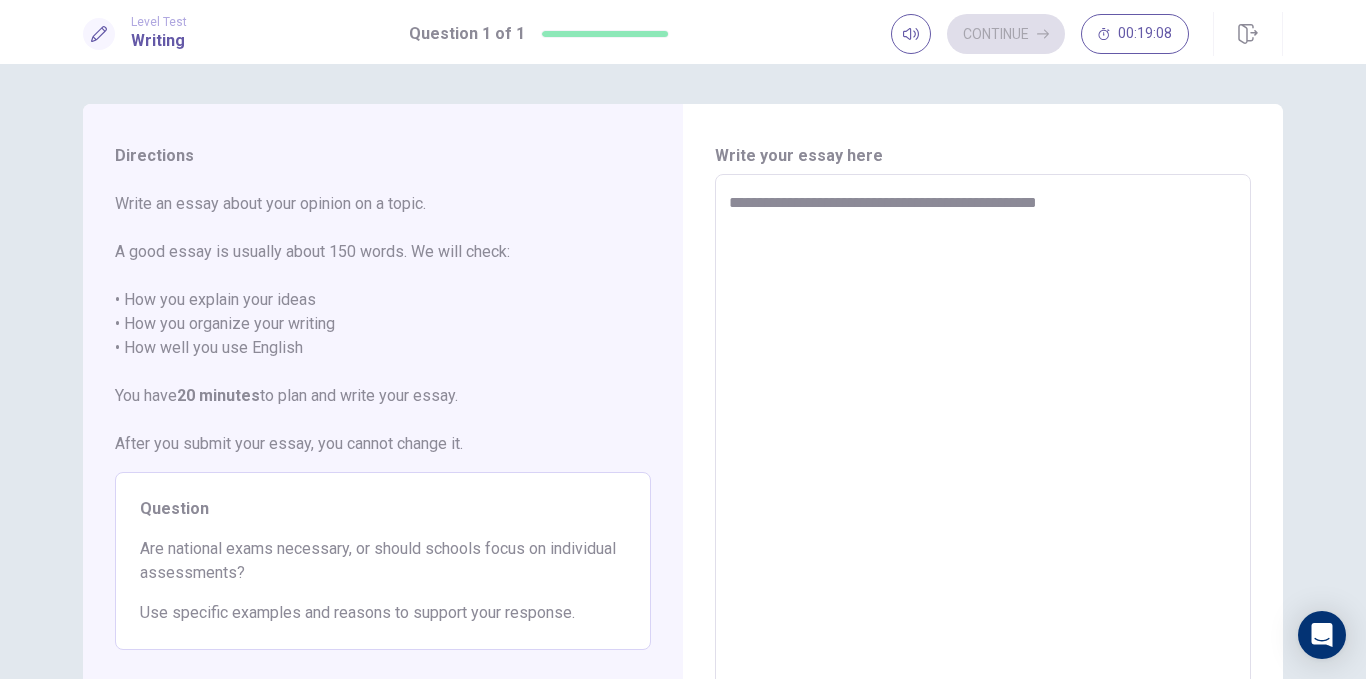 type on "*" 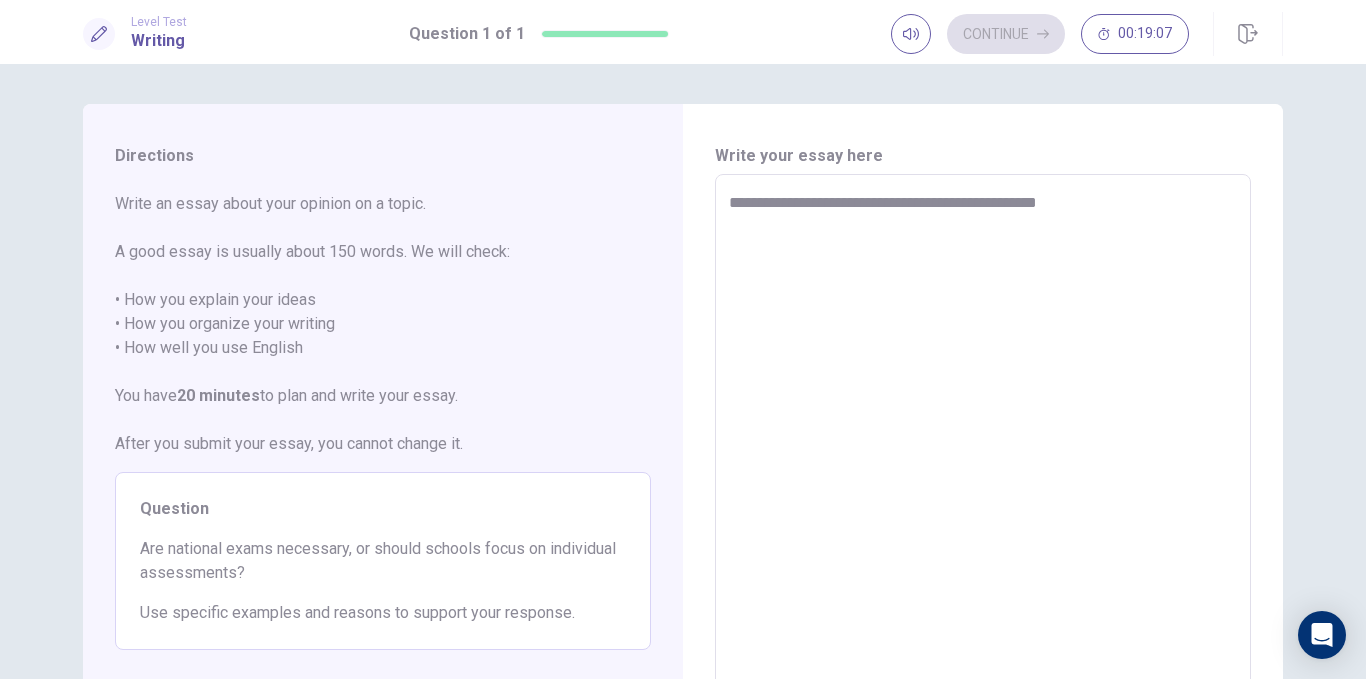type on "**********" 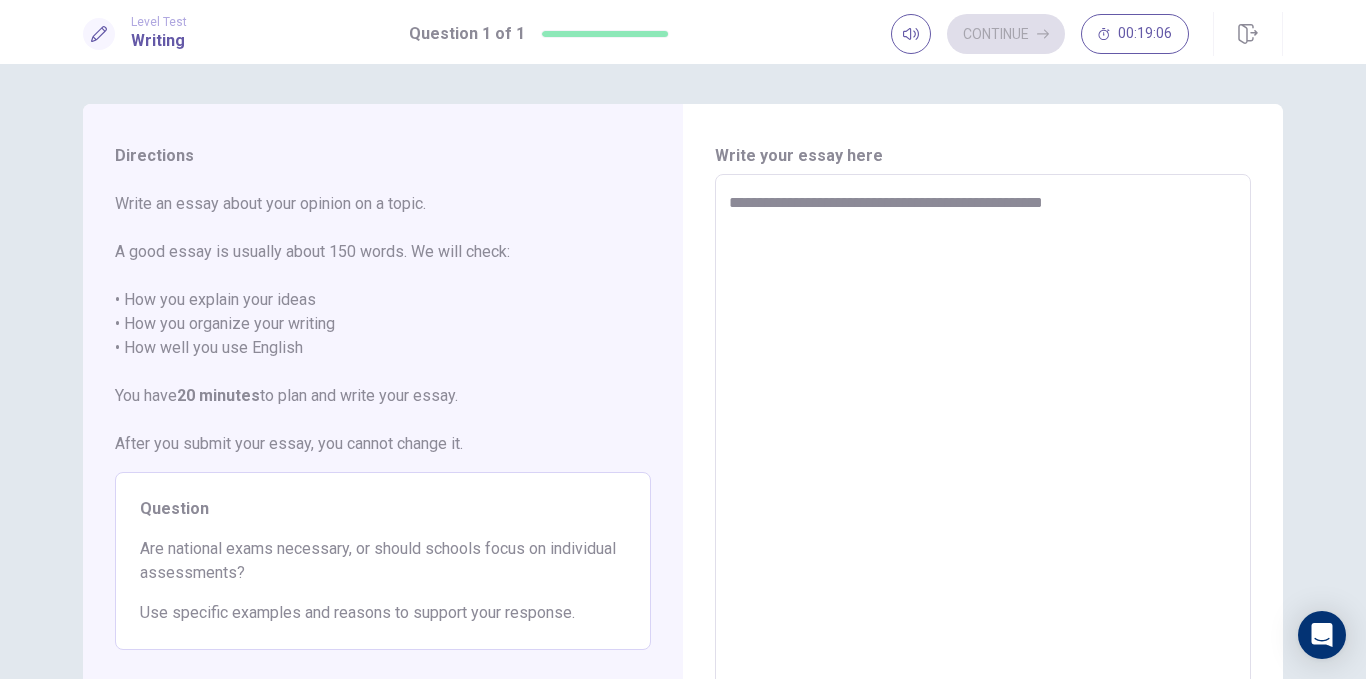 type on "*" 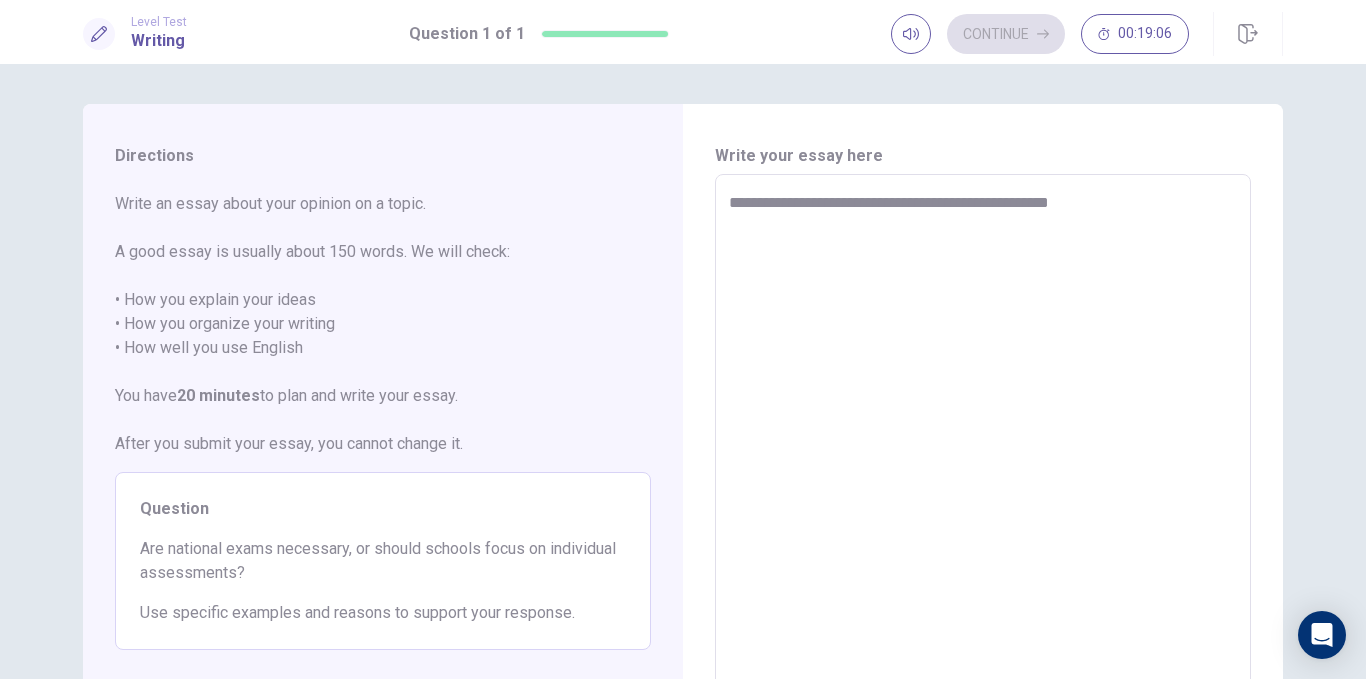 type on "*" 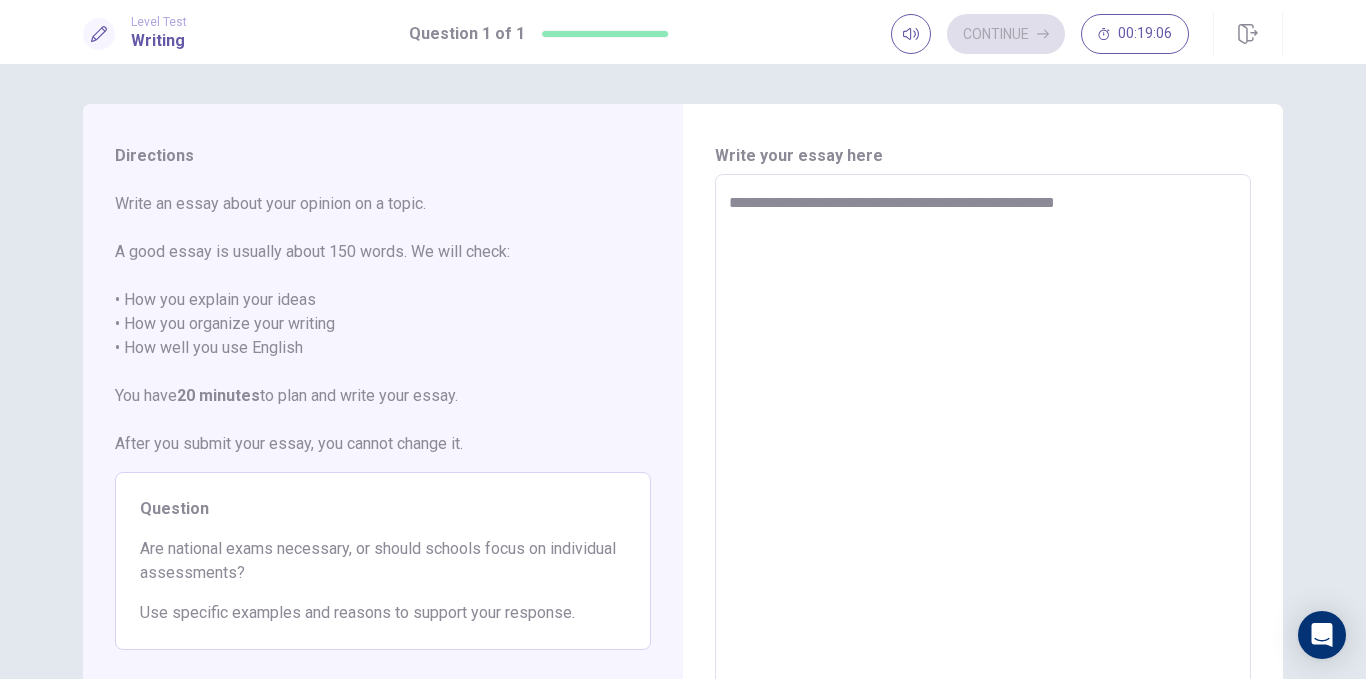 type on "*" 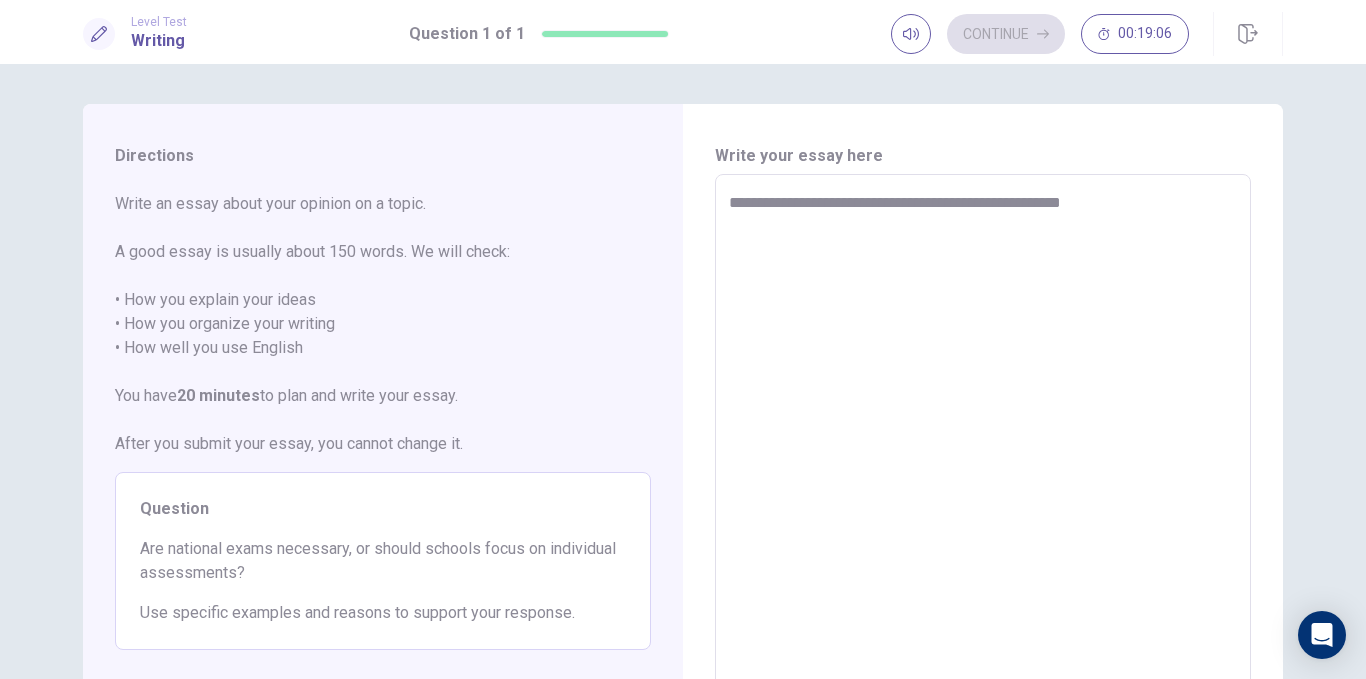 type on "*" 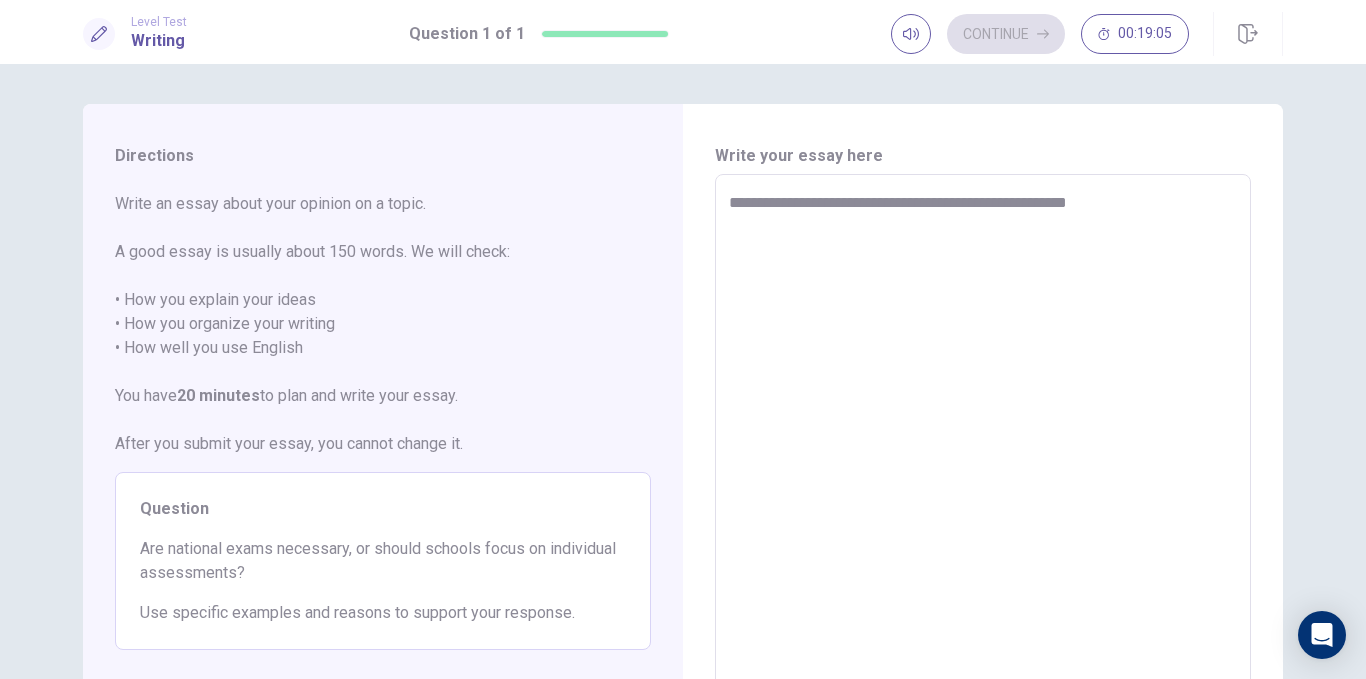 type on "*" 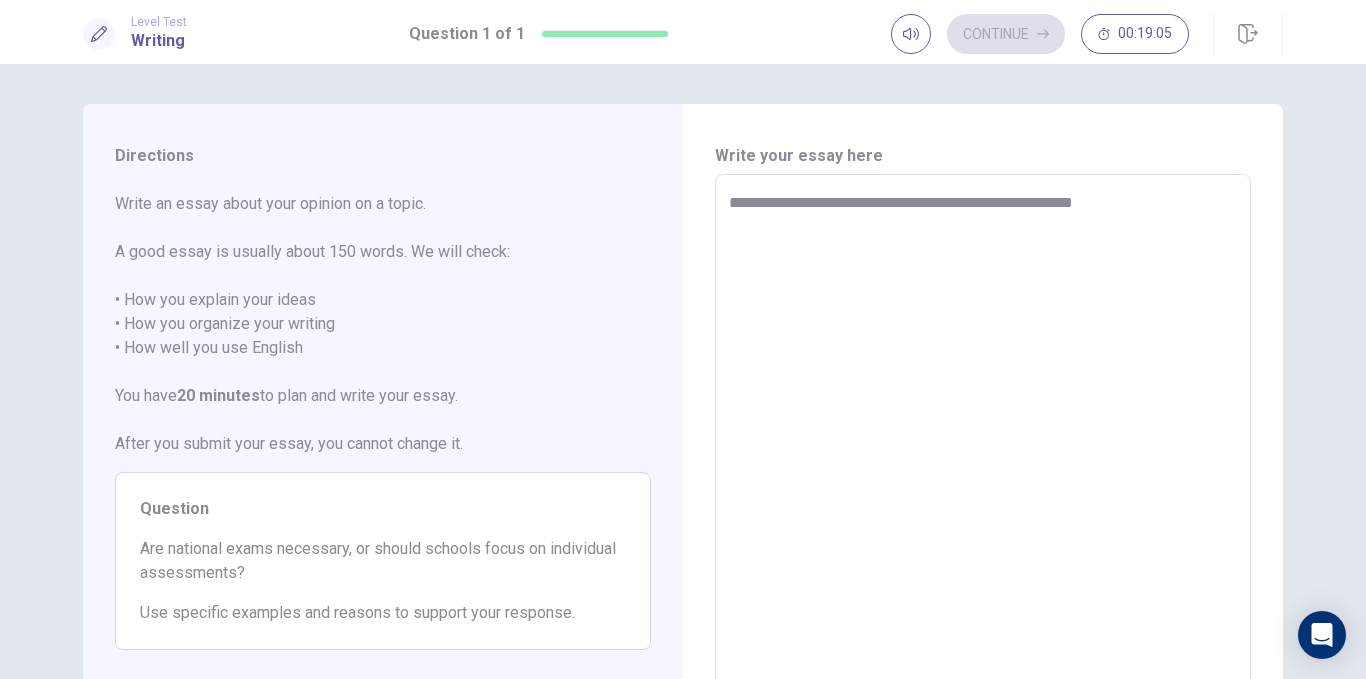 type on "*" 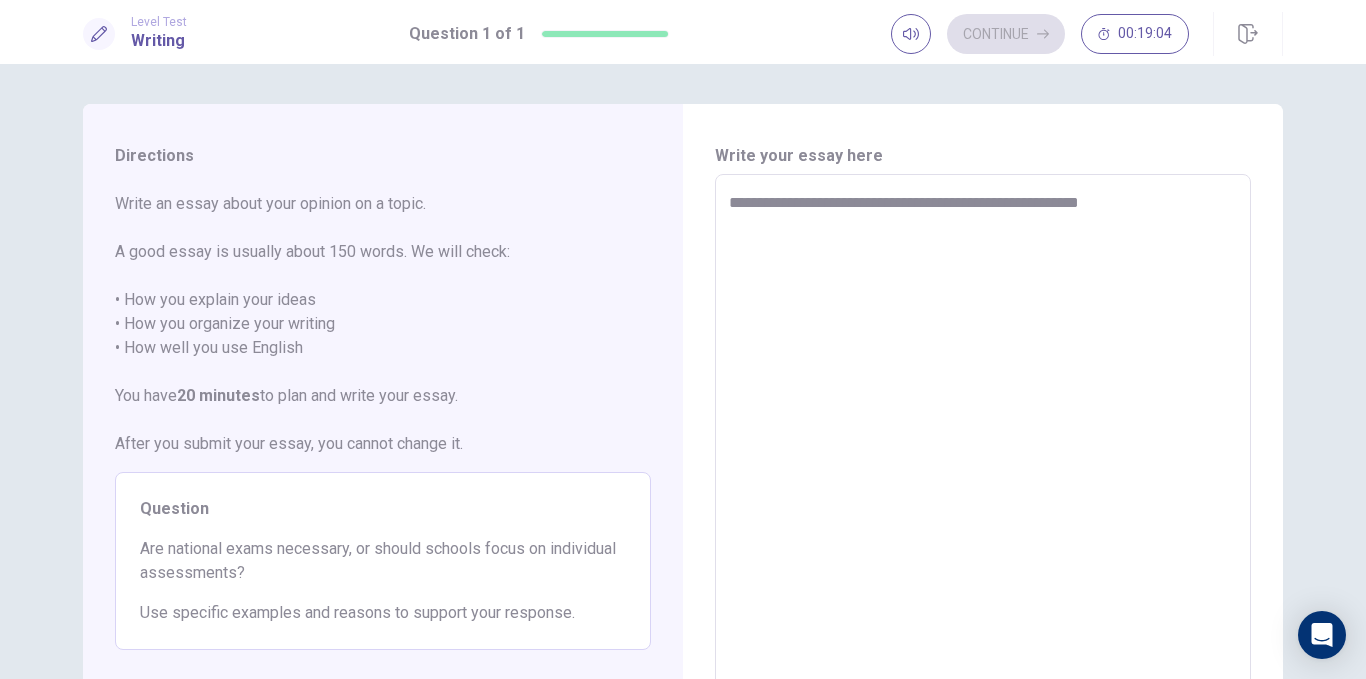 type on "*" 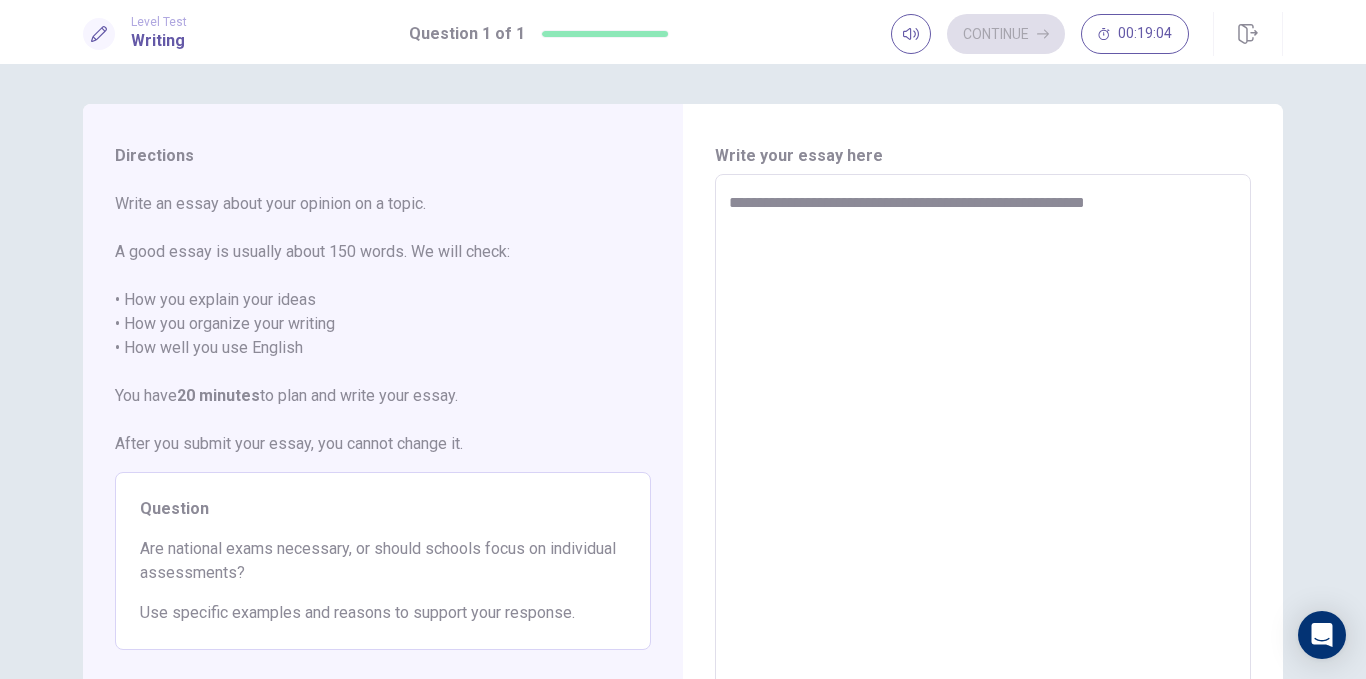 type on "*" 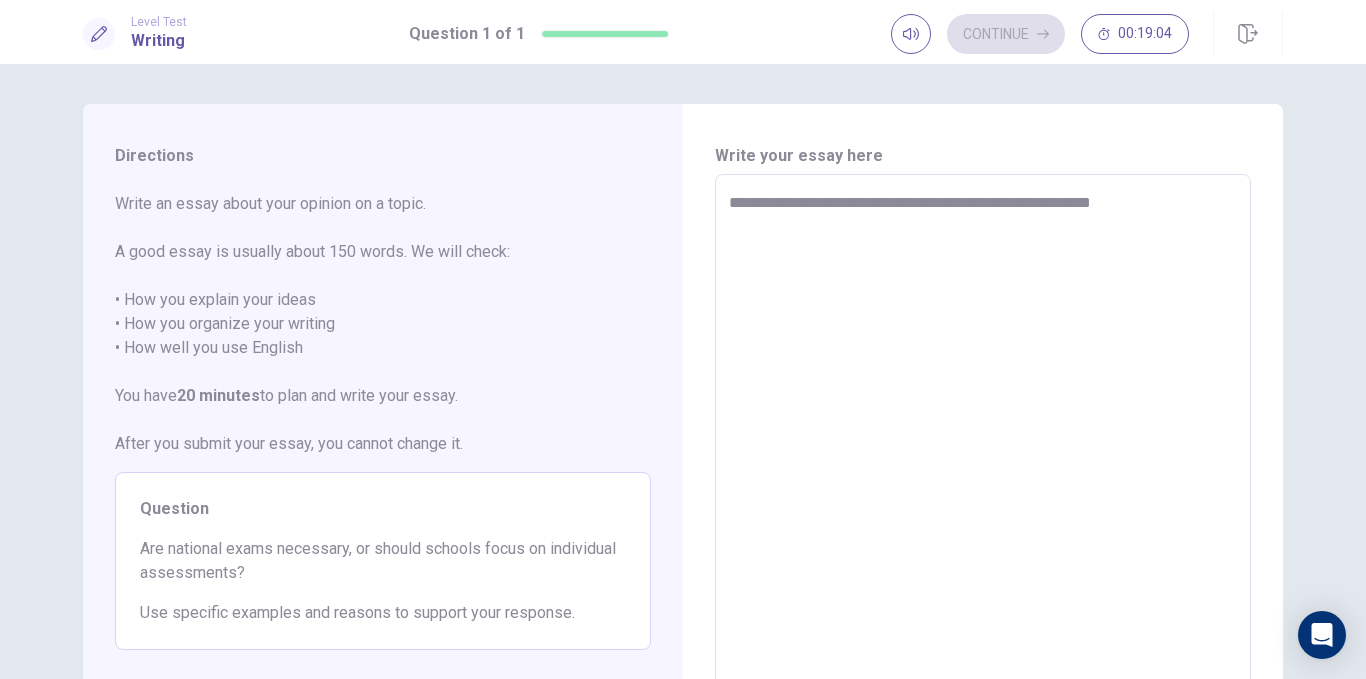 type on "**********" 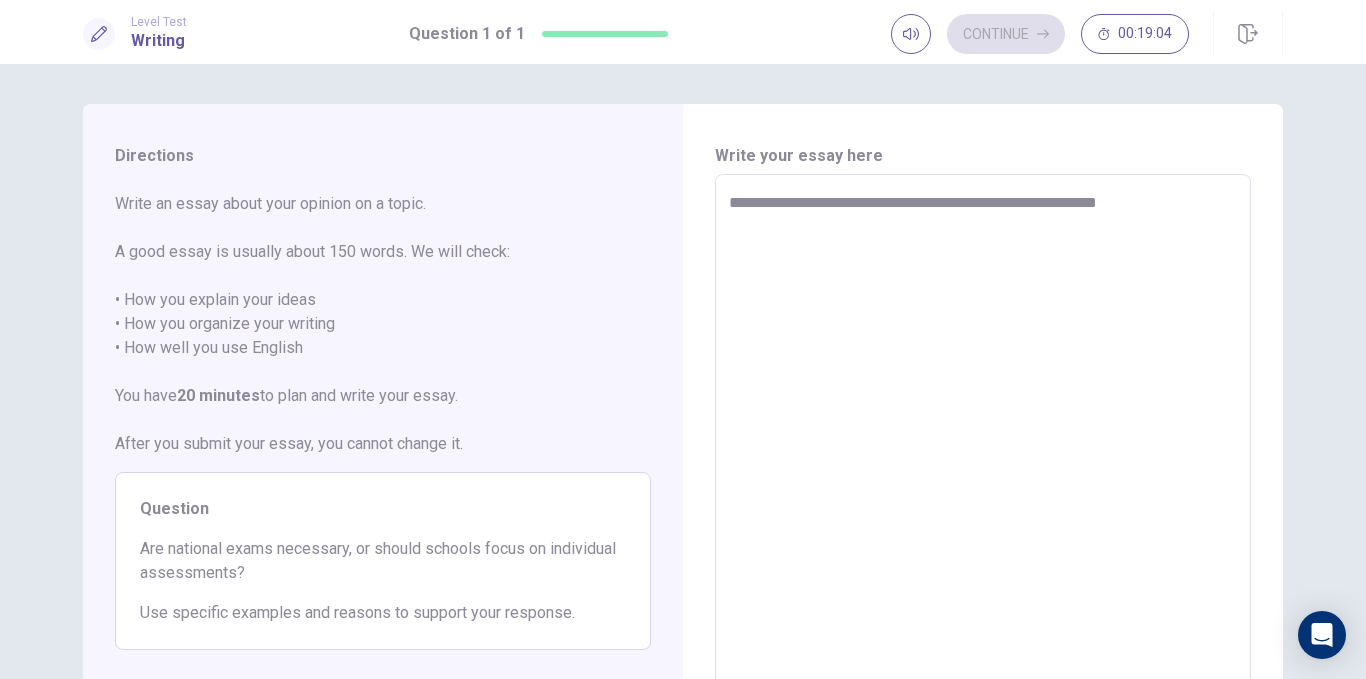 type on "*" 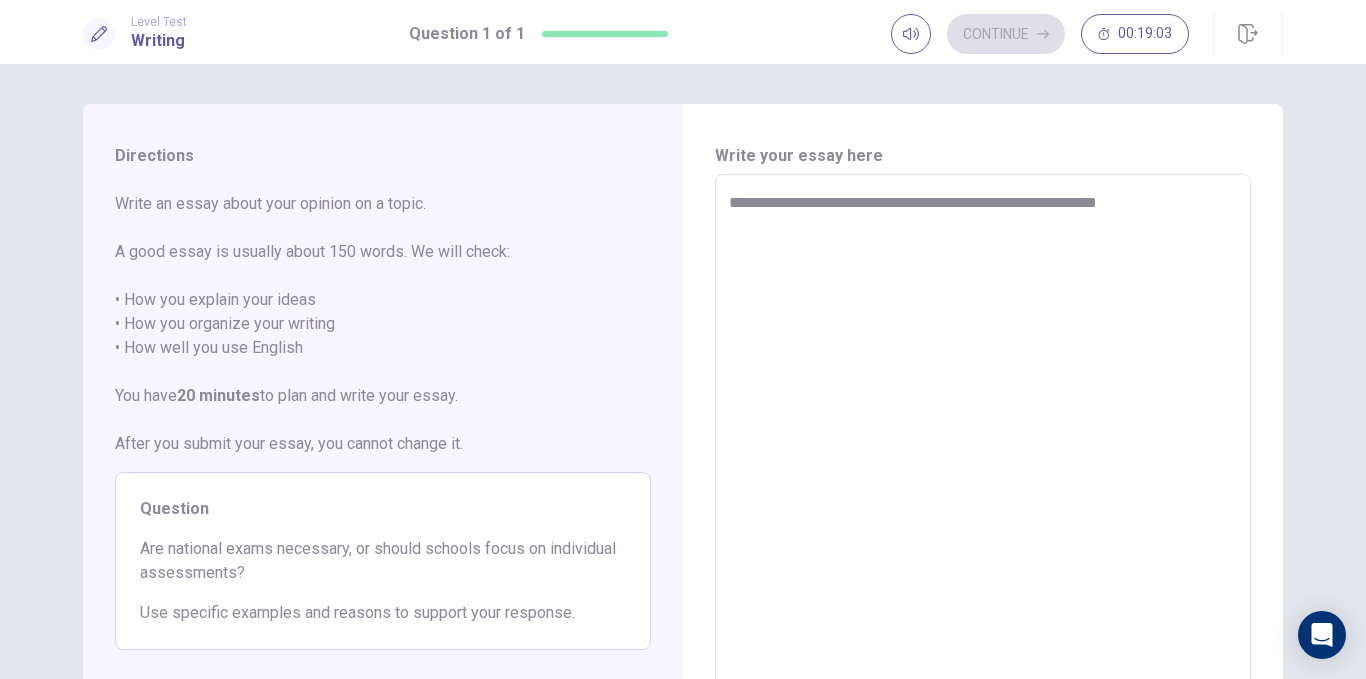 type on "**********" 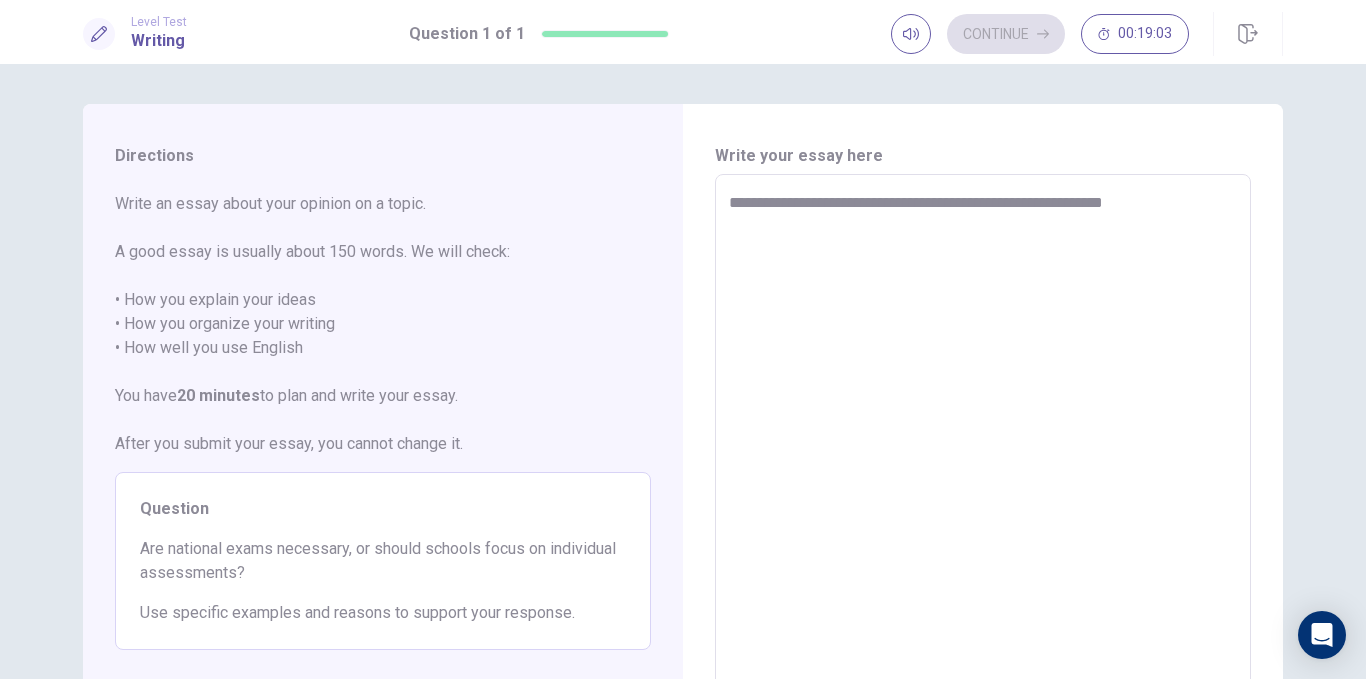 type on "*" 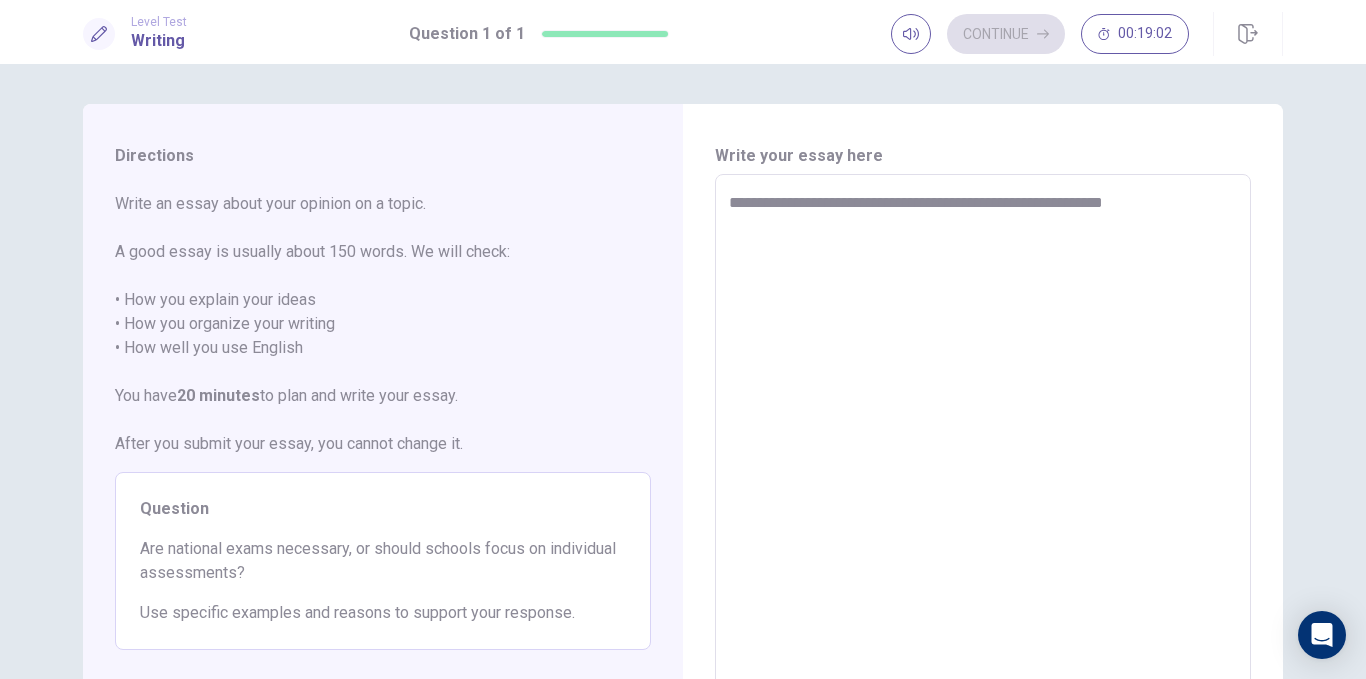 type on "**********" 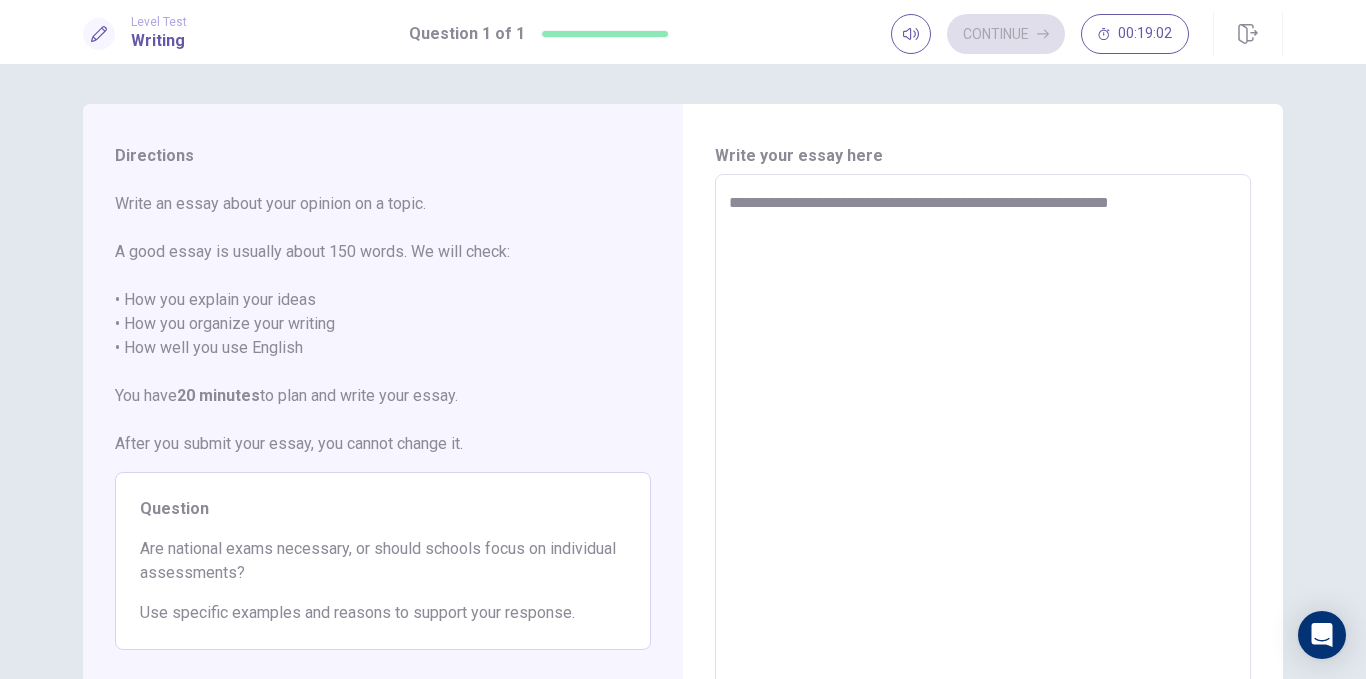 type on "*" 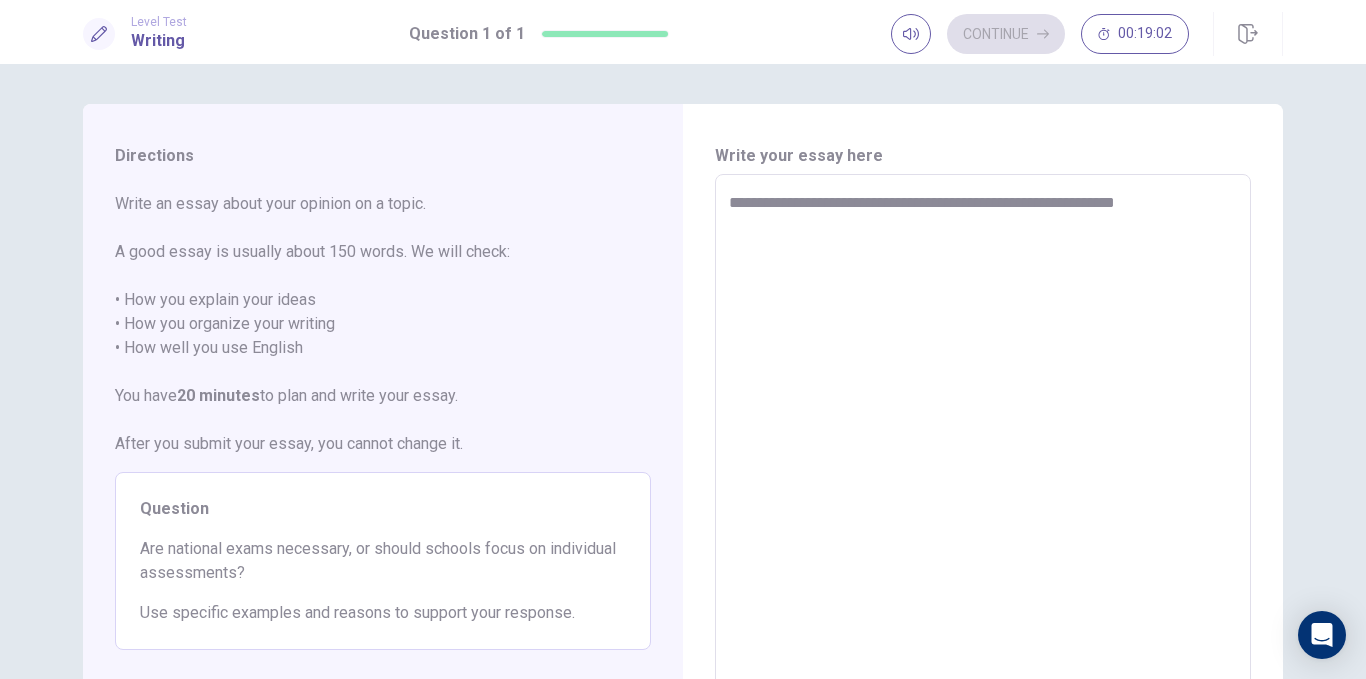 type on "*" 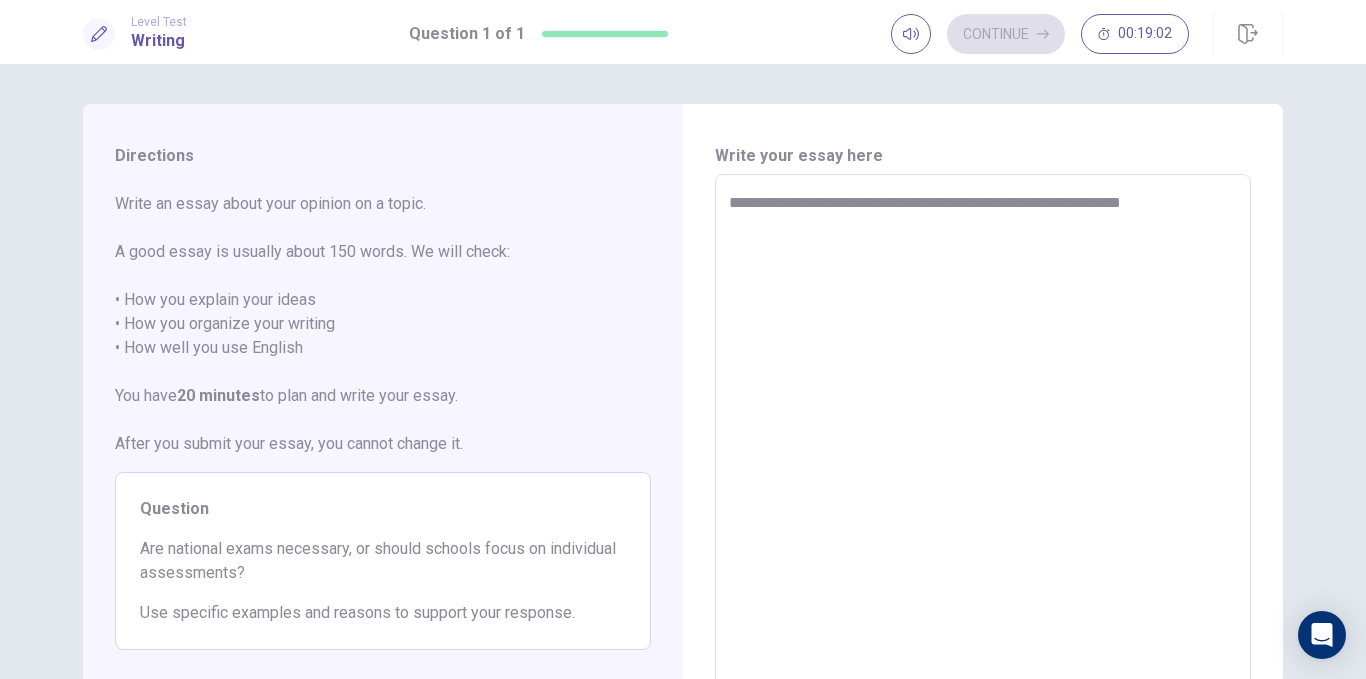 type on "*" 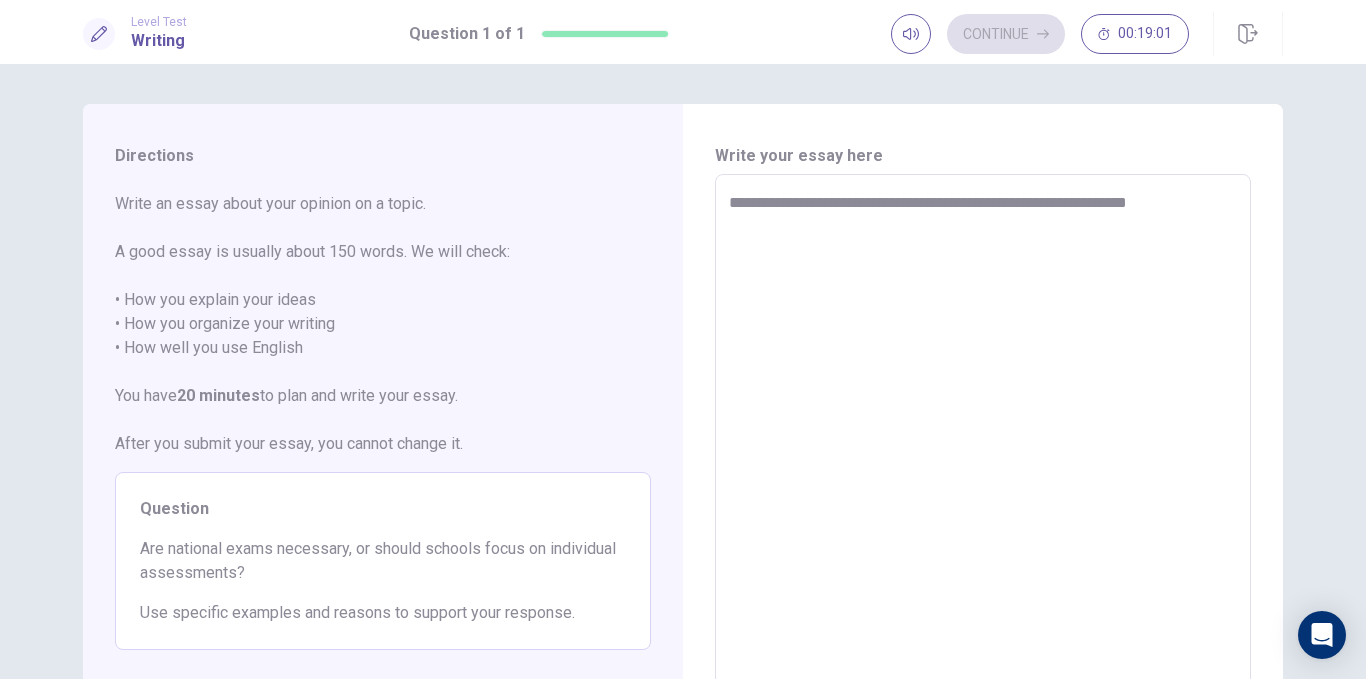 type on "*" 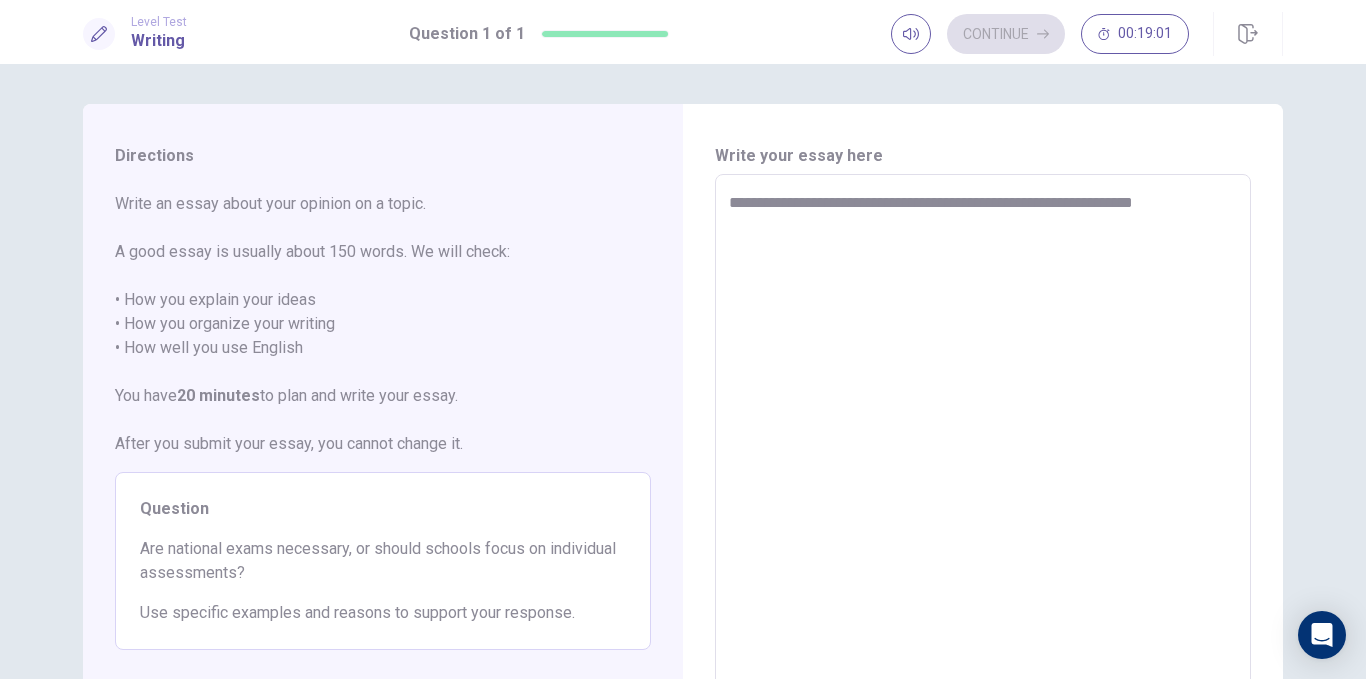 type on "*" 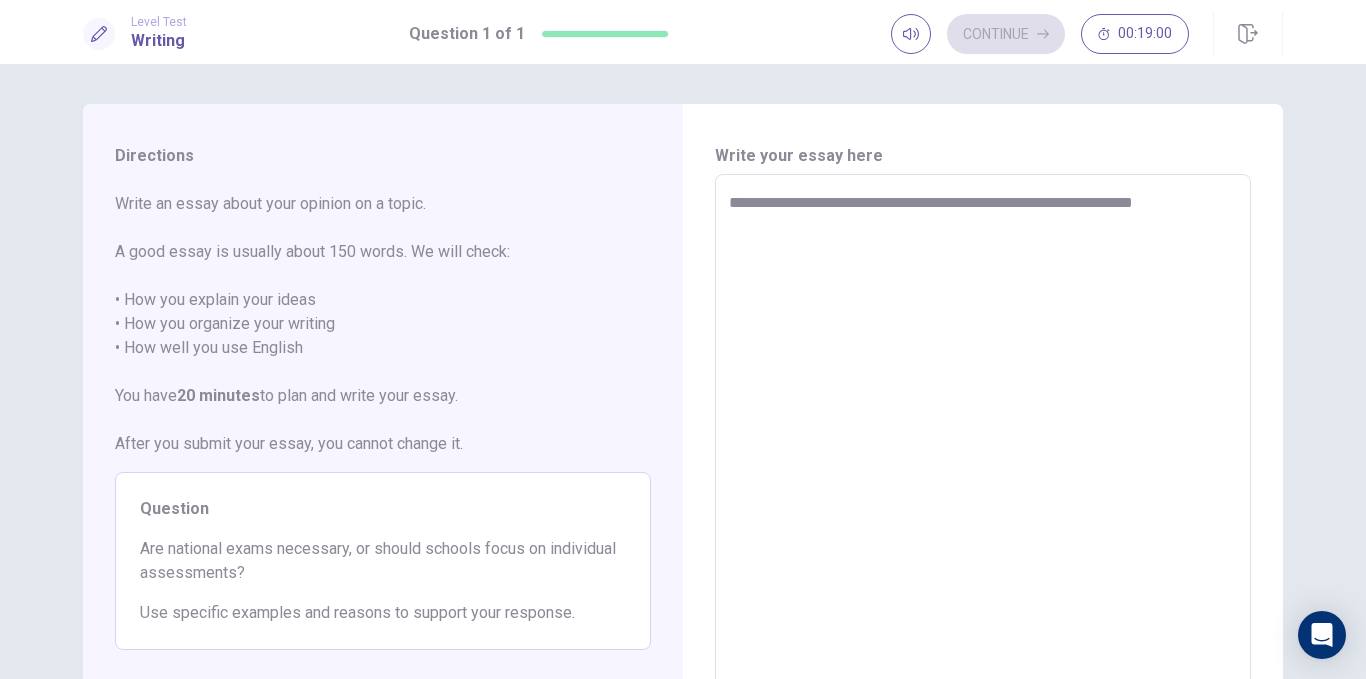 type on "**********" 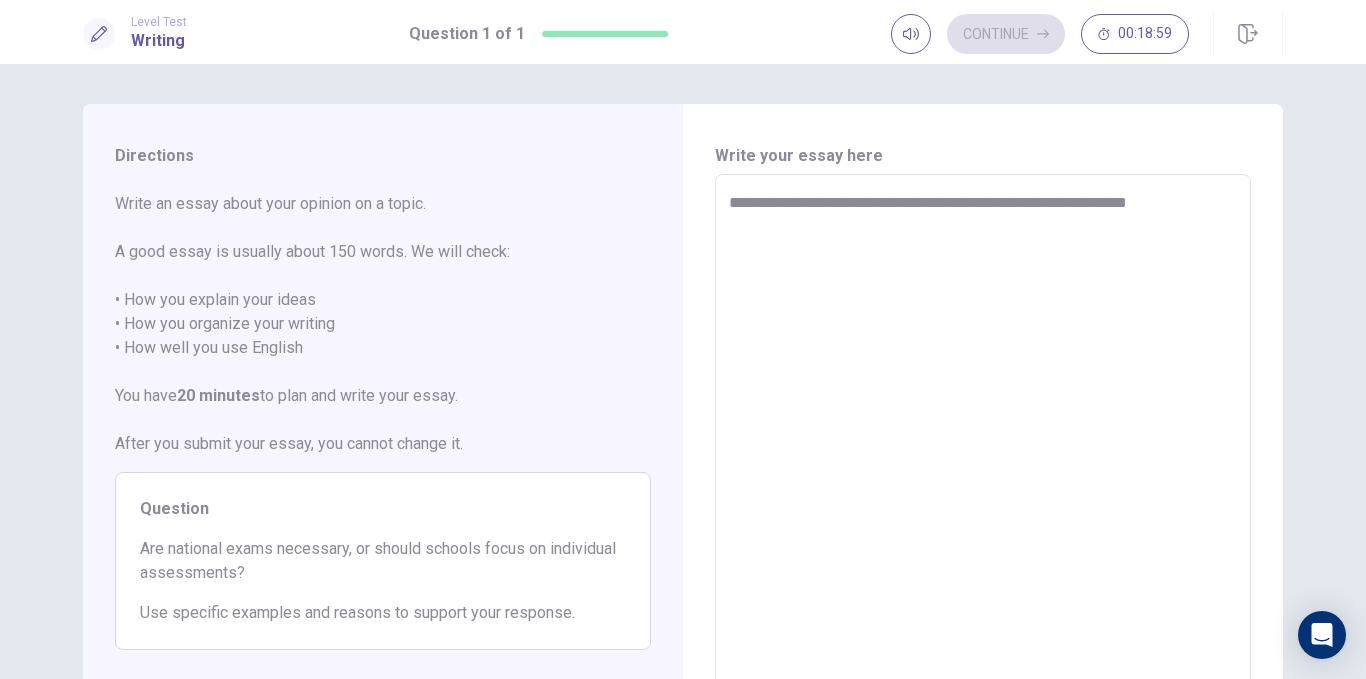 type on "*" 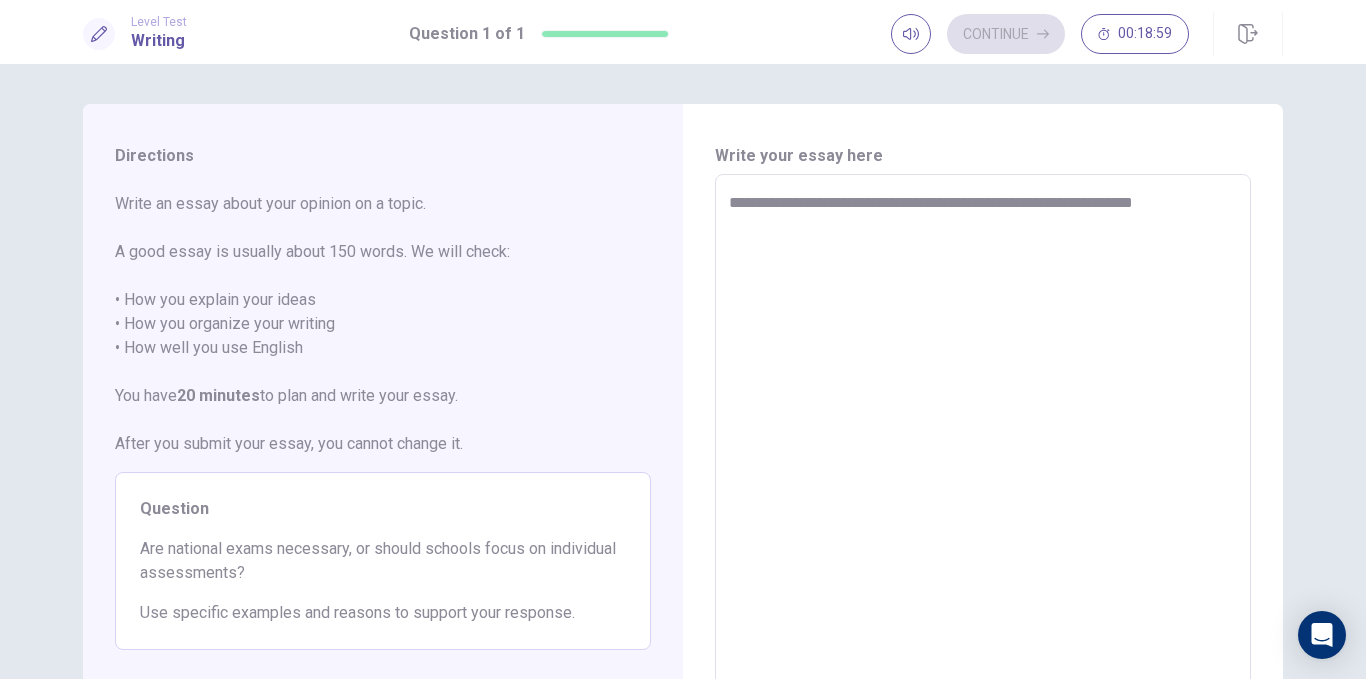 type on "*" 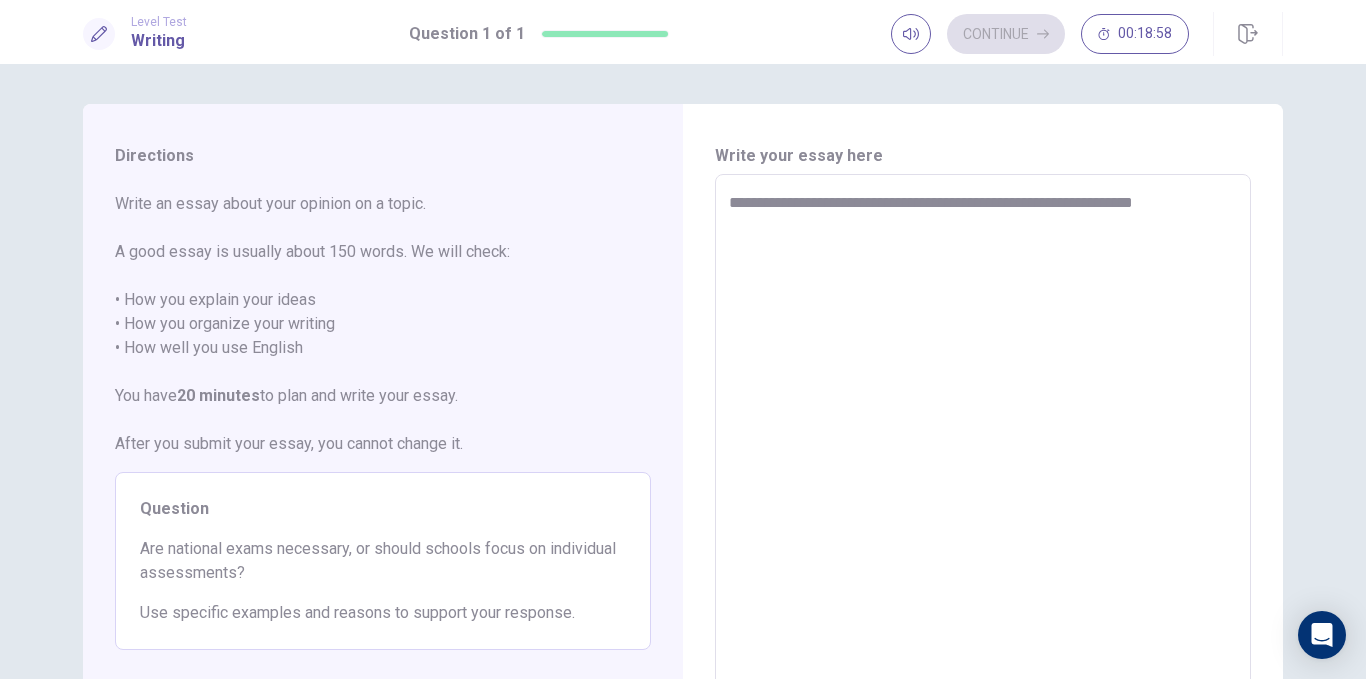 type on "**********" 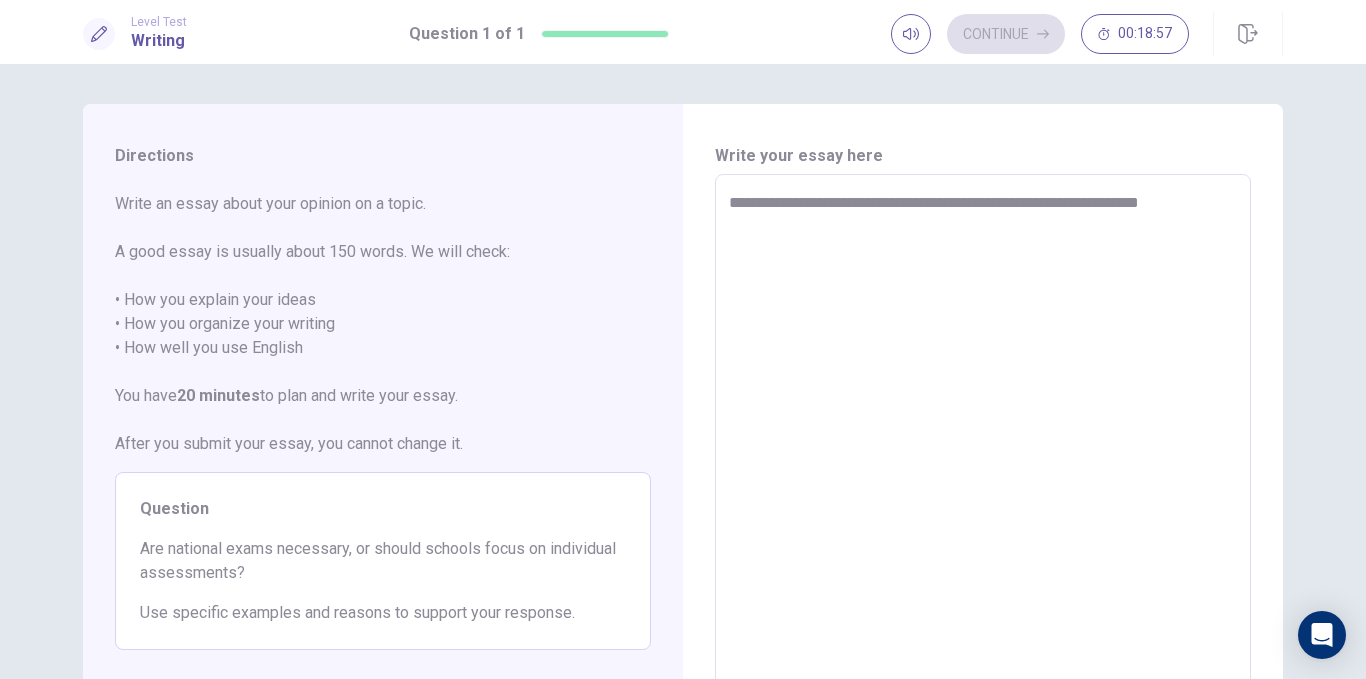 type on "*" 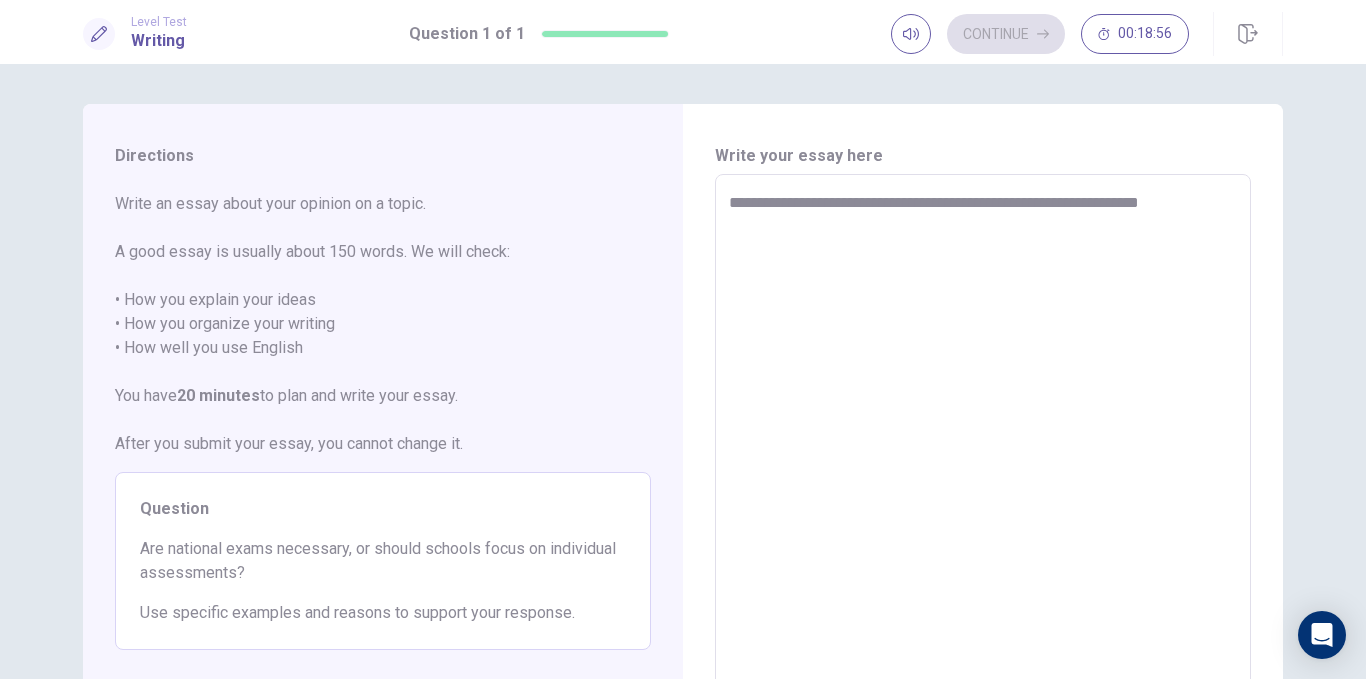 type on "**********" 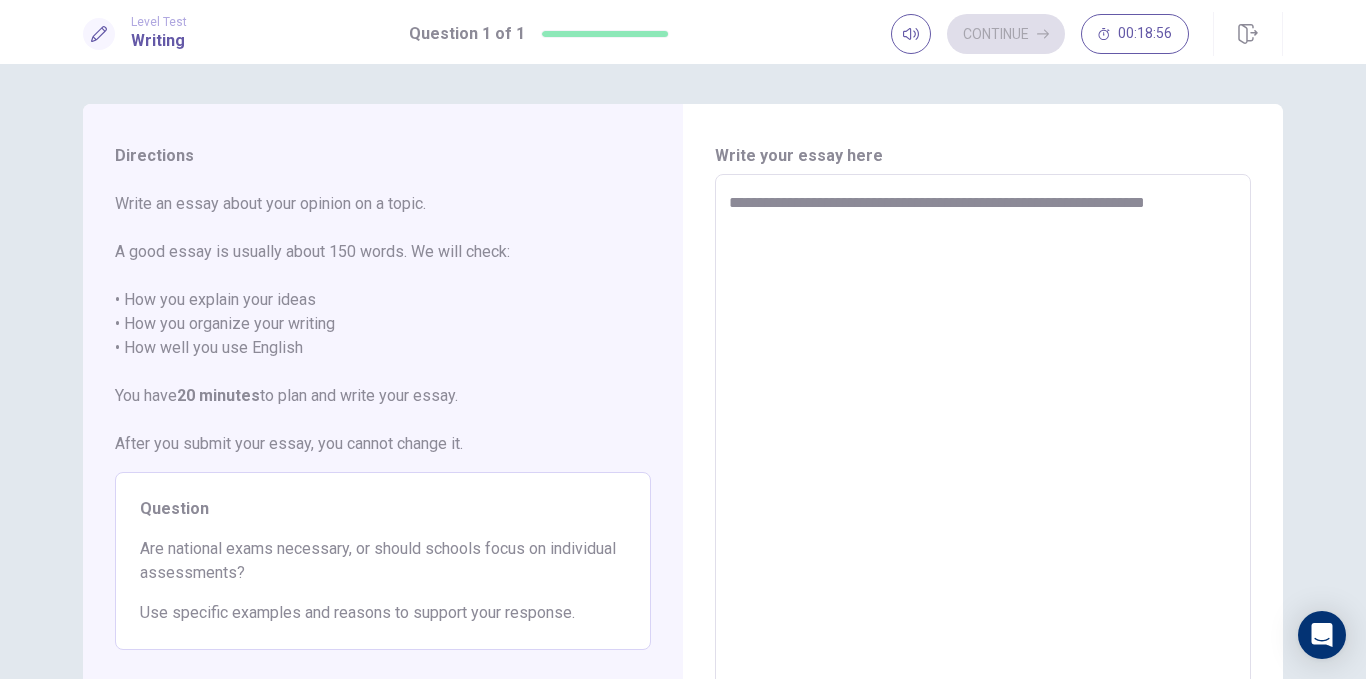type on "*" 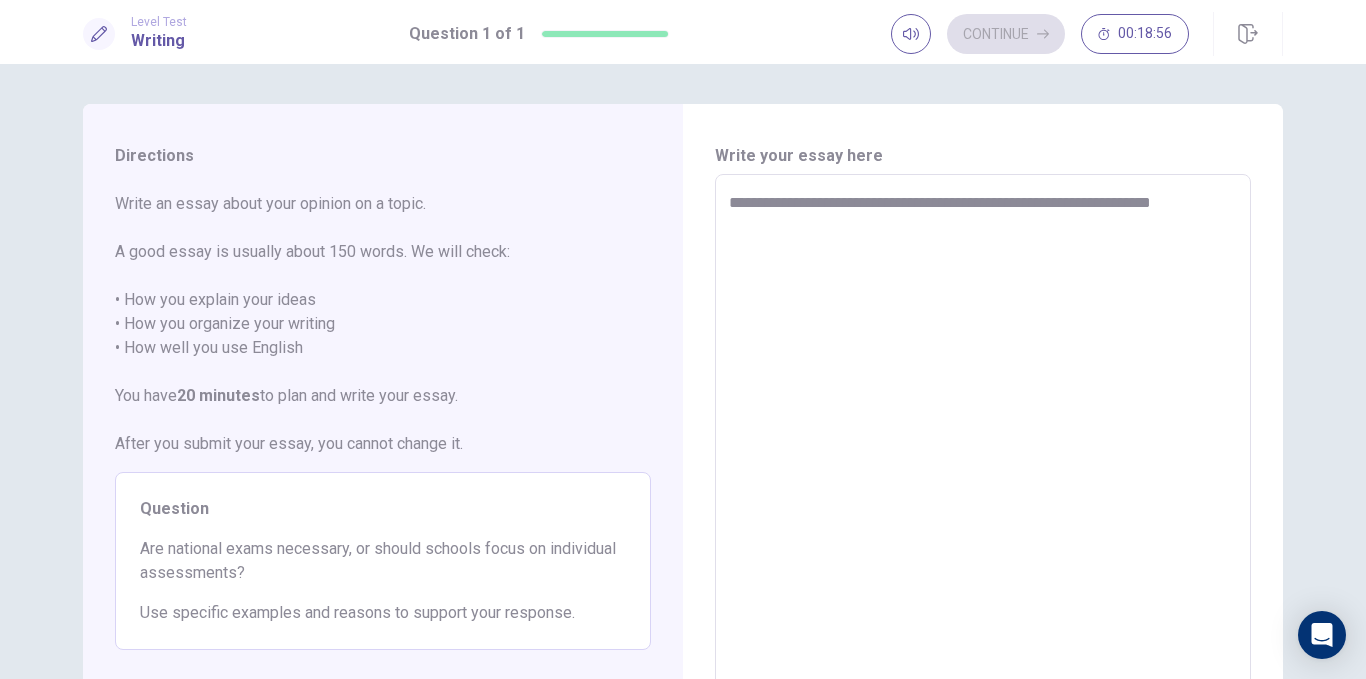 type on "*" 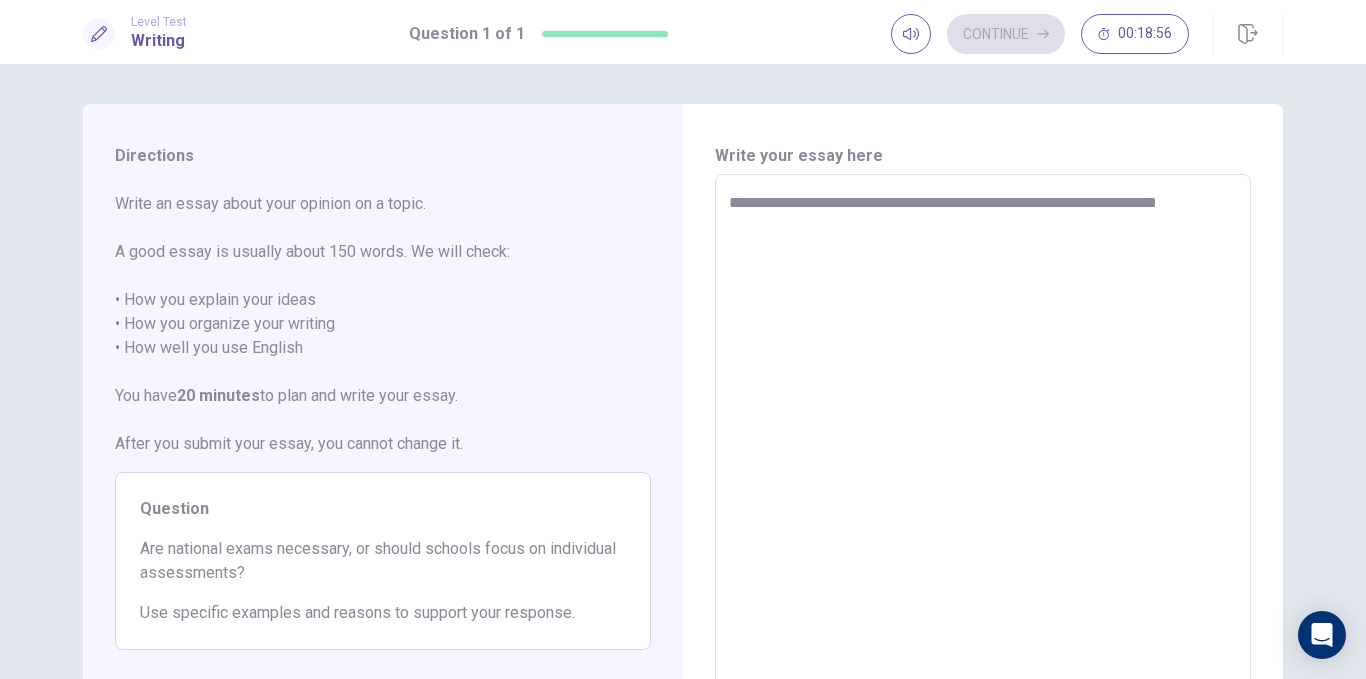 type on "*" 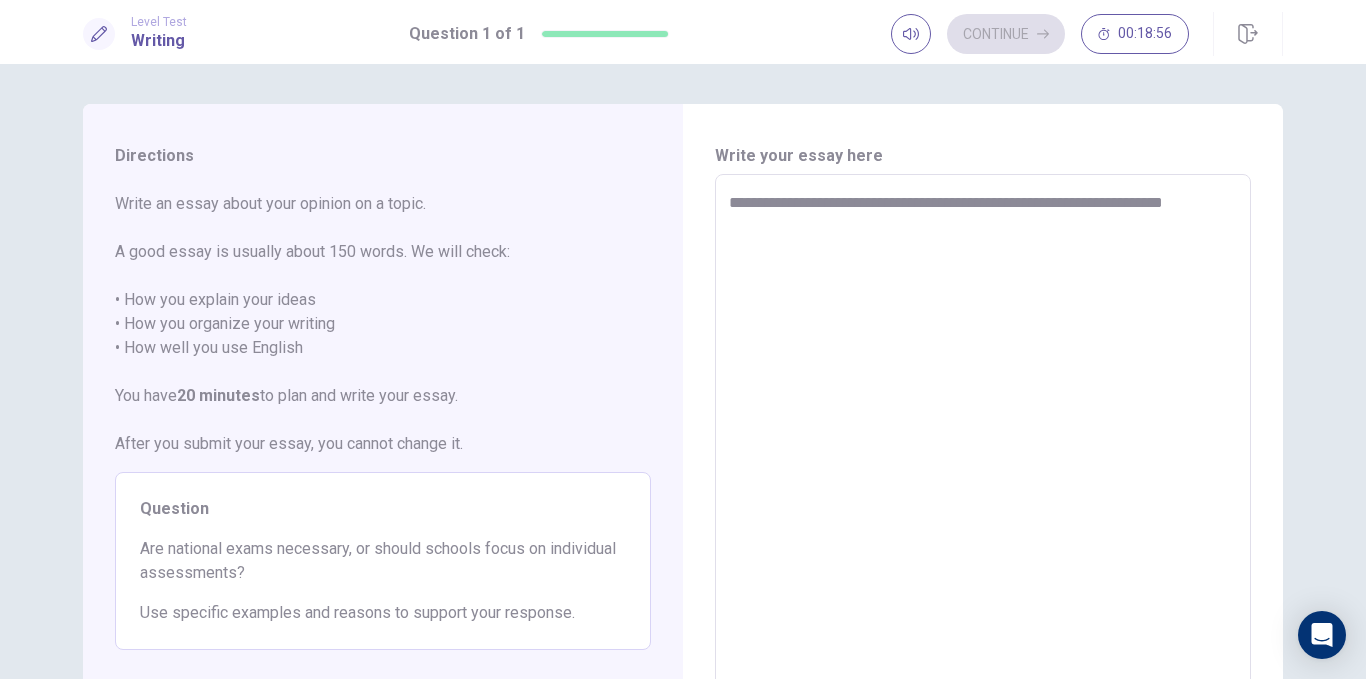 type on "*" 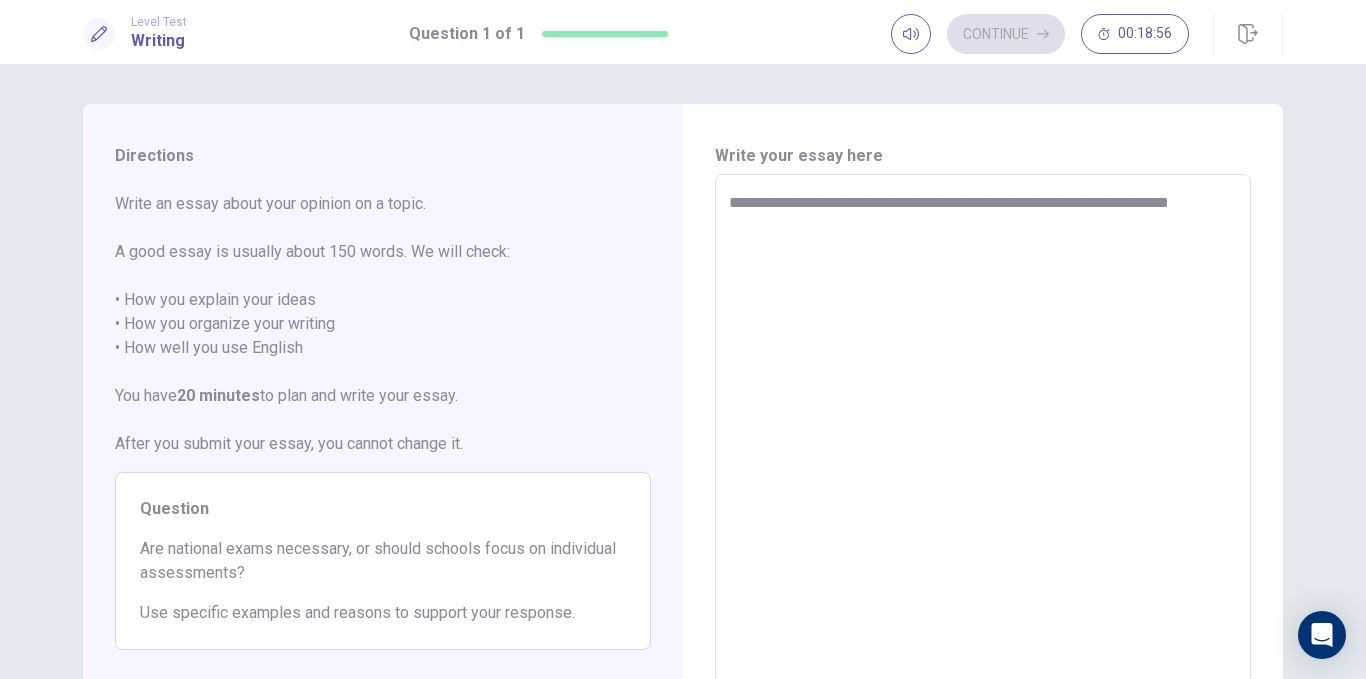type on "*" 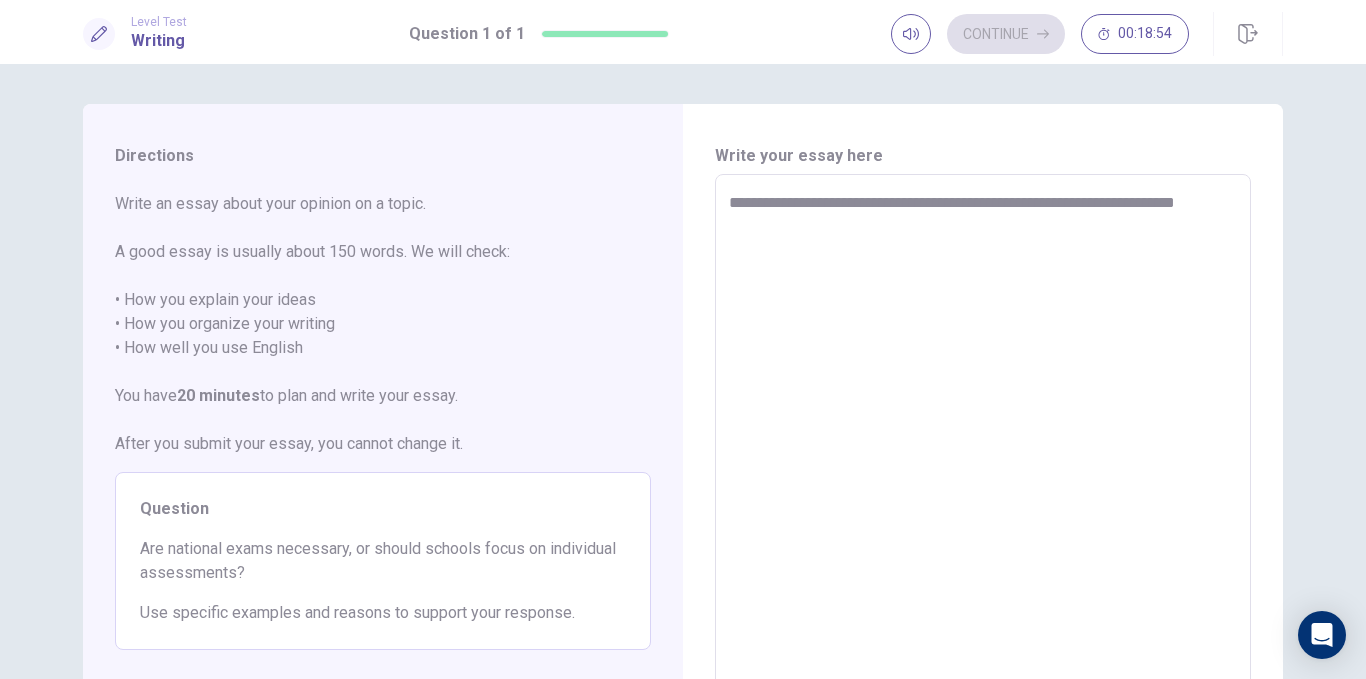 type on "*" 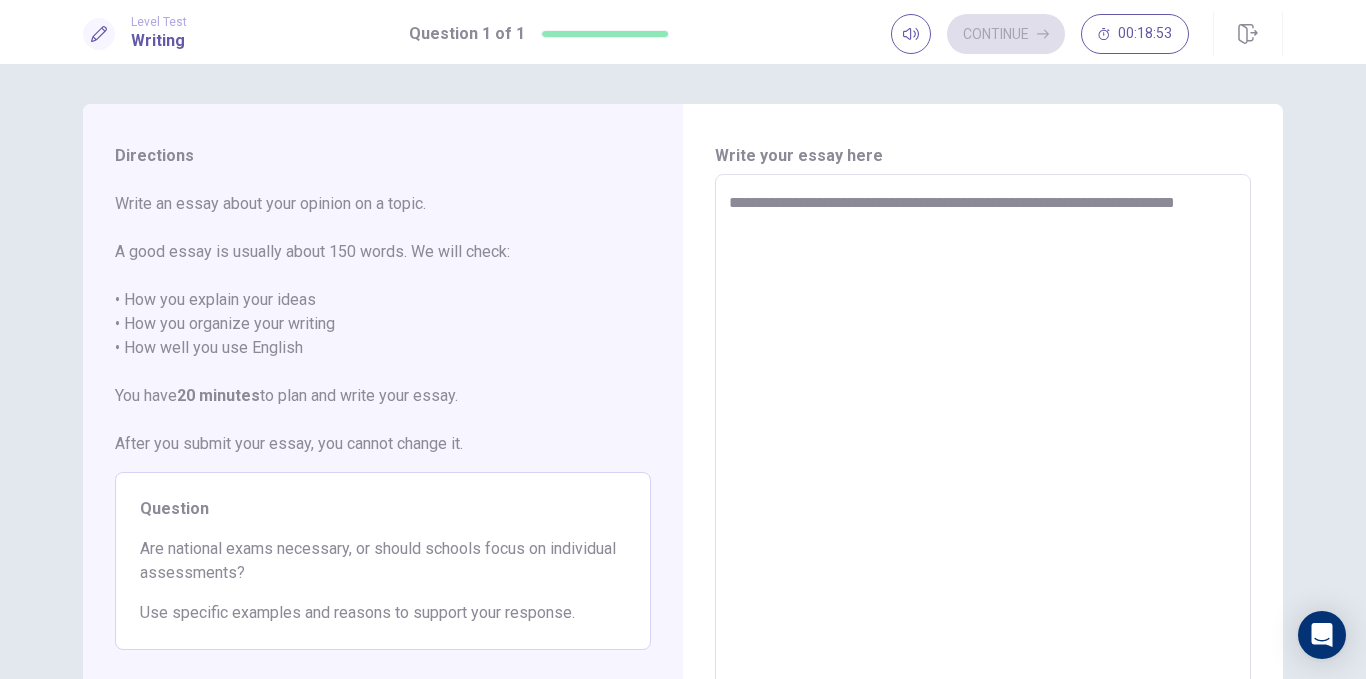 type on "**********" 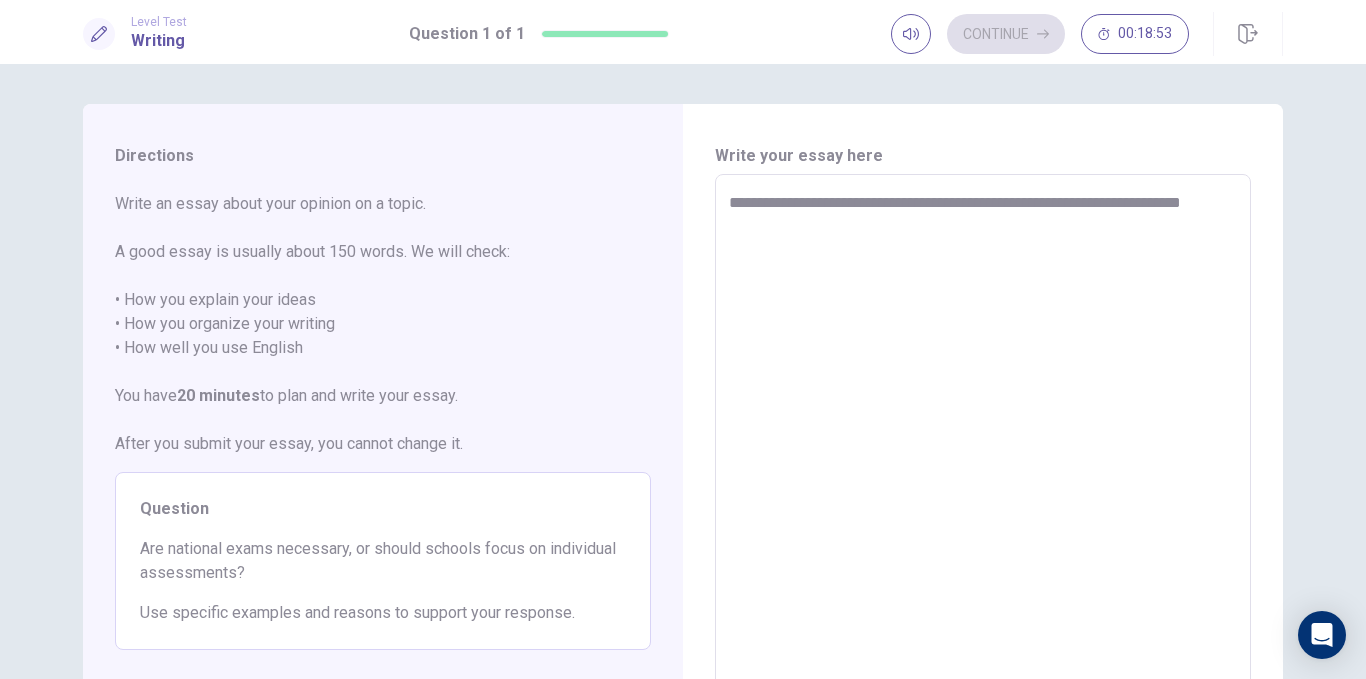 type on "*" 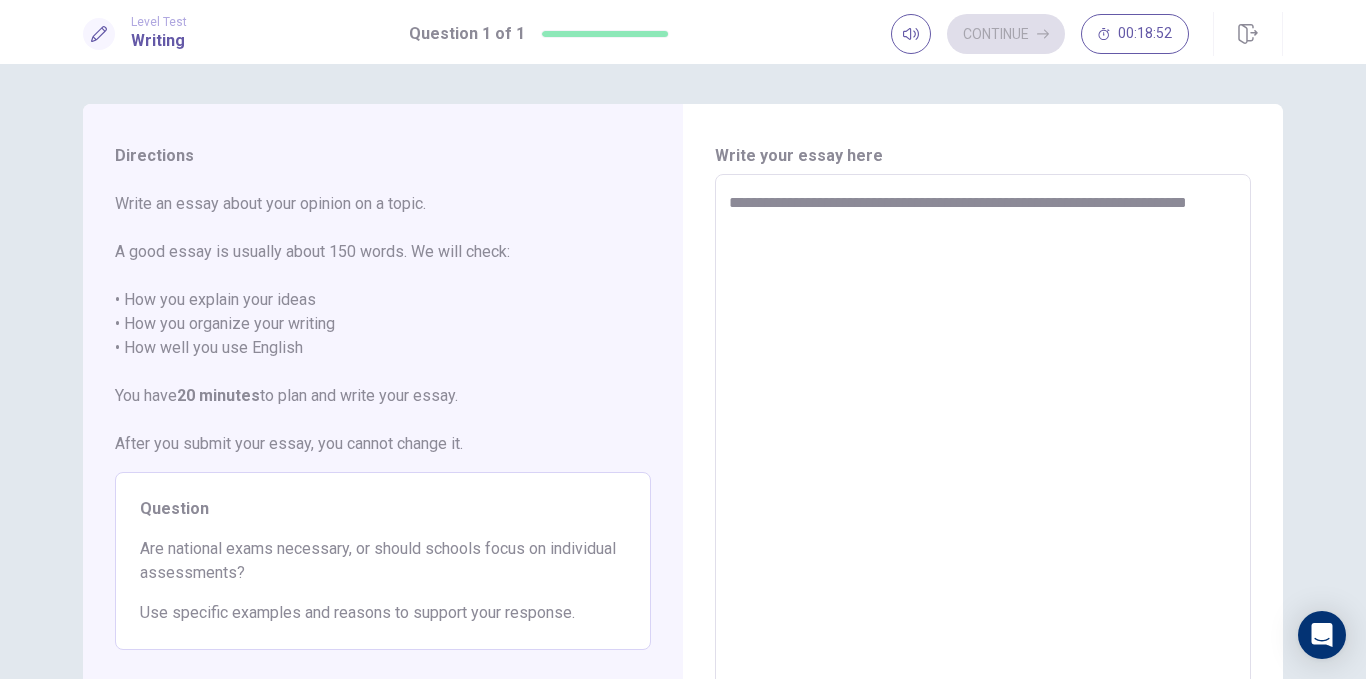type on "**********" 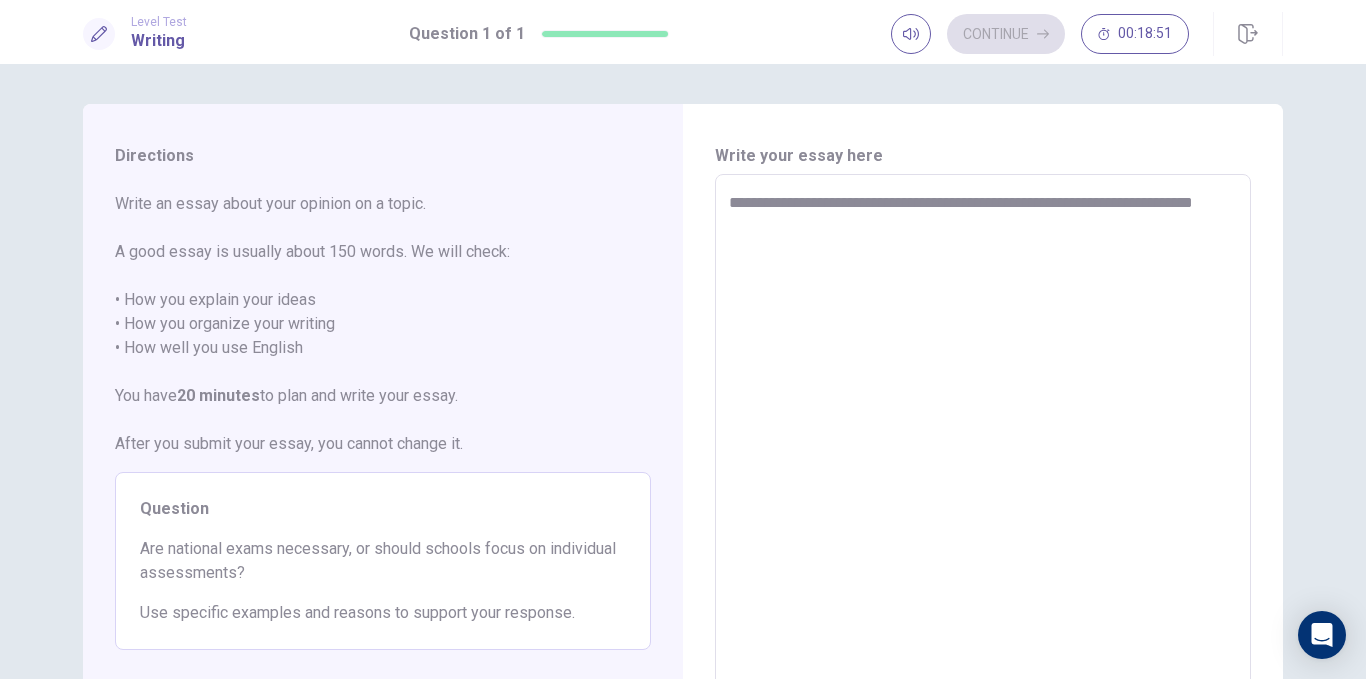 type on "*" 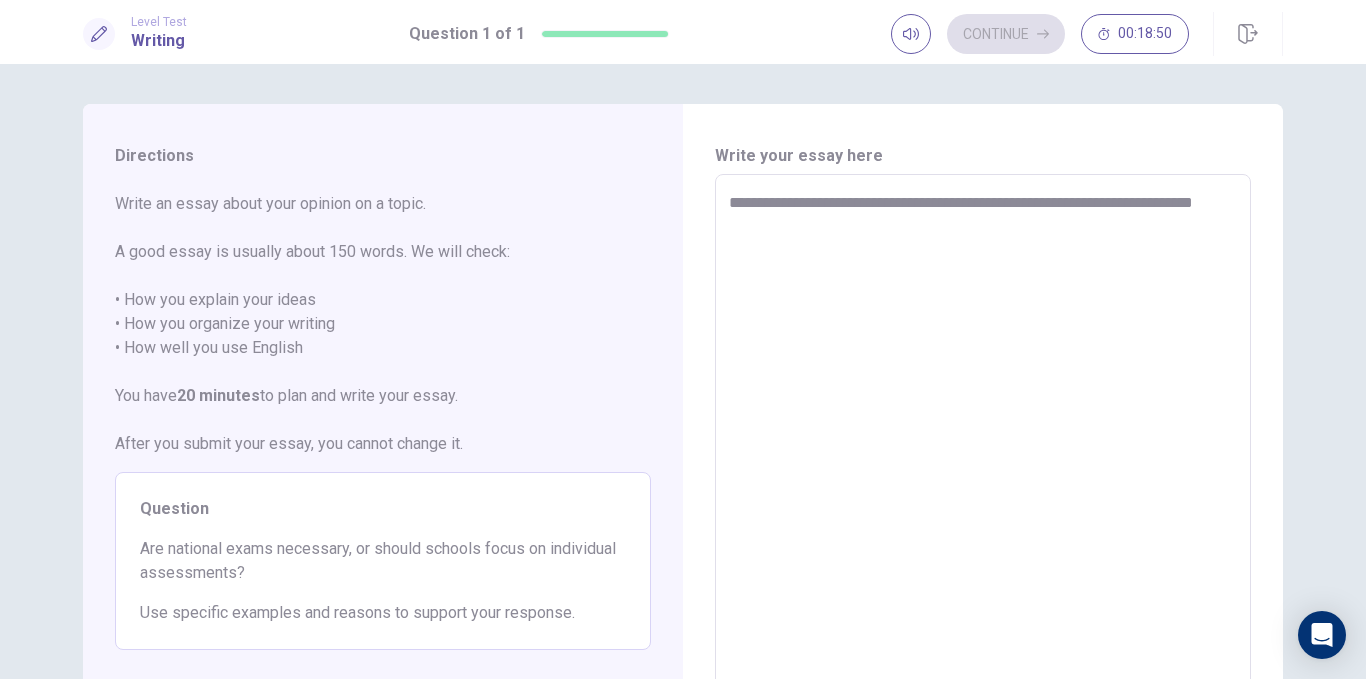 type on "**********" 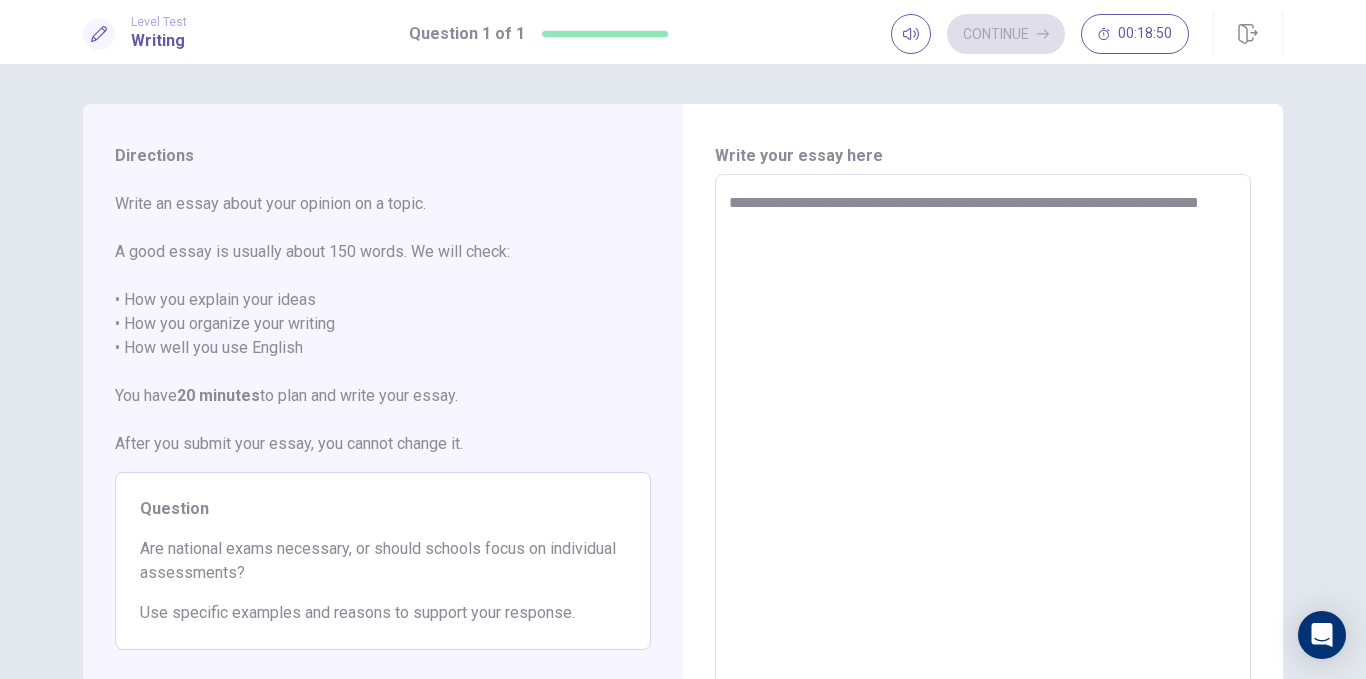 type on "*" 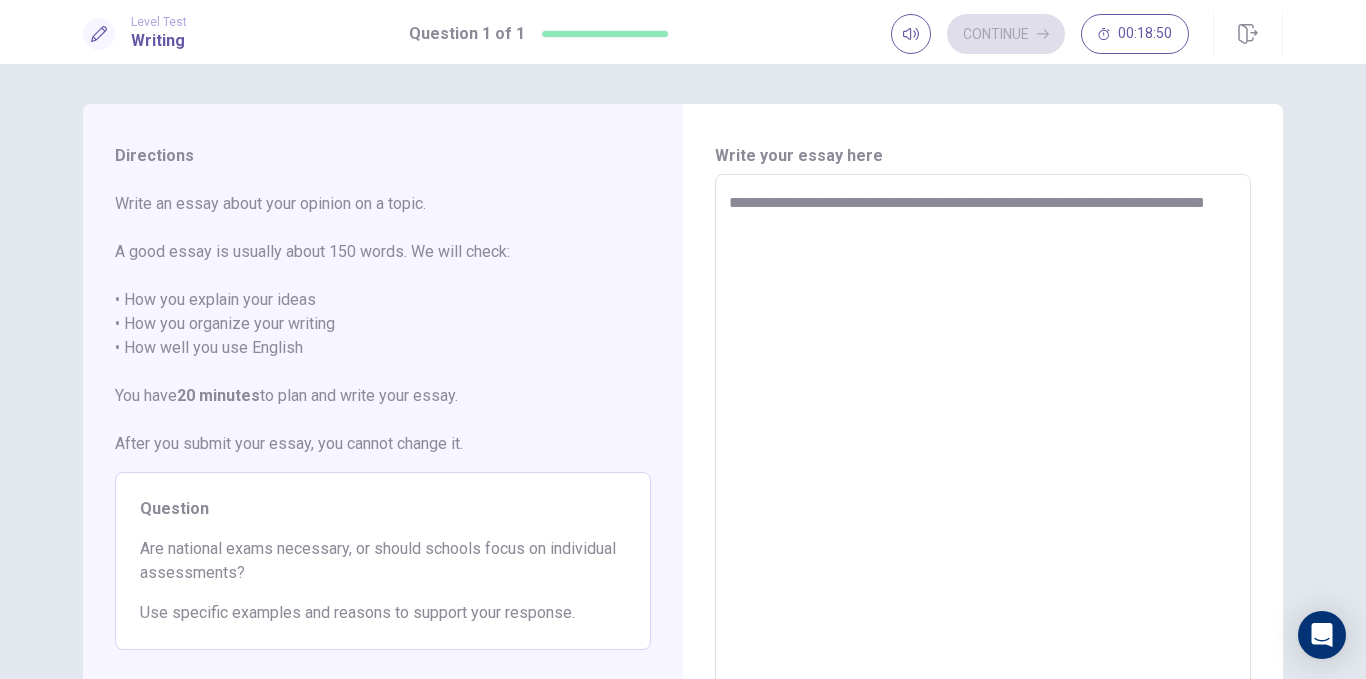 type on "*" 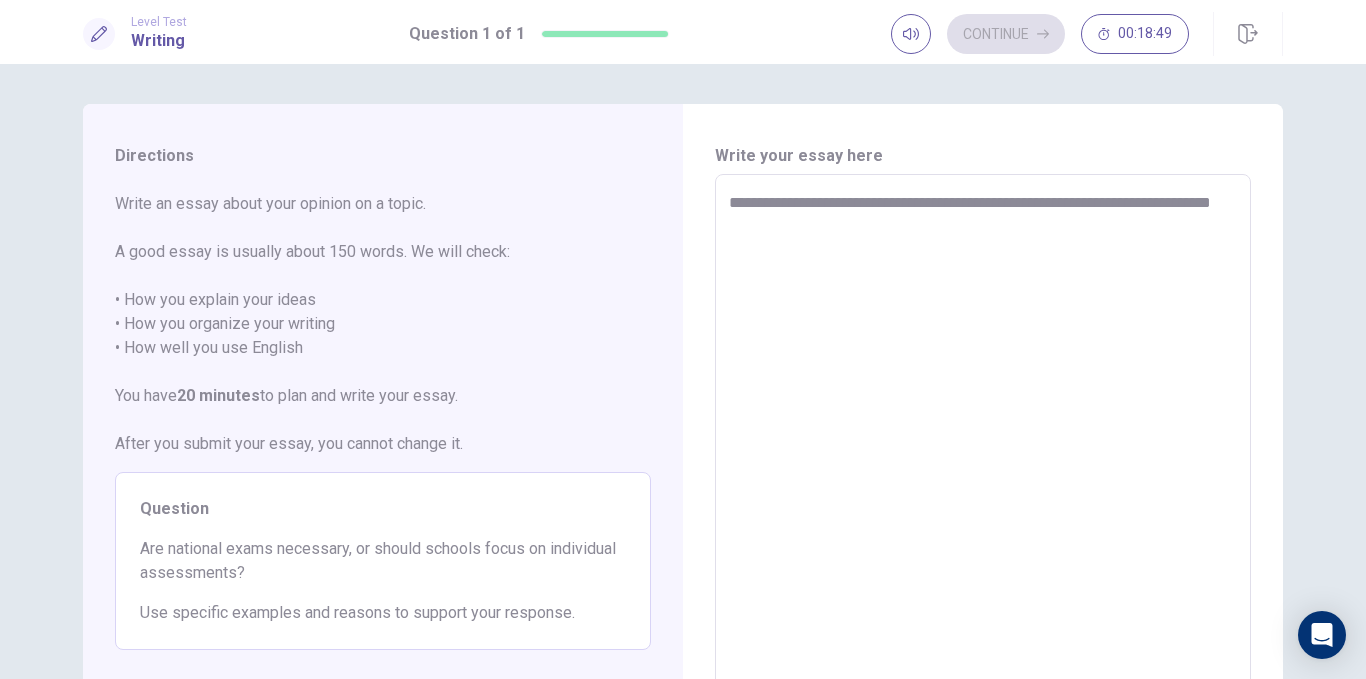 type on "*" 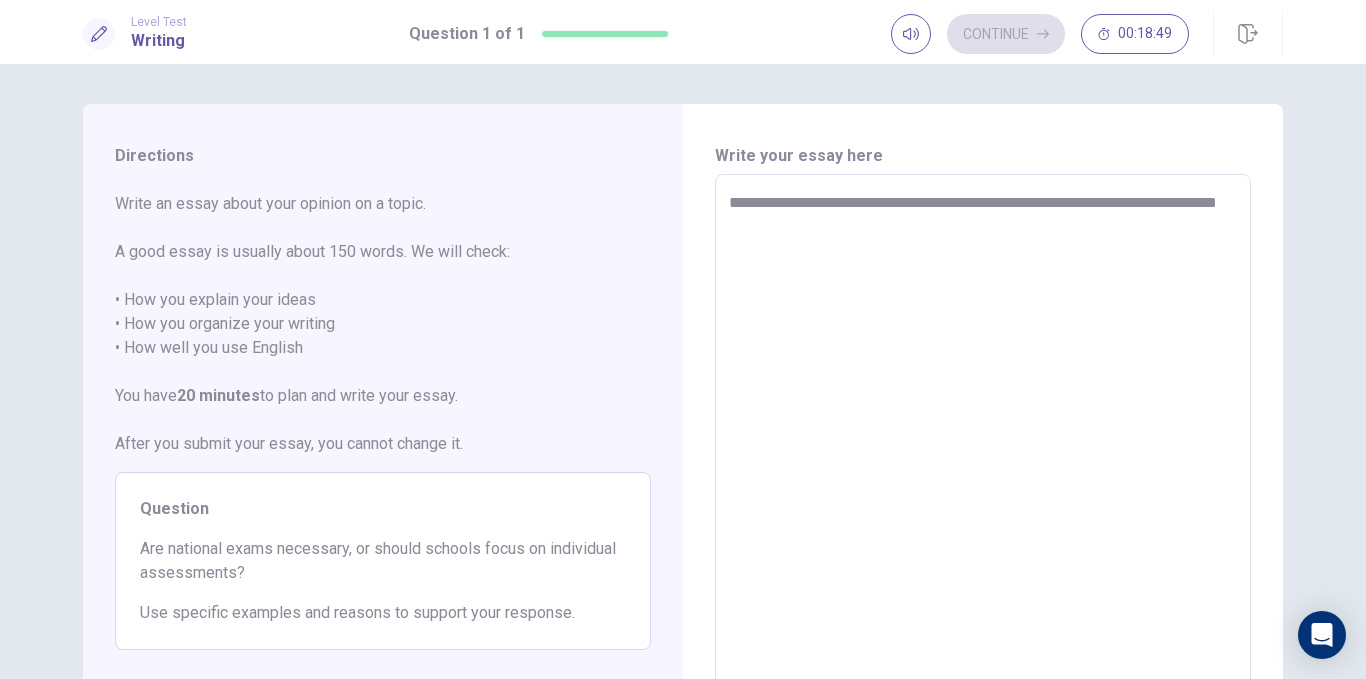 type on "*" 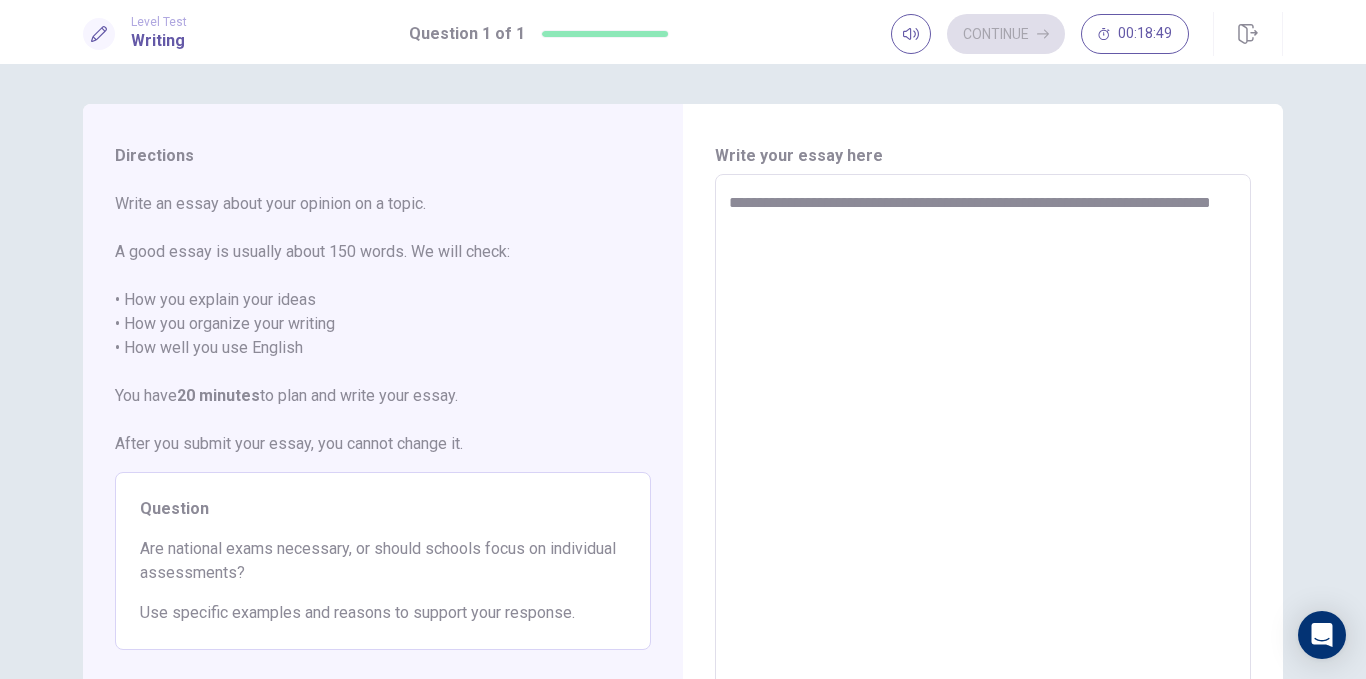 type on "*" 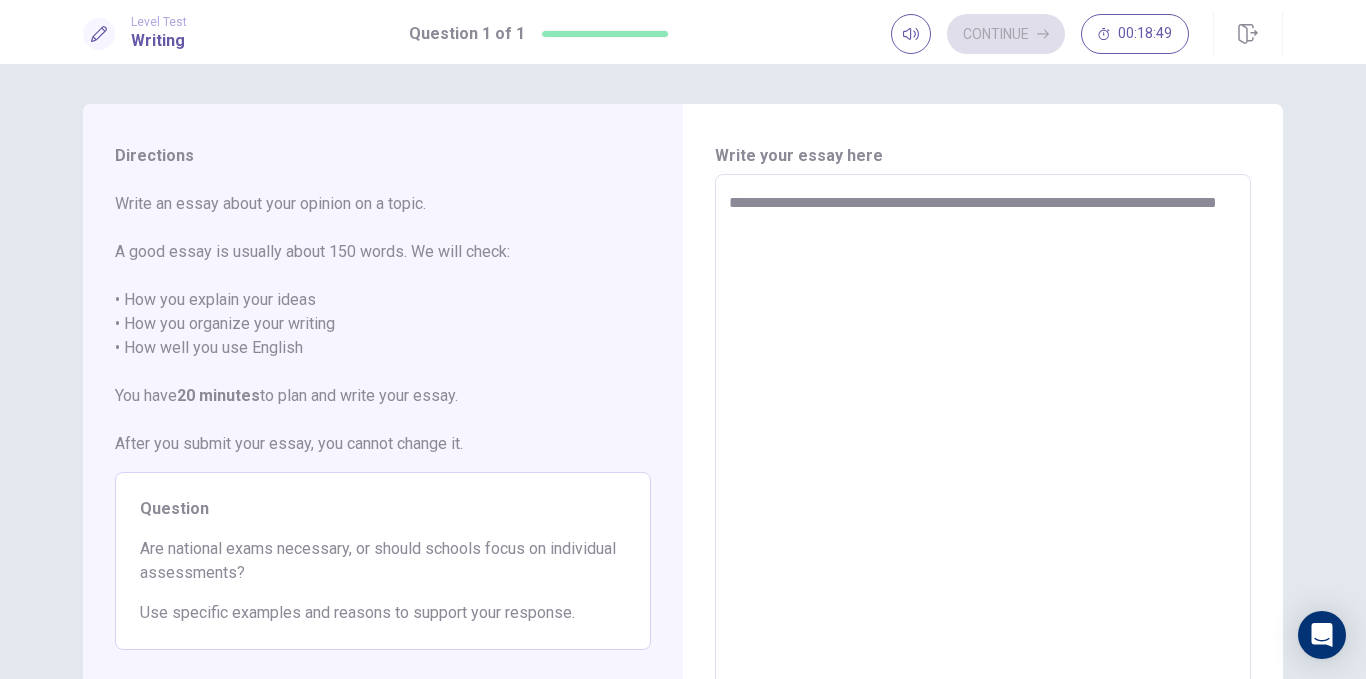 type on "*" 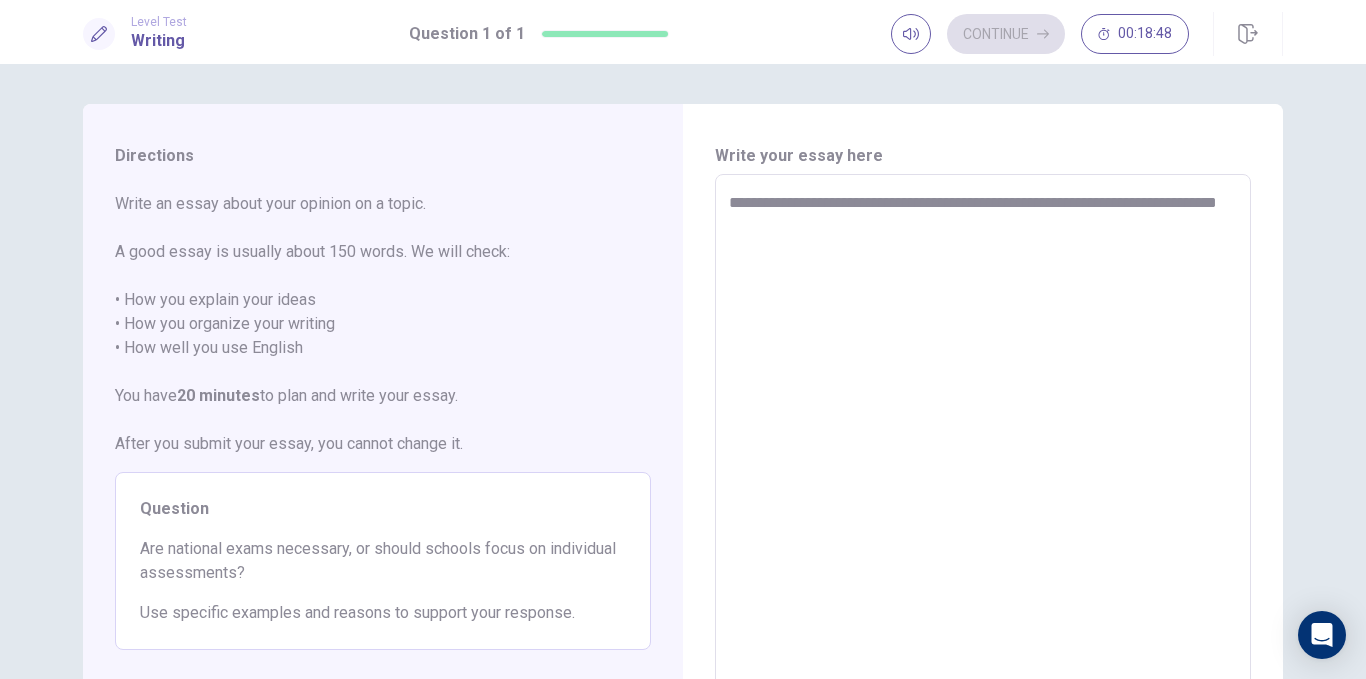 type on "**********" 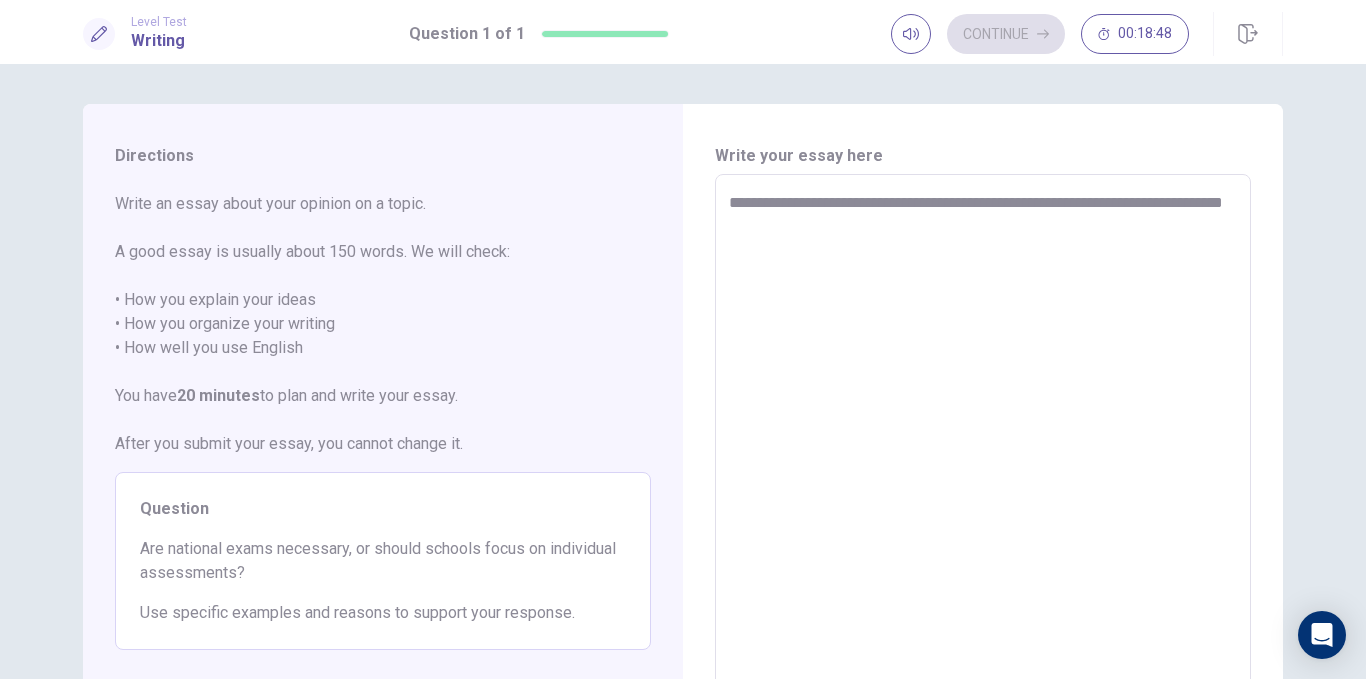type on "*" 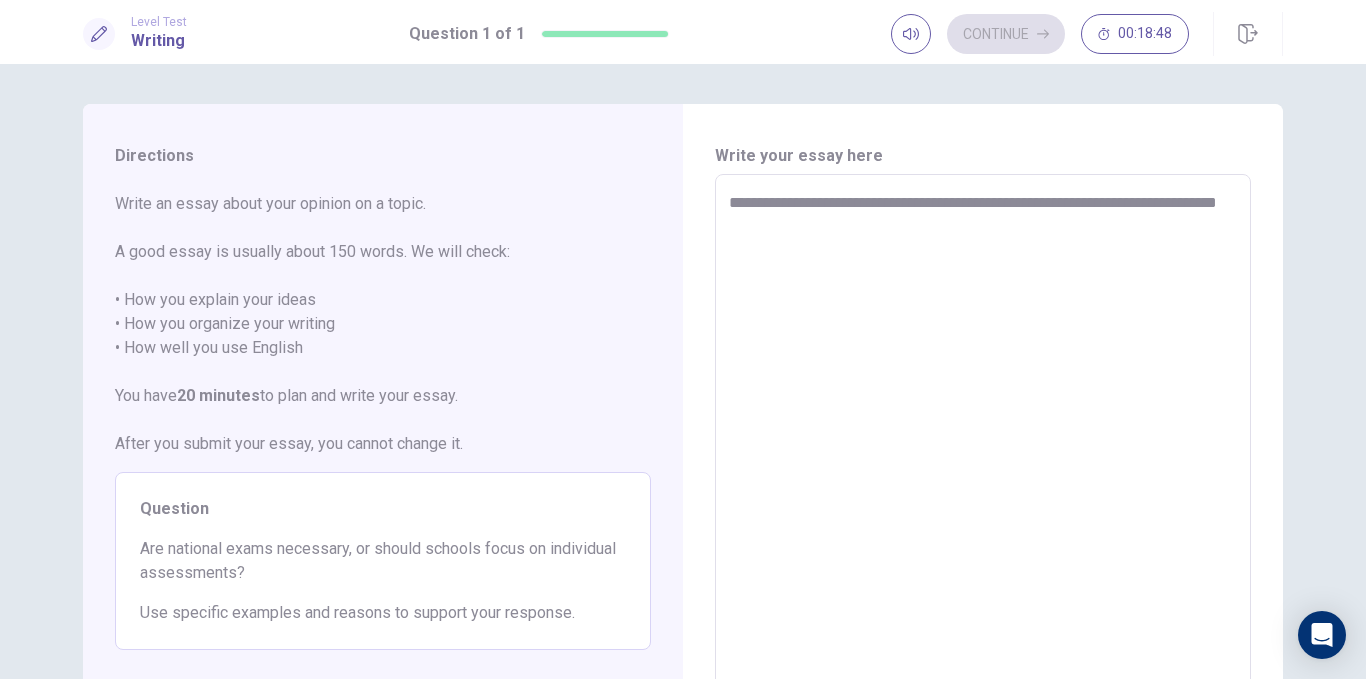 type on "*" 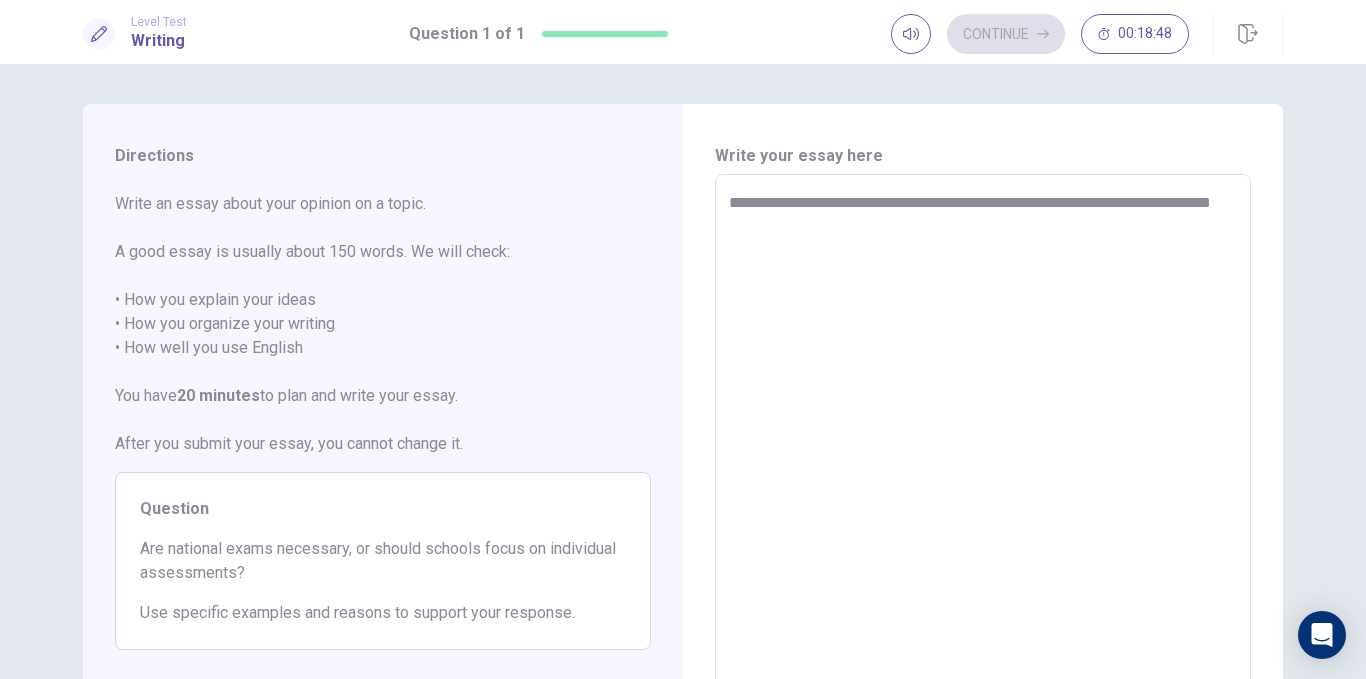 type on "*" 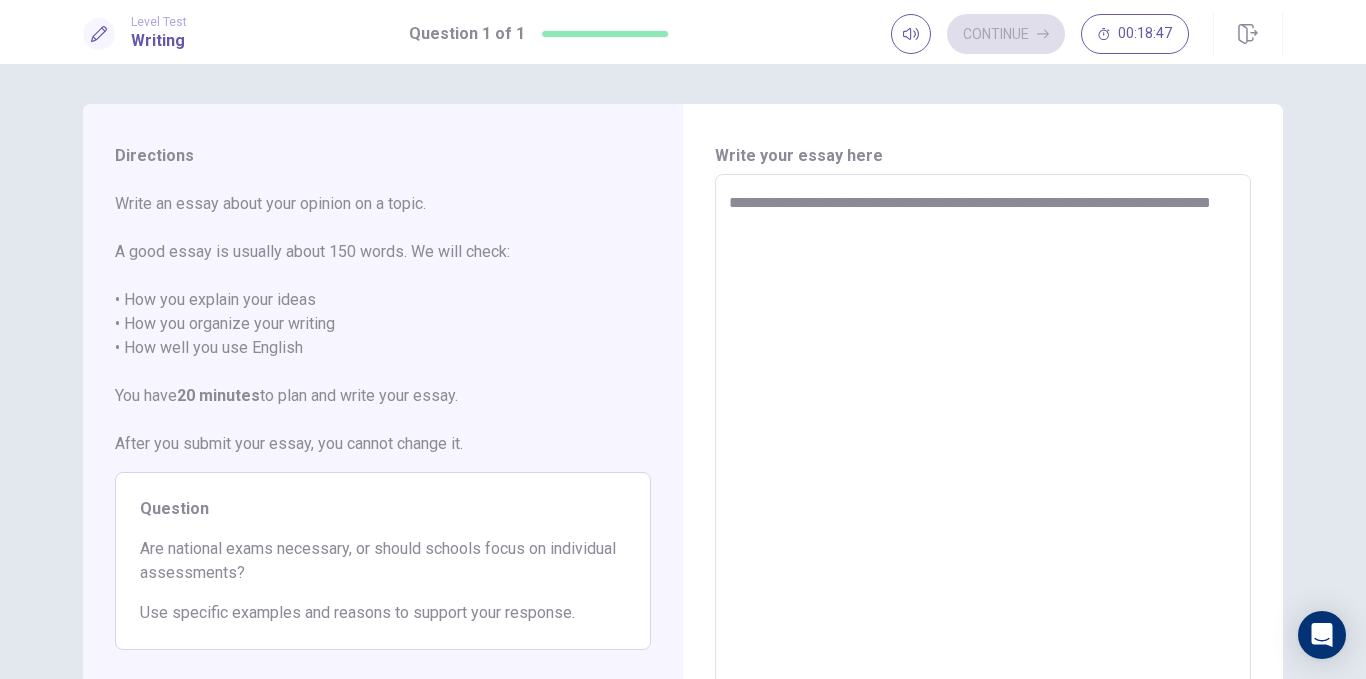 type on "**********" 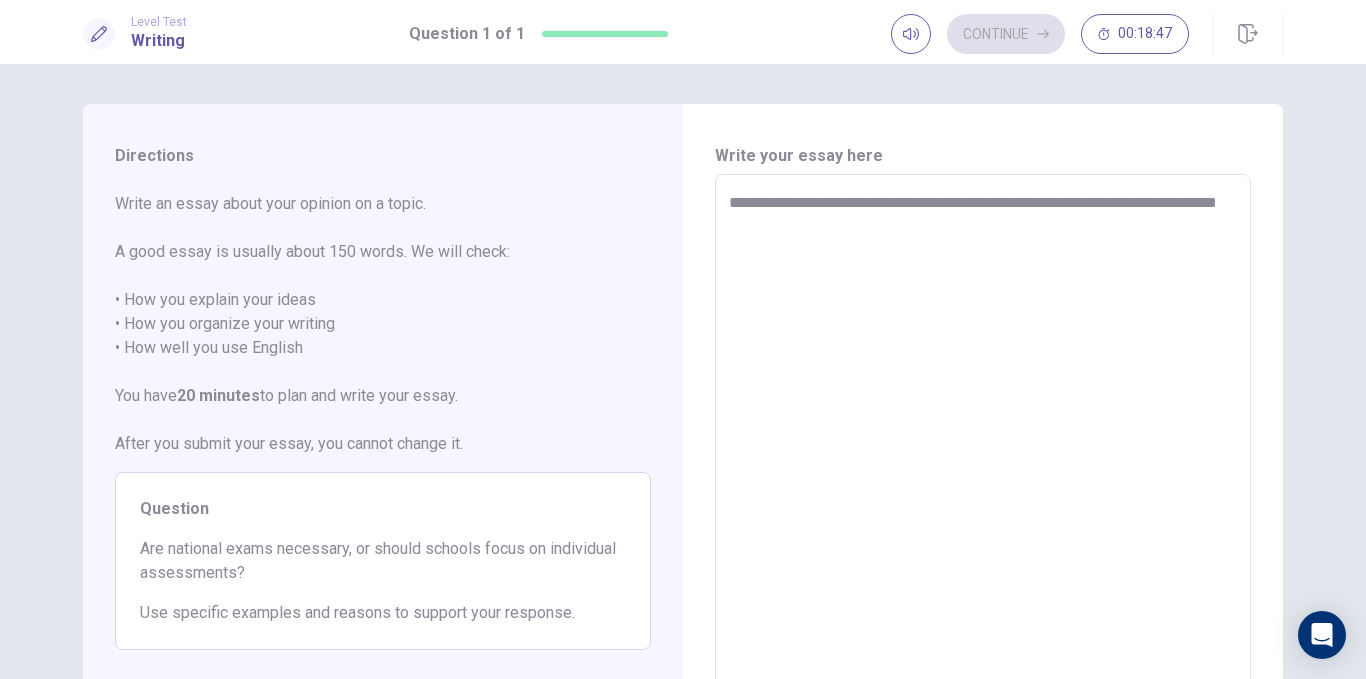 type on "*" 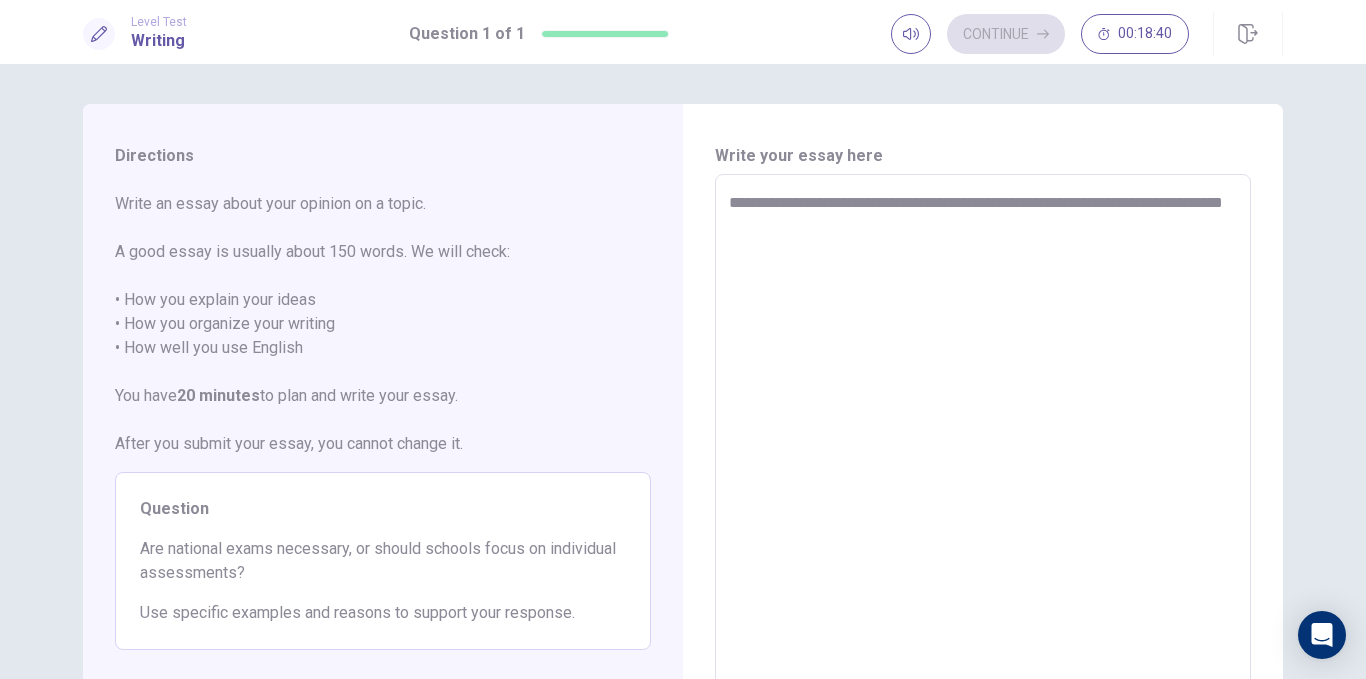 type 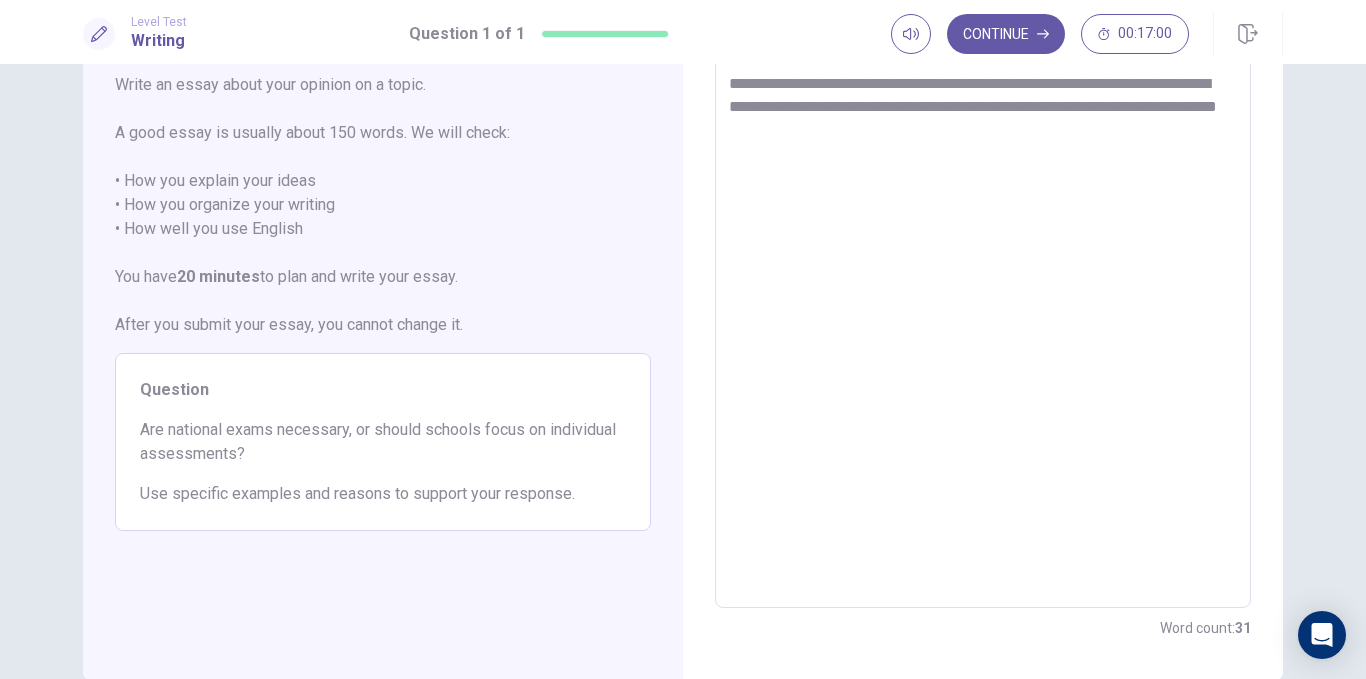 scroll, scrollTop: 113, scrollLeft: 0, axis: vertical 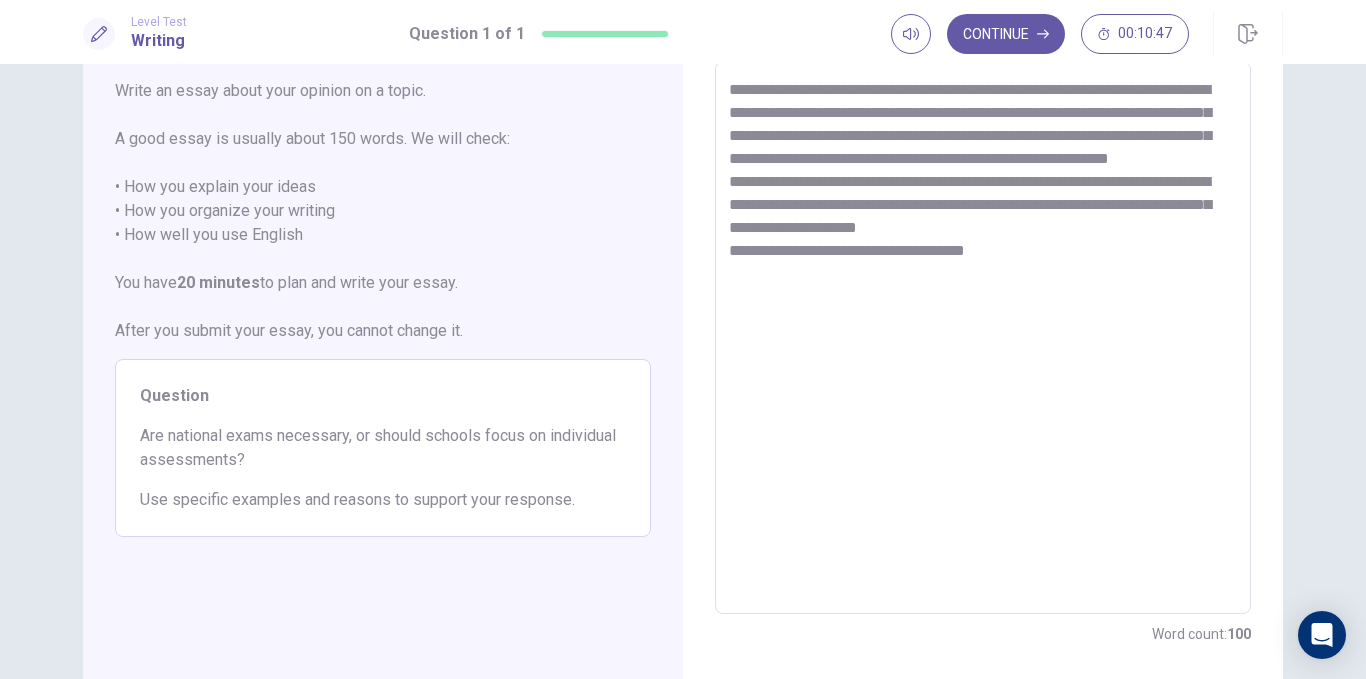 click on "**********" at bounding box center [983, 338] 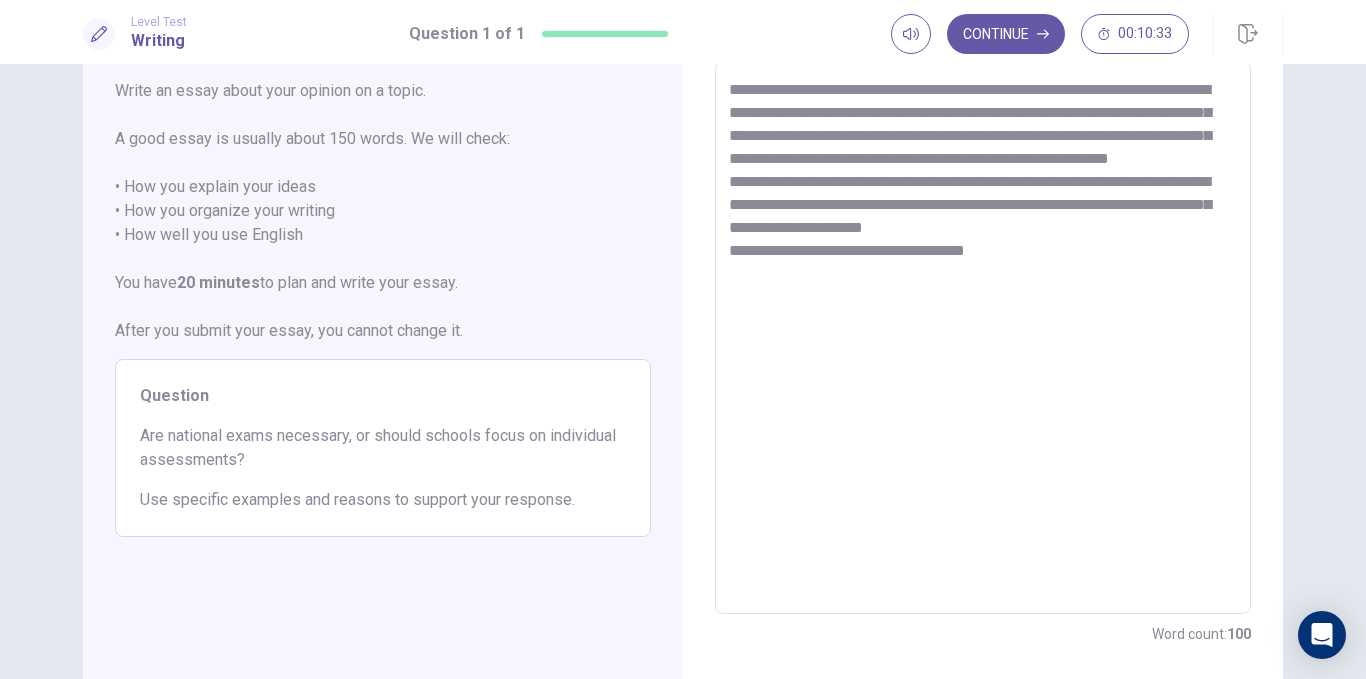 click on "**********" at bounding box center (983, 338) 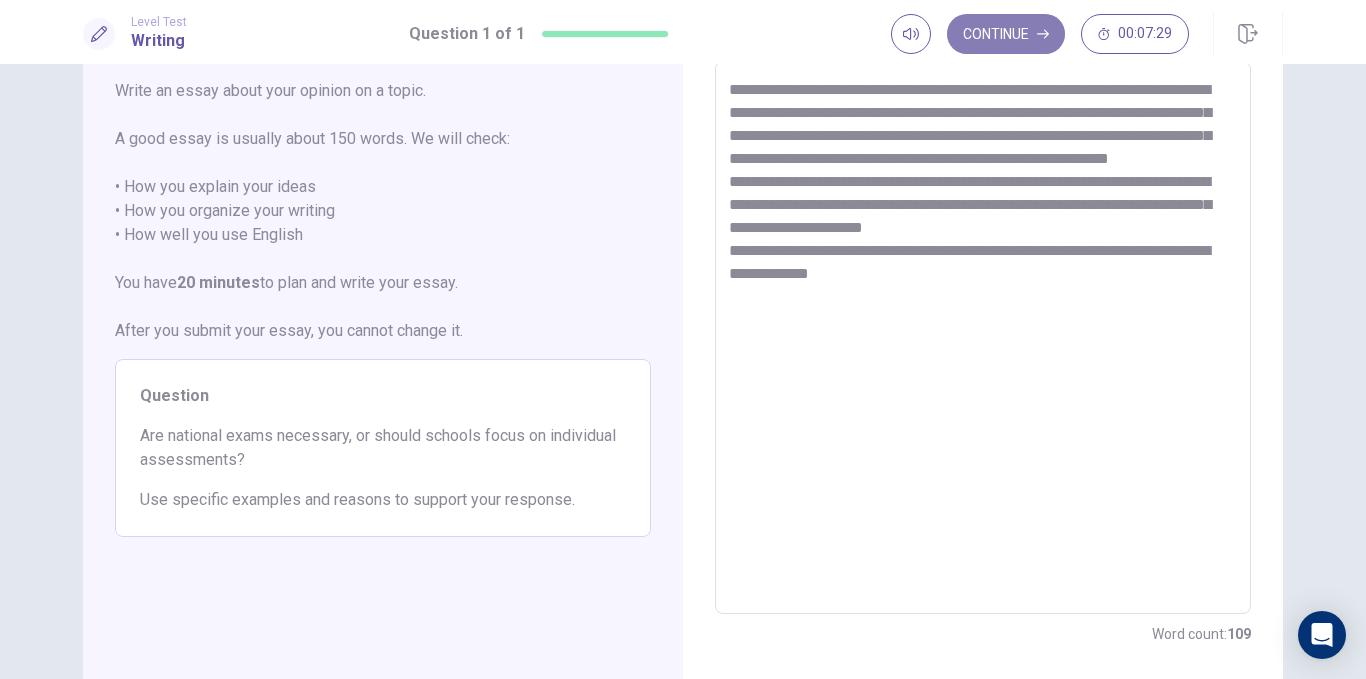click on "Continue" at bounding box center (1006, 34) 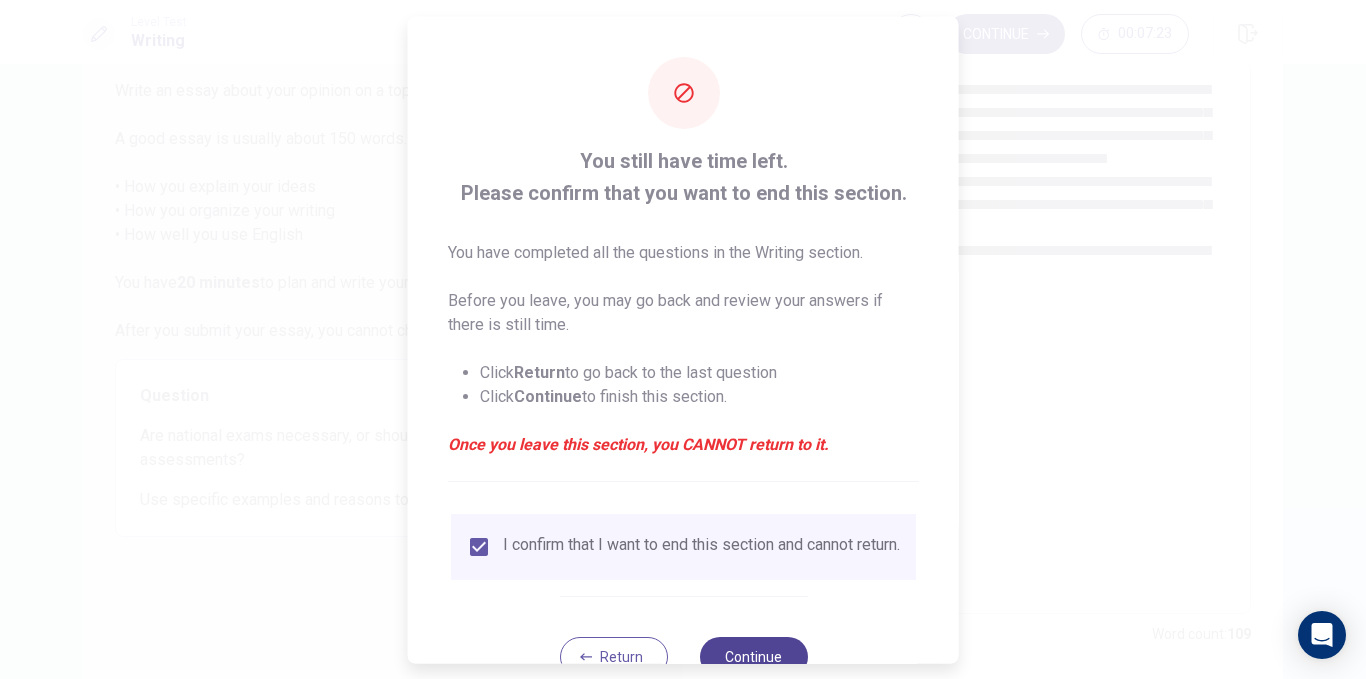 click on "Continue" at bounding box center [753, 656] 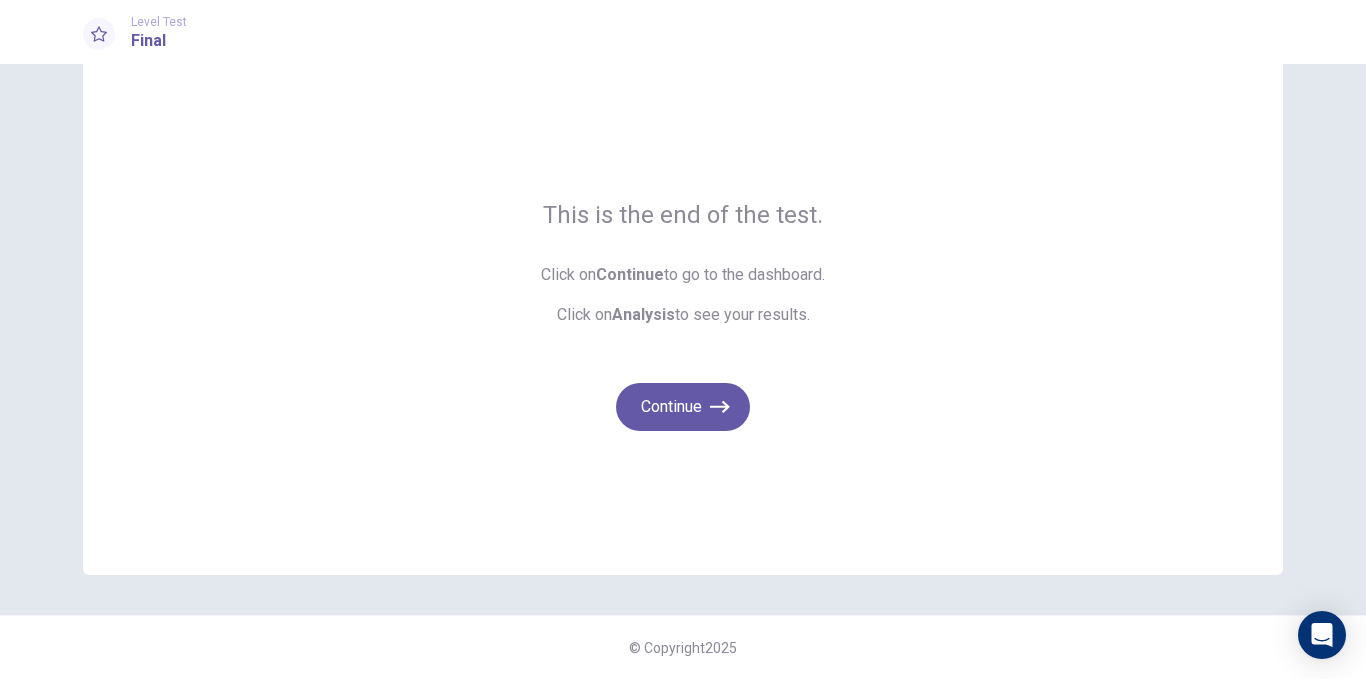 scroll, scrollTop: 49, scrollLeft: 0, axis: vertical 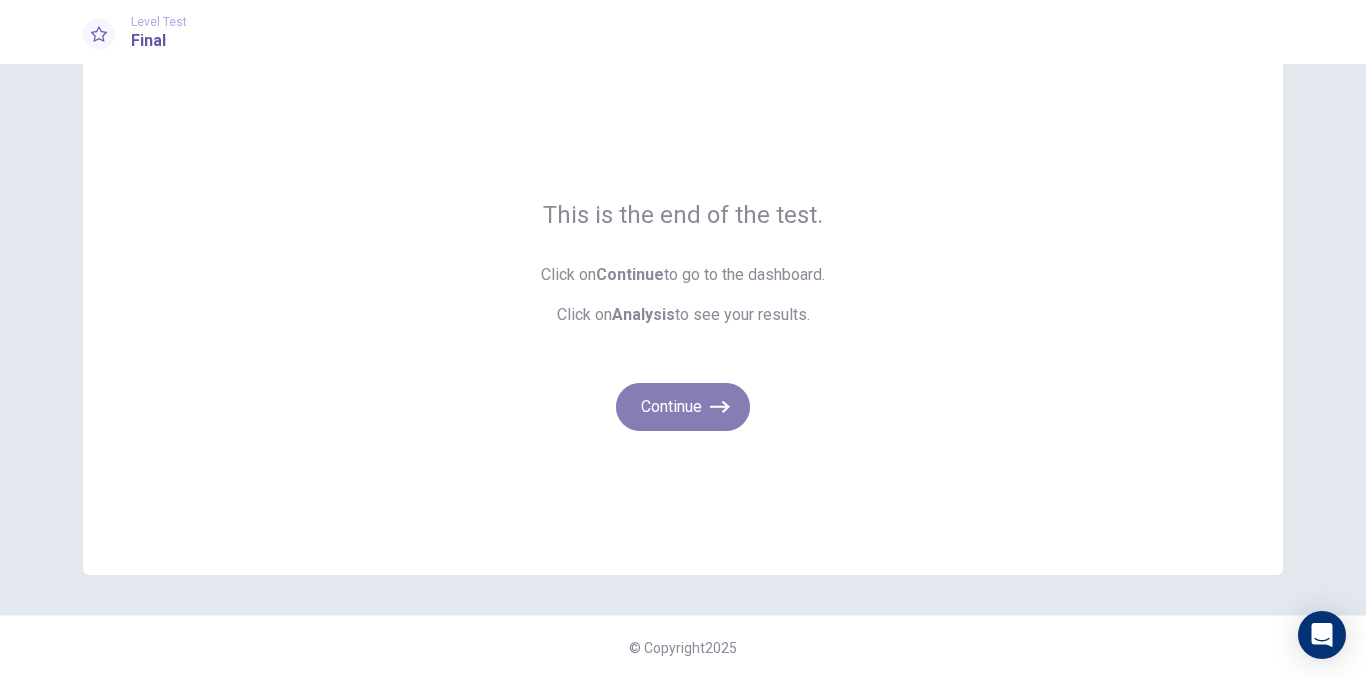 click on "Continue" at bounding box center (683, 407) 